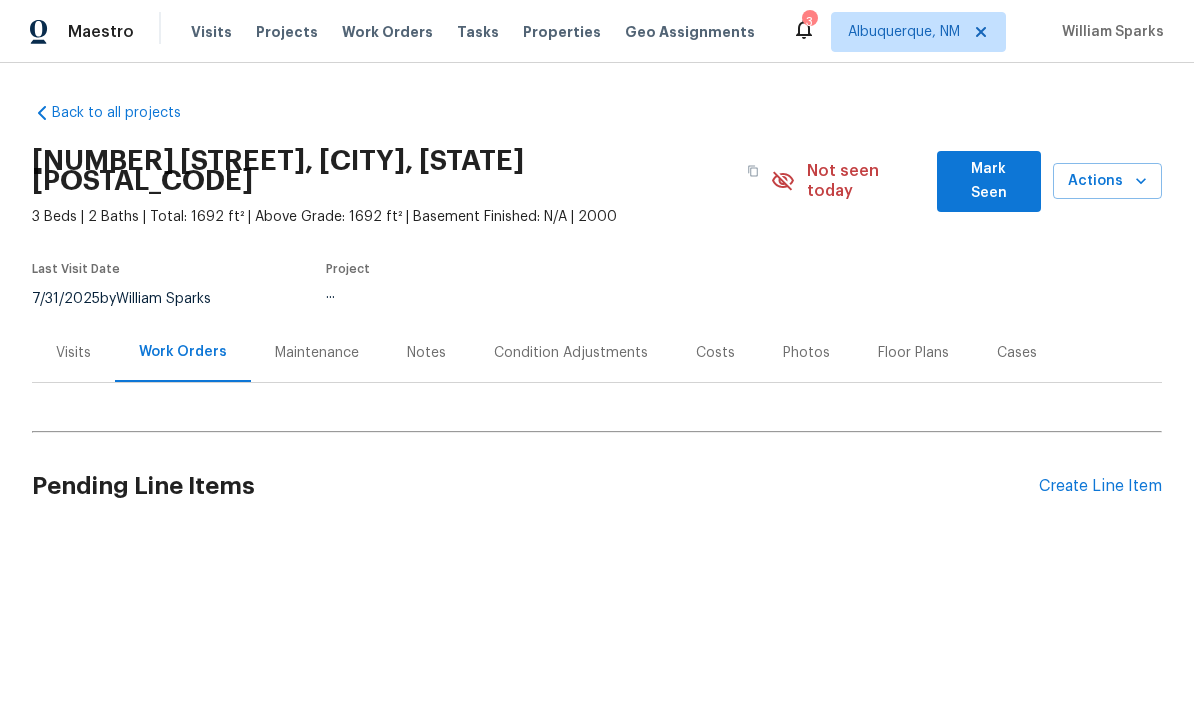 scroll, scrollTop: 0, scrollLeft: 0, axis: both 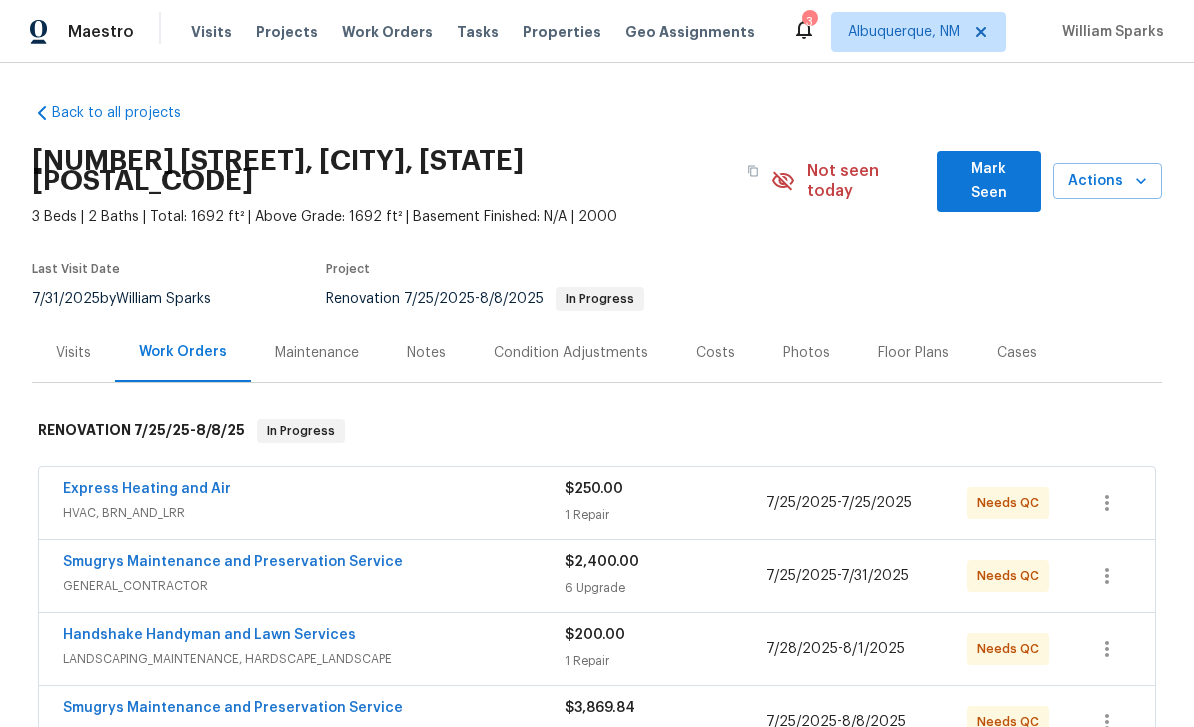 click on "Visits" at bounding box center [73, 352] 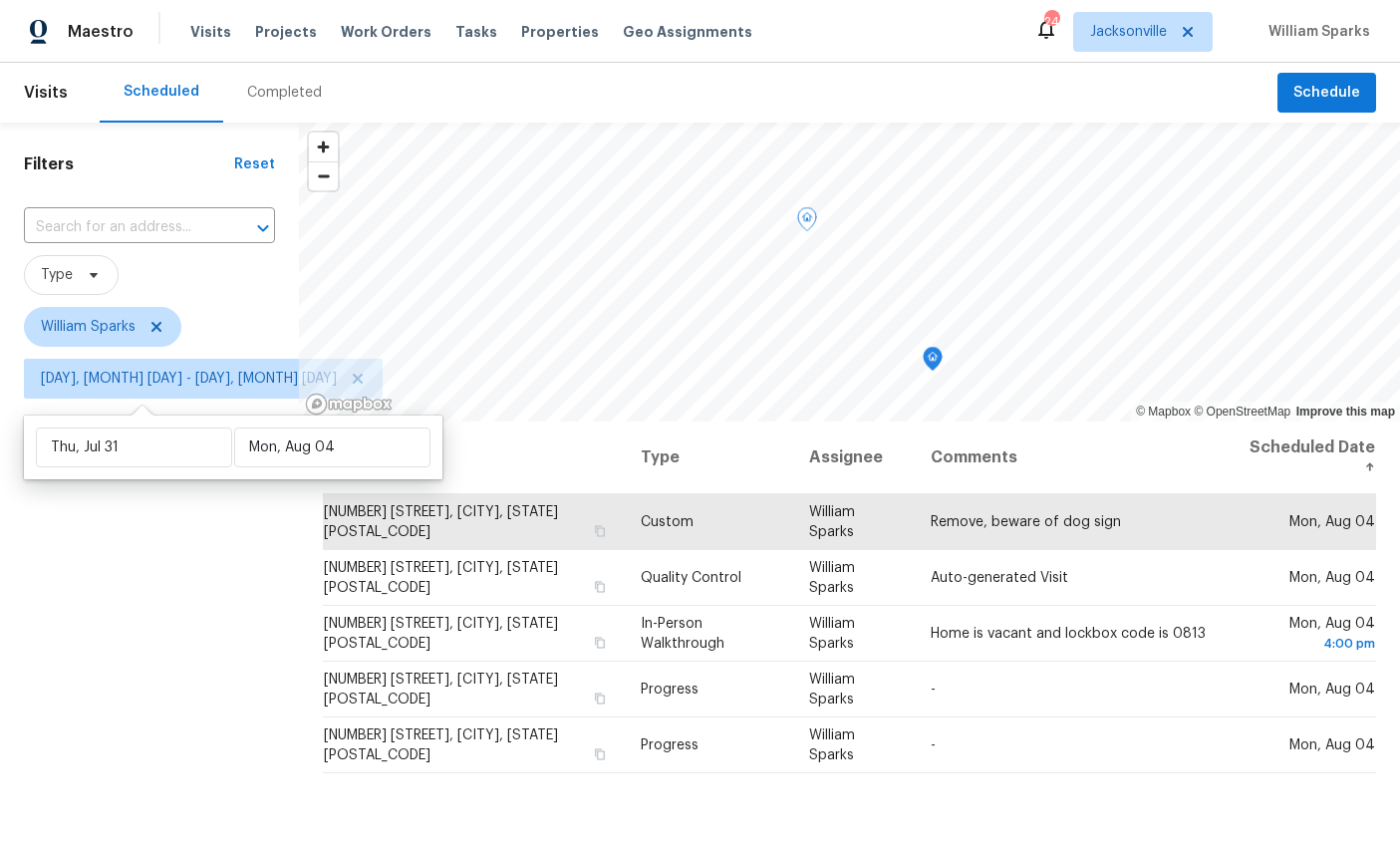 scroll, scrollTop: 0, scrollLeft: 0, axis: both 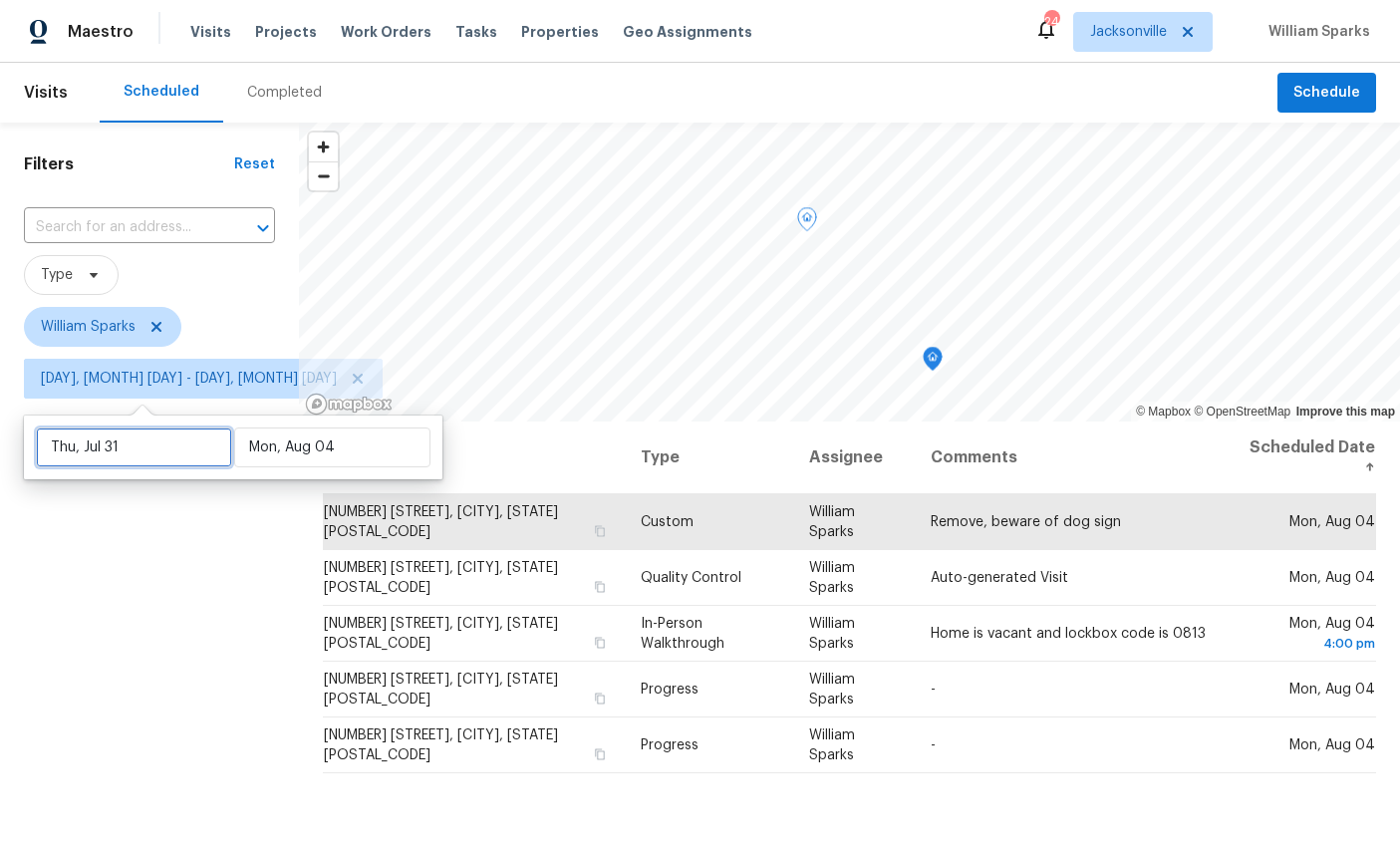 click on "Thu, Jul 31" at bounding box center [134, 447] 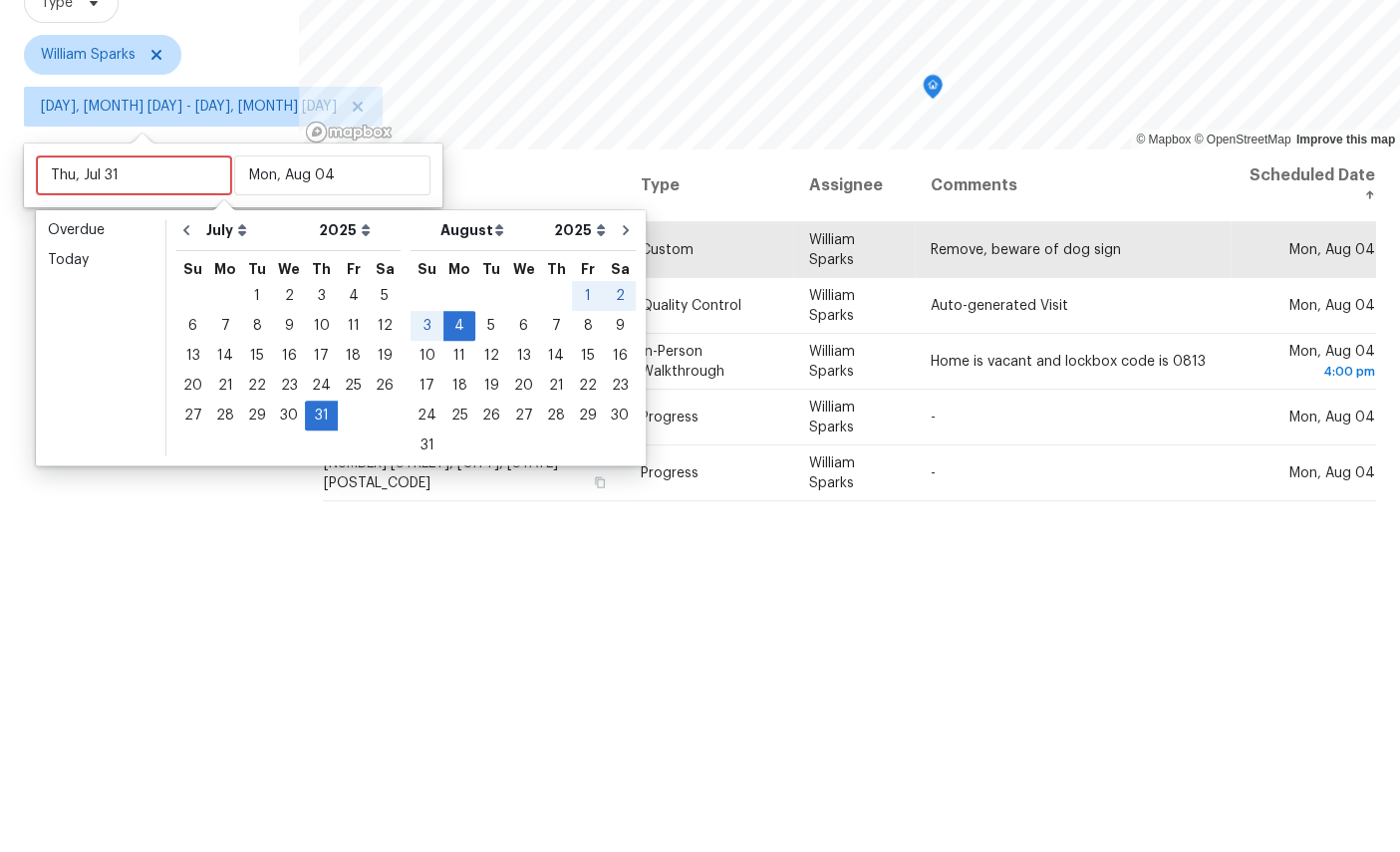 scroll, scrollTop: 75, scrollLeft: 0, axis: vertical 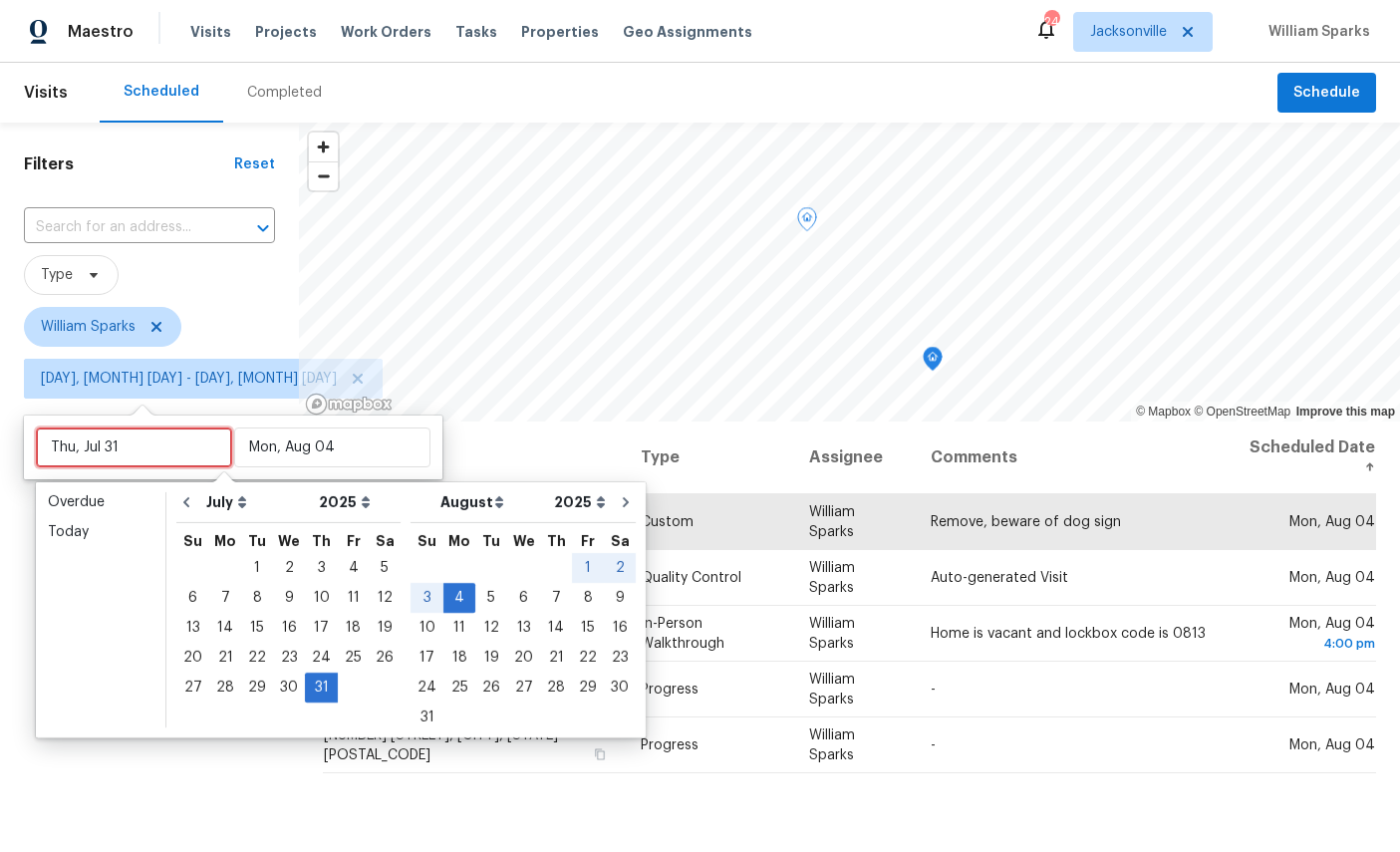 type on "Fri, Aug 08" 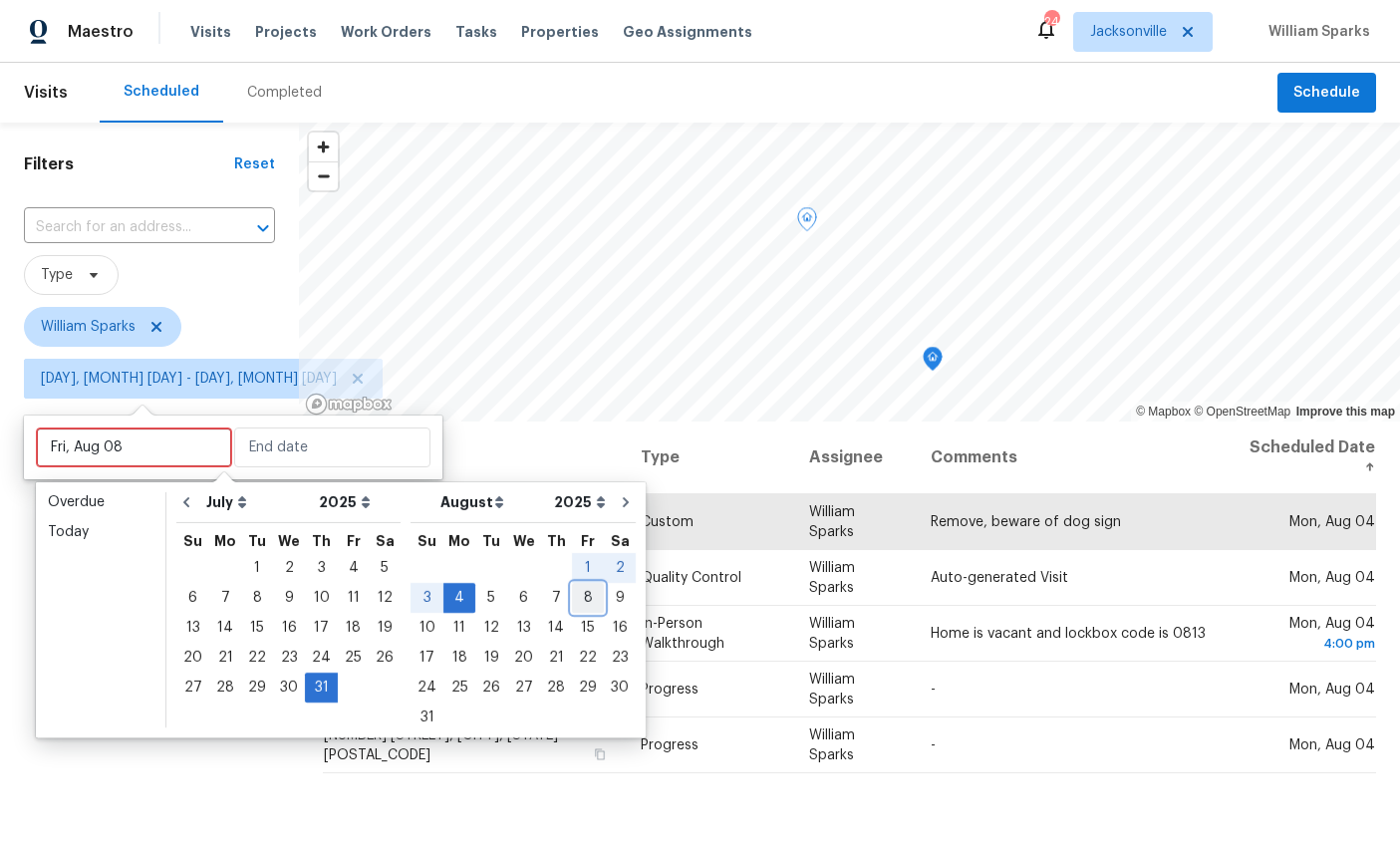 click on "8" at bounding box center [588, 598] 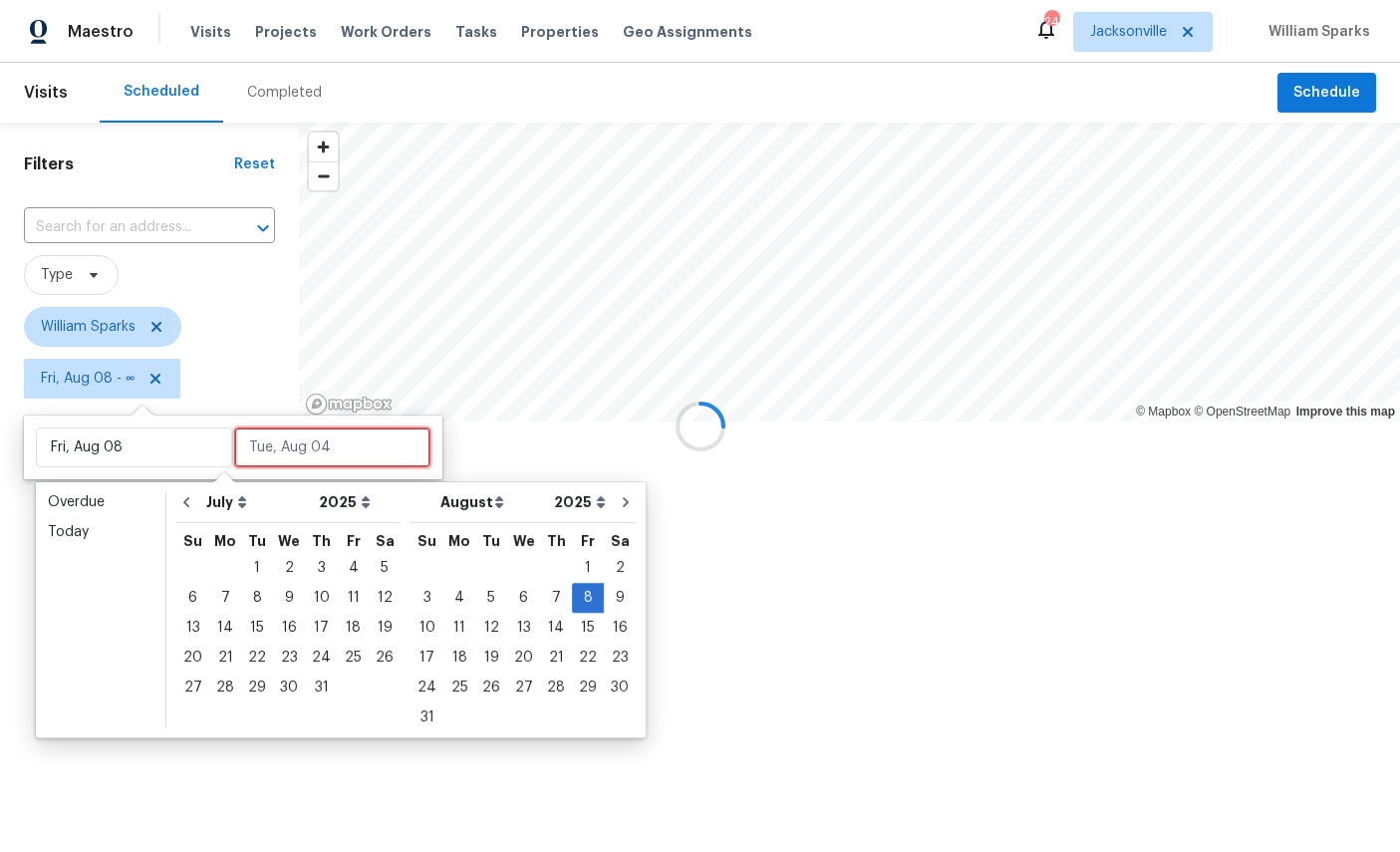 type on "Fri, Aug 08" 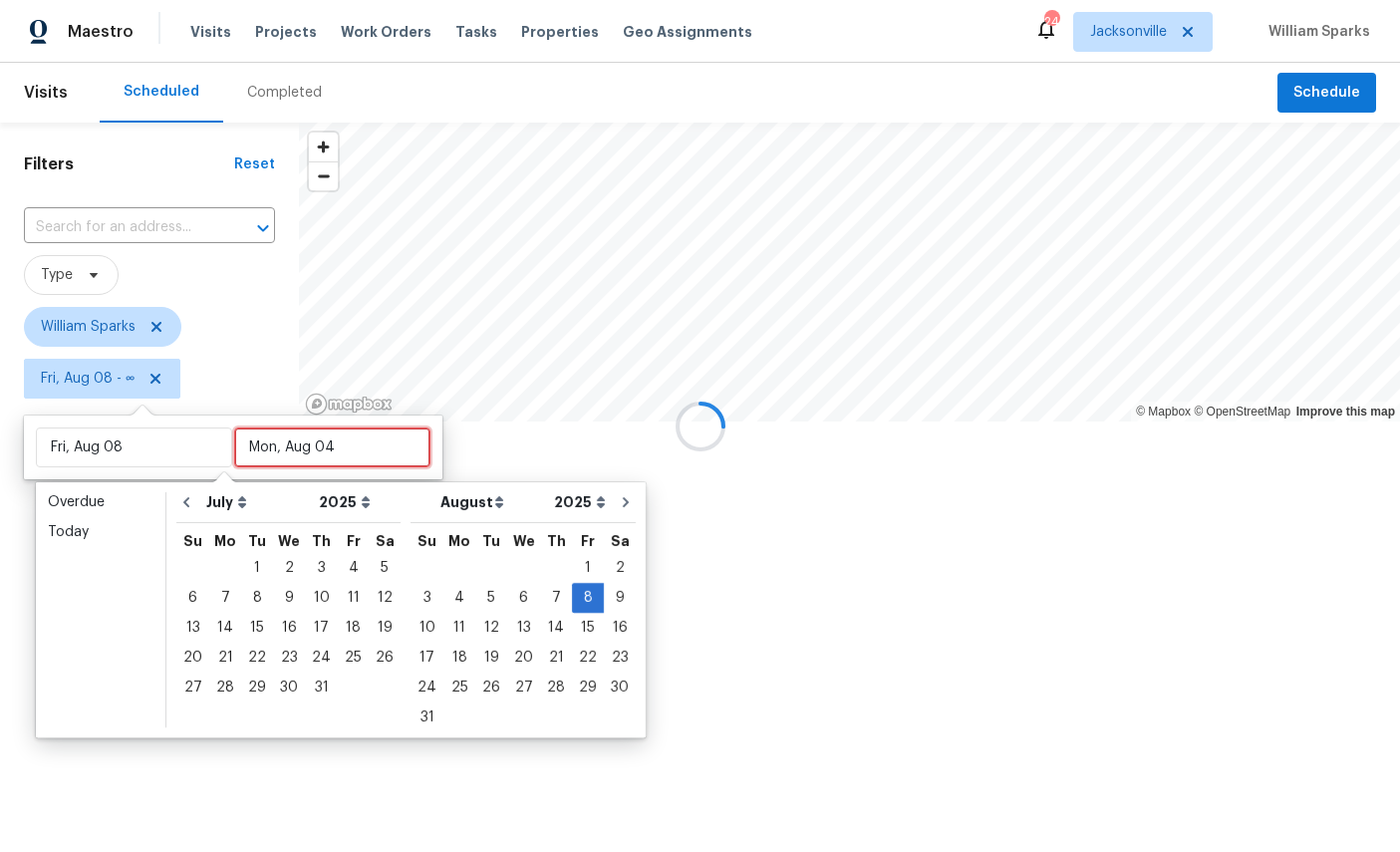 scroll, scrollTop: 0, scrollLeft: 0, axis: both 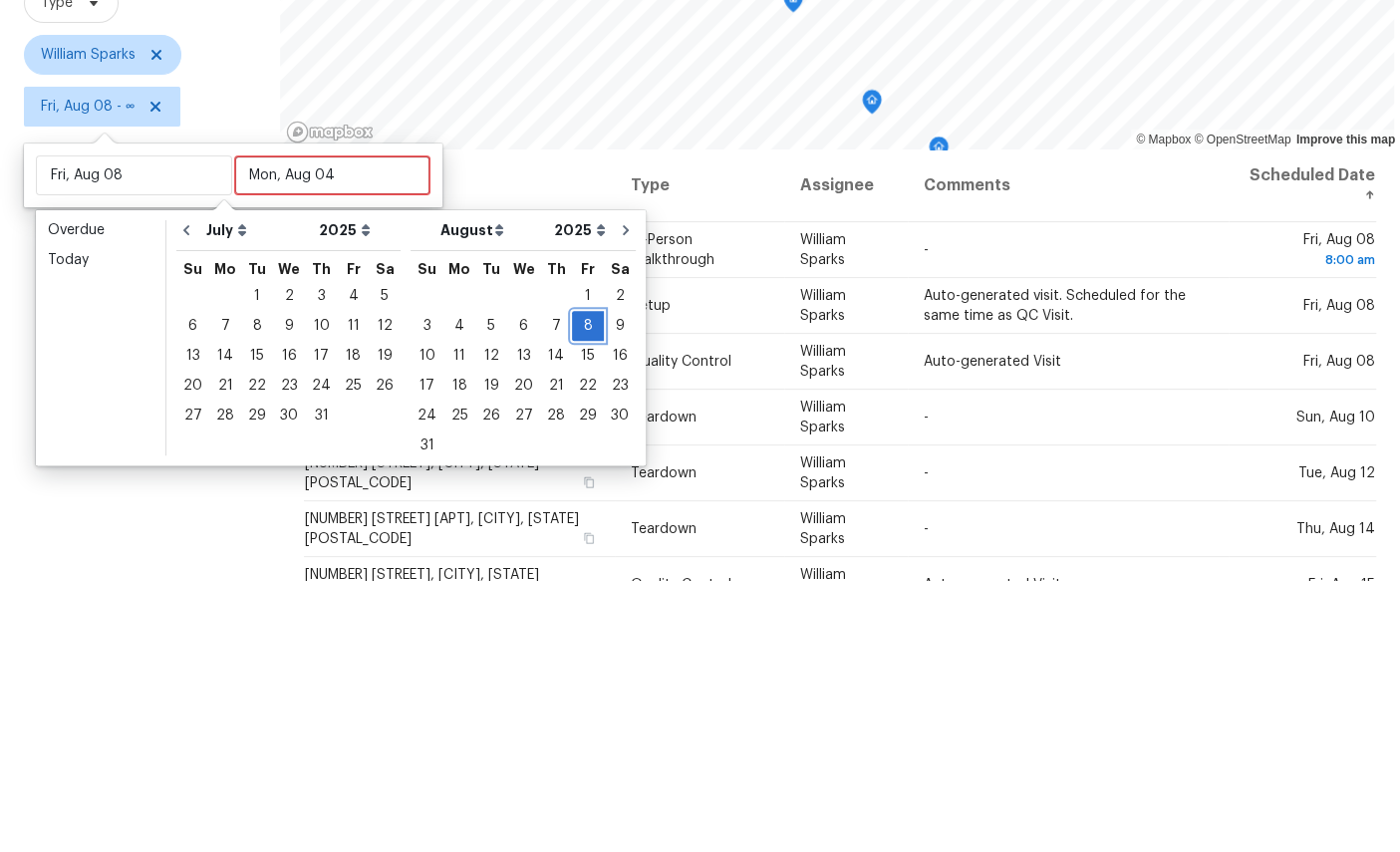 click on "8" at bounding box center [588, 598] 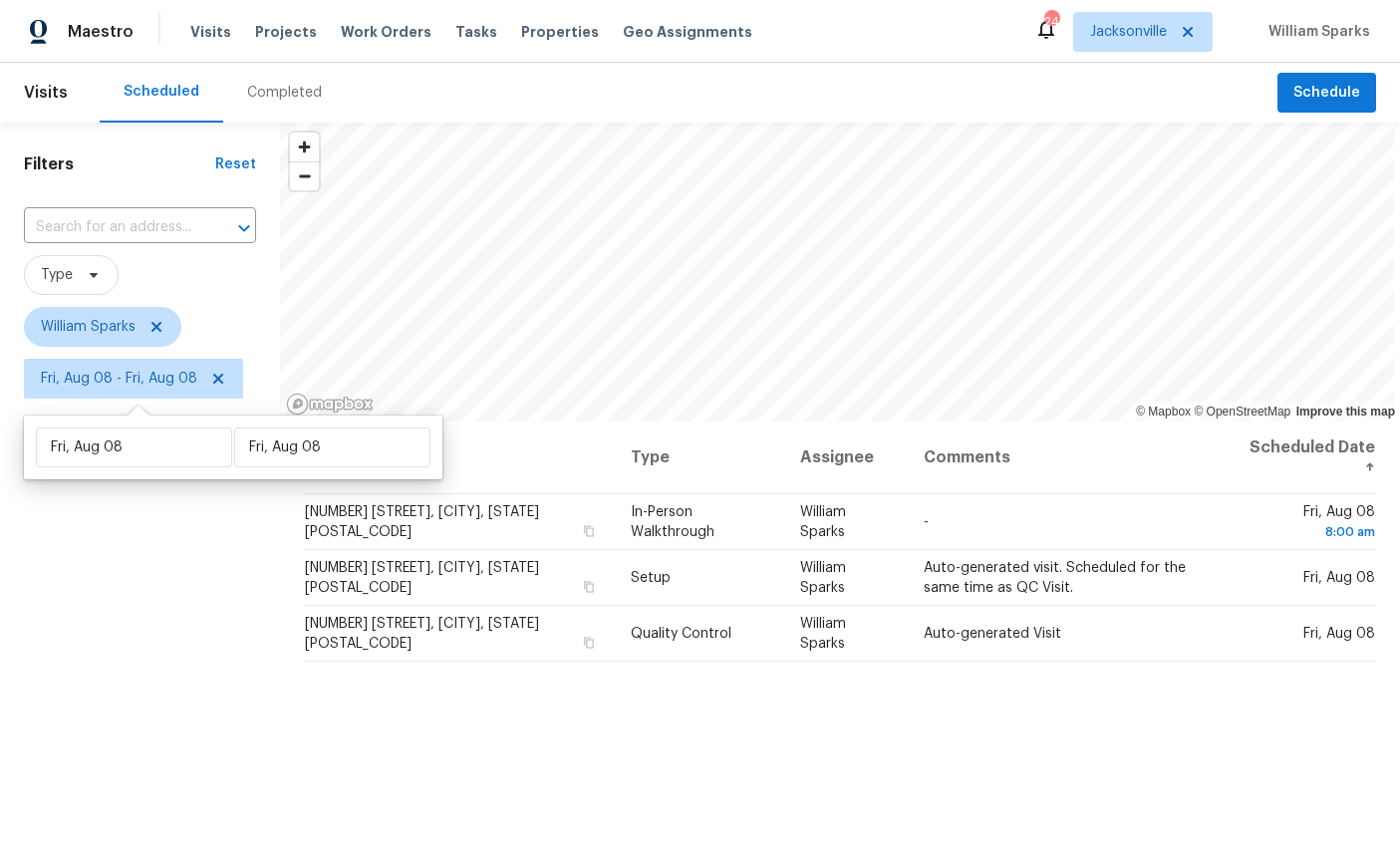click at bounding box center [0, 0] 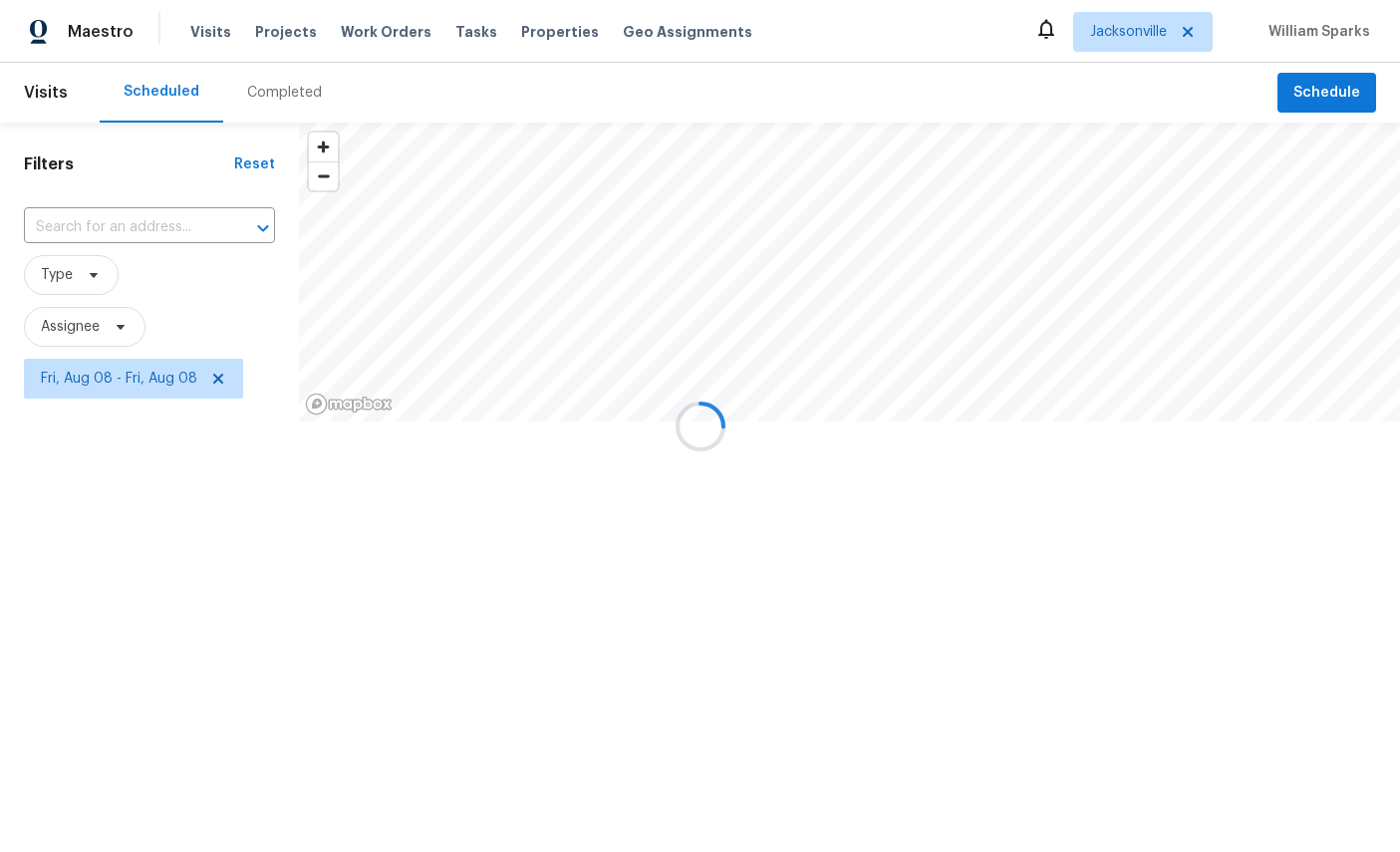 scroll, scrollTop: 0, scrollLeft: 0, axis: both 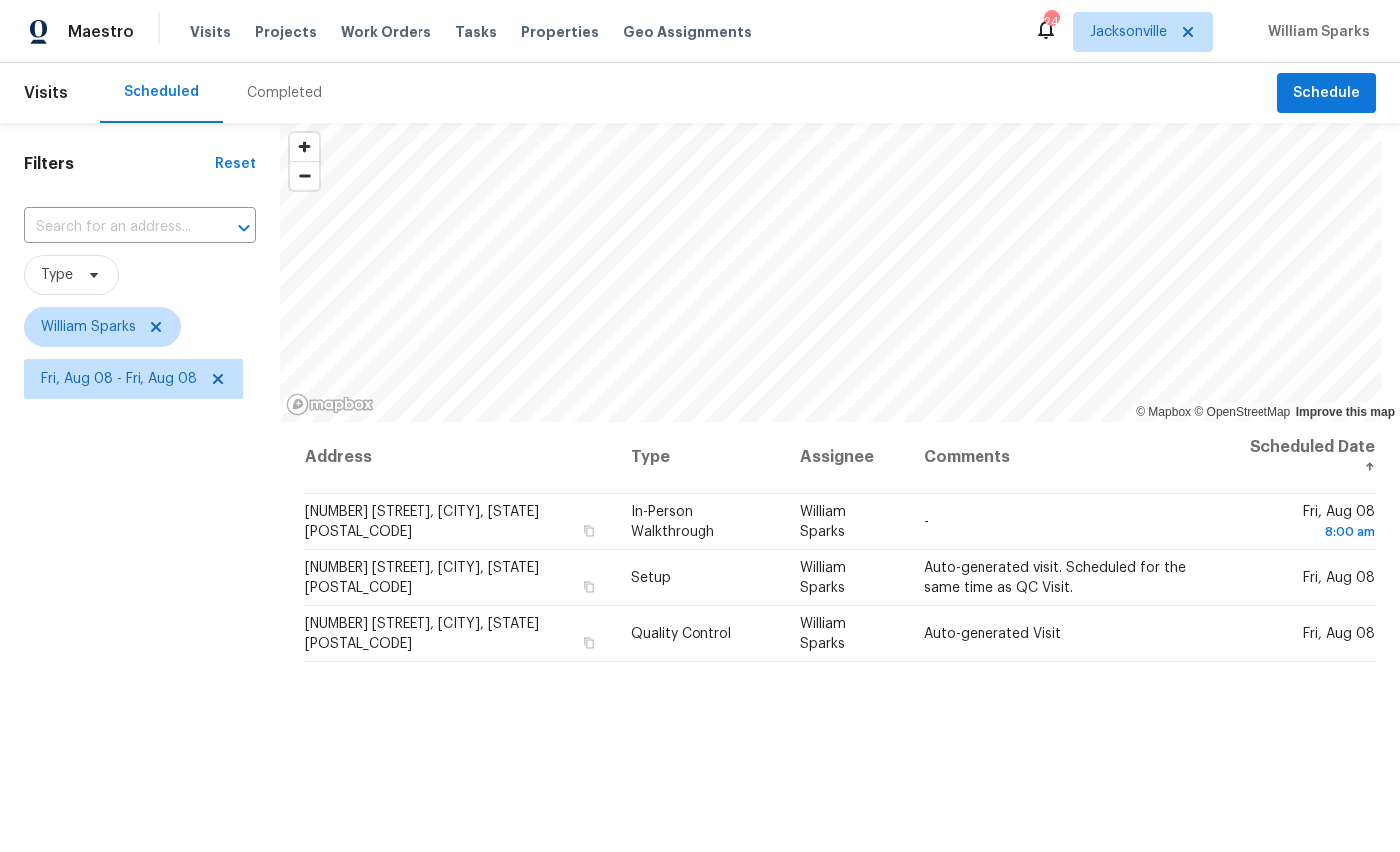 click 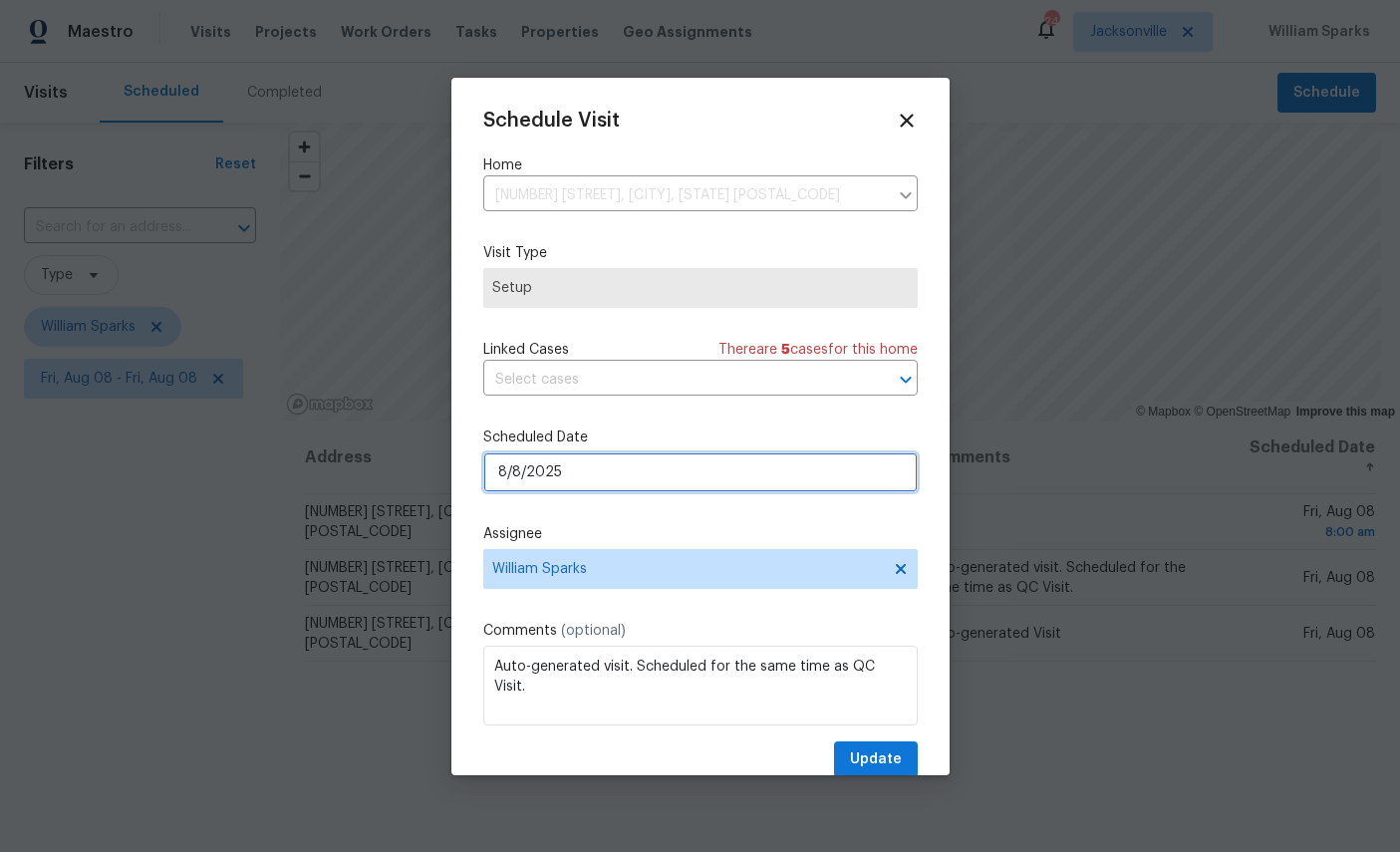 click on "8/8/2025" at bounding box center (700, 472) 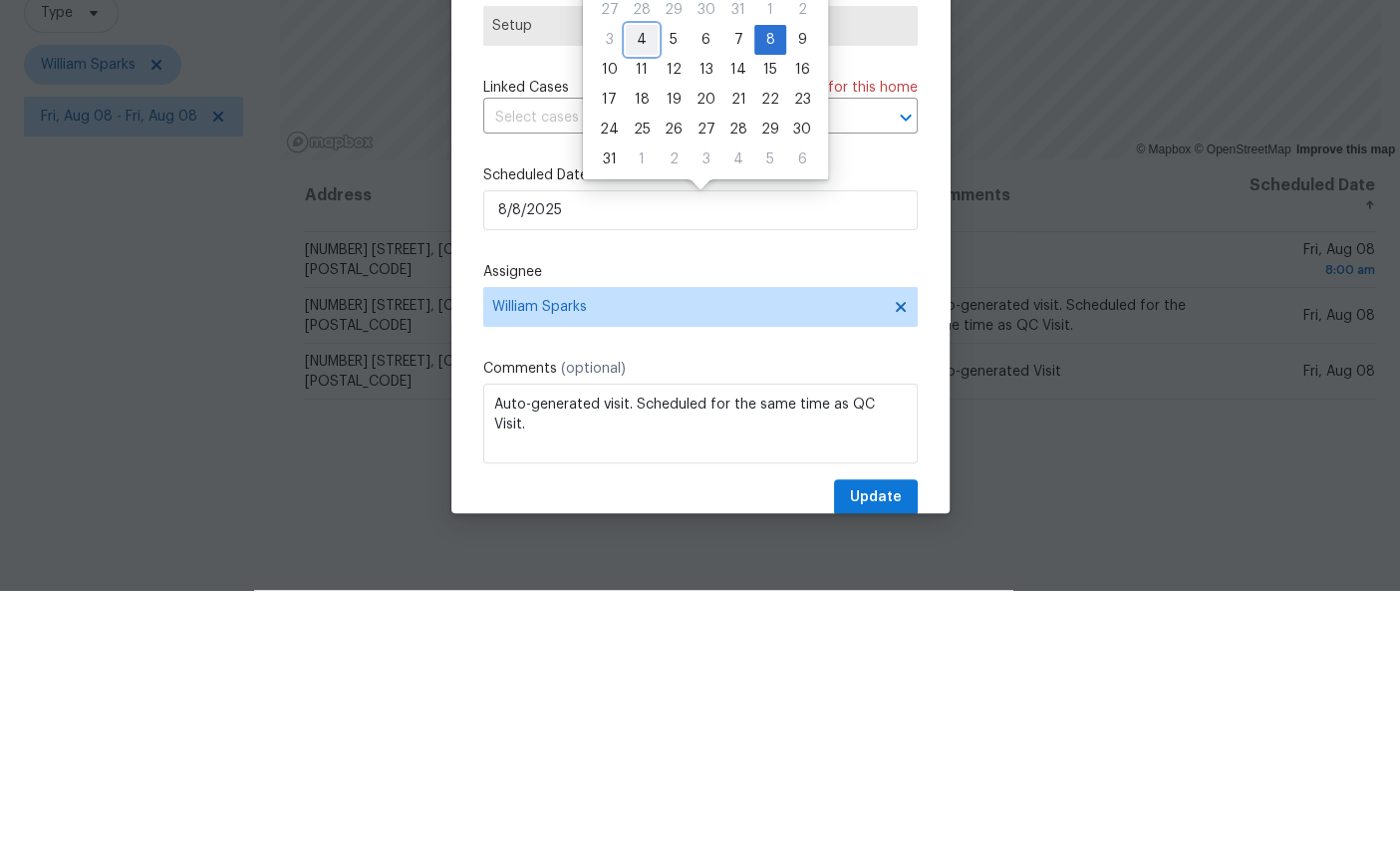 click on "4" at bounding box center (642, 302) 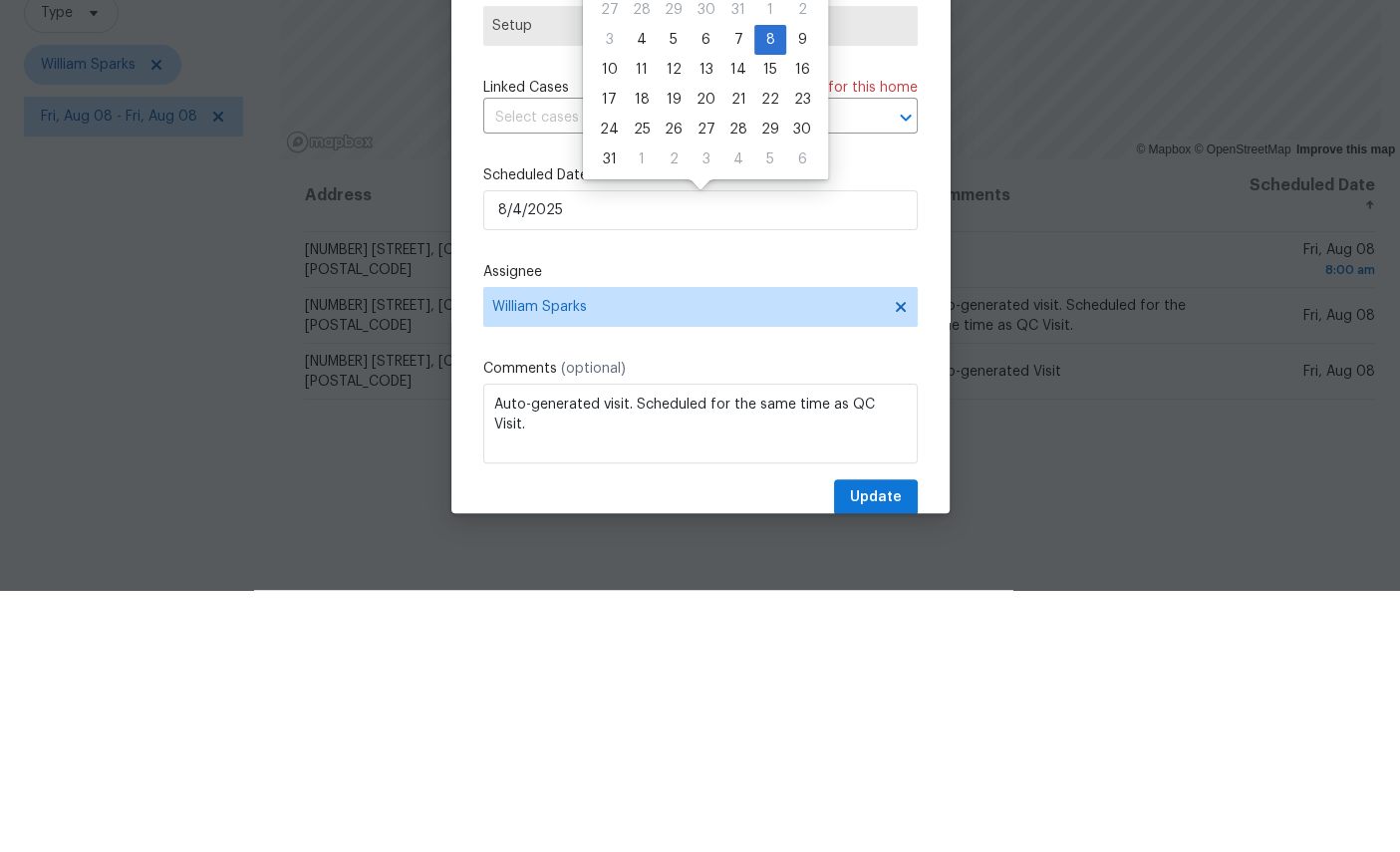 scroll, scrollTop: 75, scrollLeft: 0, axis: vertical 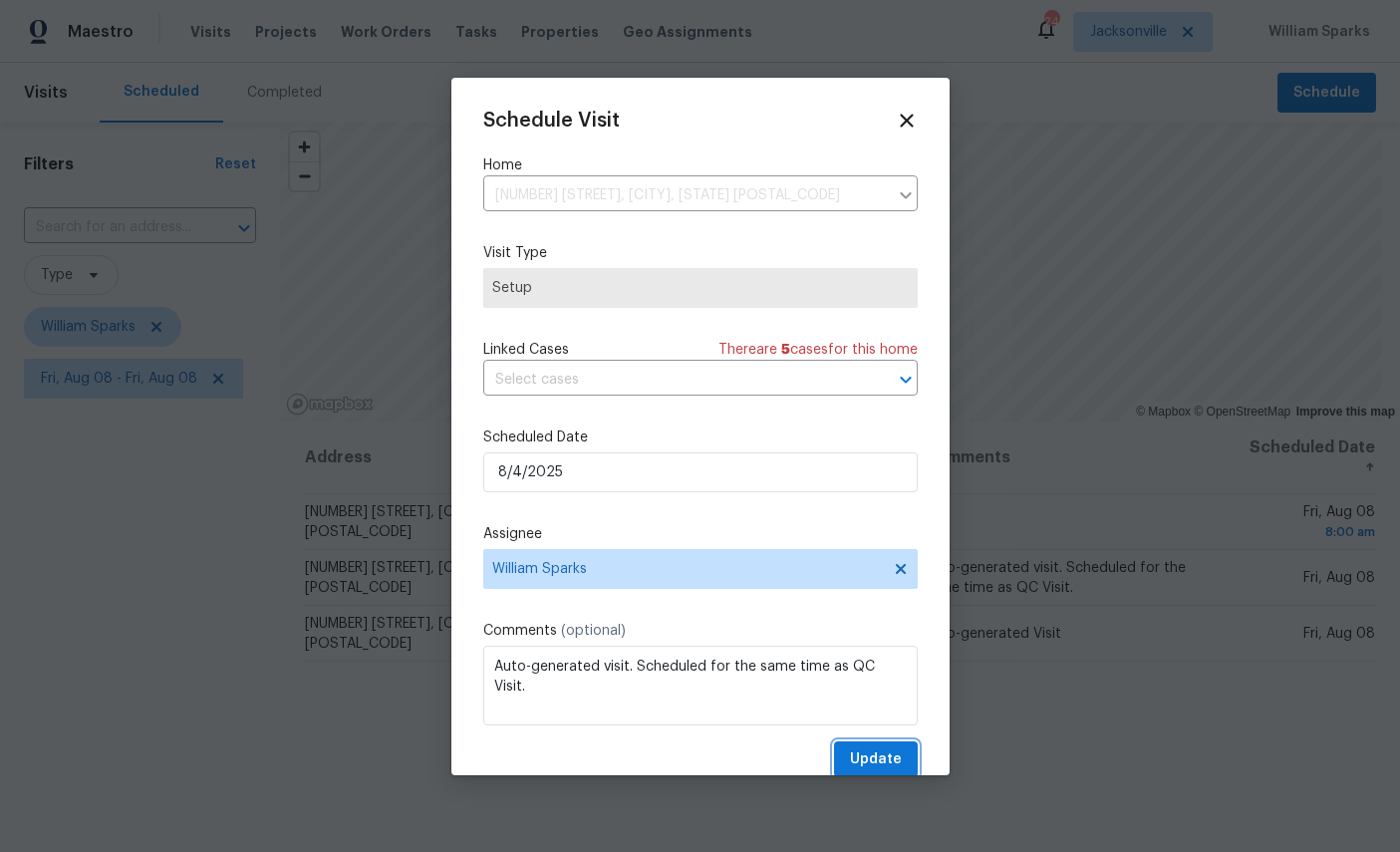 click on "Update" at bounding box center [876, 759] 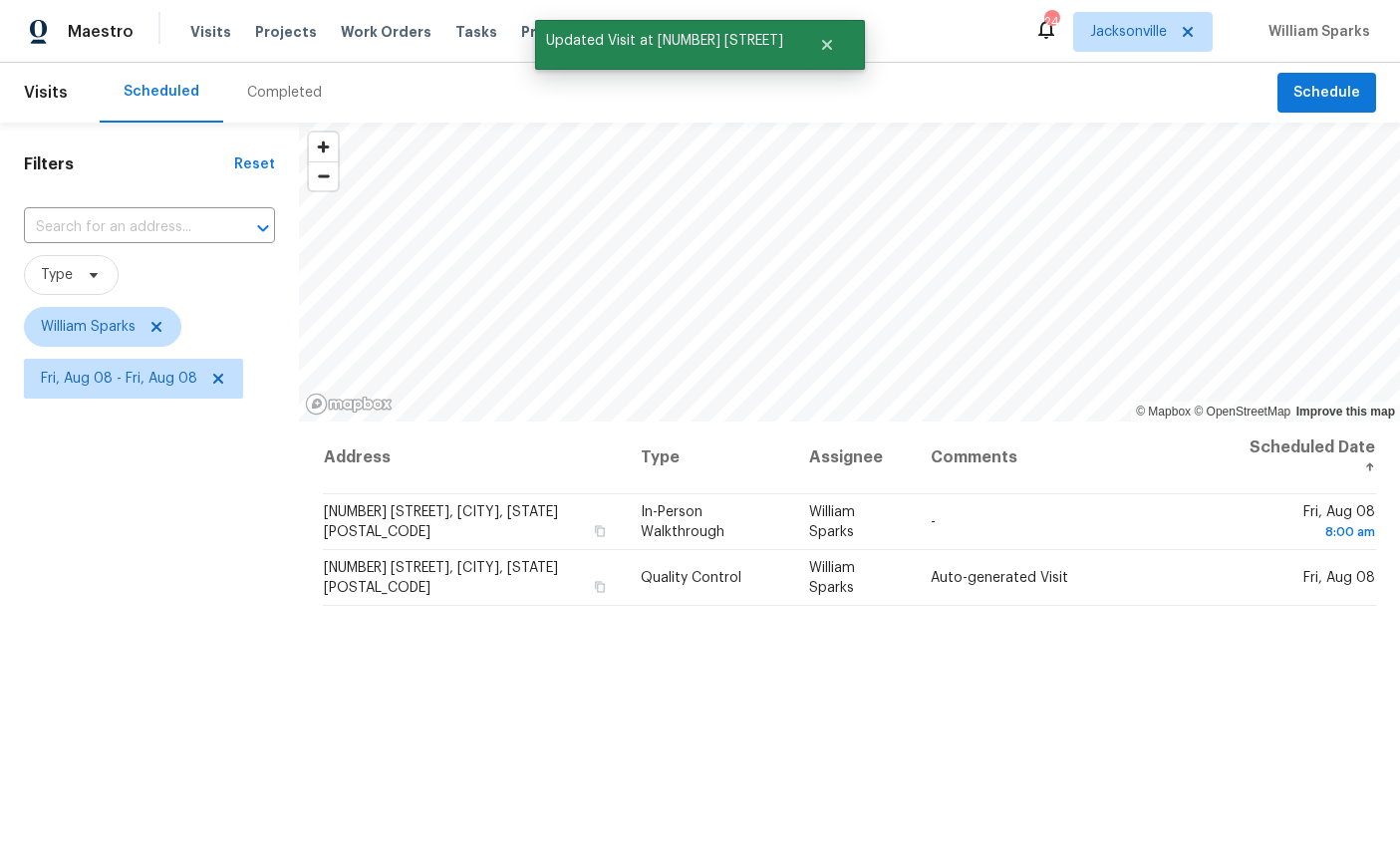 click 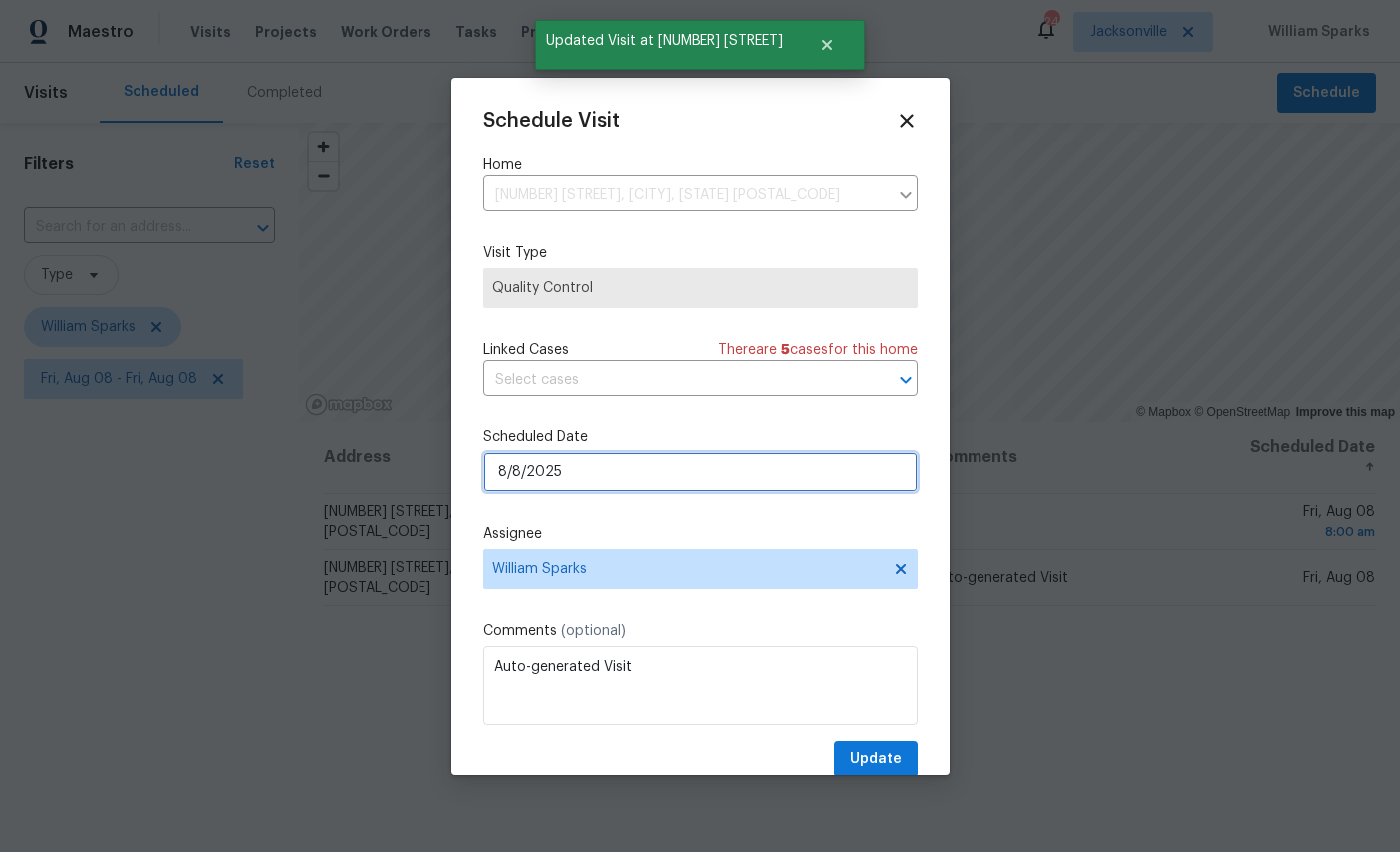 click on "8/8/2025" at bounding box center [700, 472] 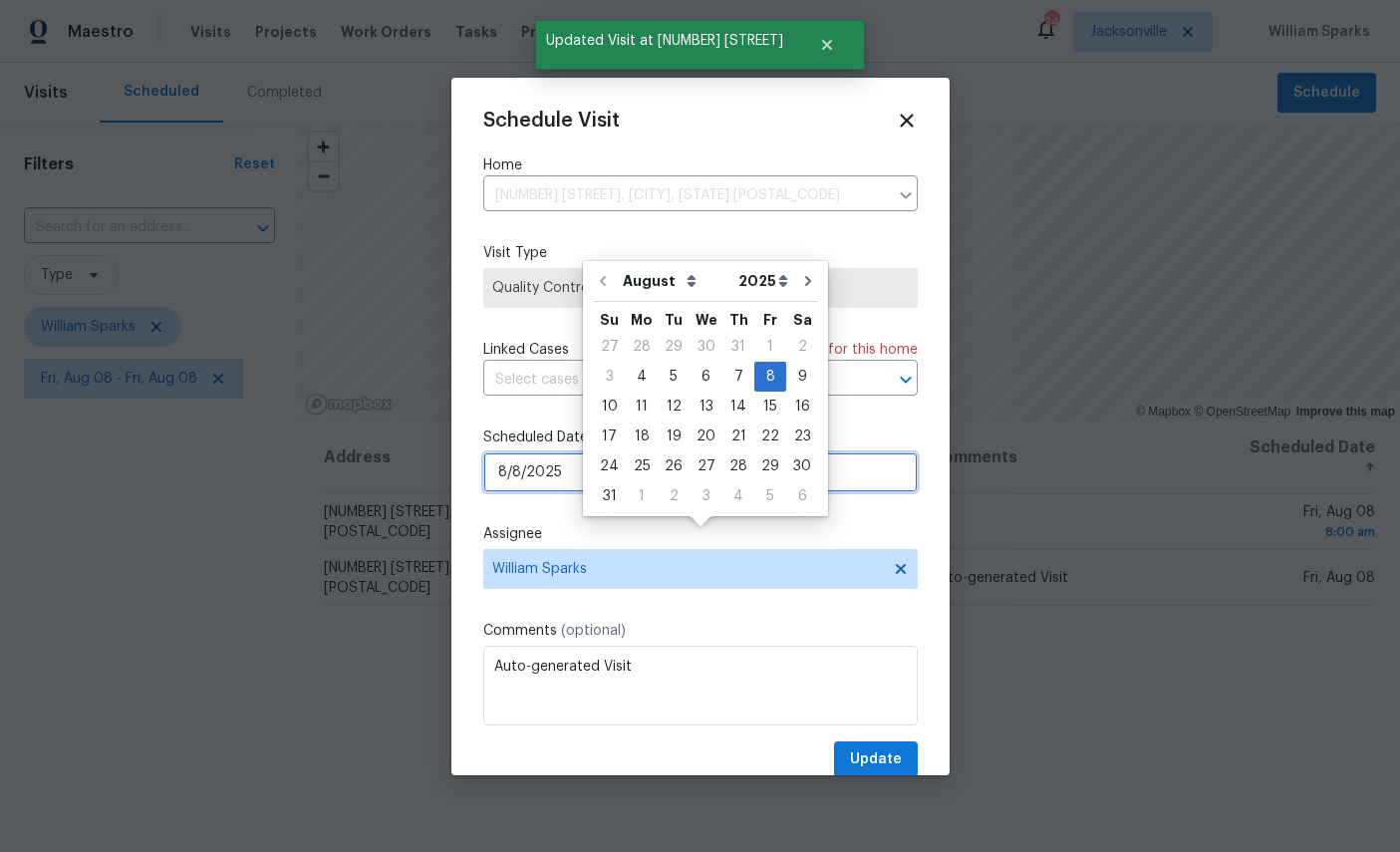 scroll, scrollTop: 75, scrollLeft: 0, axis: vertical 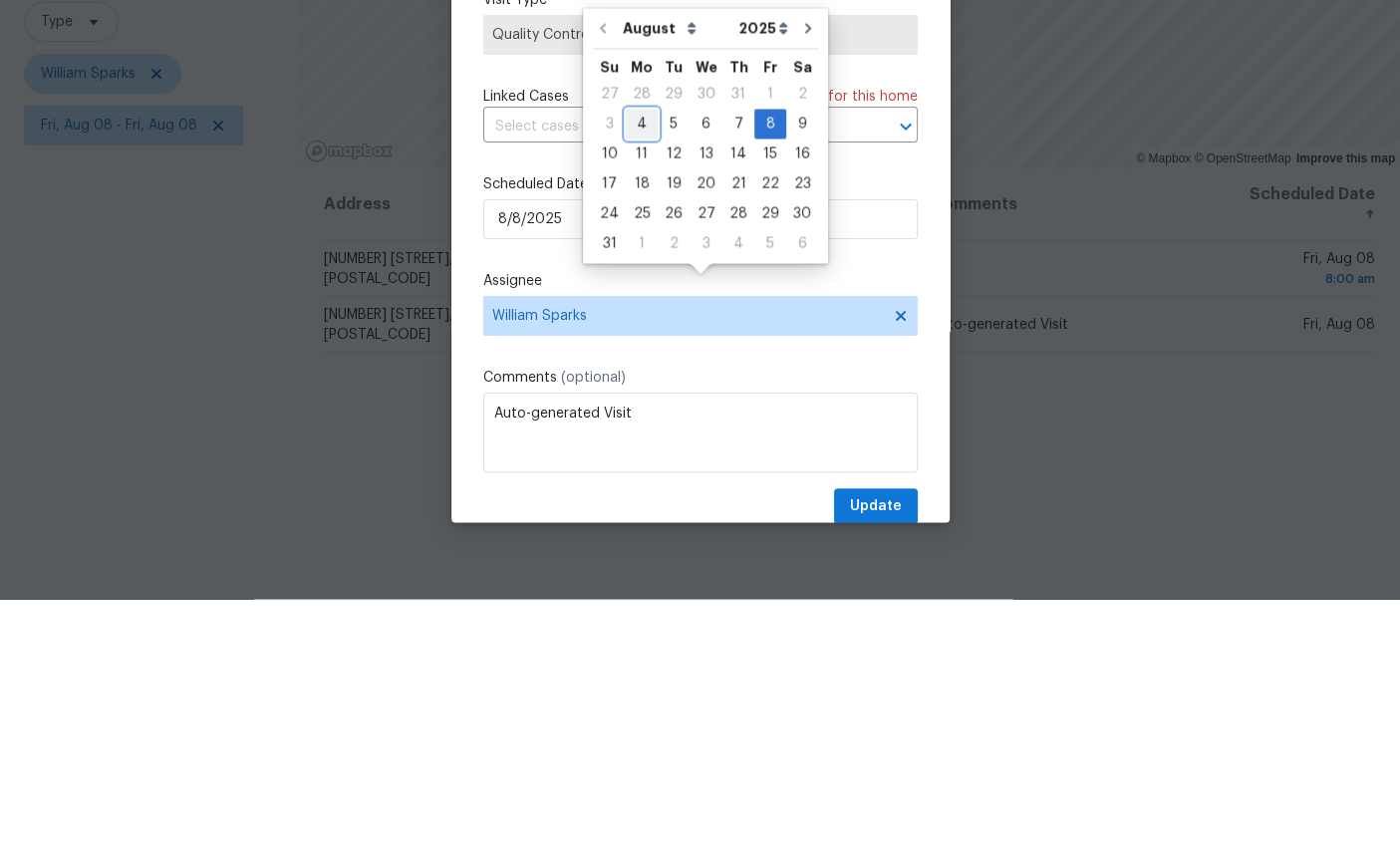 click on "4" at bounding box center (642, 377) 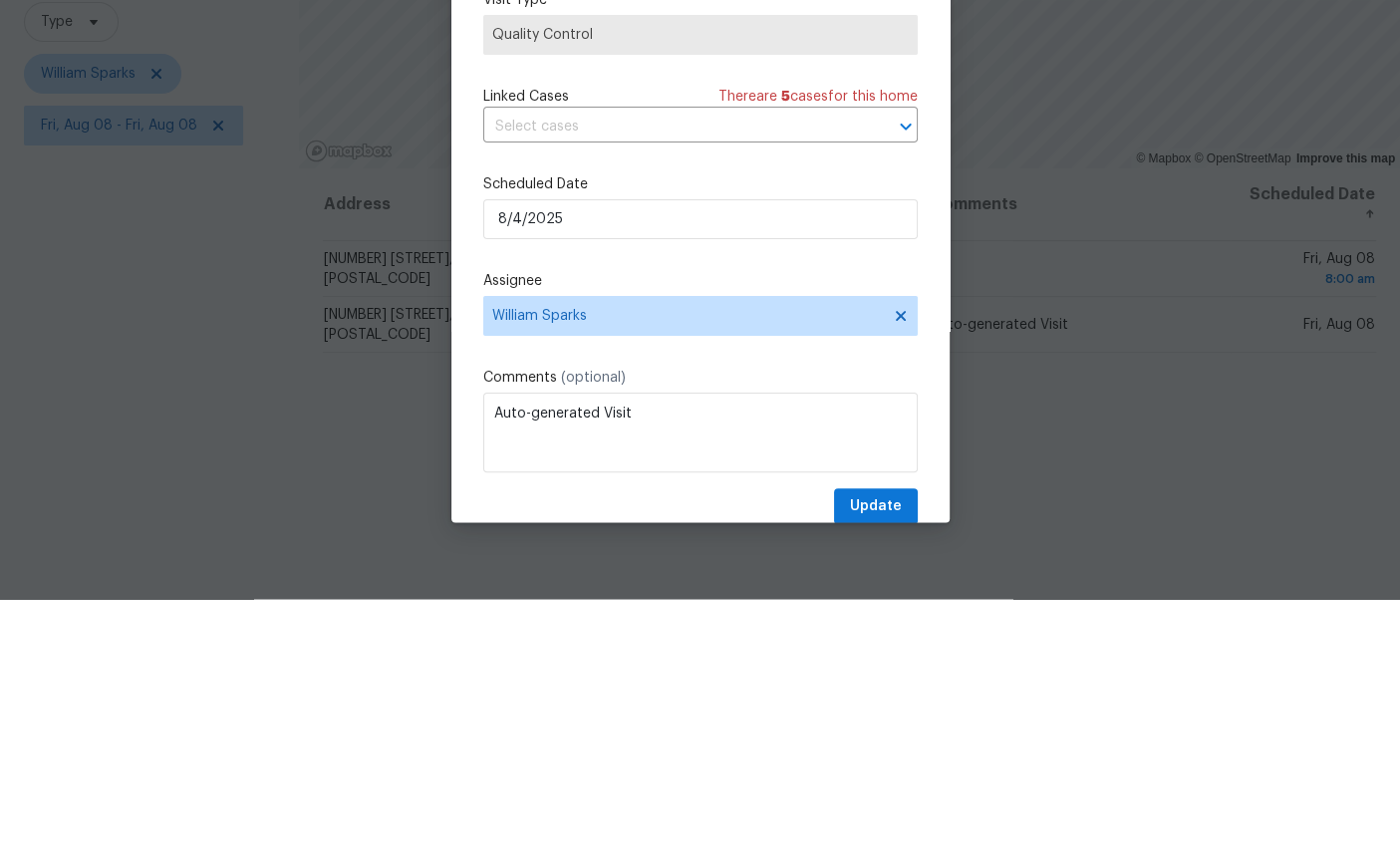 scroll, scrollTop: 75, scrollLeft: 0, axis: vertical 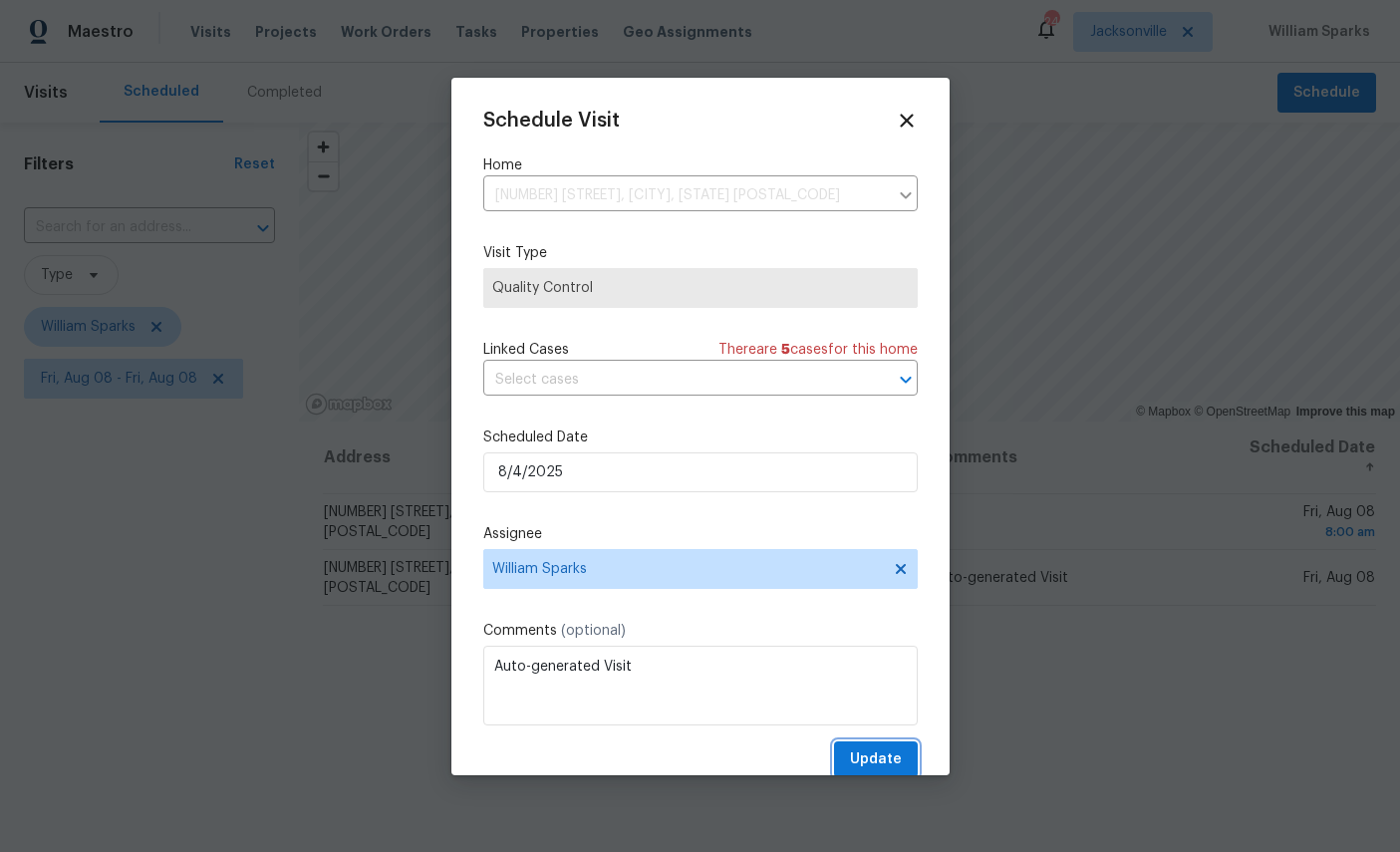 click on "Update" at bounding box center [876, 759] 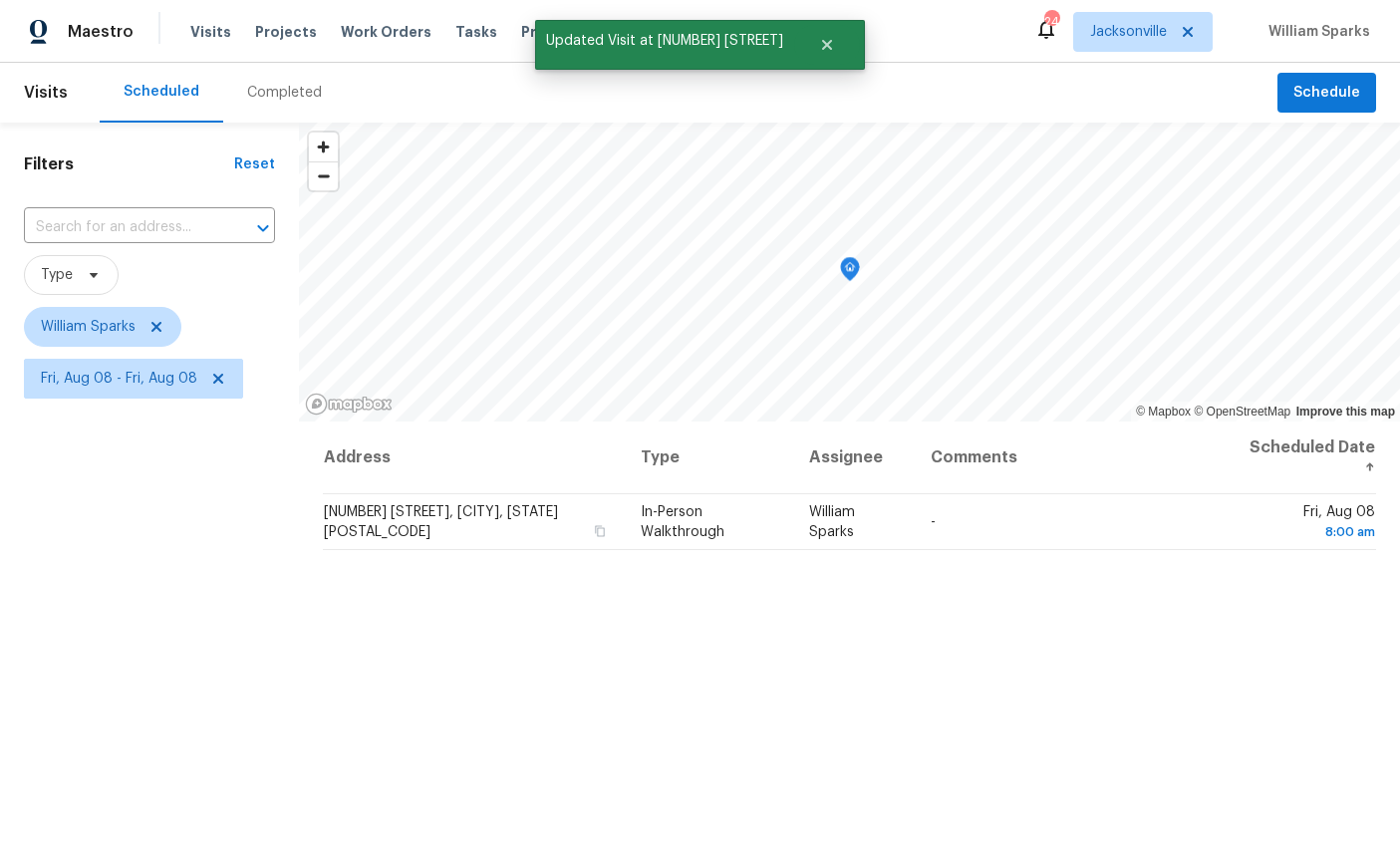 click on "Address Type Assignee Comments Scheduled Date ↑ 188 Red Barn Rd, Saint Augustine, FL 32092 In-Person Walkthrough William Sparks - Fri, Aug 08 8:00 am" at bounding box center (849, 762) 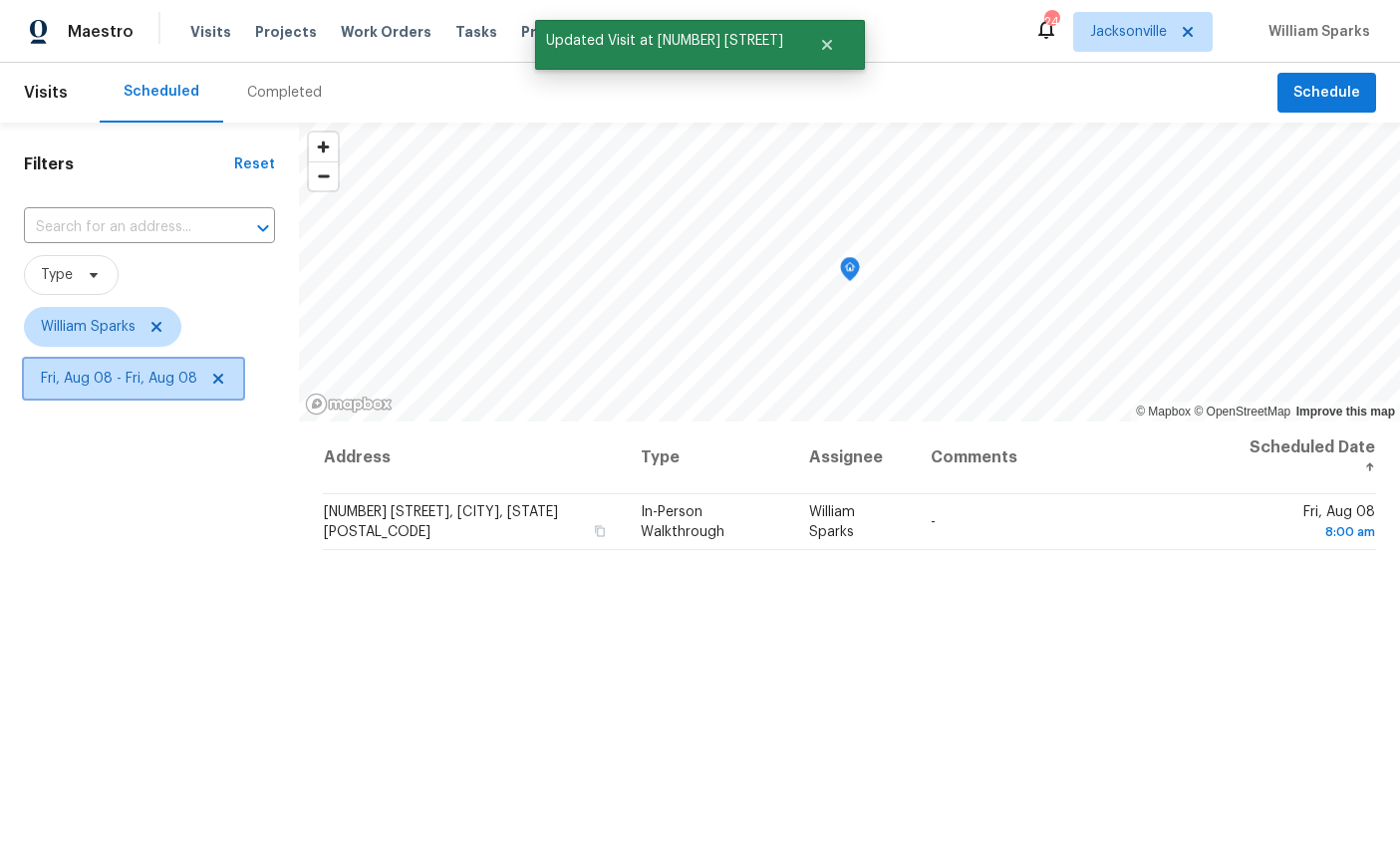 click on "Fri, Aug 08 - Fri, Aug 08" at bounding box center (134, 379) 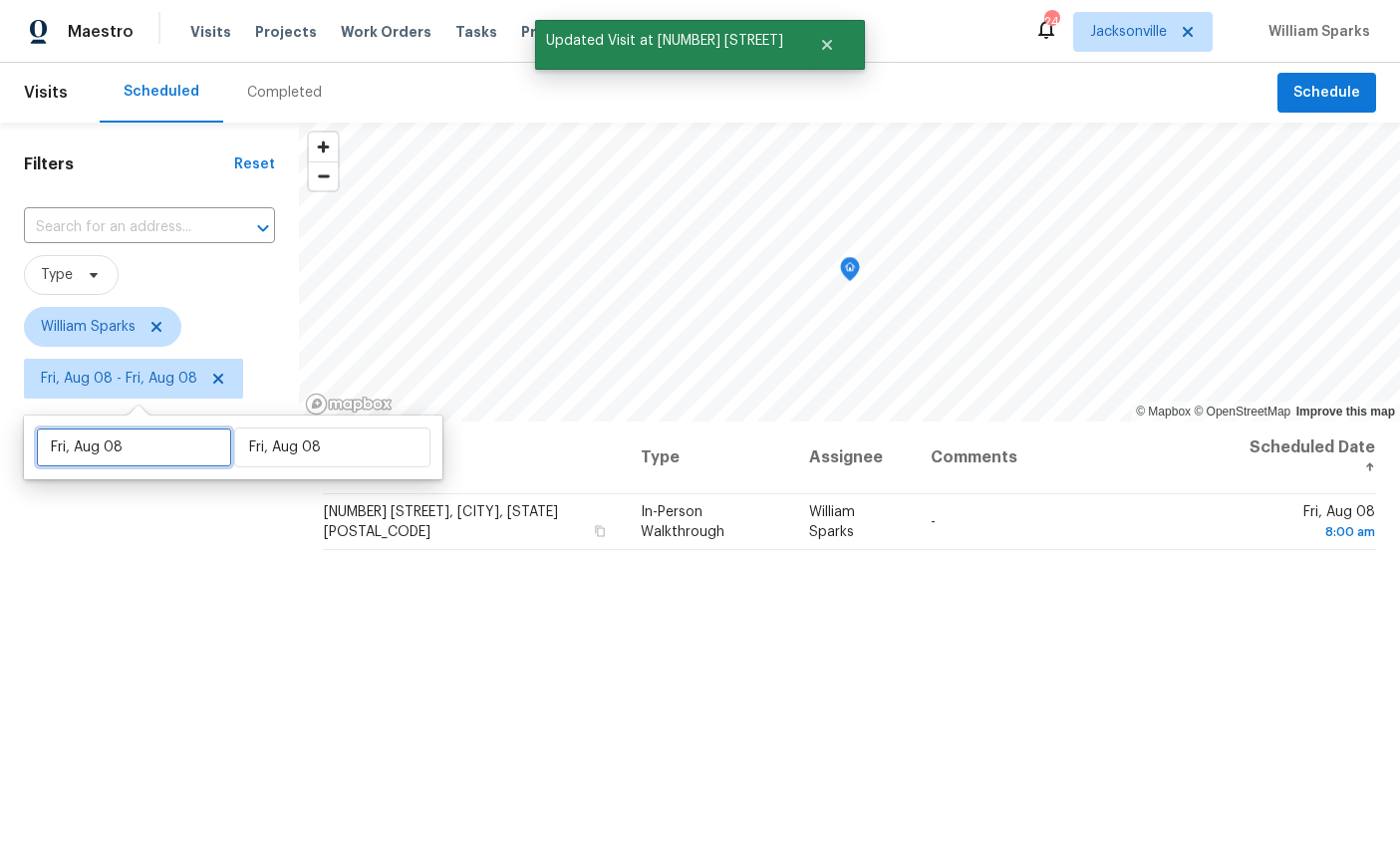 click on "Fri, Aug 08" at bounding box center [134, 447] 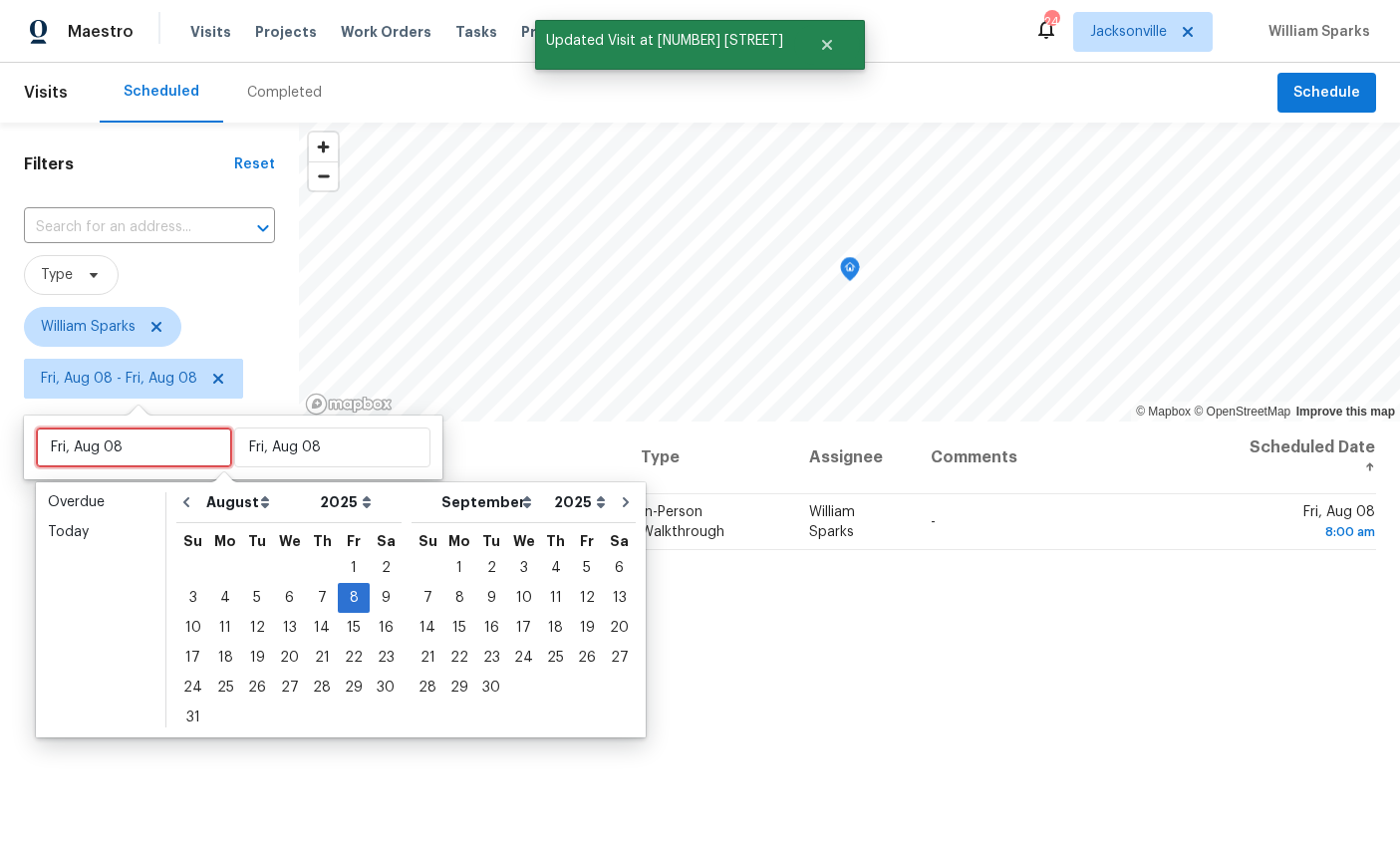 scroll, scrollTop: 75, scrollLeft: 0, axis: vertical 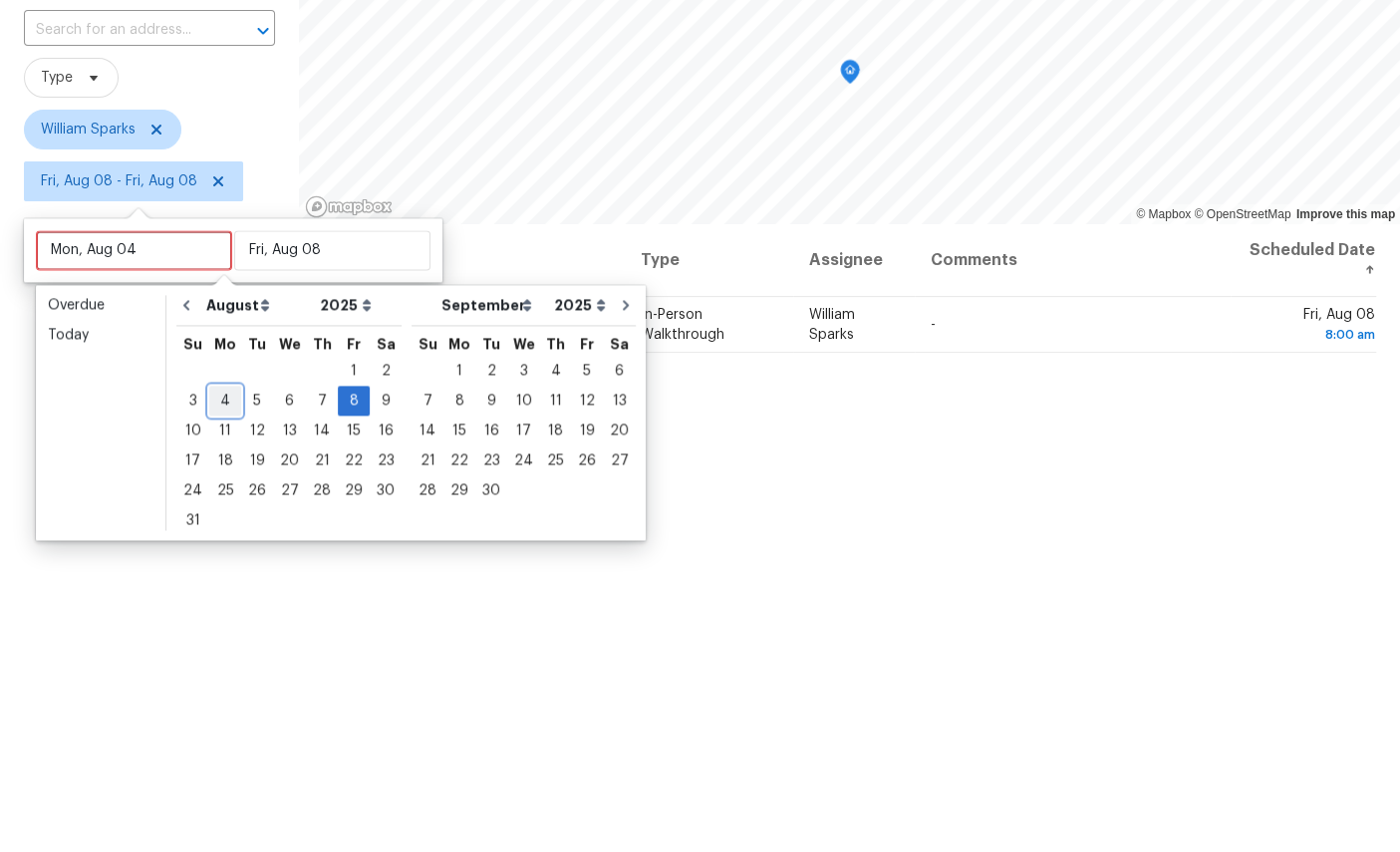 click on "4" at bounding box center (225, 598) 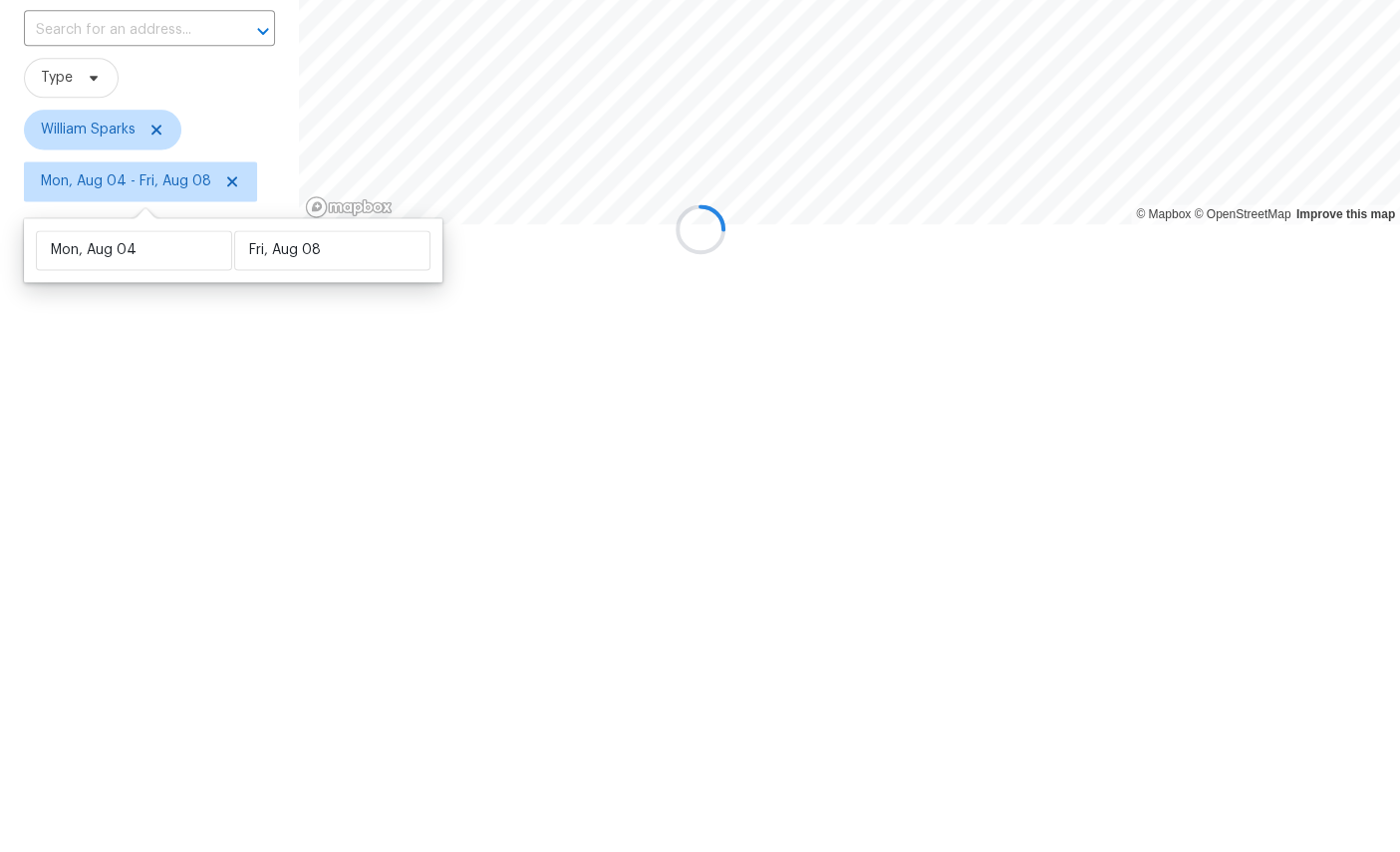 scroll, scrollTop: 0, scrollLeft: 0, axis: both 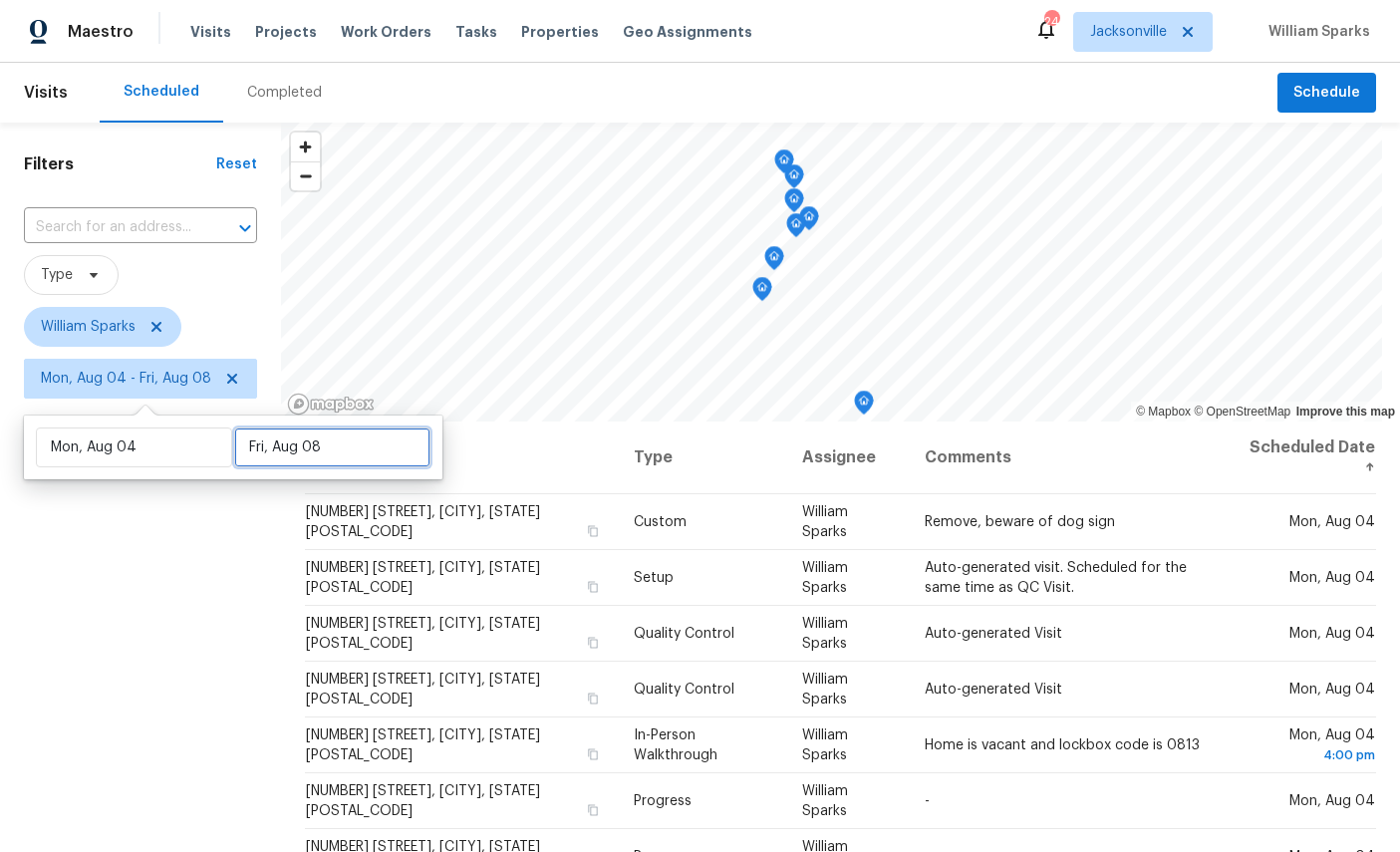 click on "Fri, Aug 08" at bounding box center (332, 447) 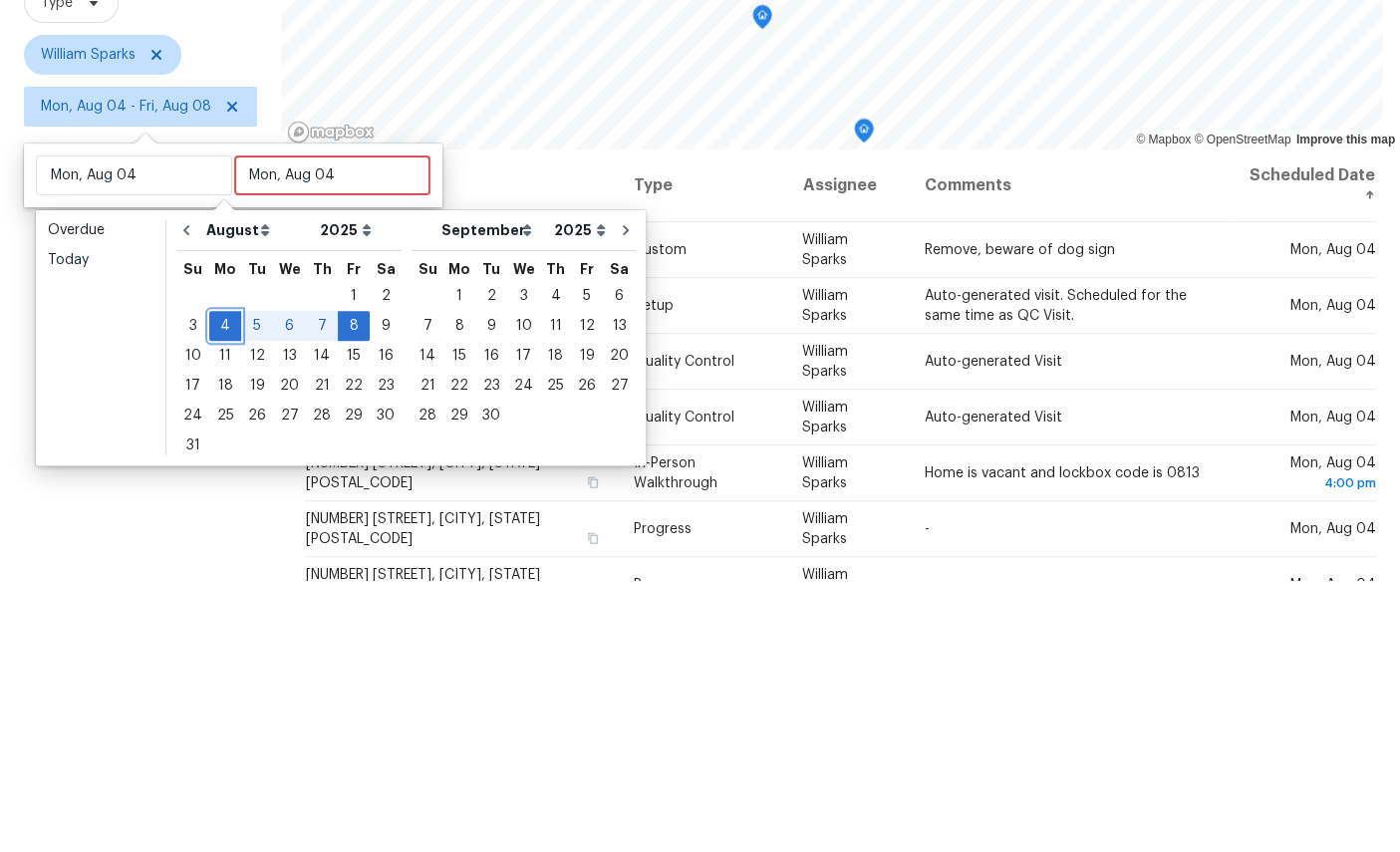 click on "4" at bounding box center (225, 598) 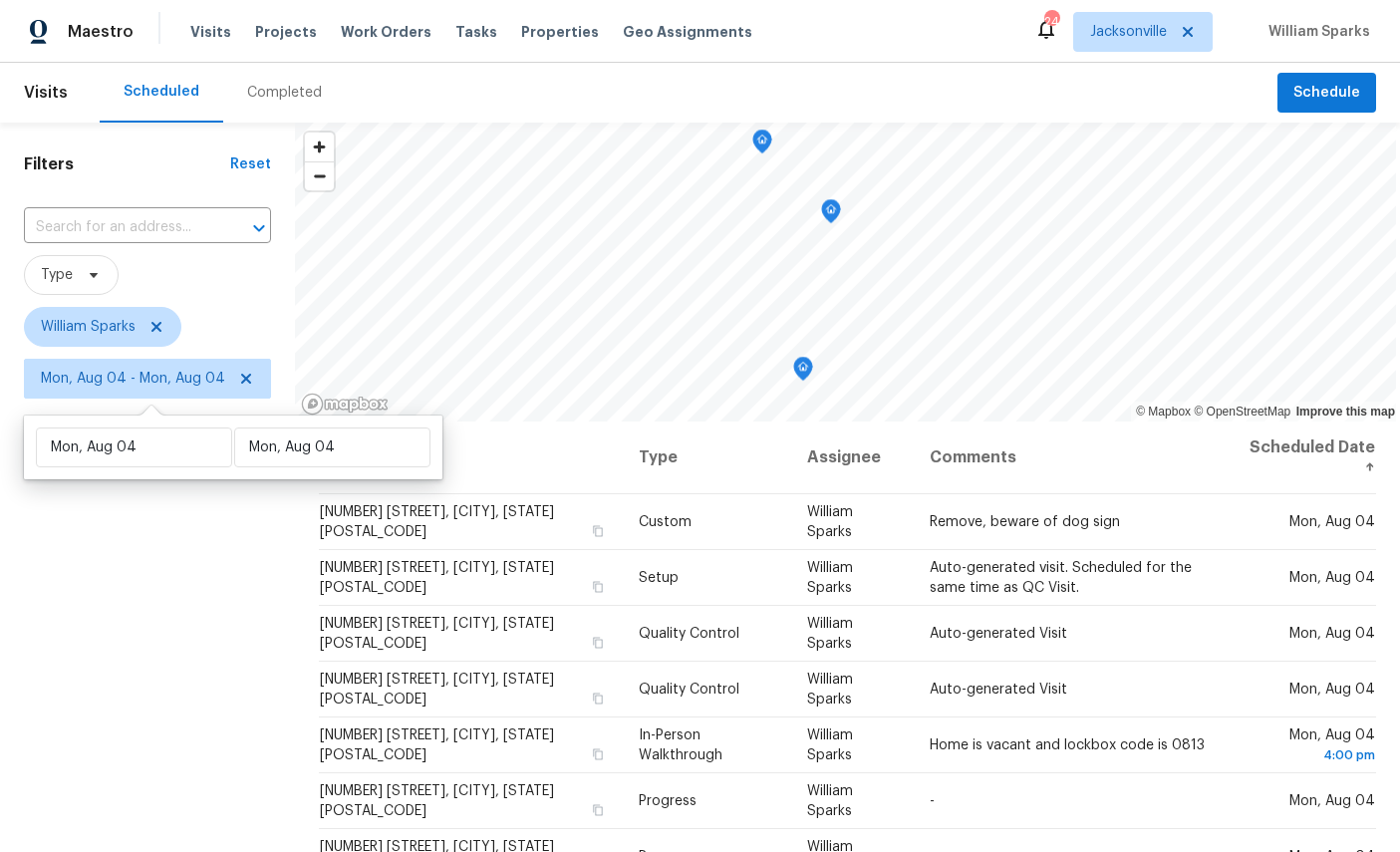 click on "Filters Reset ​ Type William Sparks Mon, Aug 04 - Mon, Aug 04" at bounding box center [147, 613] 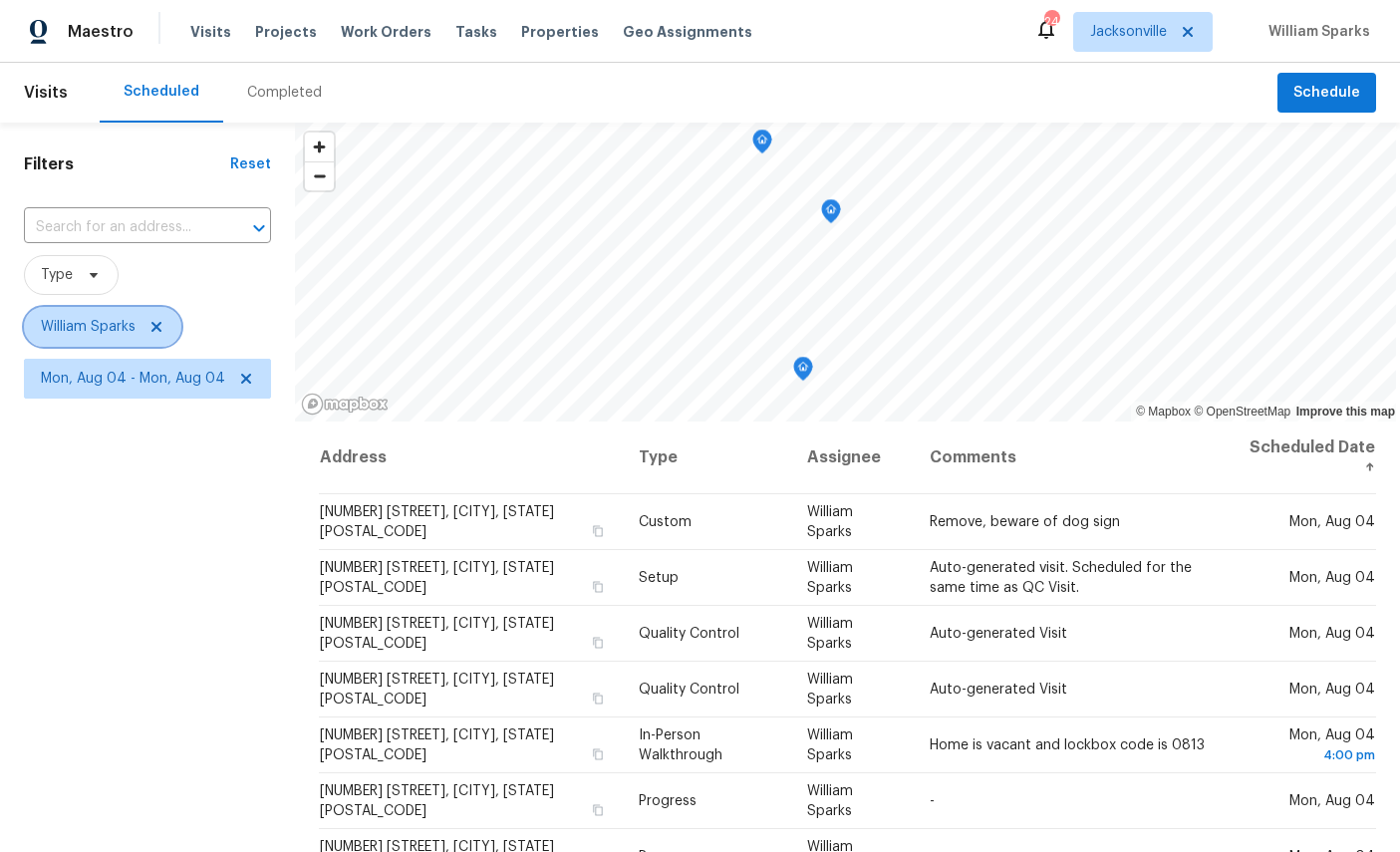 click 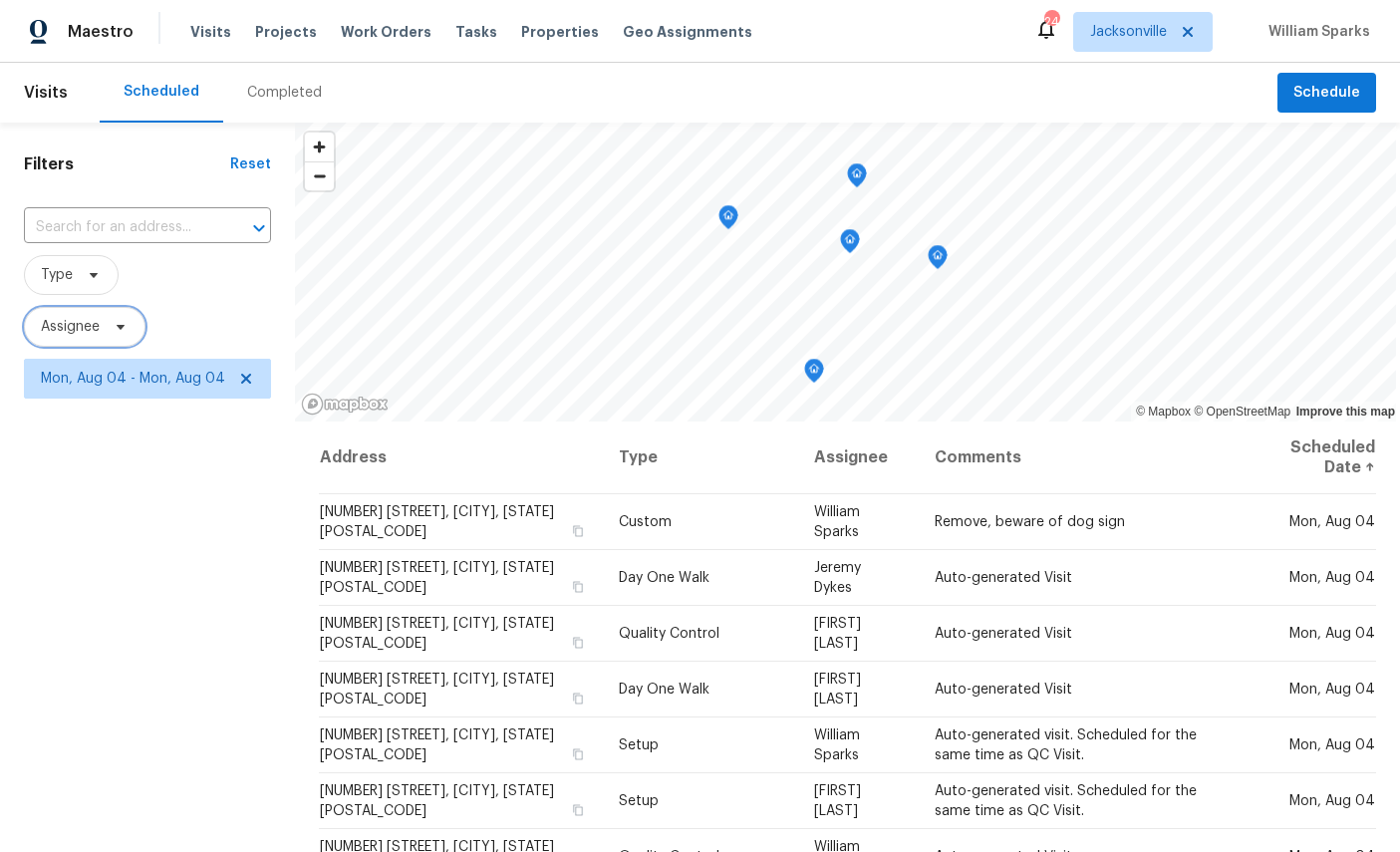 click on "Assignee" at bounding box center (70, 327) 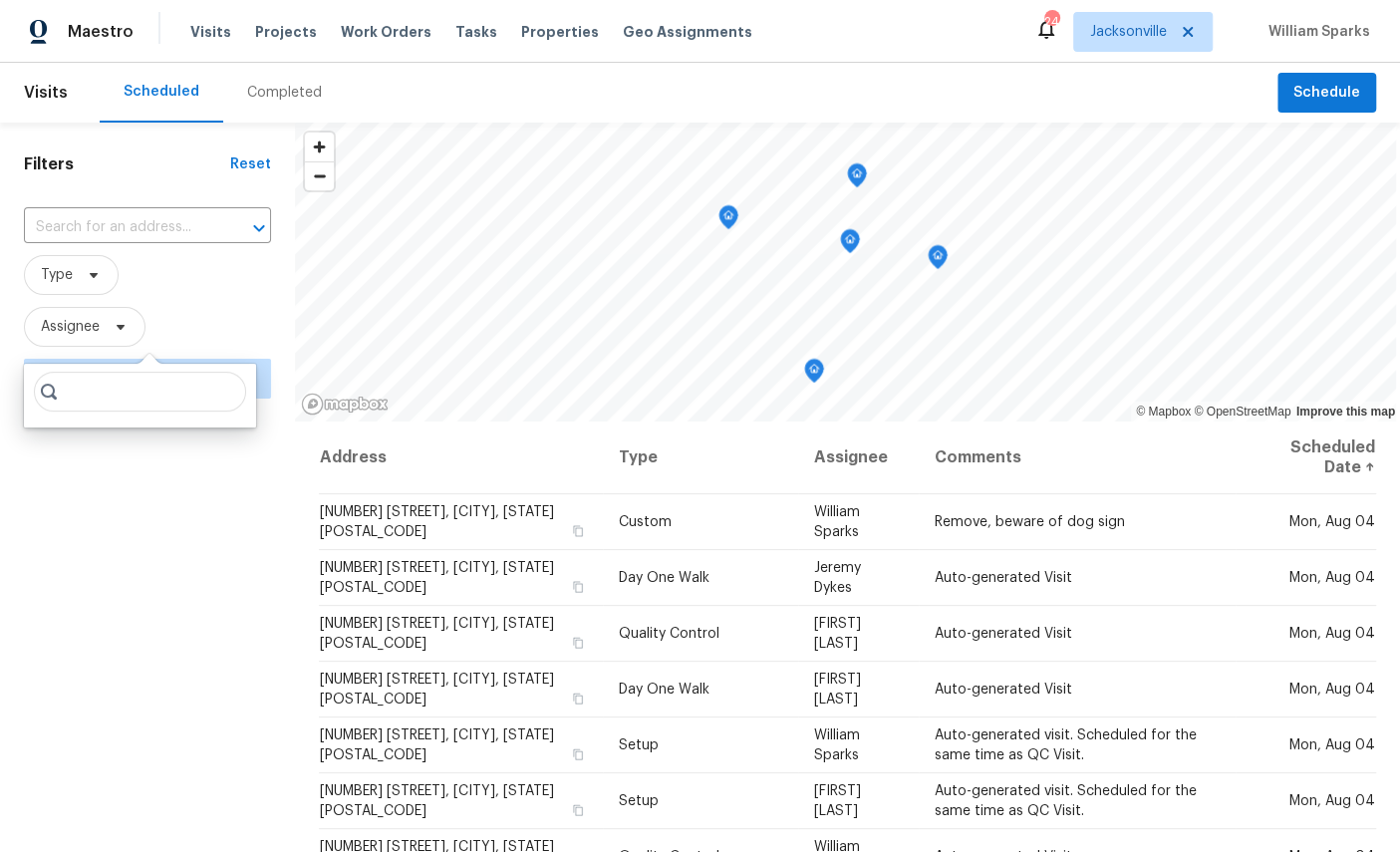 click at bounding box center [120, 227] 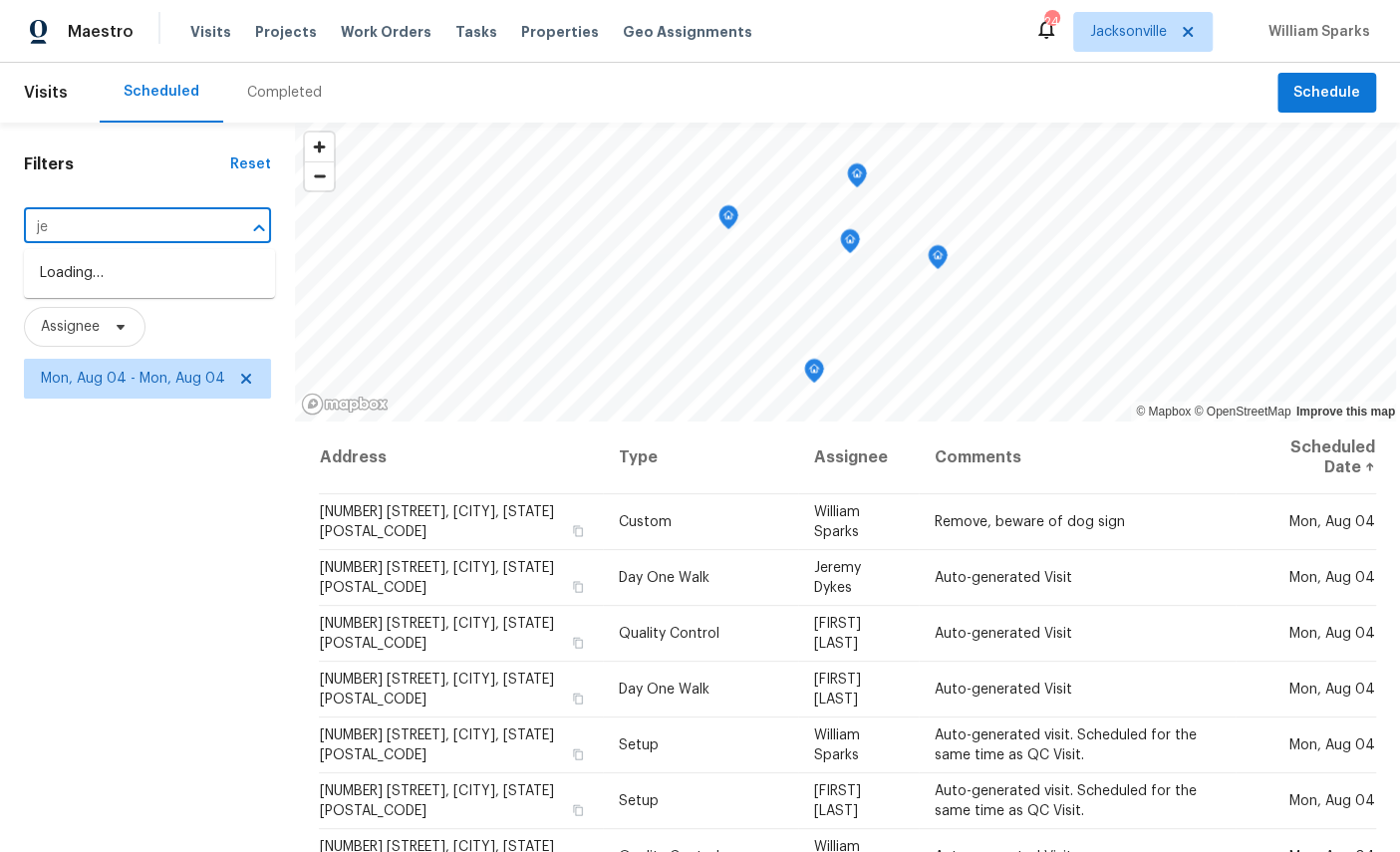 type on "j" 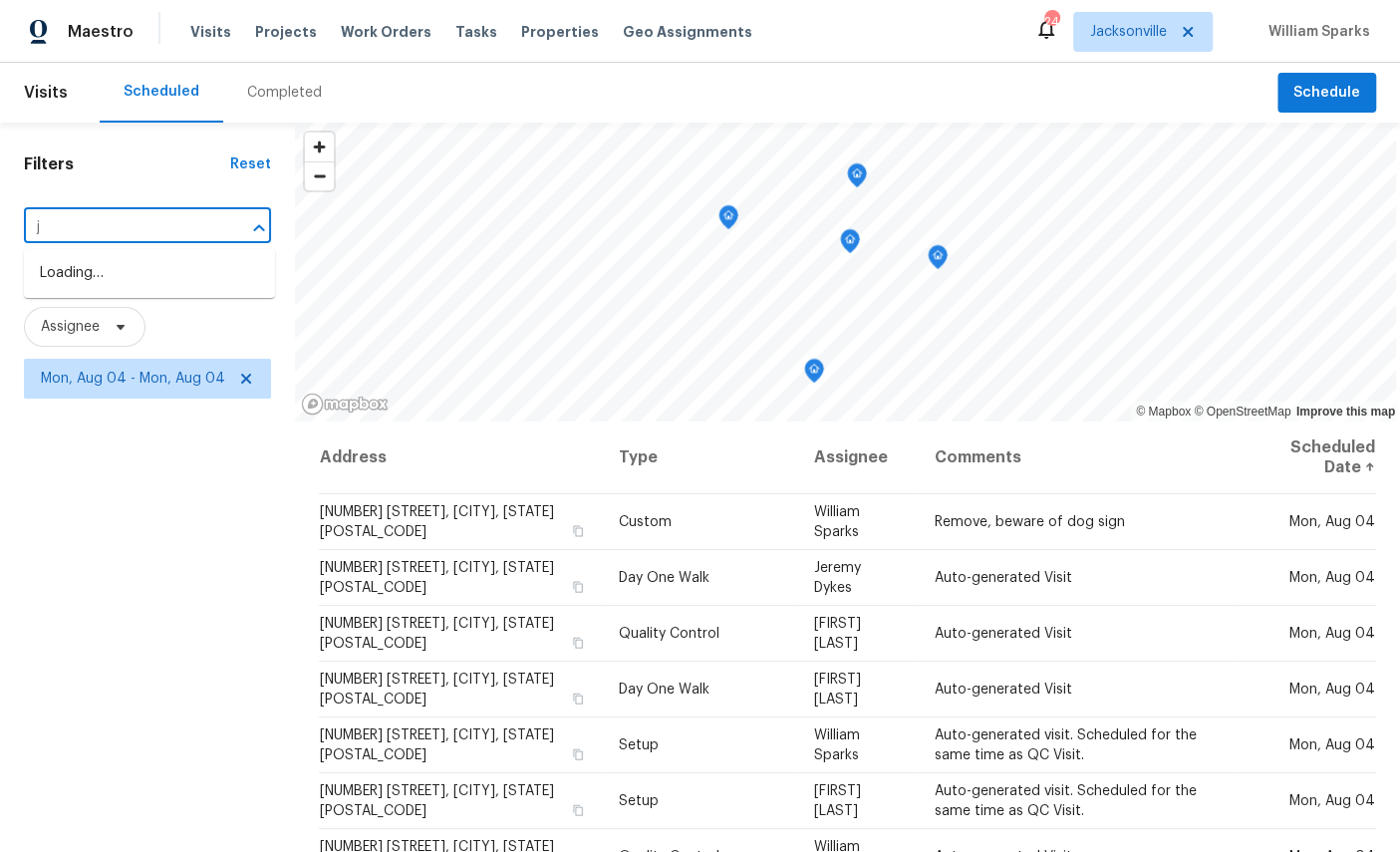 type 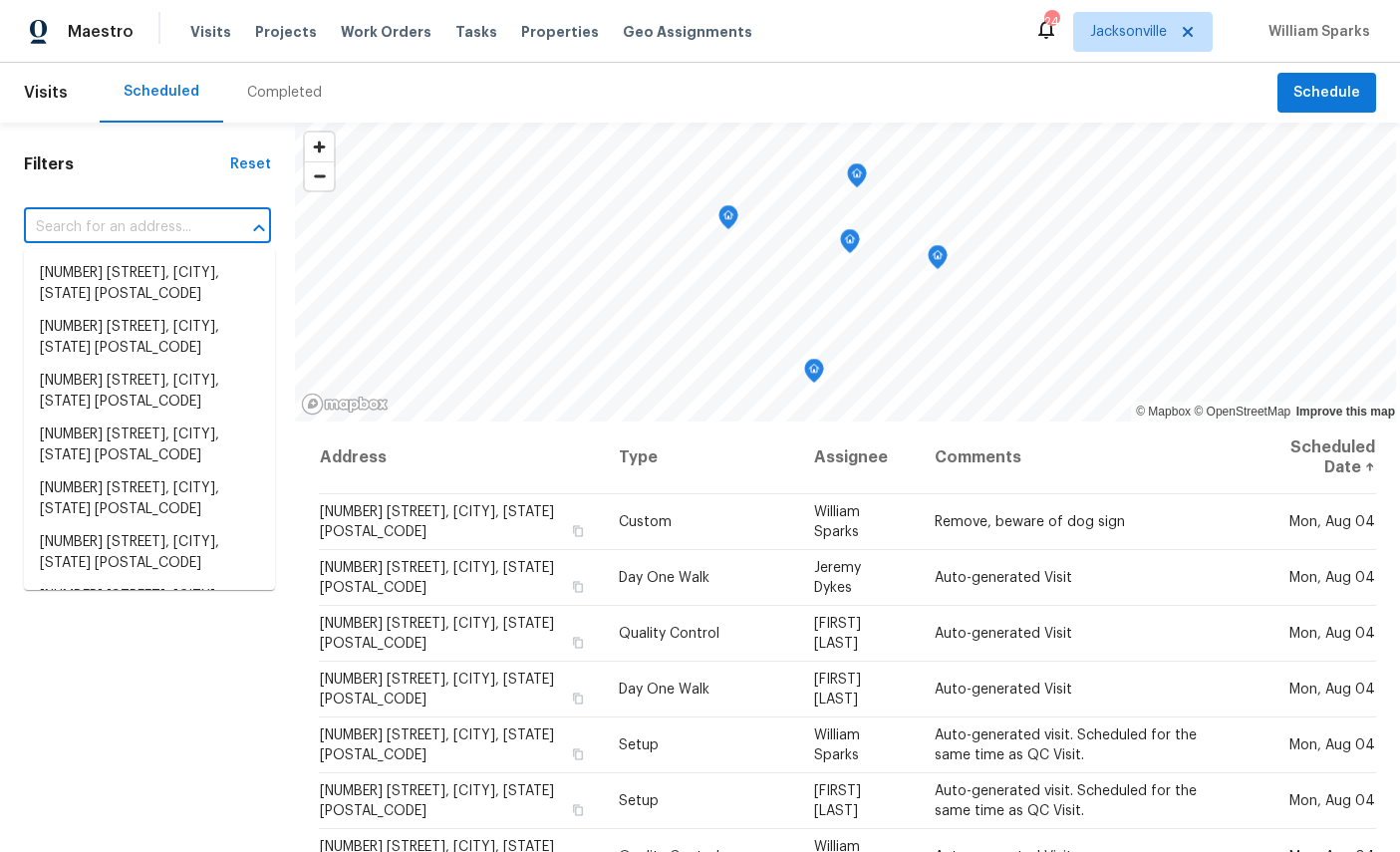 scroll, scrollTop: 7, scrollLeft: 0, axis: vertical 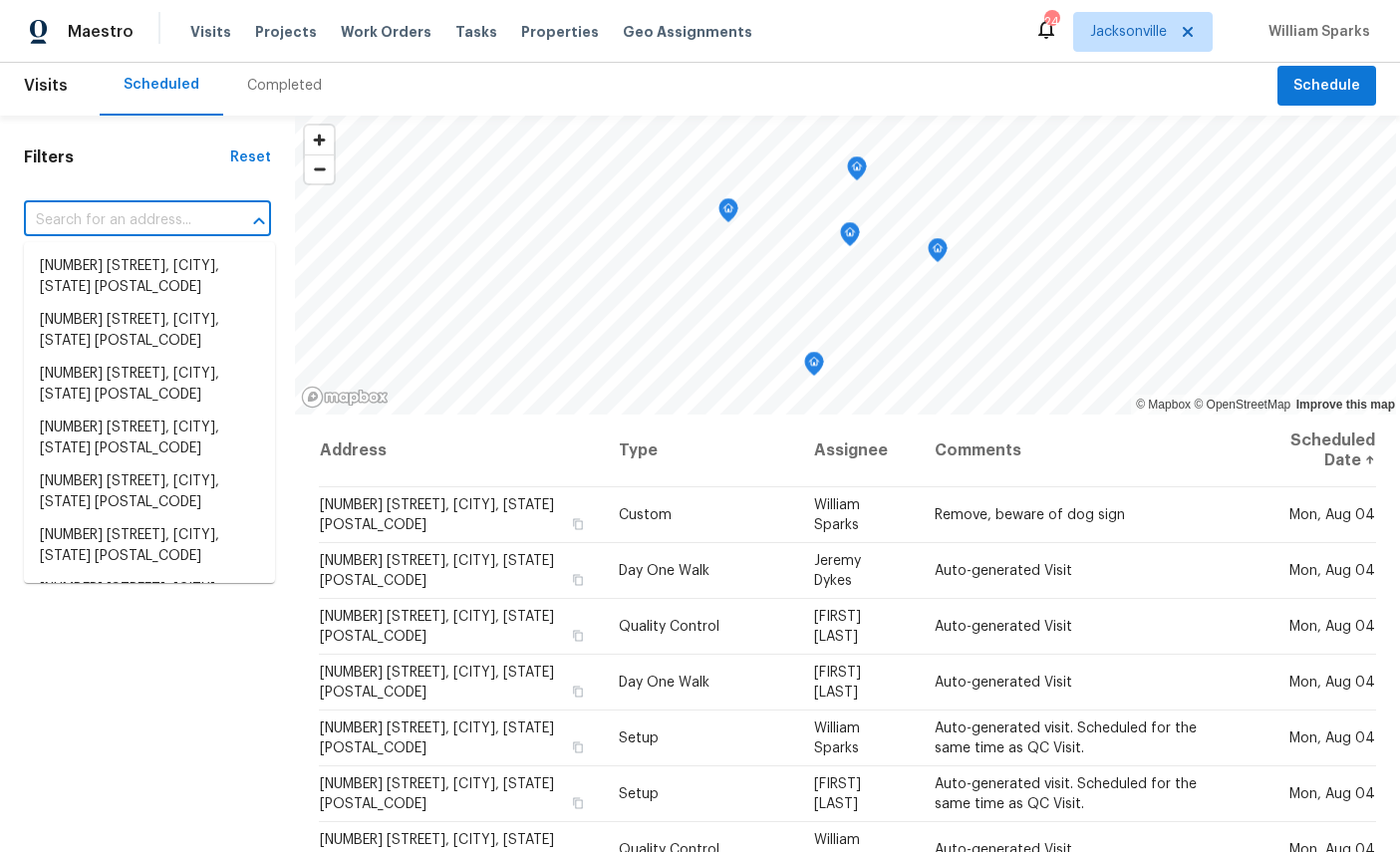 click on "Filters Reset ​ Type Assignee Mon, Aug 04 - Mon, Aug 04" at bounding box center [147, 606] 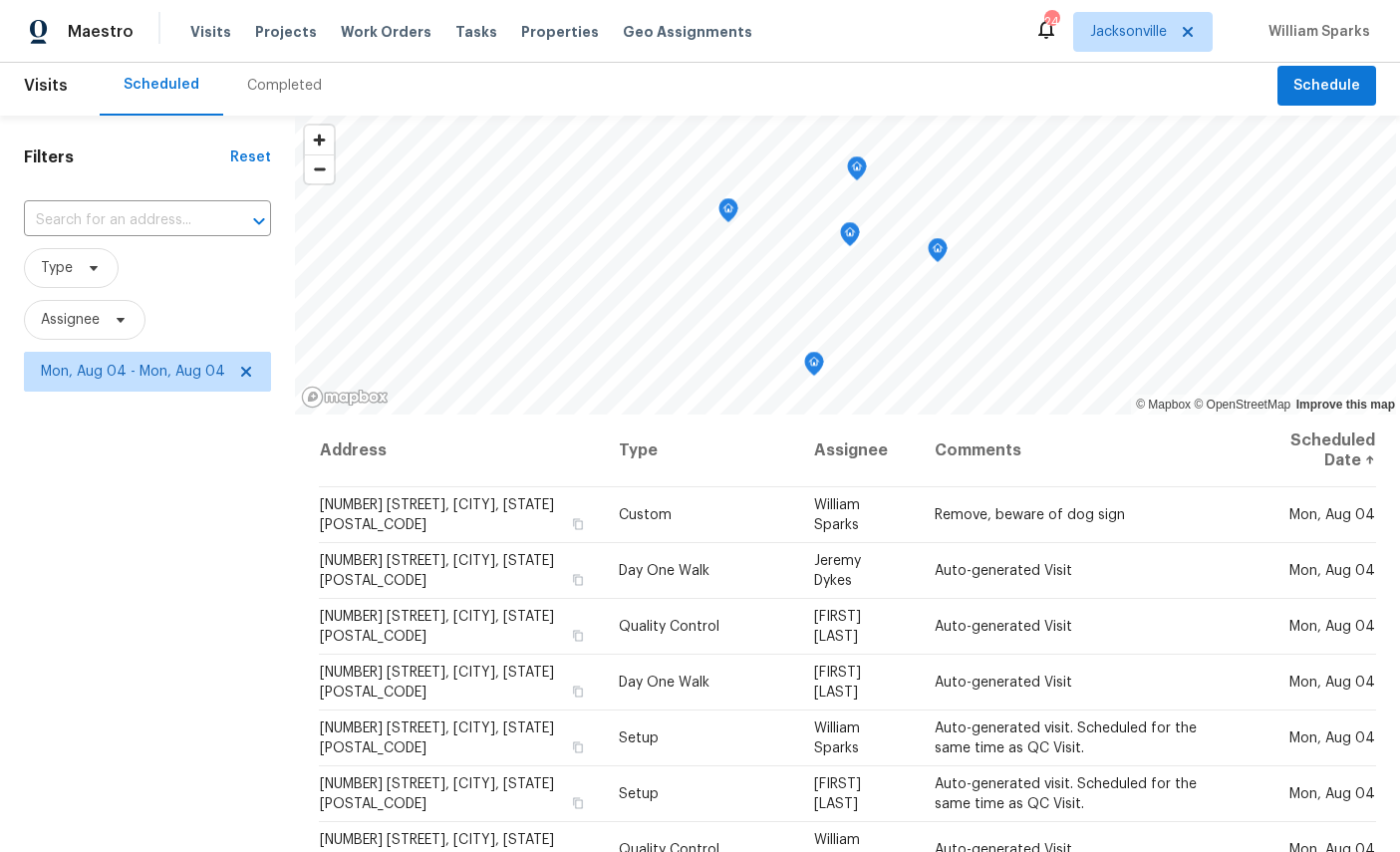 click on "Filters Reset ​ Type Assignee Mon, Aug 04 - Mon, Aug 04" at bounding box center [147, 606] 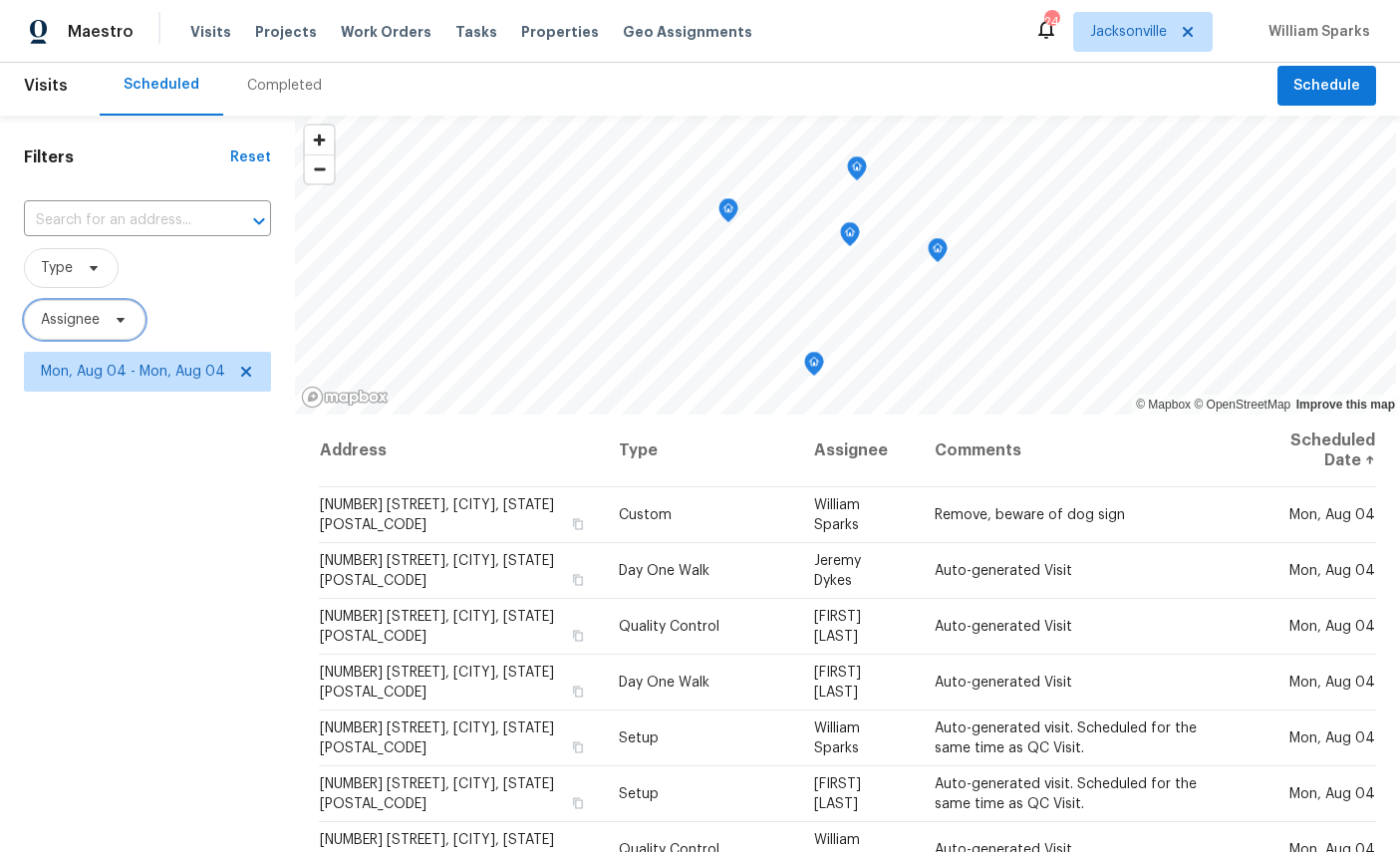 click on "Assignee" at bounding box center (70, 320) 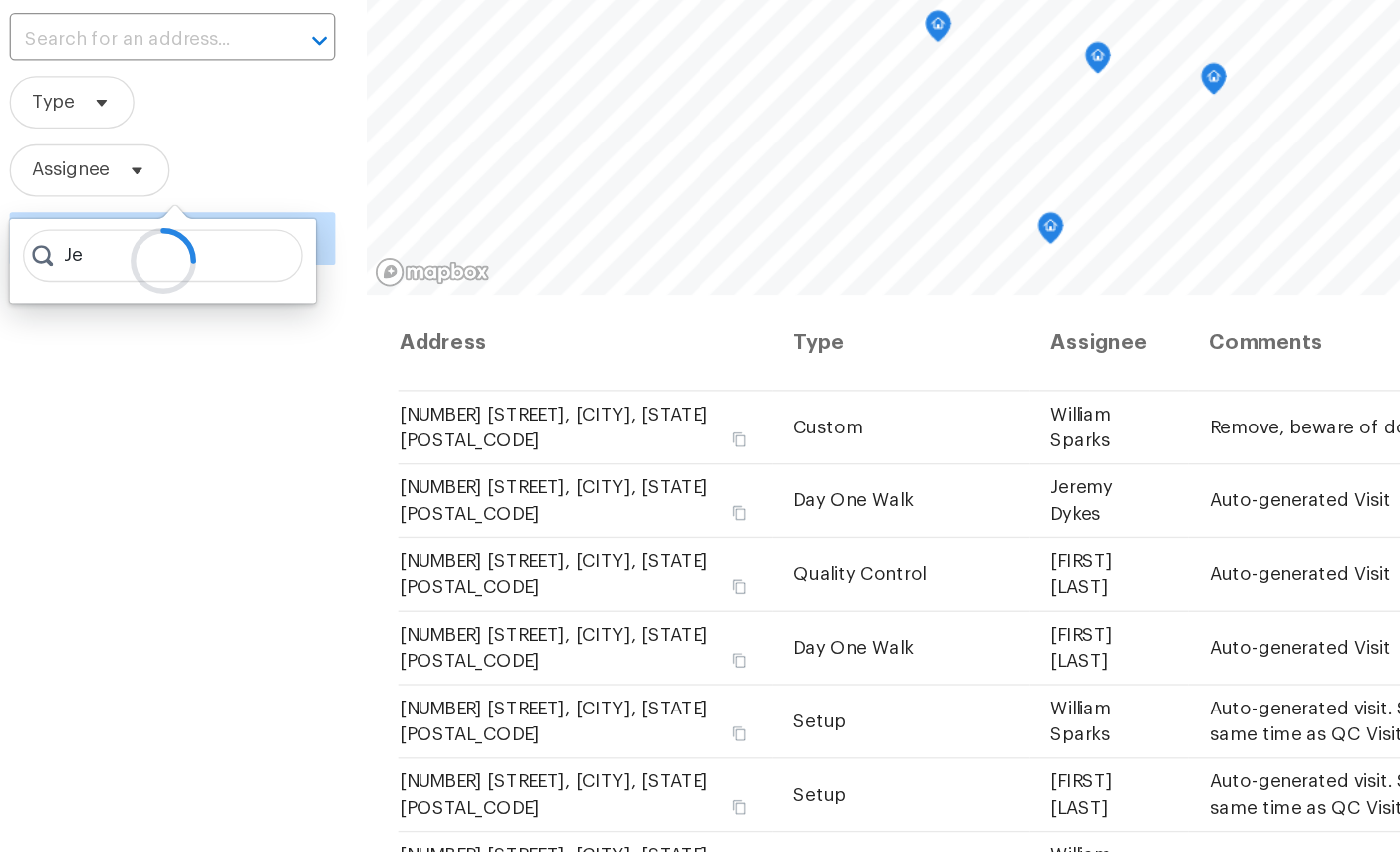 type on "J" 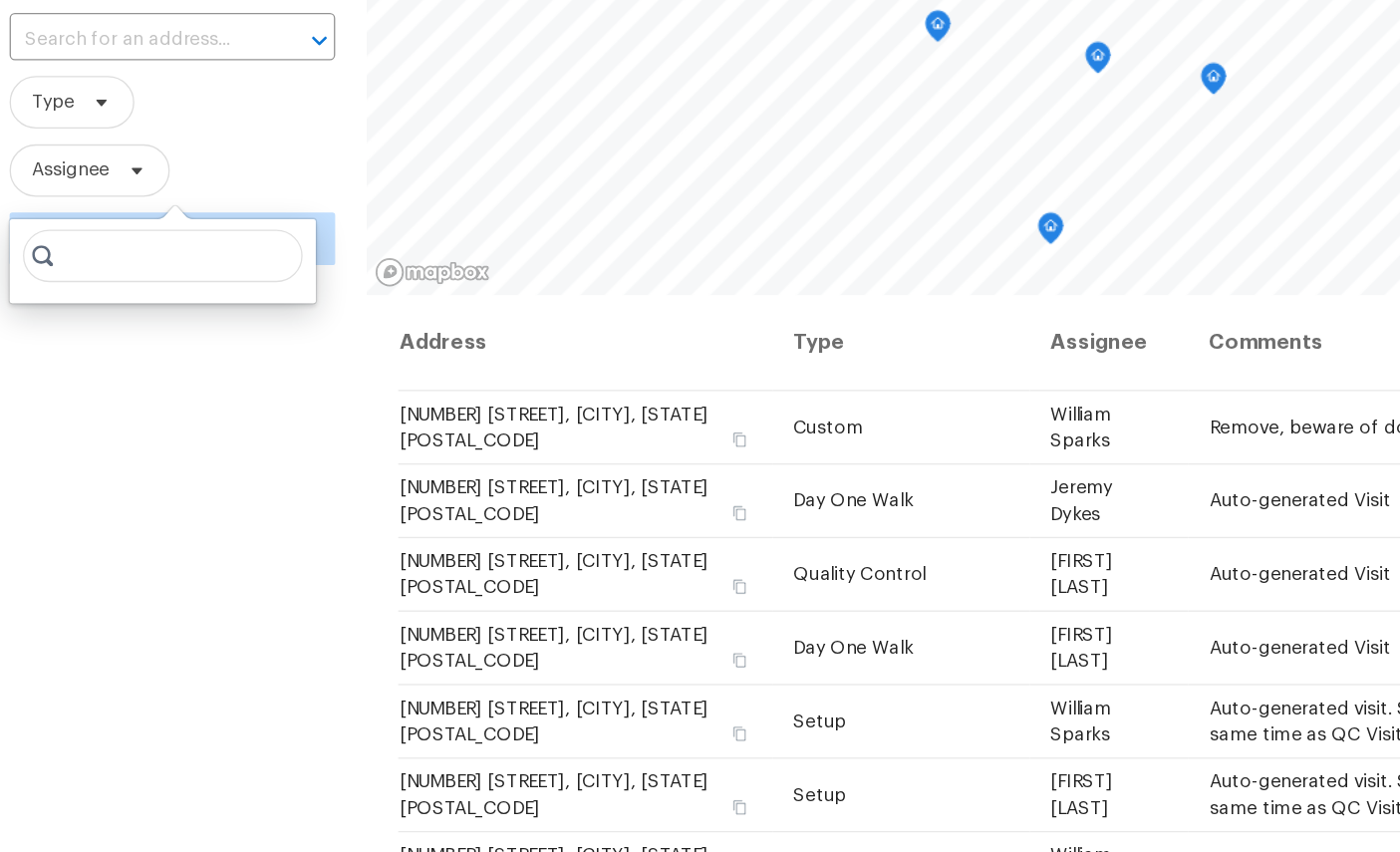 scroll, scrollTop: 42, scrollLeft: 0, axis: vertical 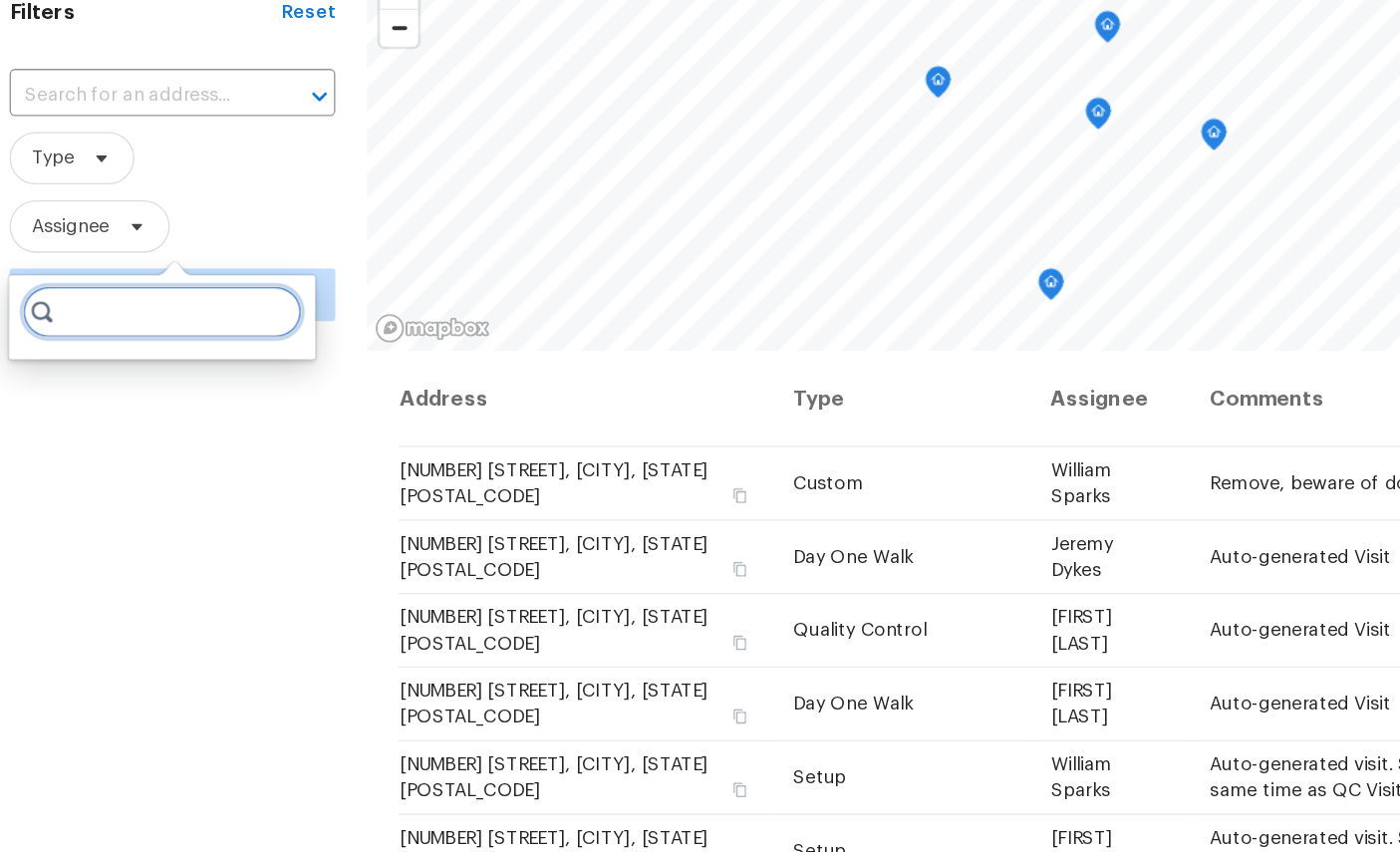 type 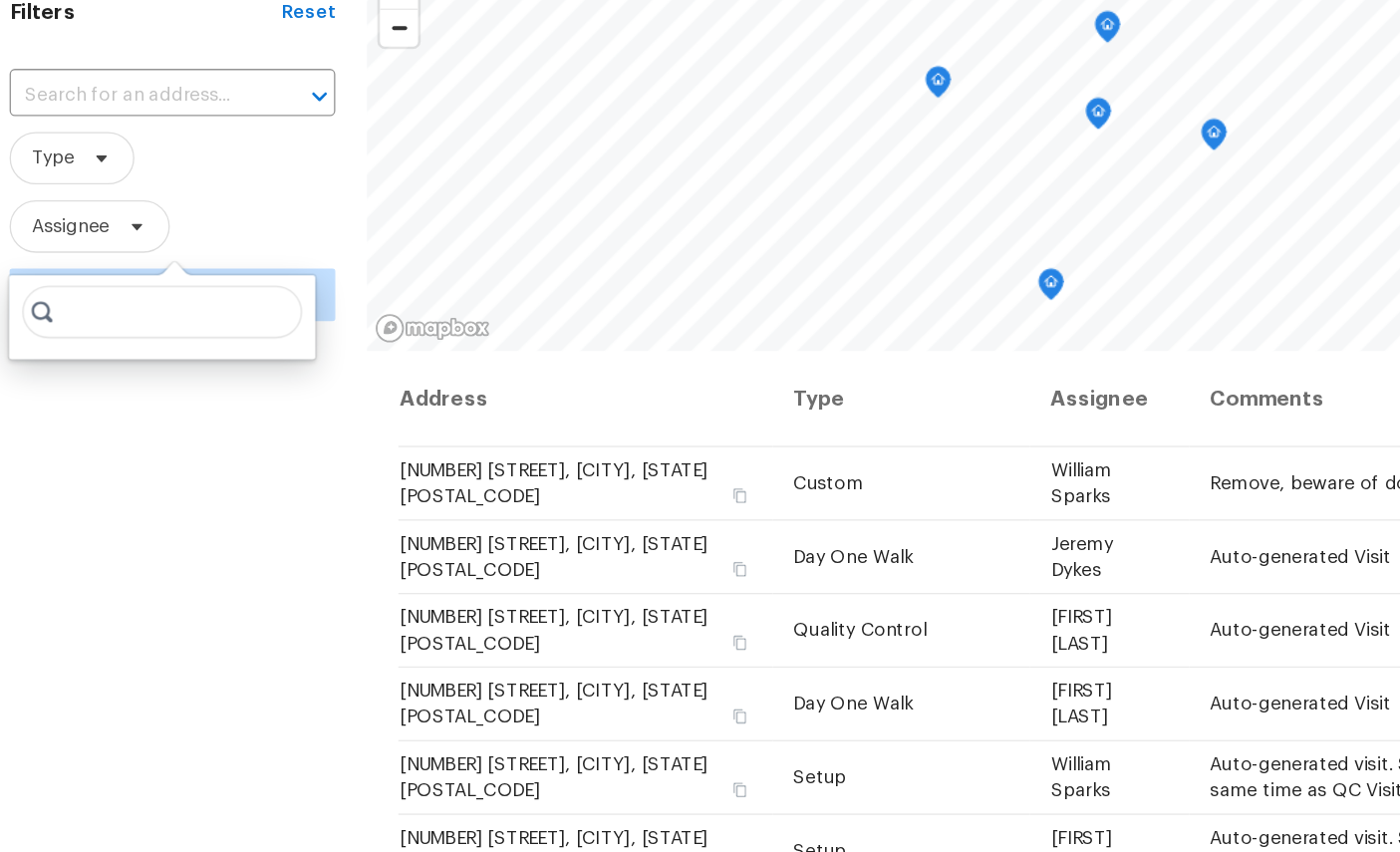 click on "Filters Reset ​ Type Assignee Mon, Aug 04 - Mon, Aug 04" at bounding box center (147, 606) 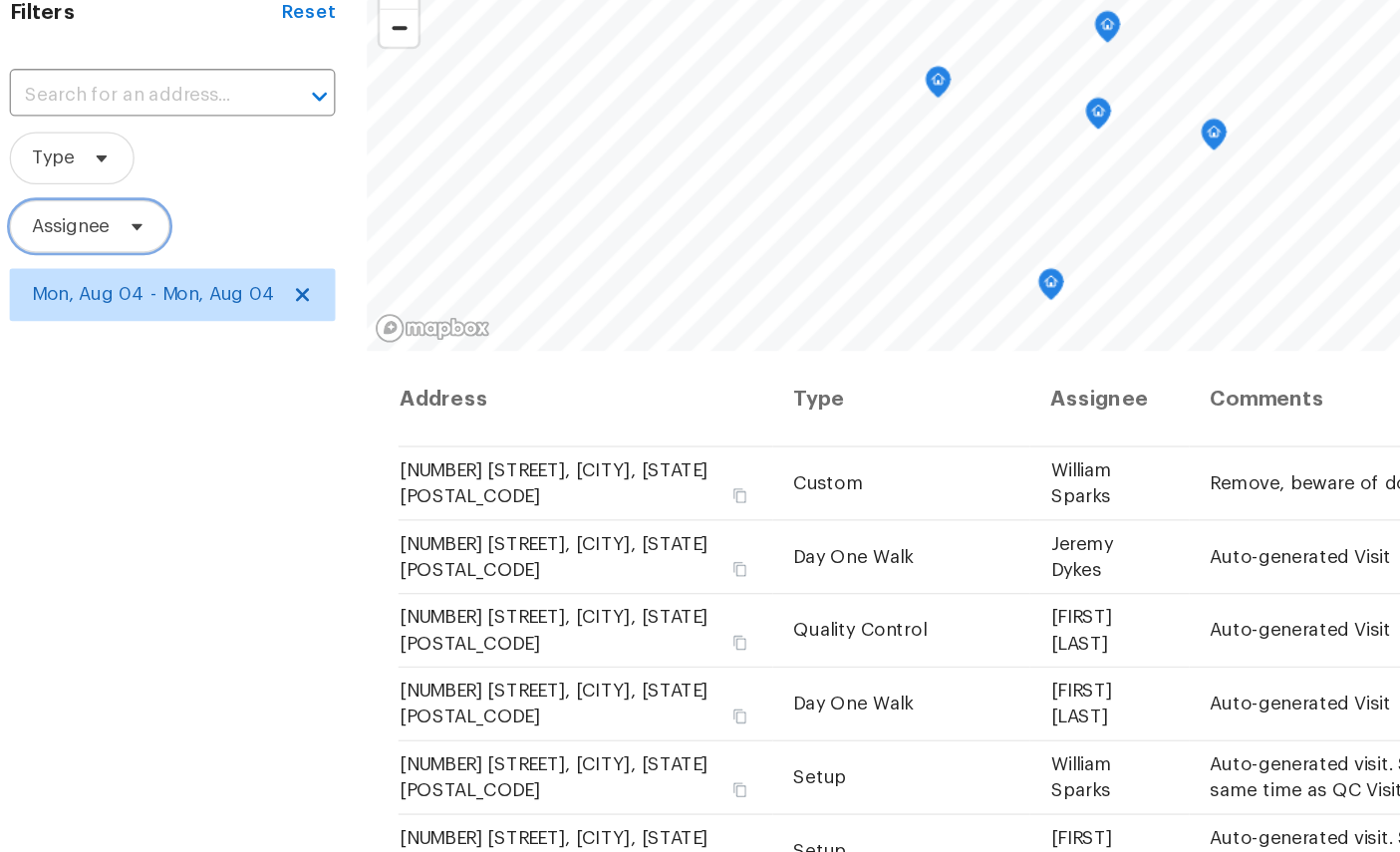 click on "Assignee" at bounding box center [70, 320] 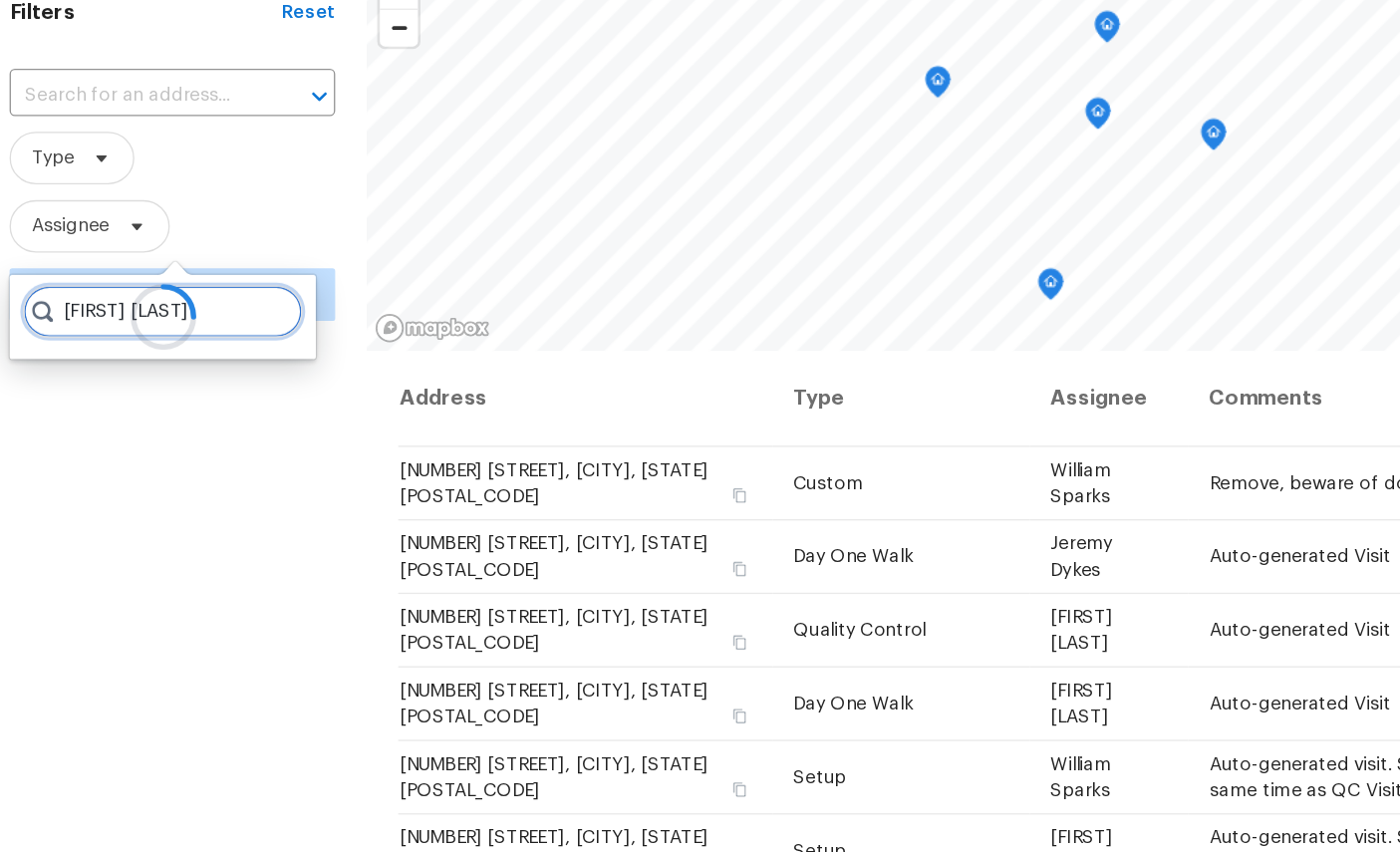 scroll, scrollTop: 42, scrollLeft: 0, axis: vertical 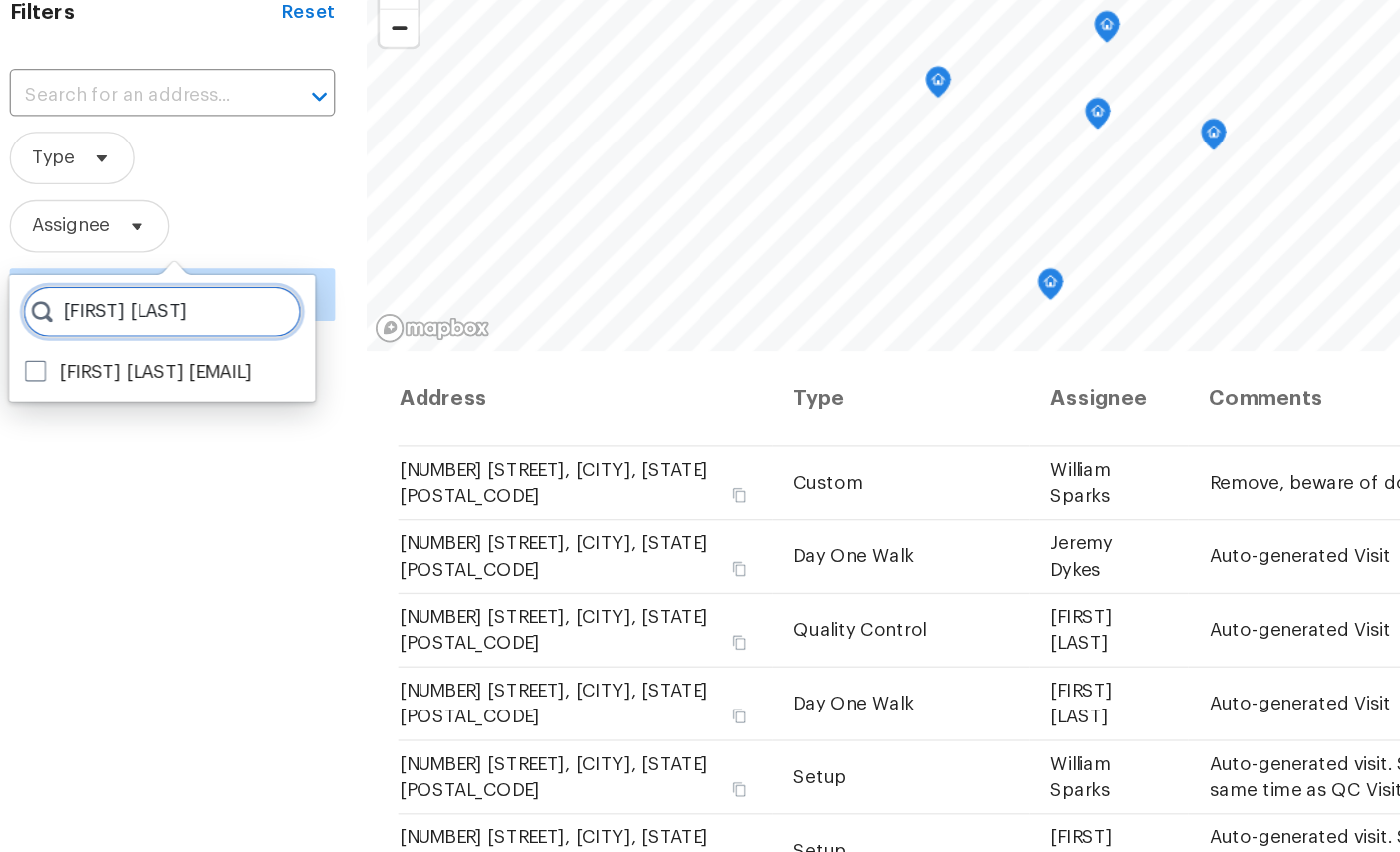 type on "Jeremy dykes" 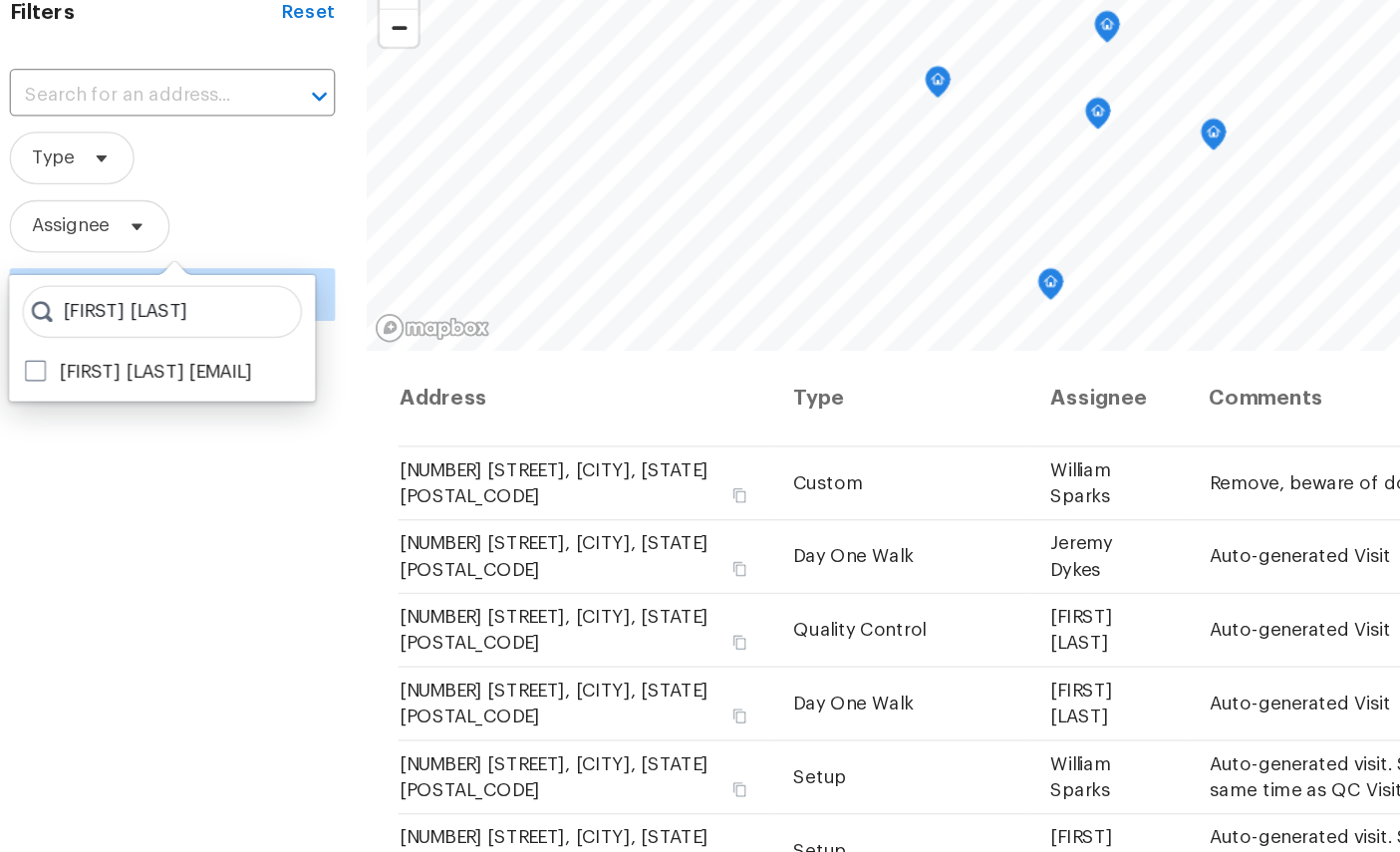 click on "Jeremy Dykes
jeremy.dykes@opendoor.com" at bounding box center (122, 430) 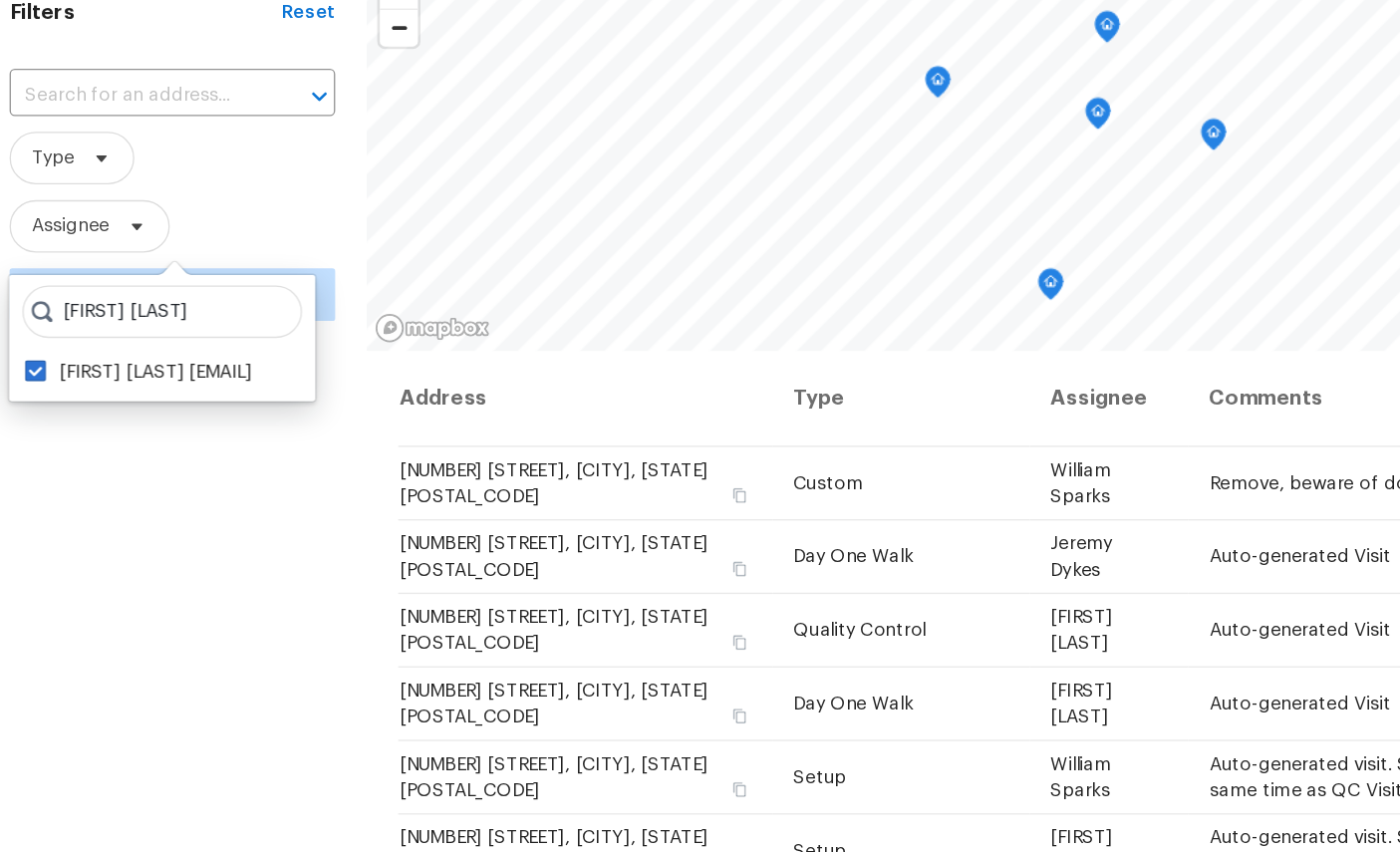 checkbox on "true" 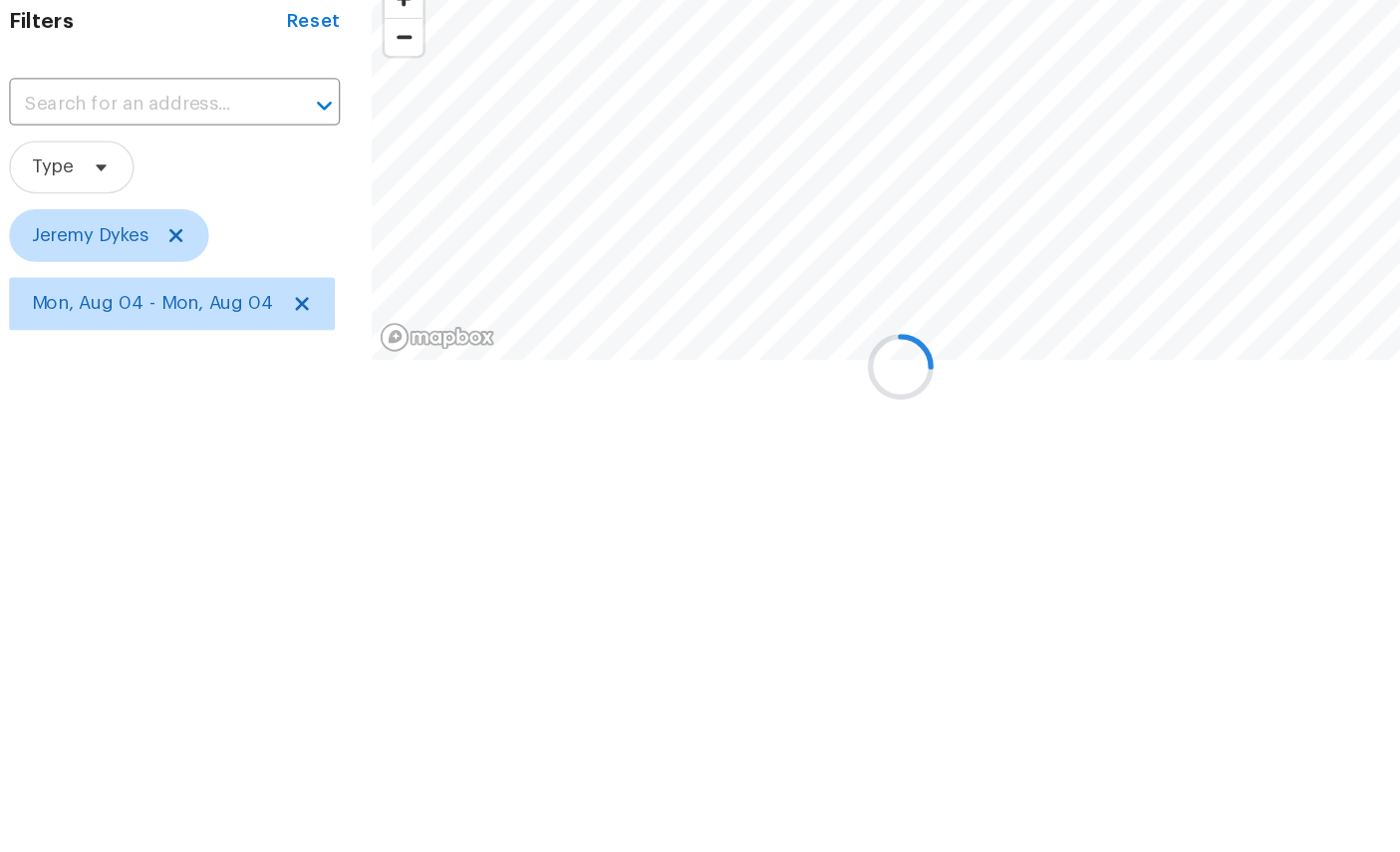scroll, scrollTop: 0, scrollLeft: 0, axis: both 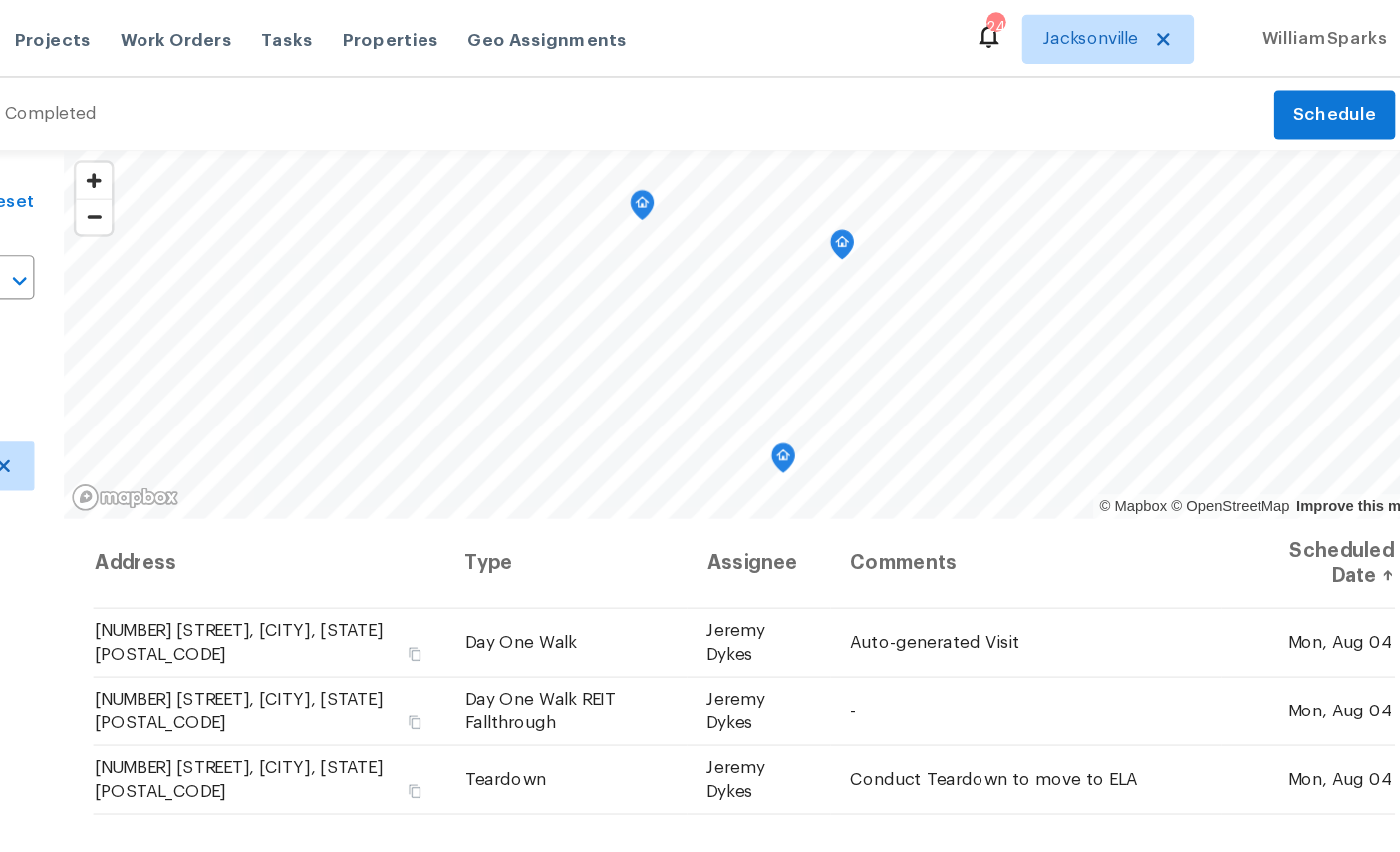 click 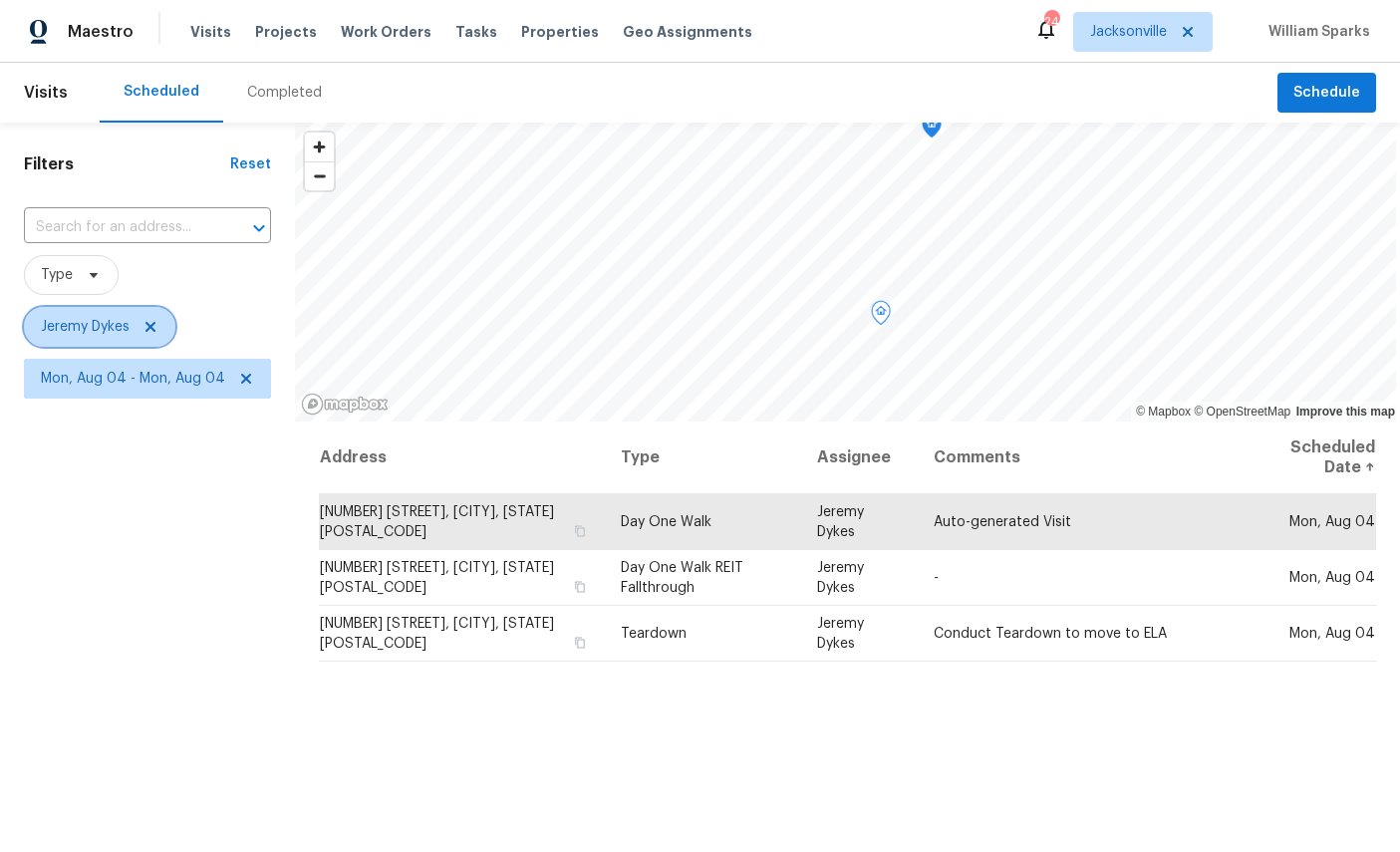 click 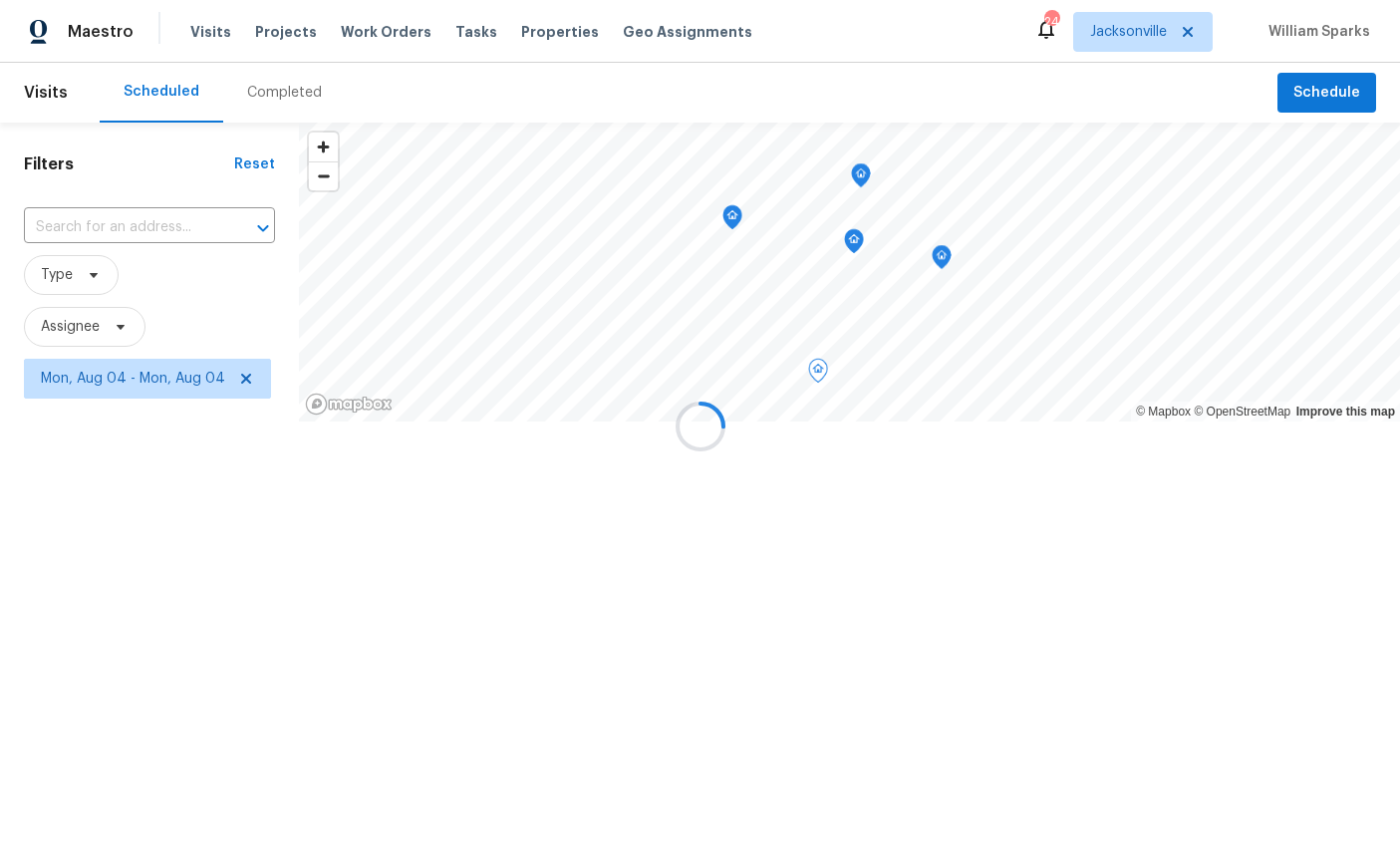 click at bounding box center (700, 426) 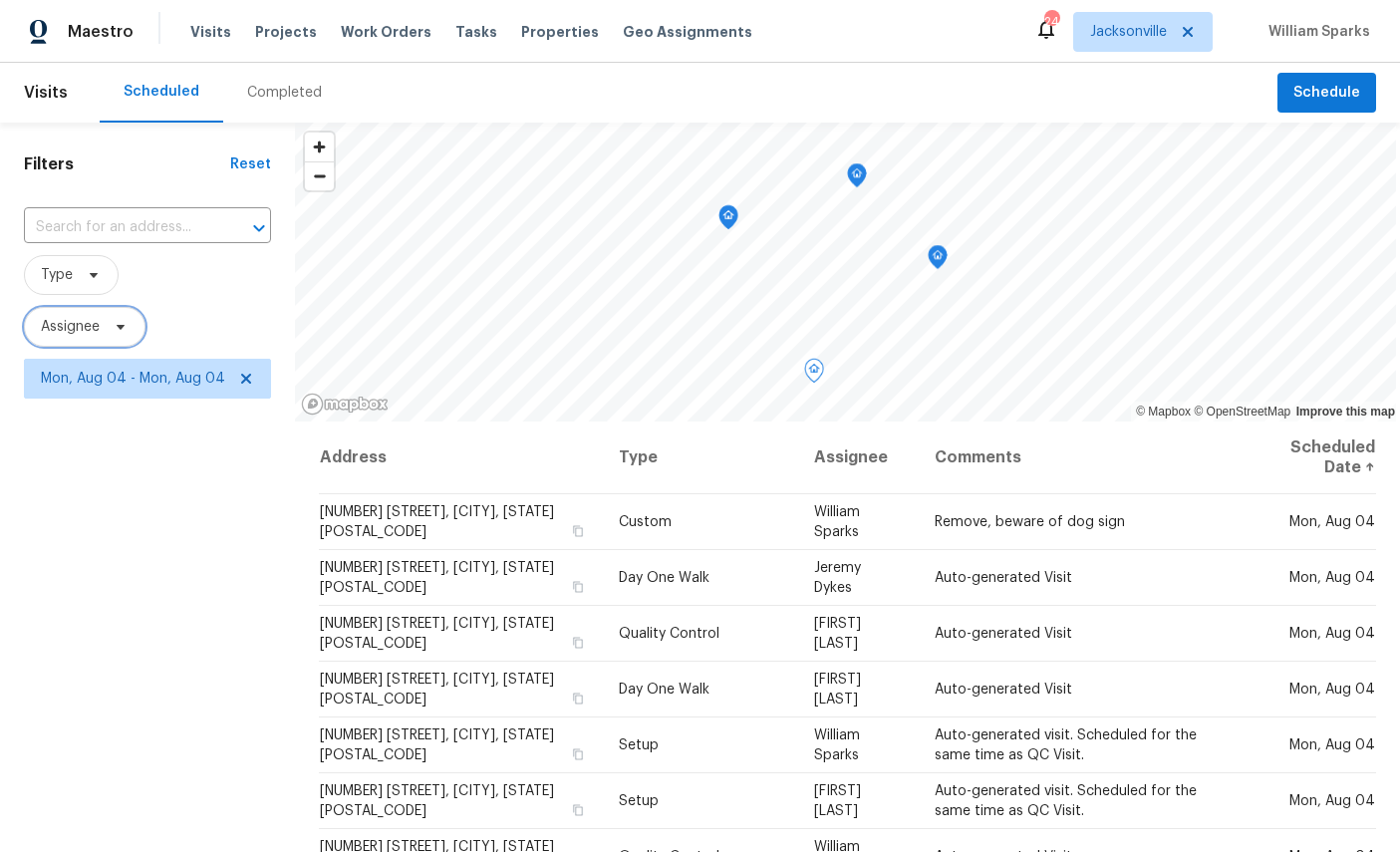 click on "Assignee" at bounding box center [70, 327] 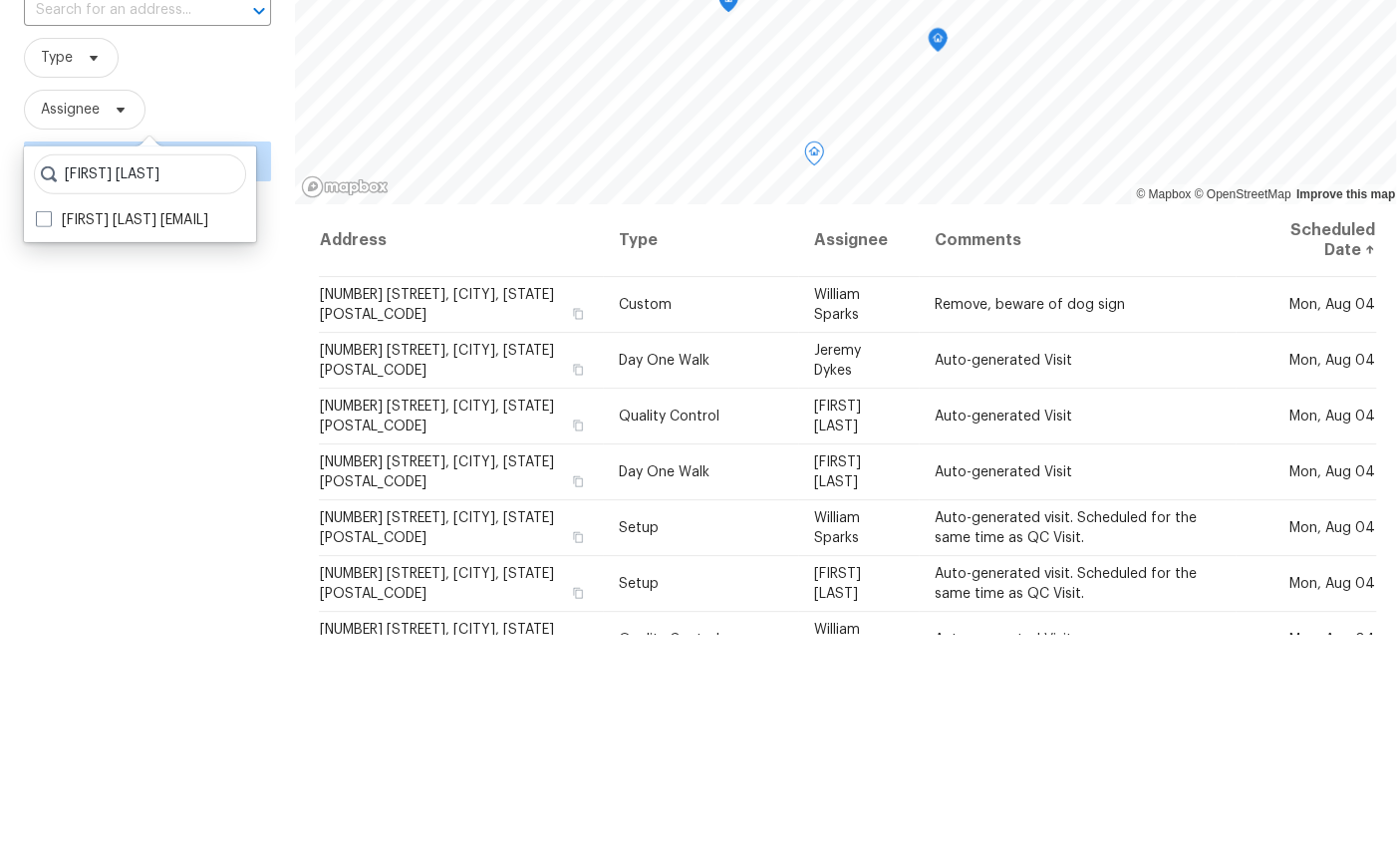type on "William sparks" 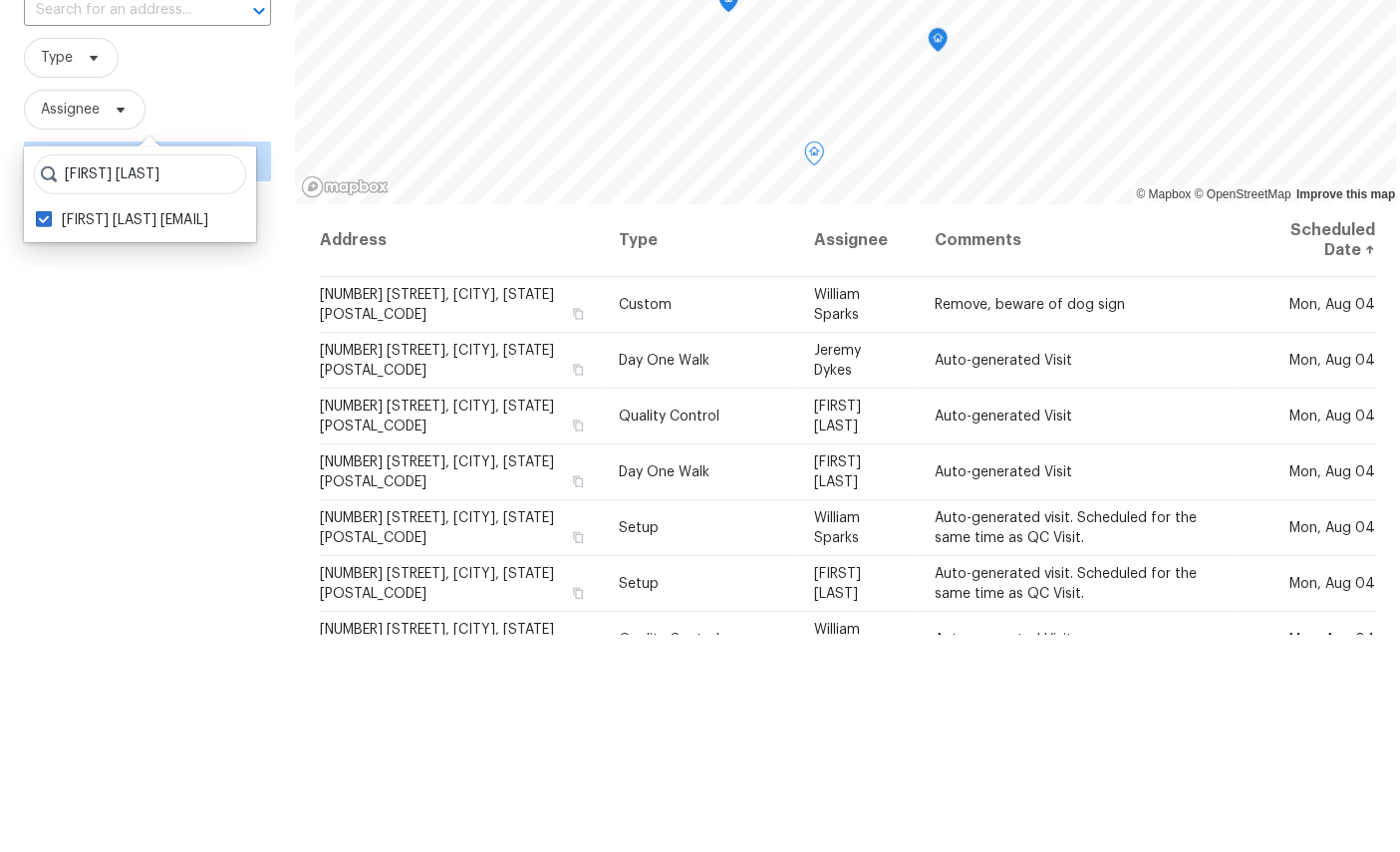 checkbox on "true" 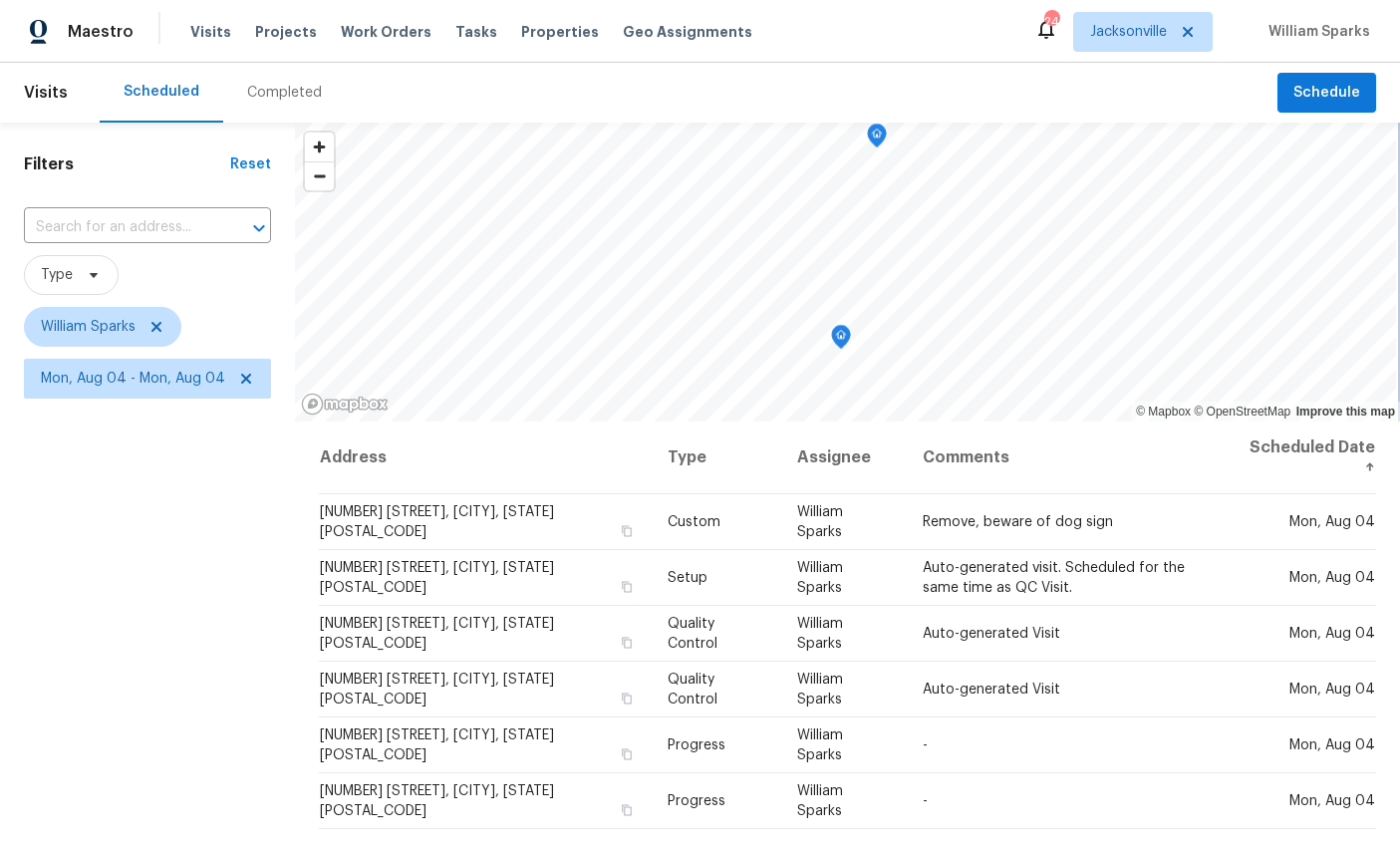 click 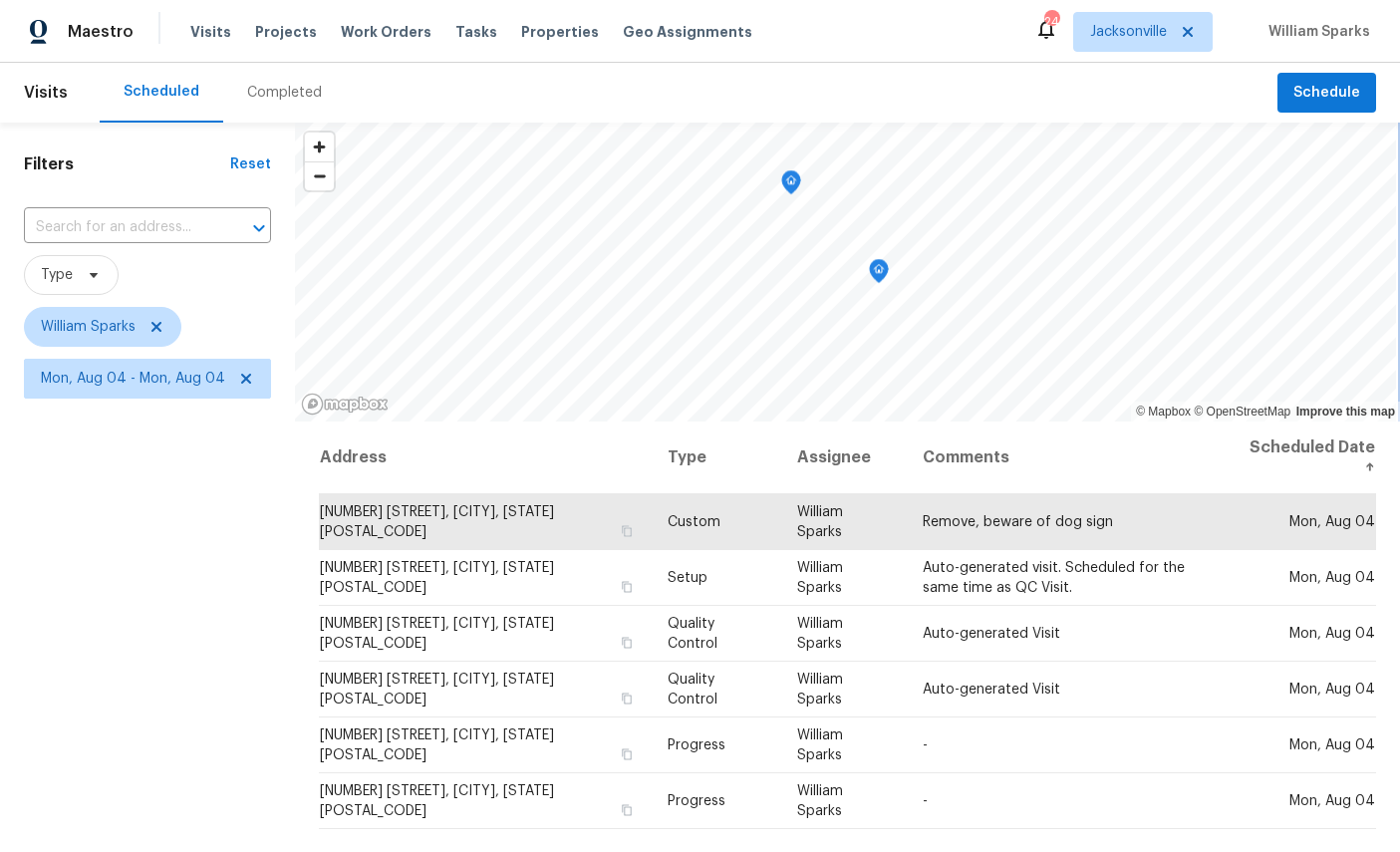 click 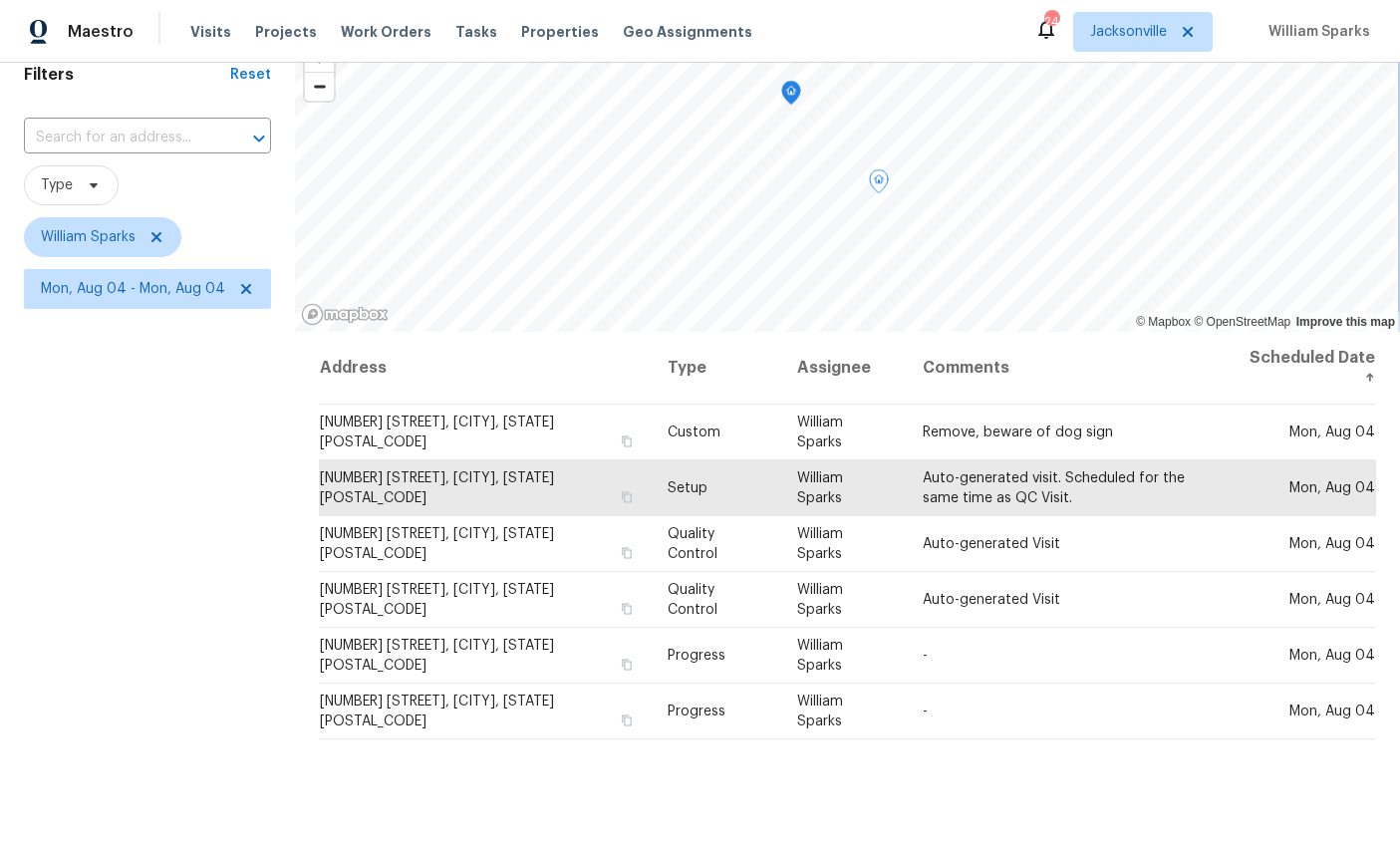 scroll, scrollTop: 88, scrollLeft: 0, axis: vertical 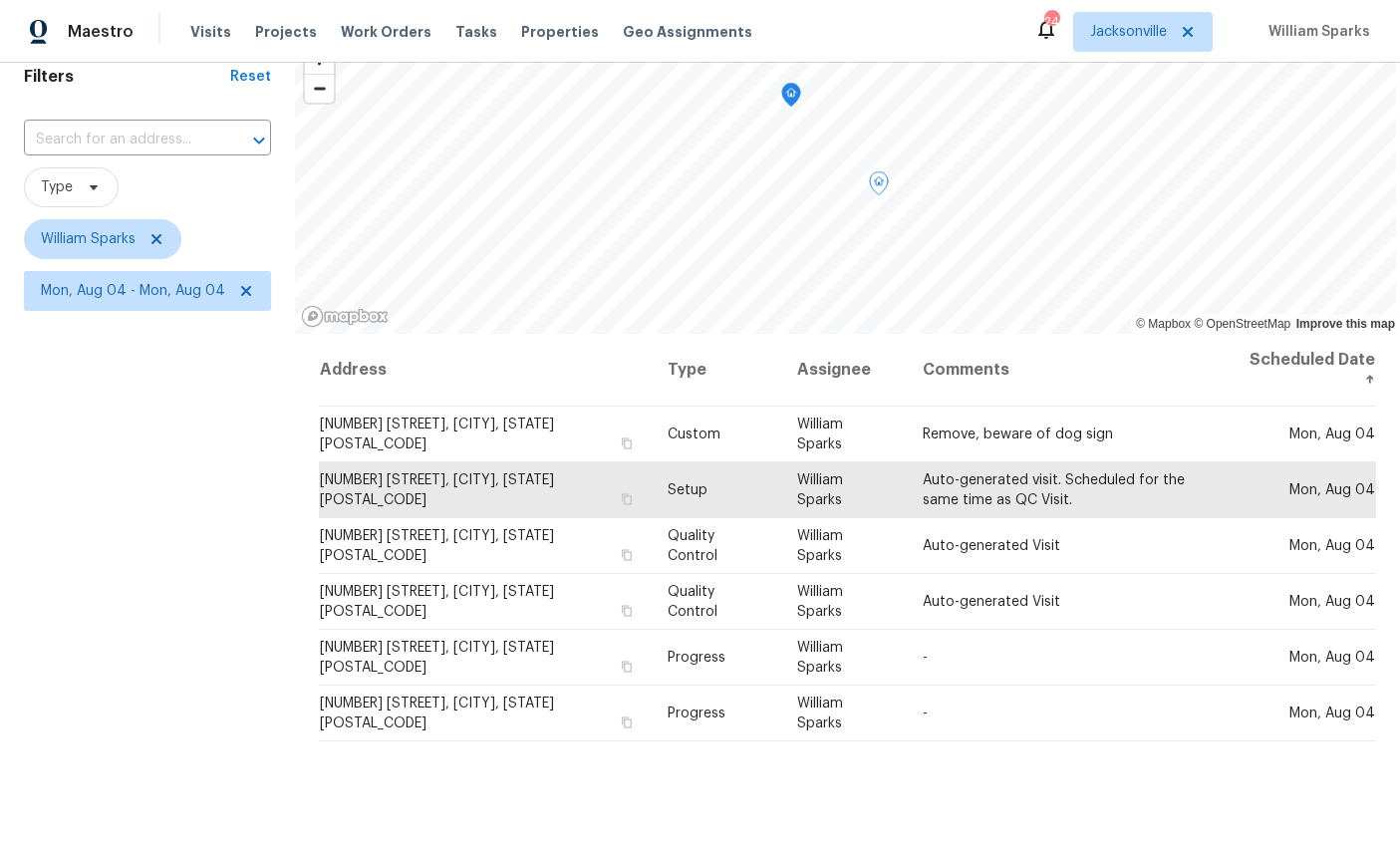 click on "Filters Reset ​ Type William Sparks Mon, Aug 04 - Mon, Aug 04" at bounding box center (147, 525) 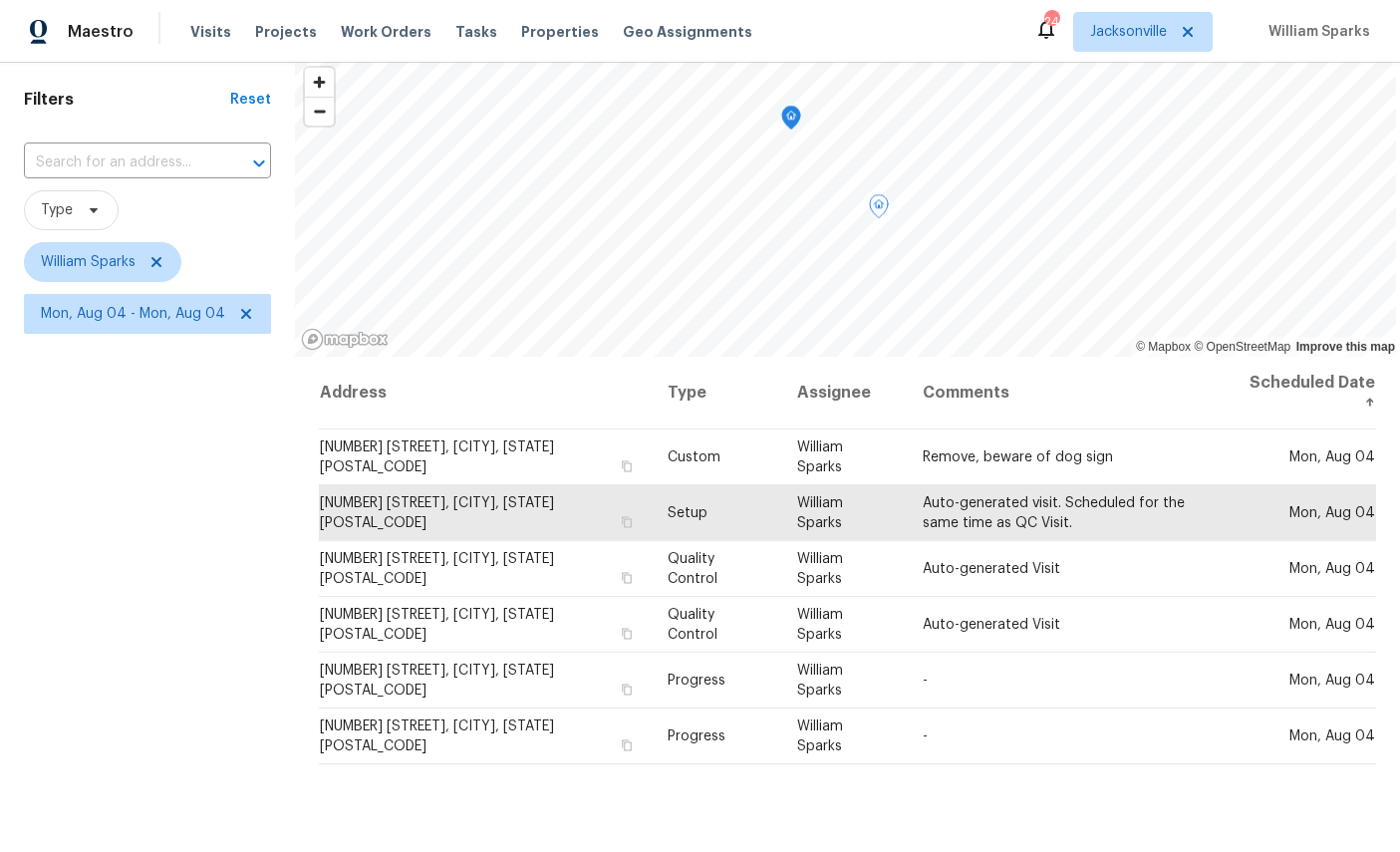 scroll, scrollTop: 61, scrollLeft: 0, axis: vertical 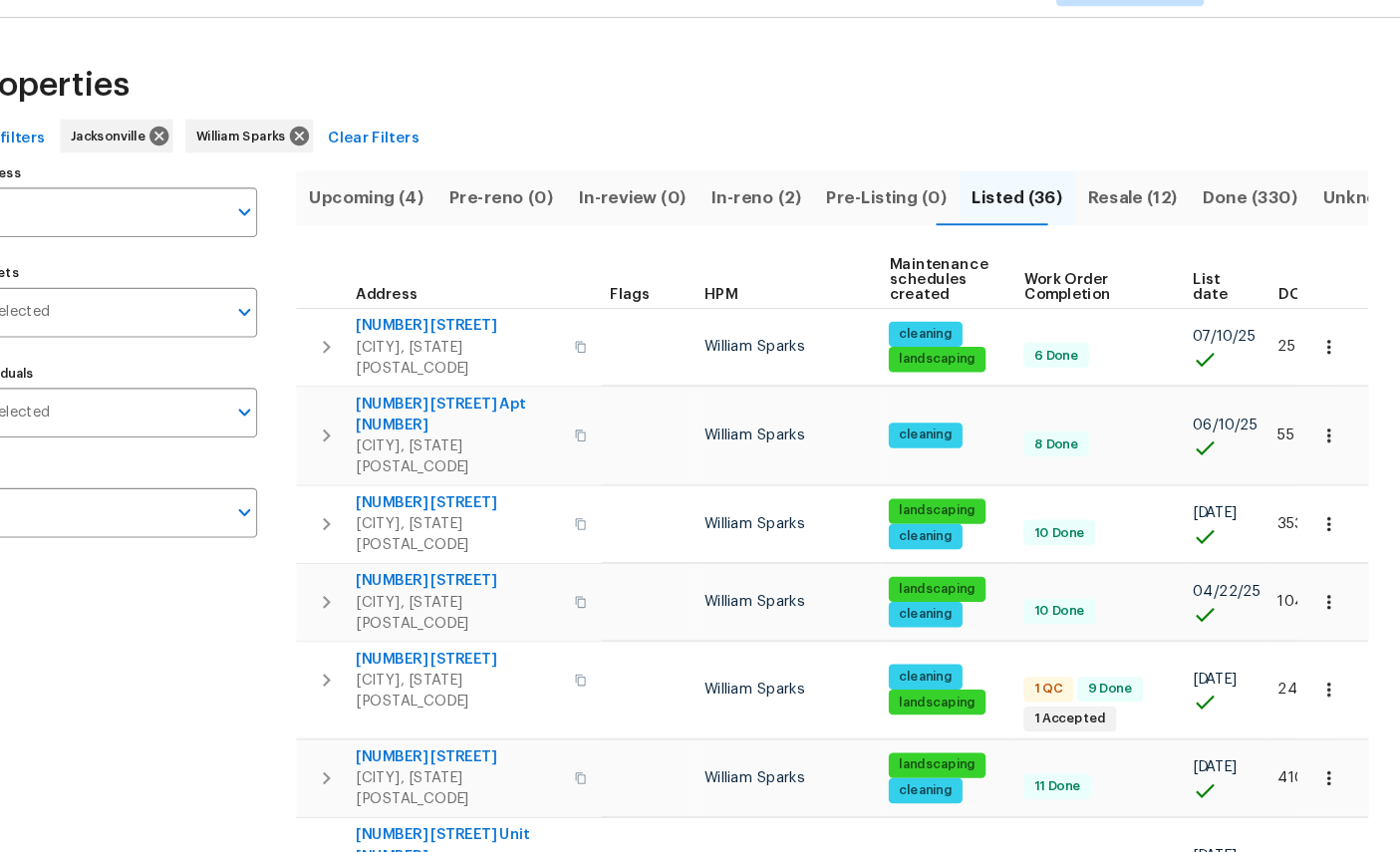 click on "Upcoming (4)" at bounding box center [420, 233] 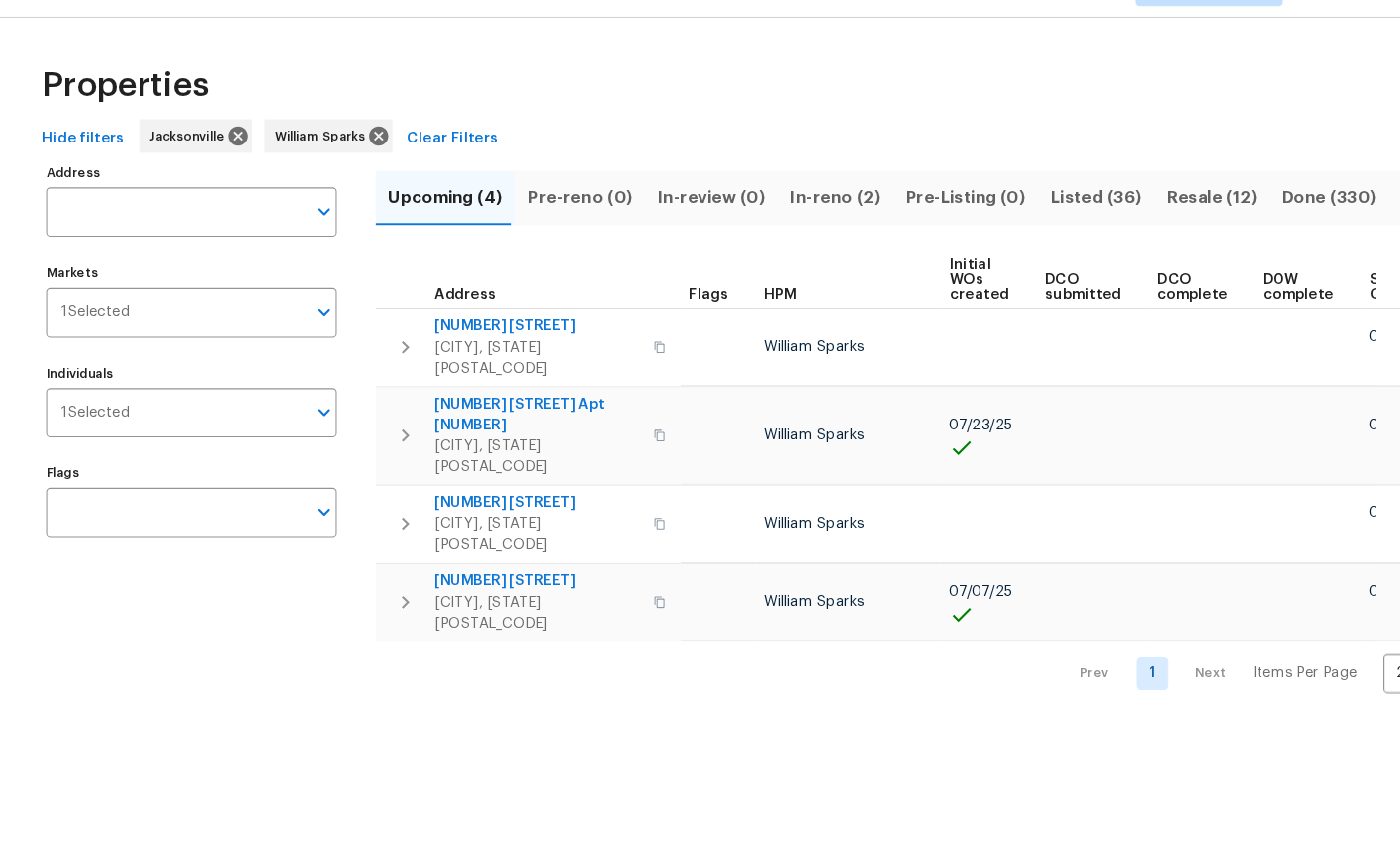 click on "Individuals" at bounding box center (205, 435) 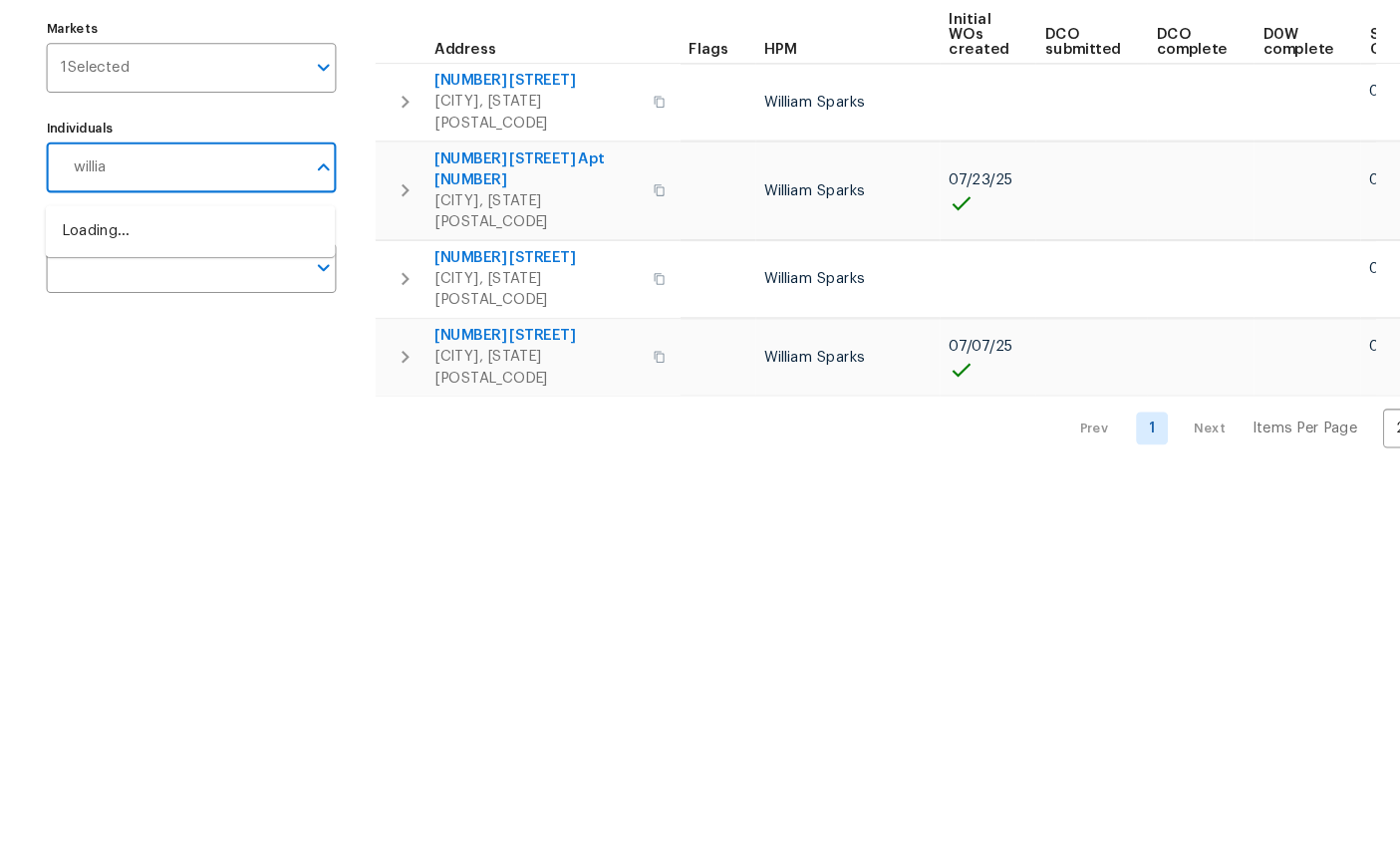 type on "william" 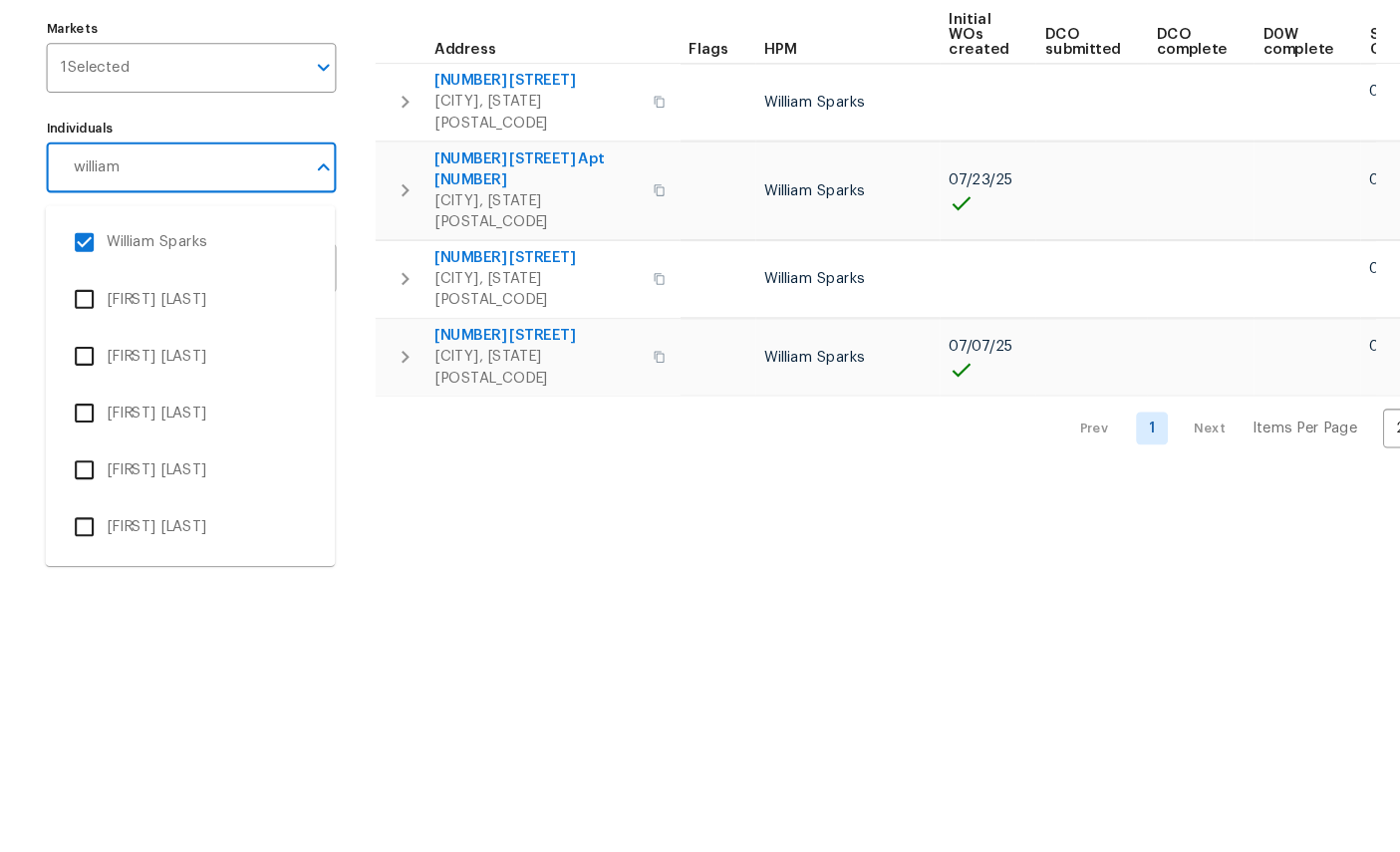 click at bounding box center (80, 506) 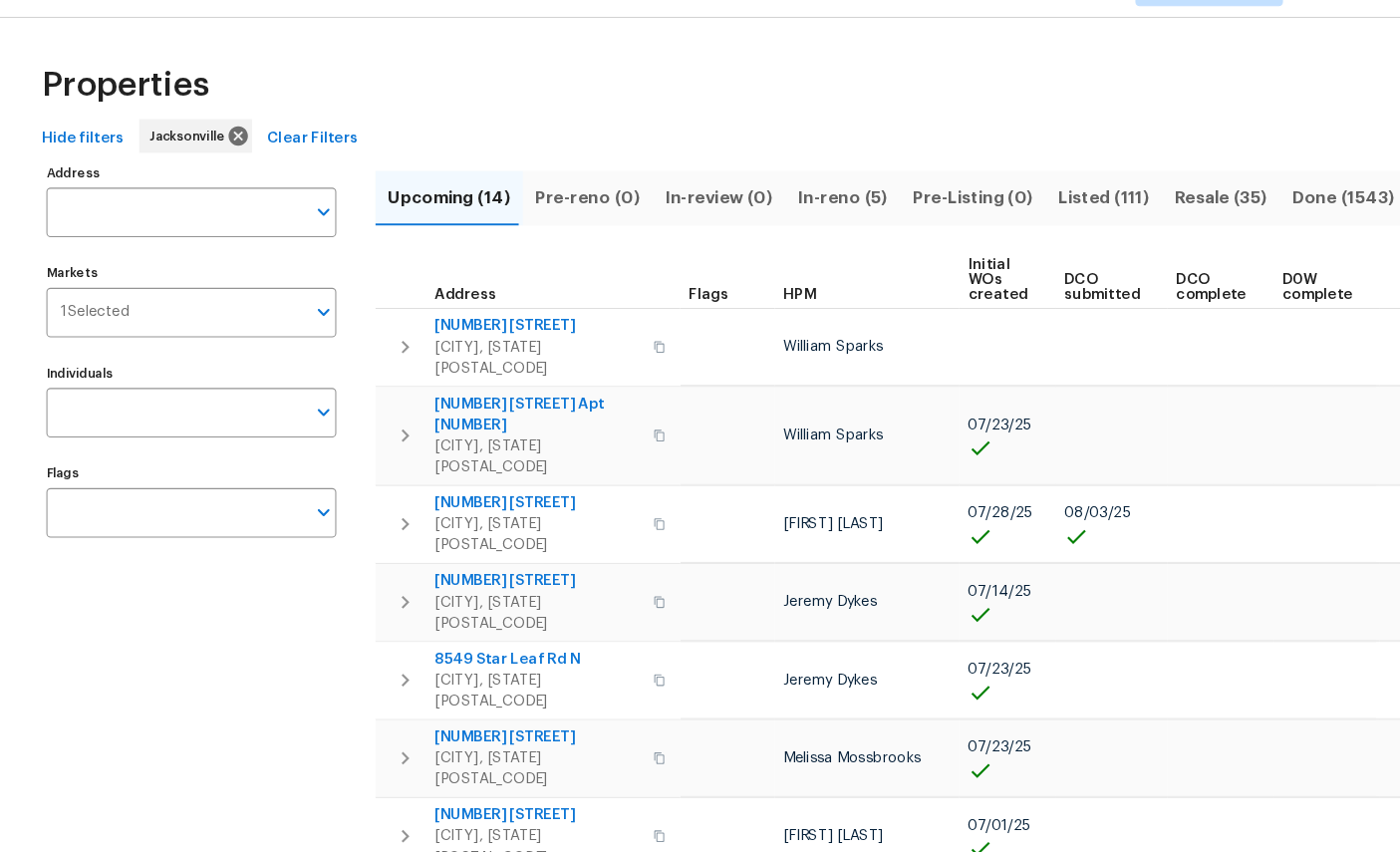 click on "HPM" at bounding box center (755, 324) 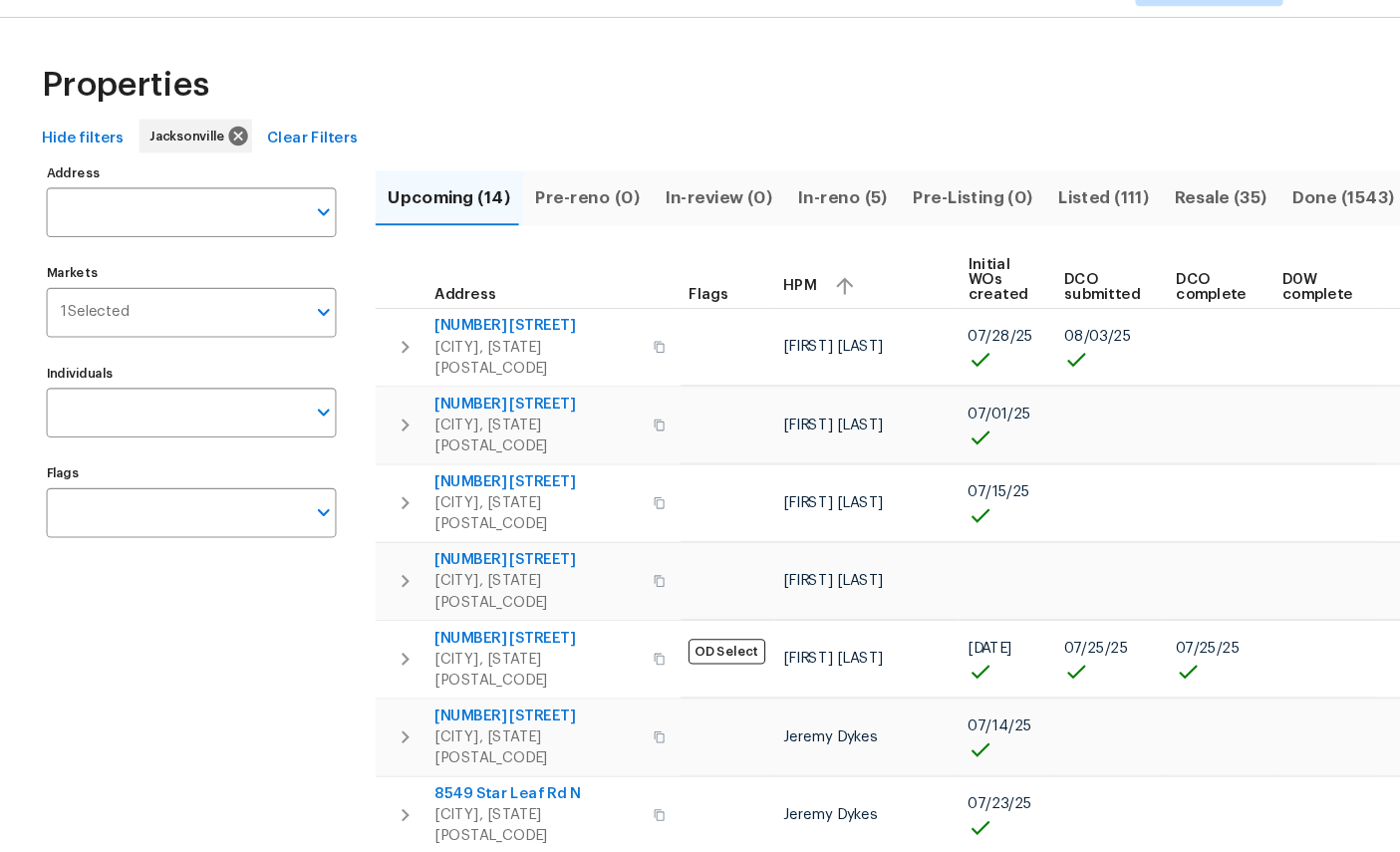 scroll, scrollTop: 0, scrollLeft: 0, axis: both 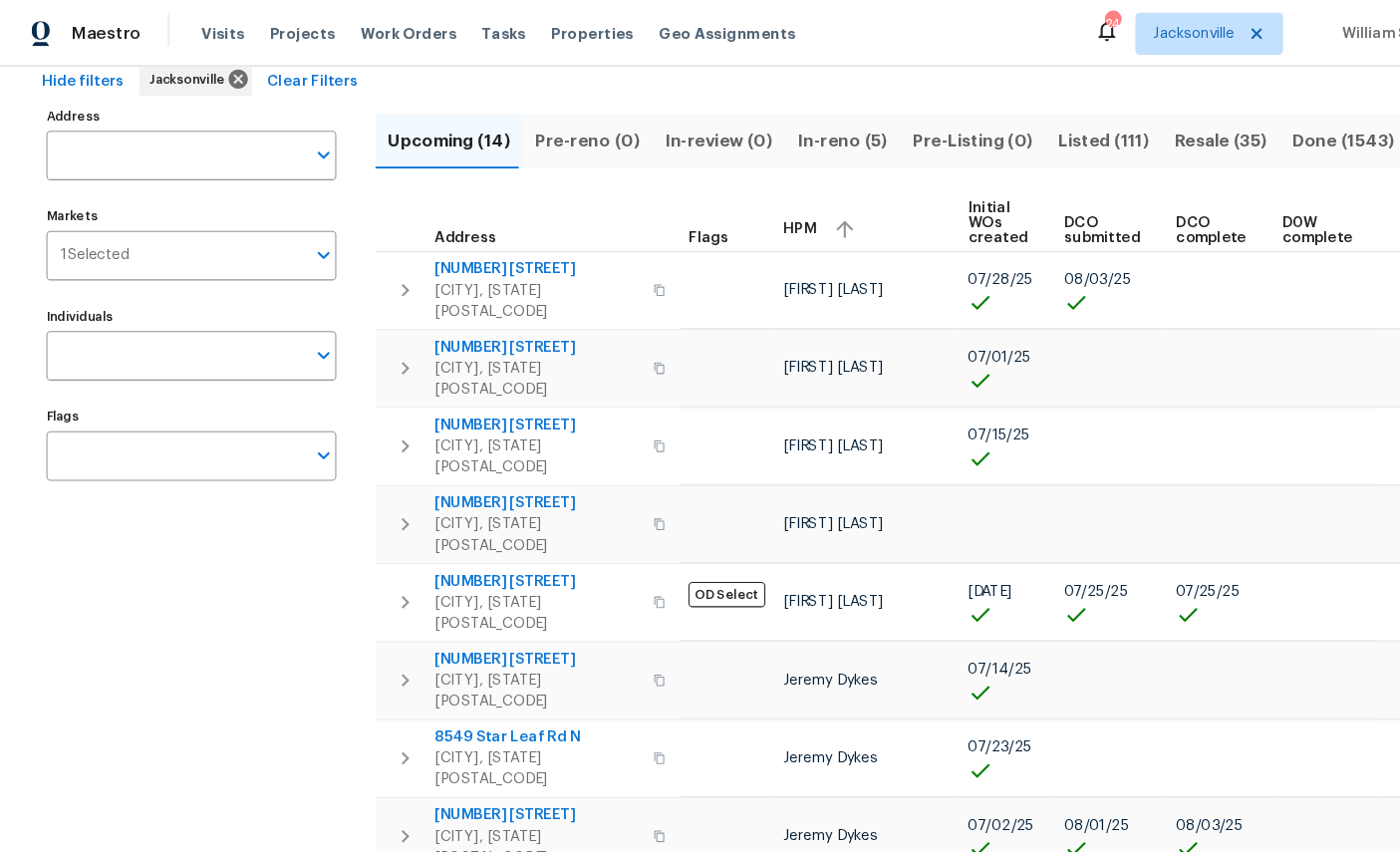 click on "Listed (111)" at bounding box center (1043, 134) 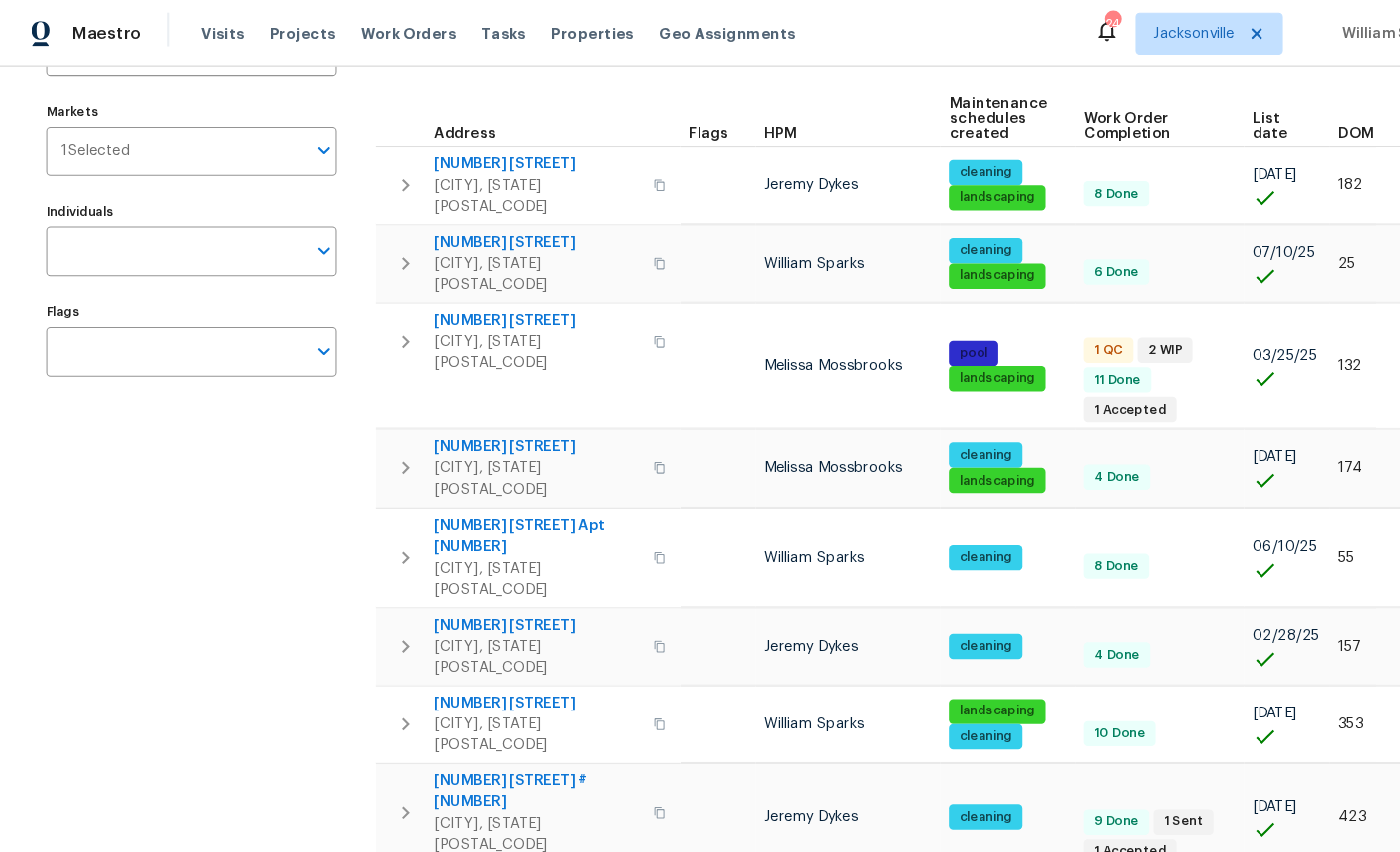 scroll, scrollTop: 188, scrollLeft: 0, axis: vertical 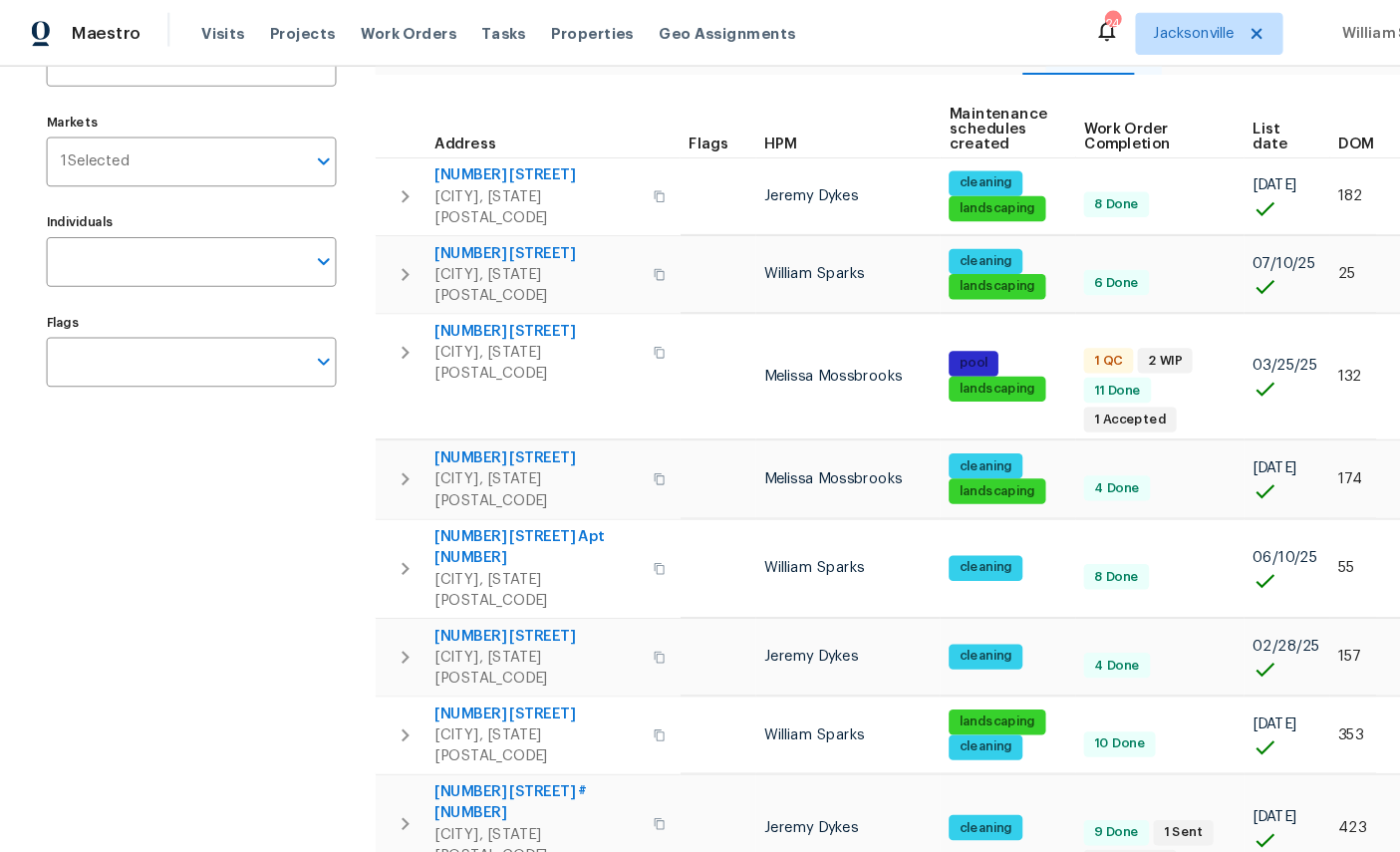 click on "Individuals" at bounding box center (165, 247) 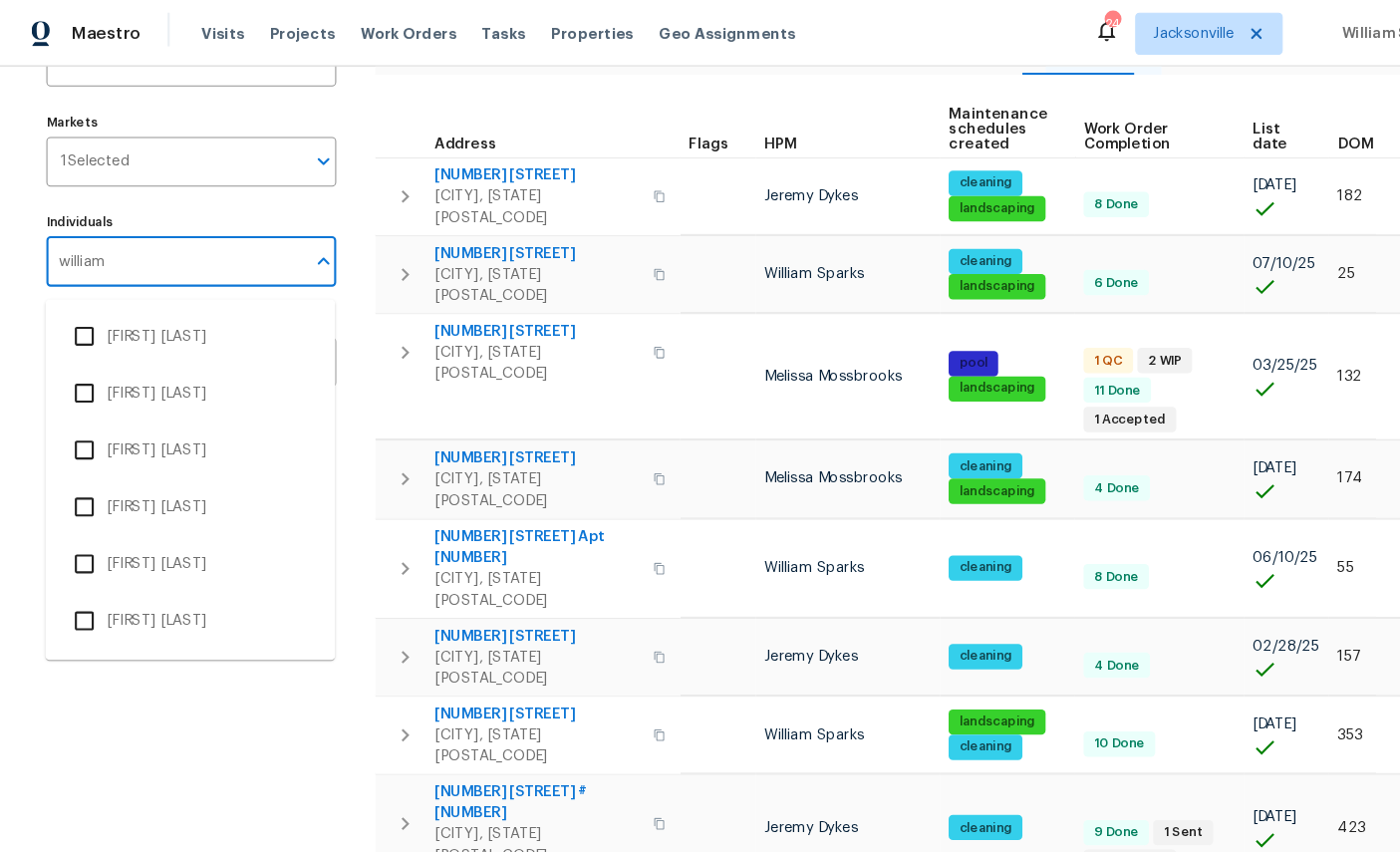 type on "William" 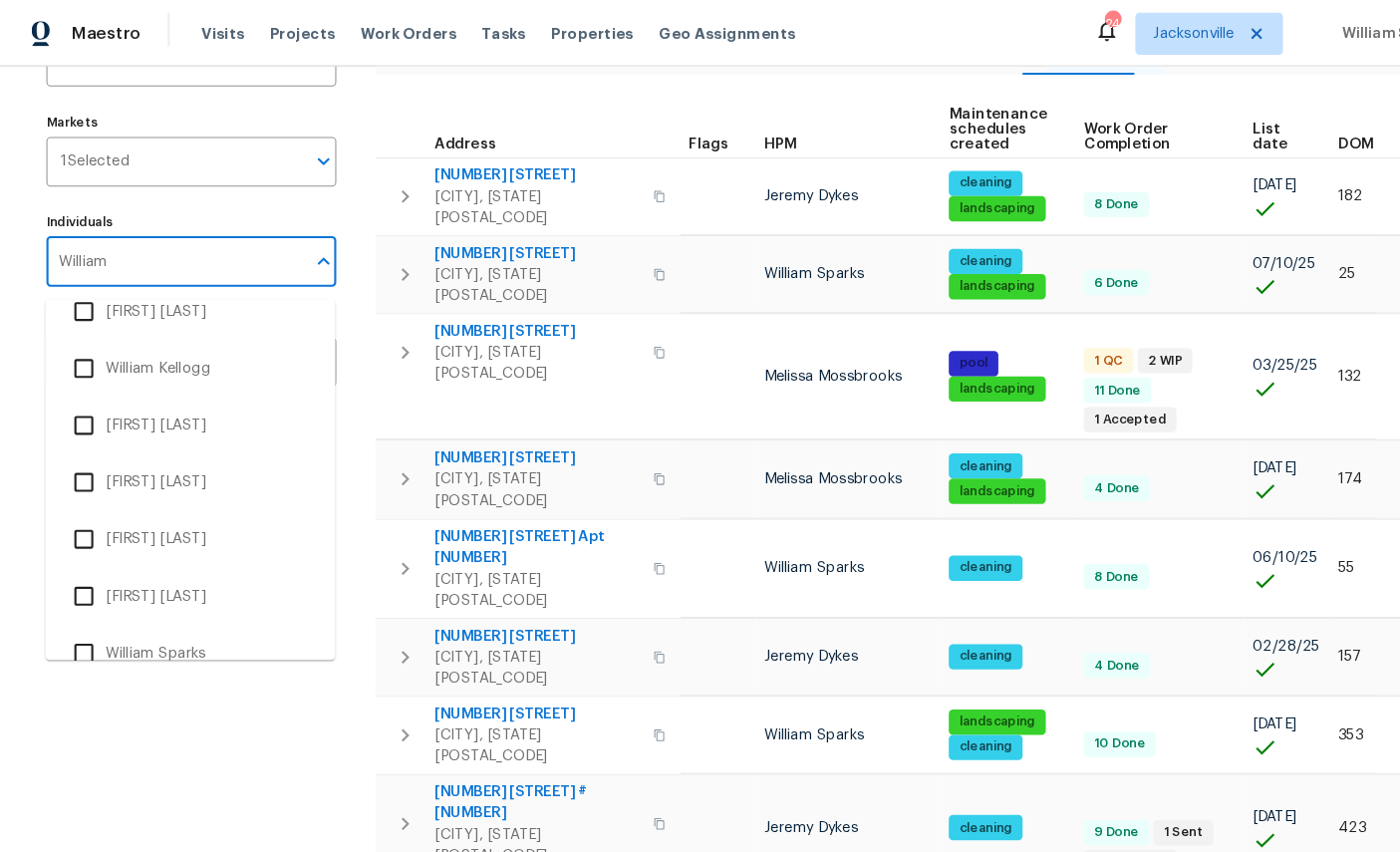 scroll, scrollTop: 291, scrollLeft: 0, axis: vertical 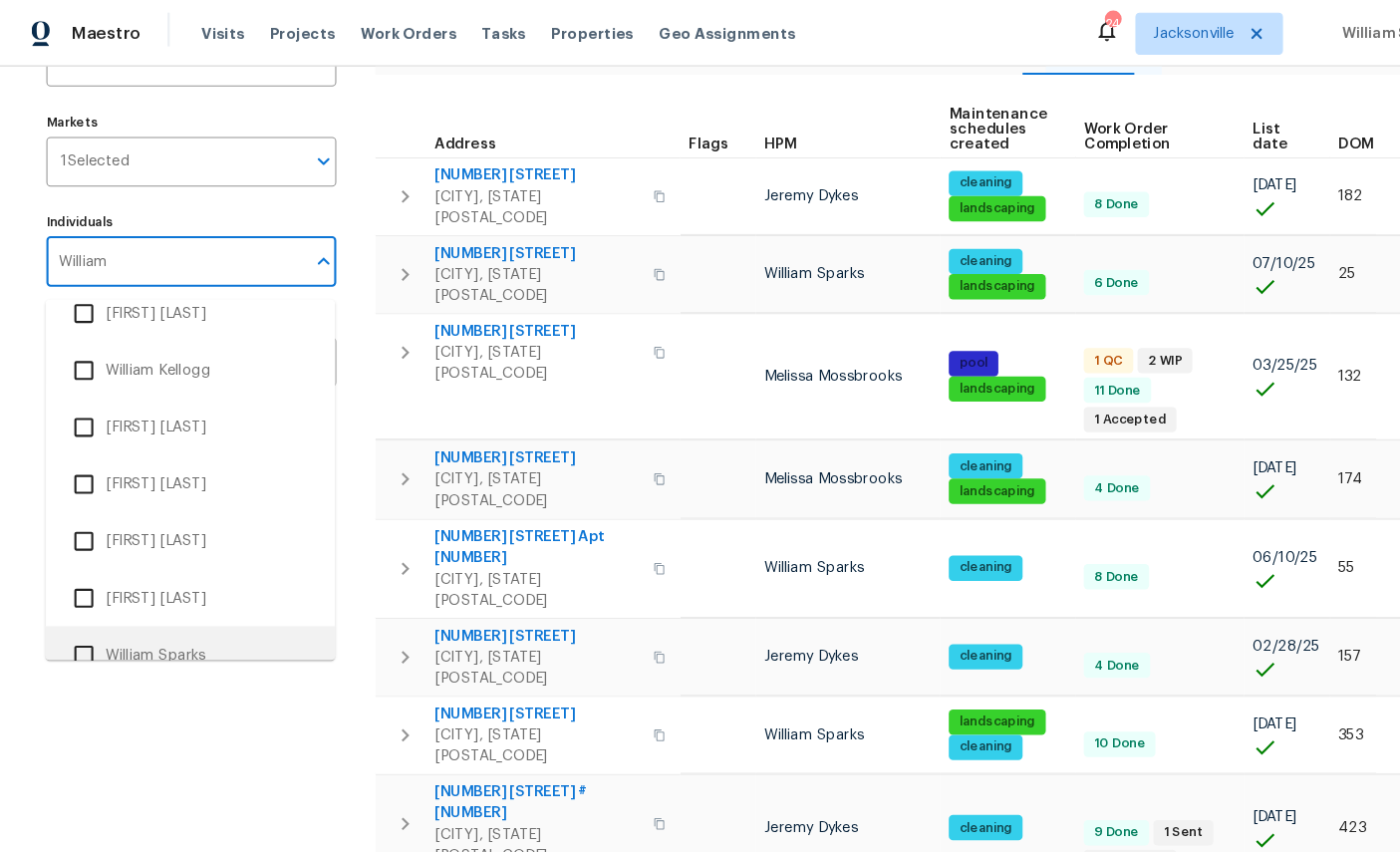click on "William Sparks" at bounding box center [179, 619] 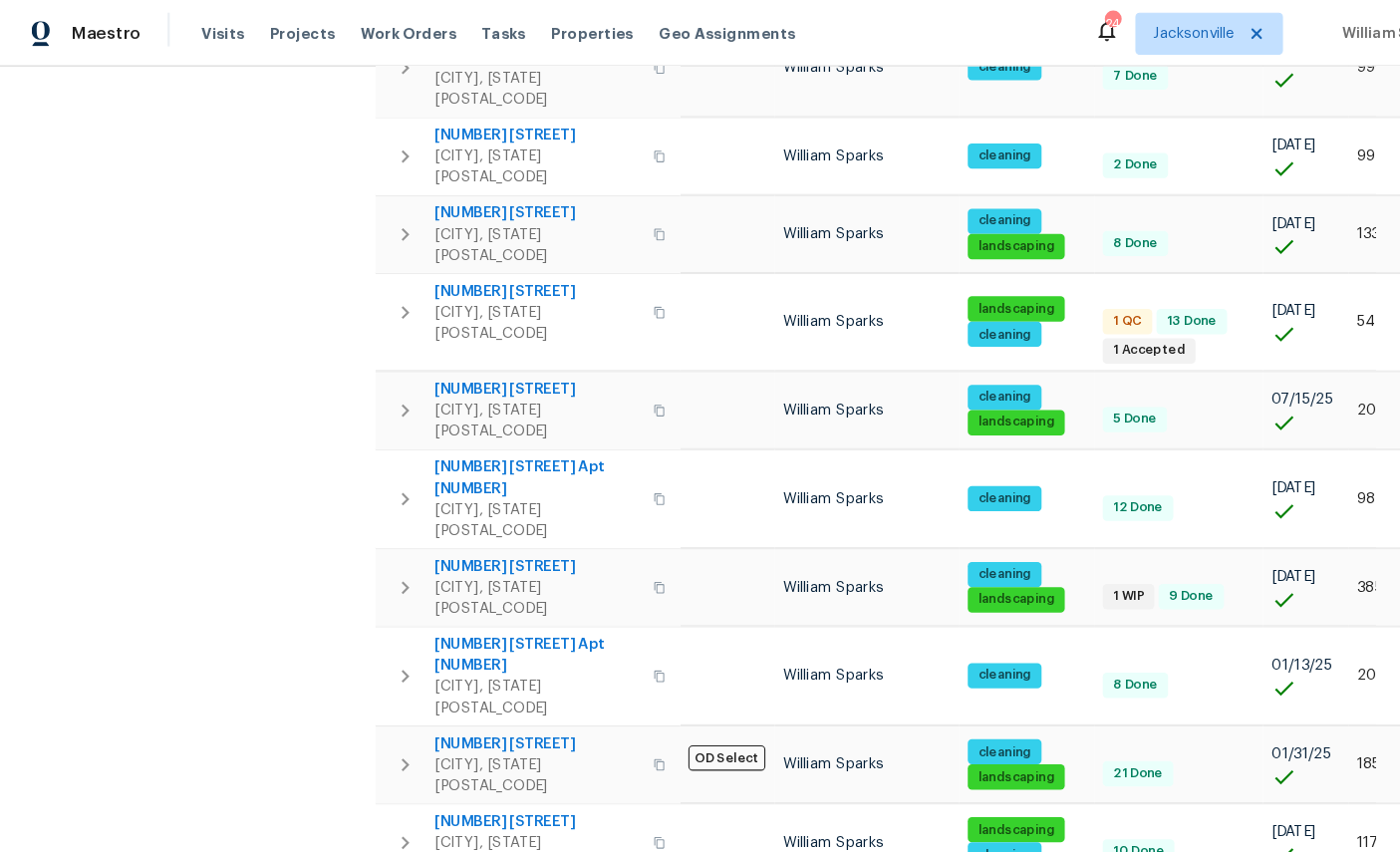 scroll, scrollTop: 1081, scrollLeft: 0, axis: vertical 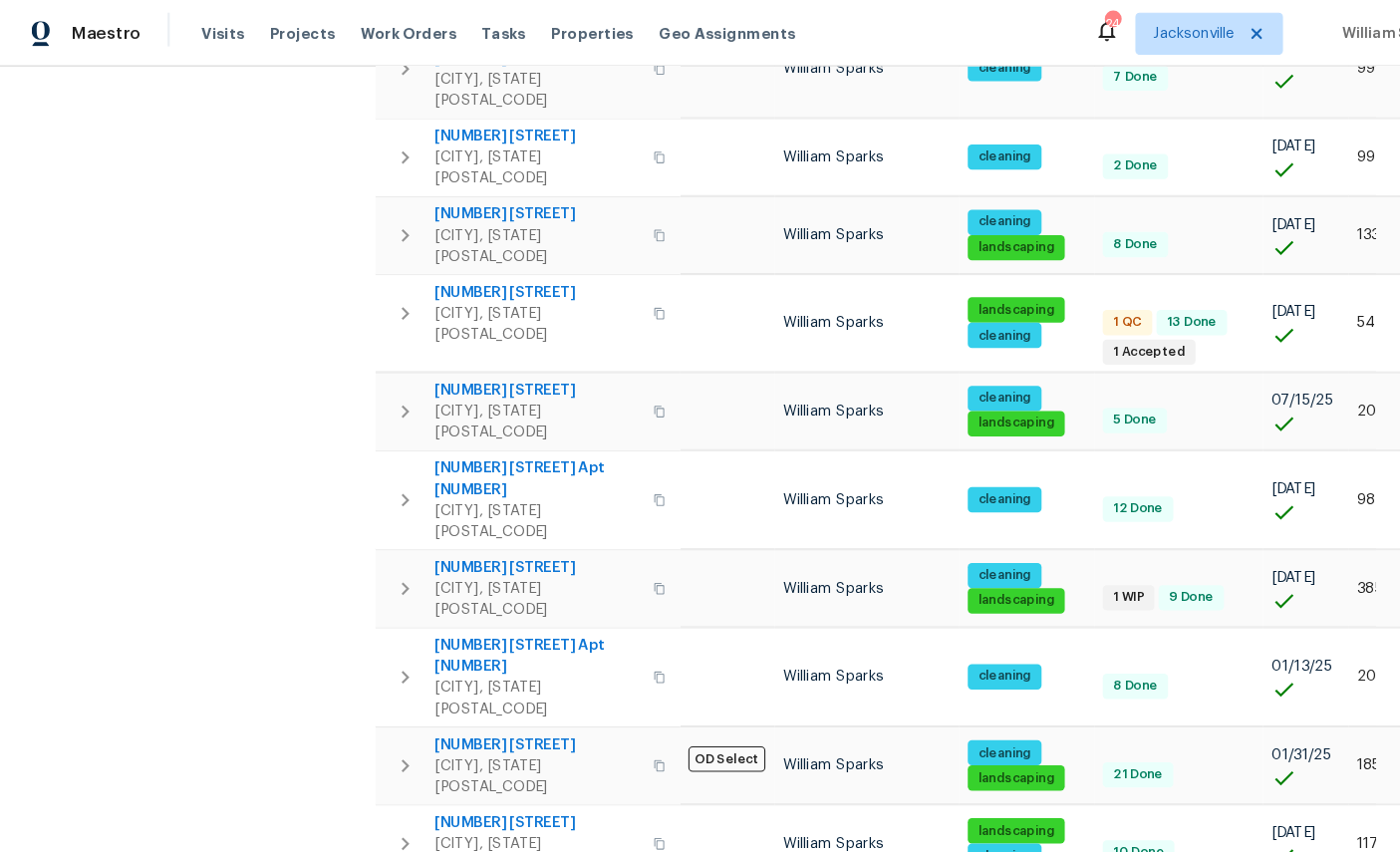 click on "2" at bounding box center [1089, 1326] 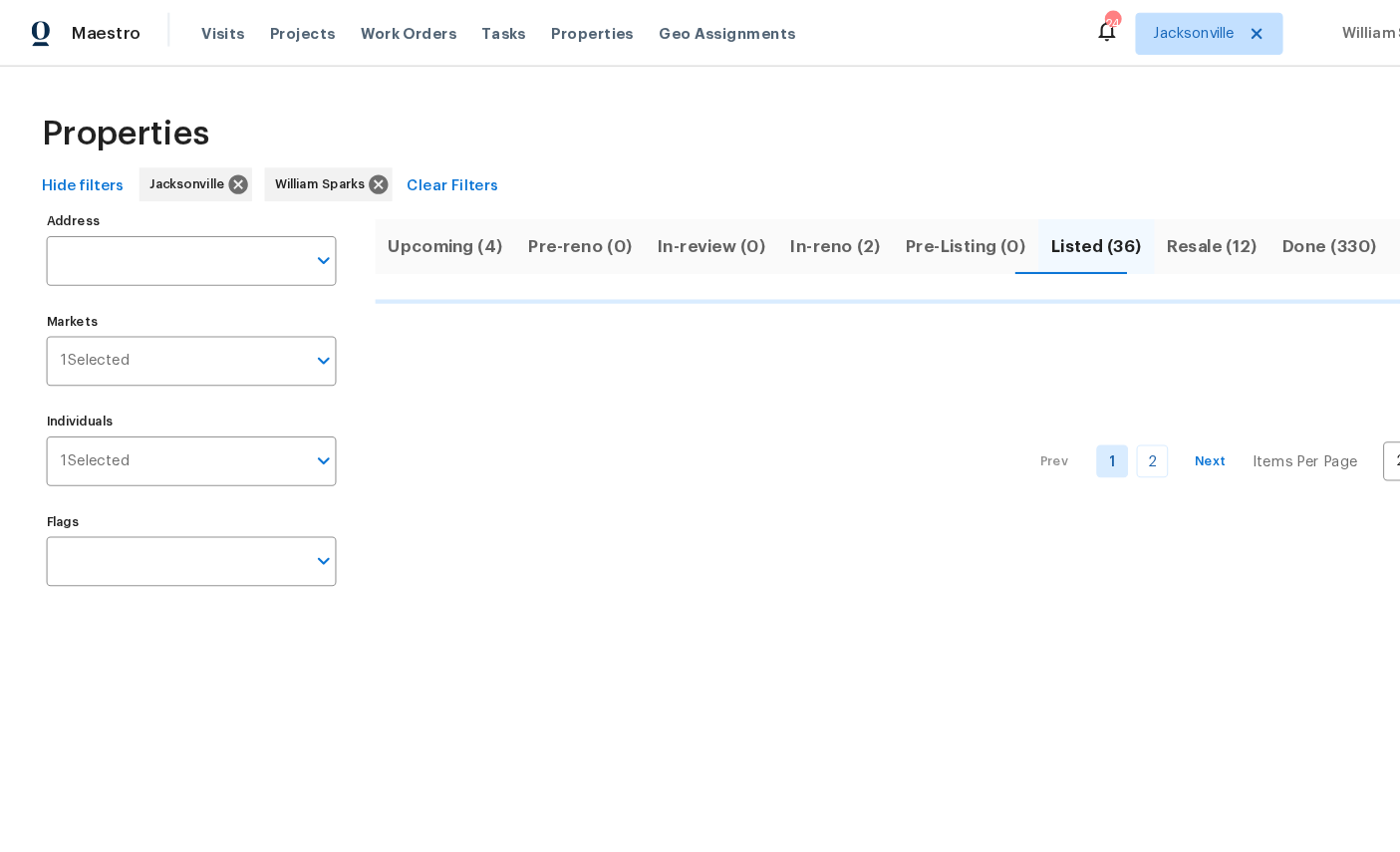 scroll, scrollTop: 0, scrollLeft: 0, axis: both 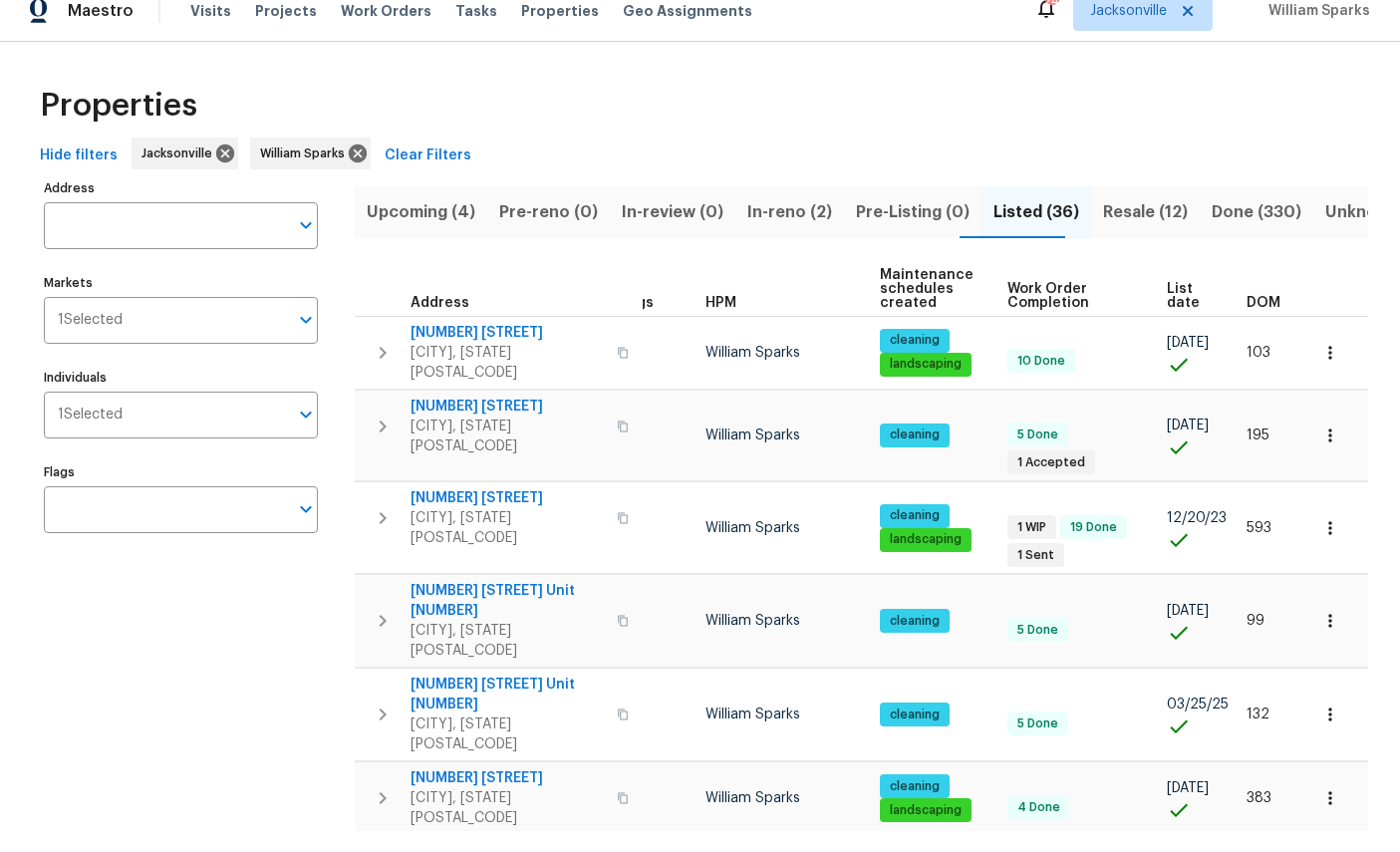 click 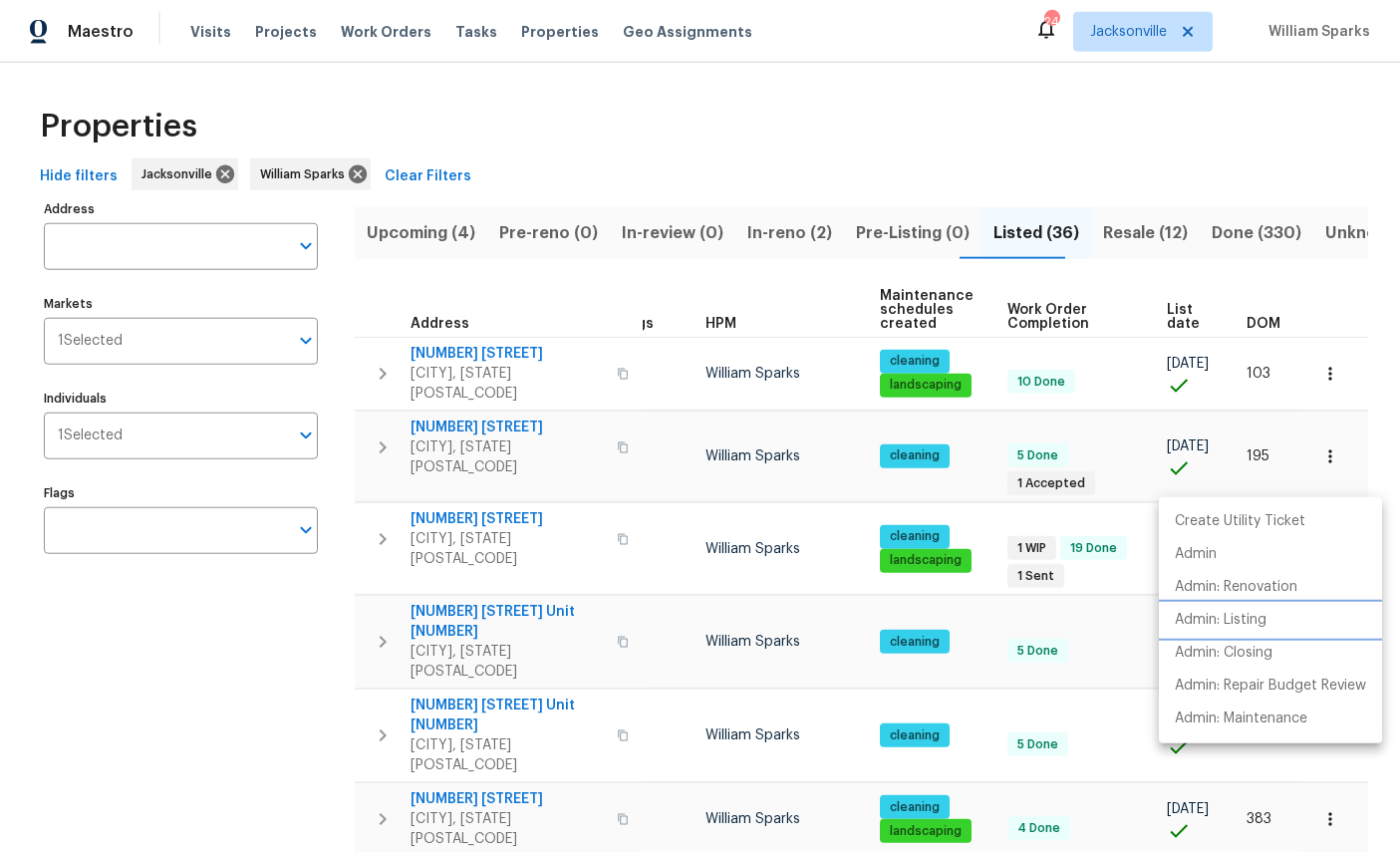 click on "Admin: Listing" at bounding box center [1221, 620] 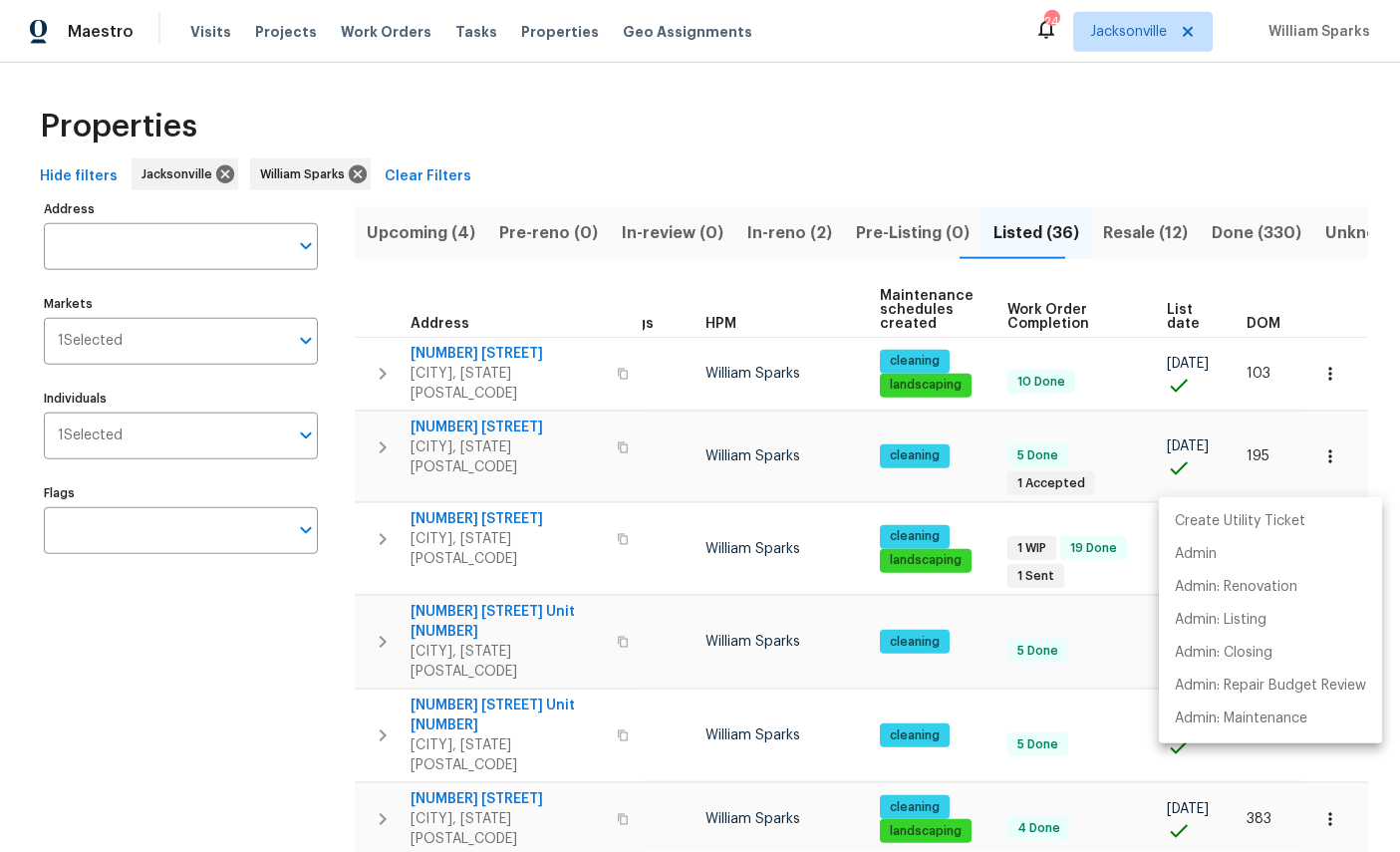 click at bounding box center [700, 426] 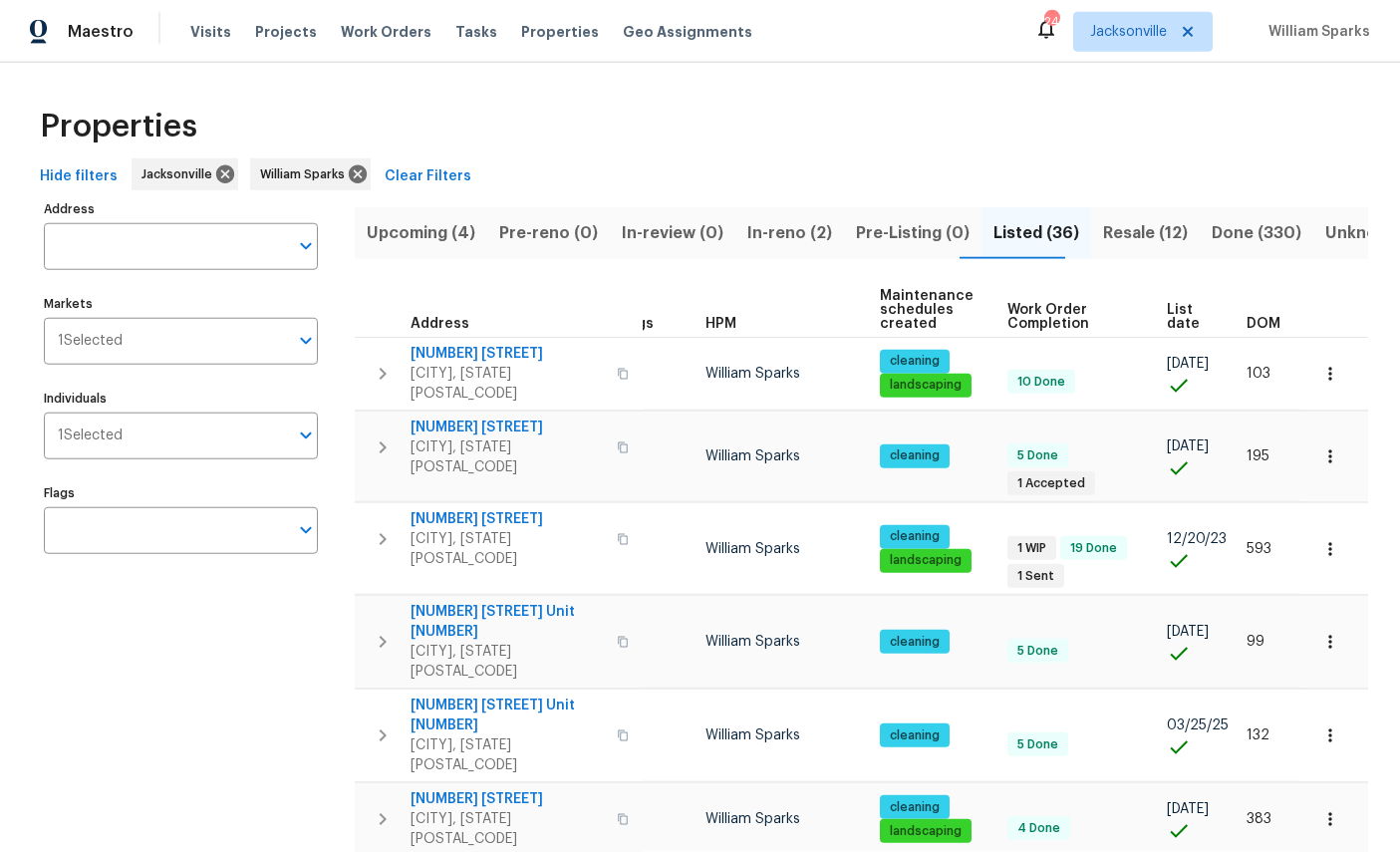 click on "Individuals" at bounding box center [205, 435] 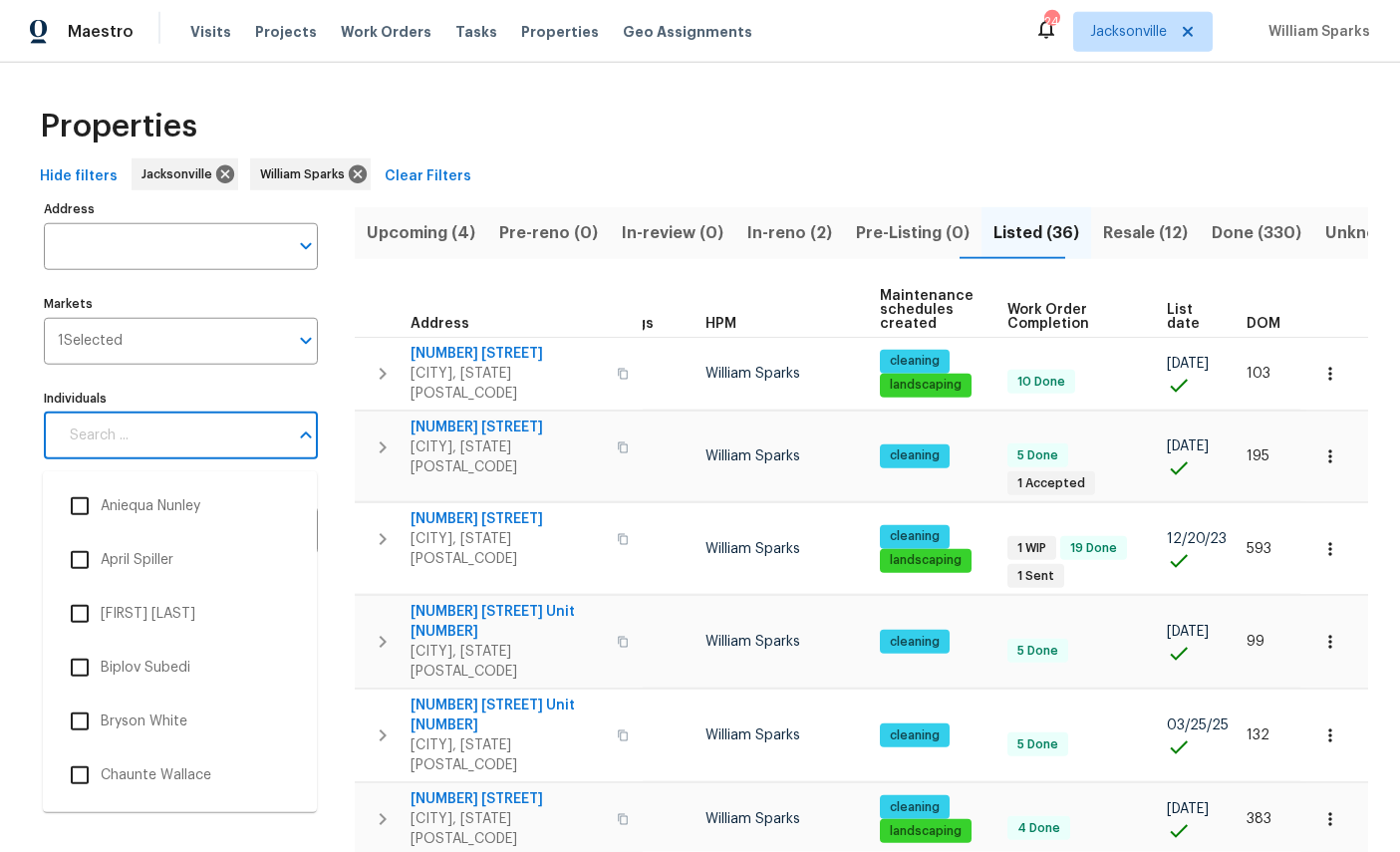 scroll, scrollTop: 20, scrollLeft: 0, axis: vertical 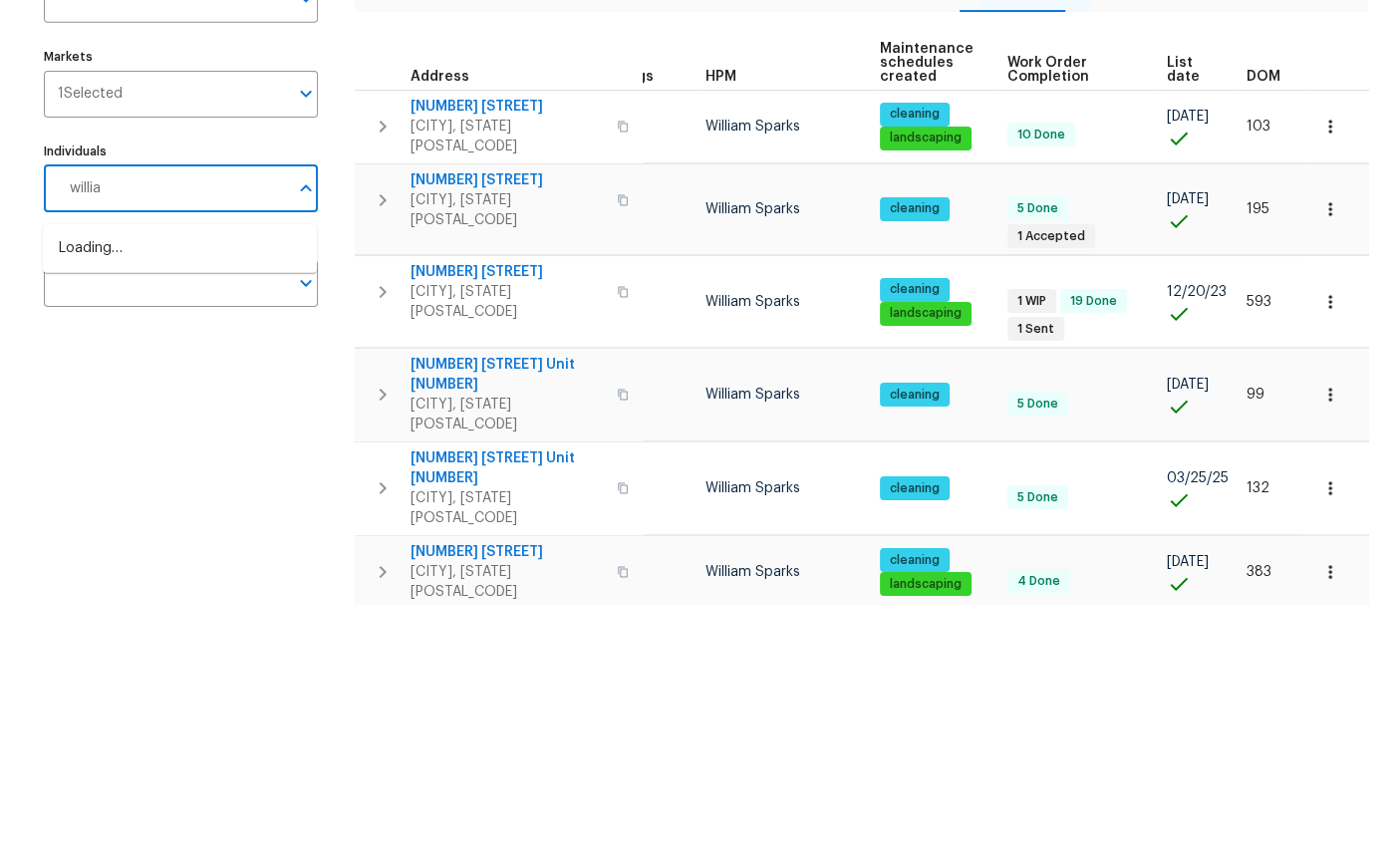 type on "william" 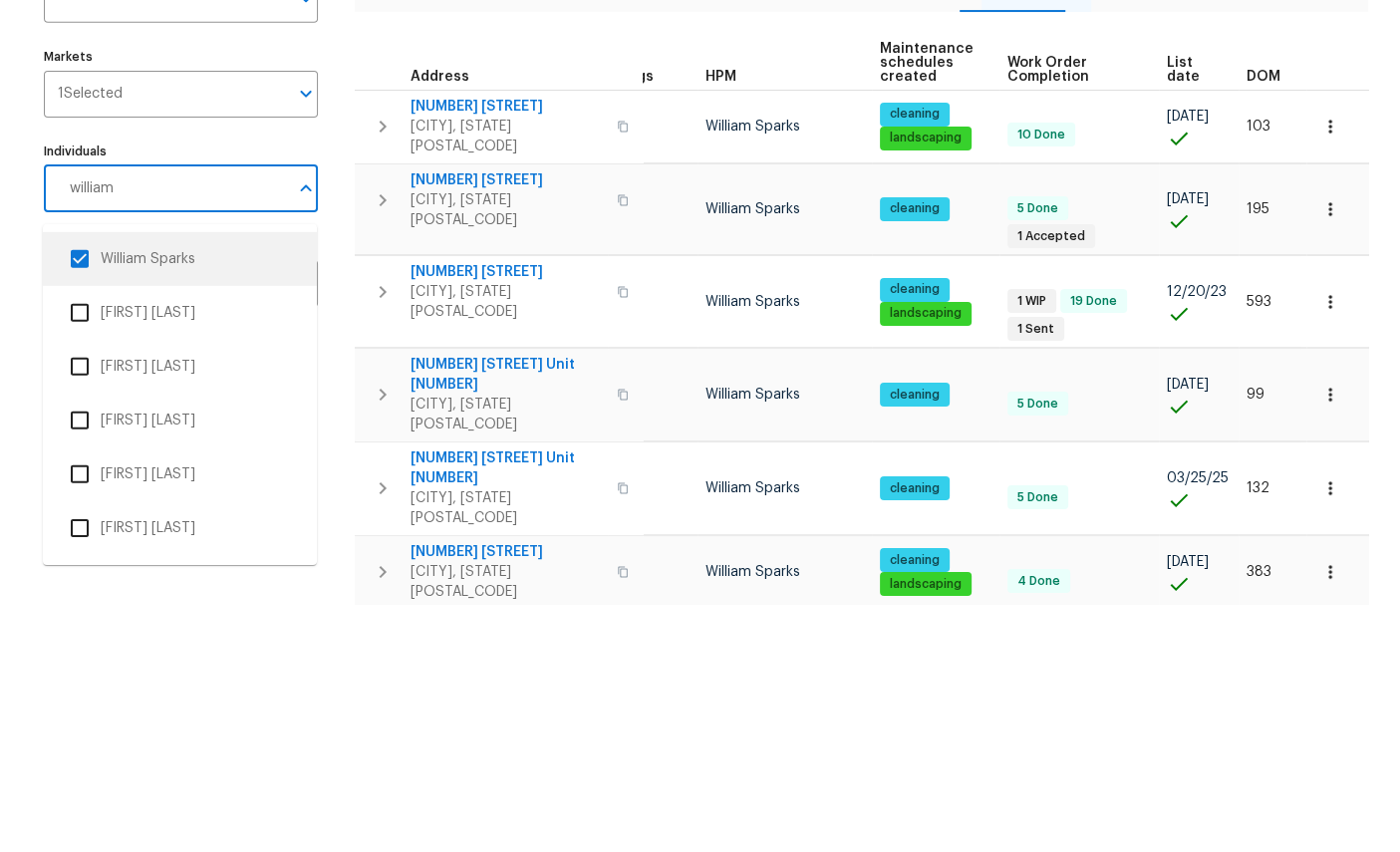 click on "William Sparks" at bounding box center [179, 506] 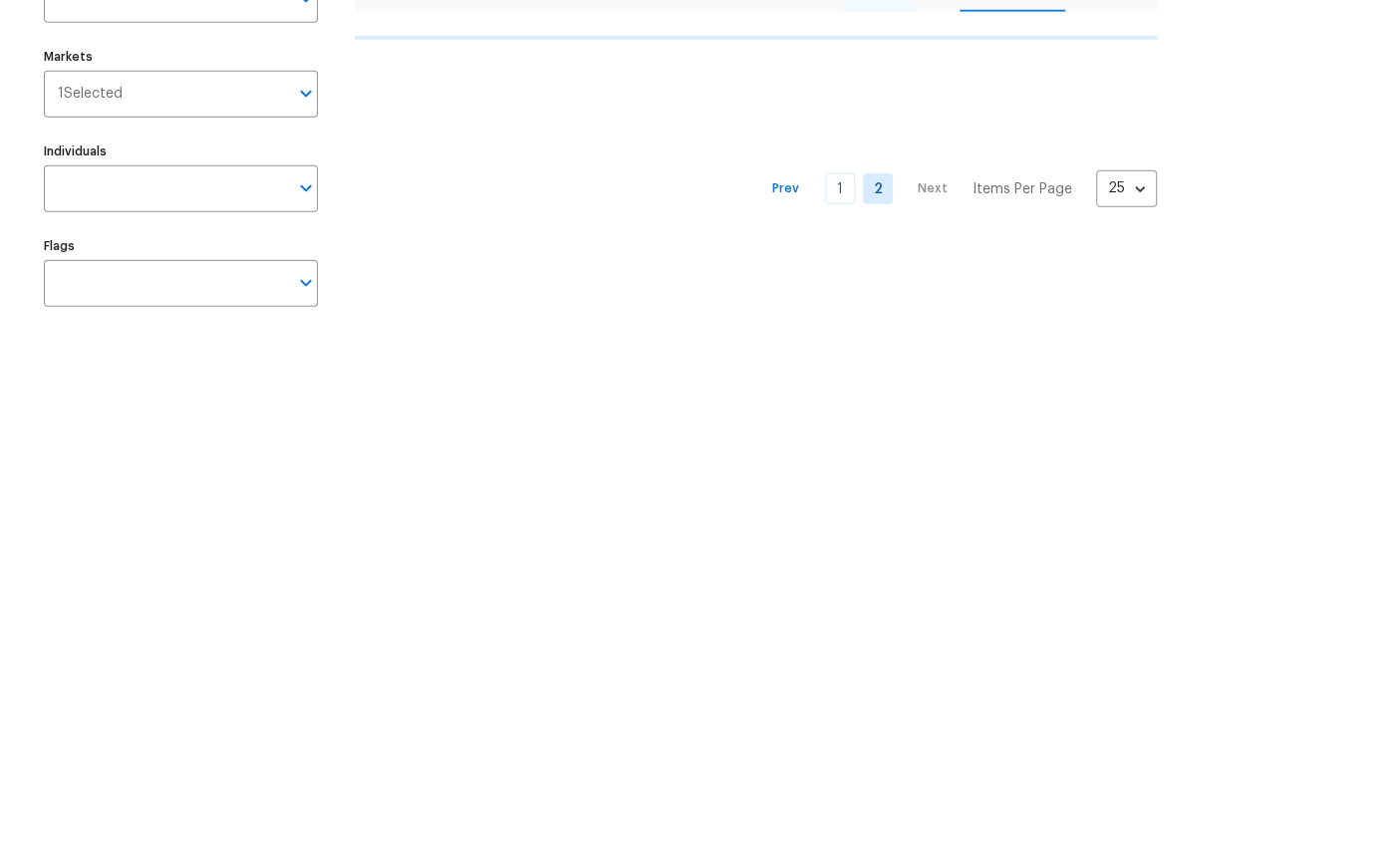 scroll, scrollTop: 0, scrollLeft: 0, axis: both 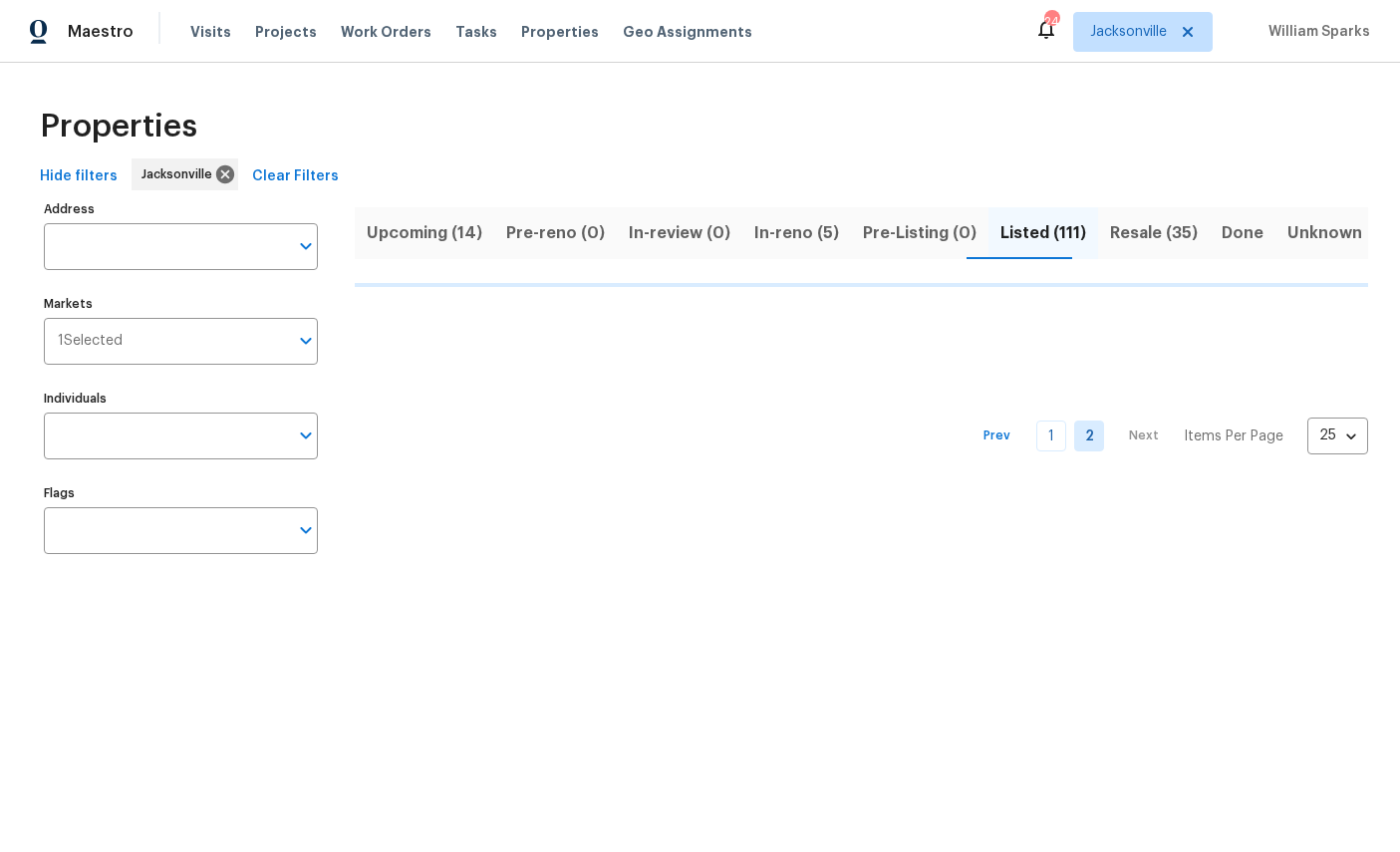 click on "Upcoming (14)" at bounding box center (424, 233) 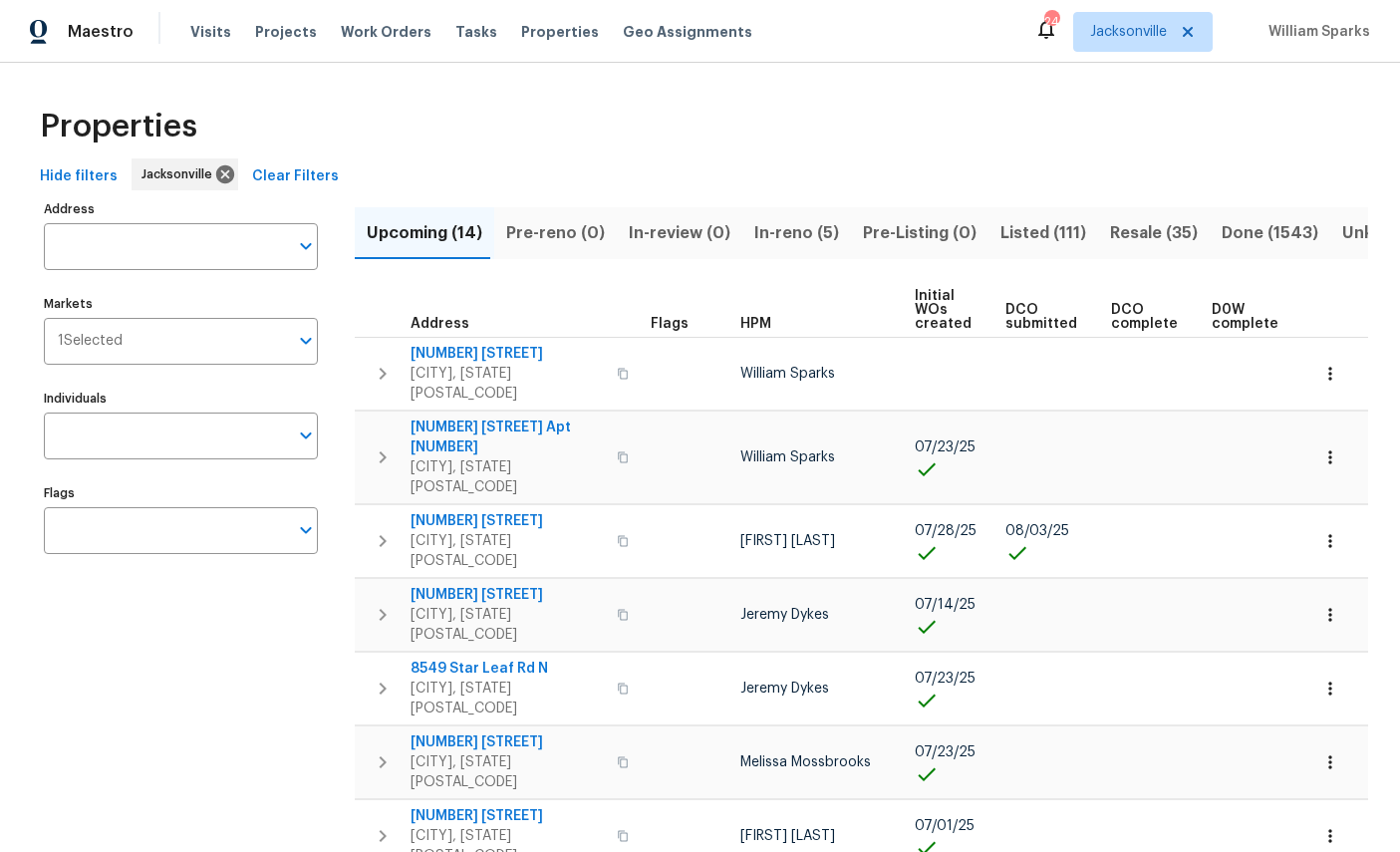 click on "HPM" at bounding box center (755, 324) 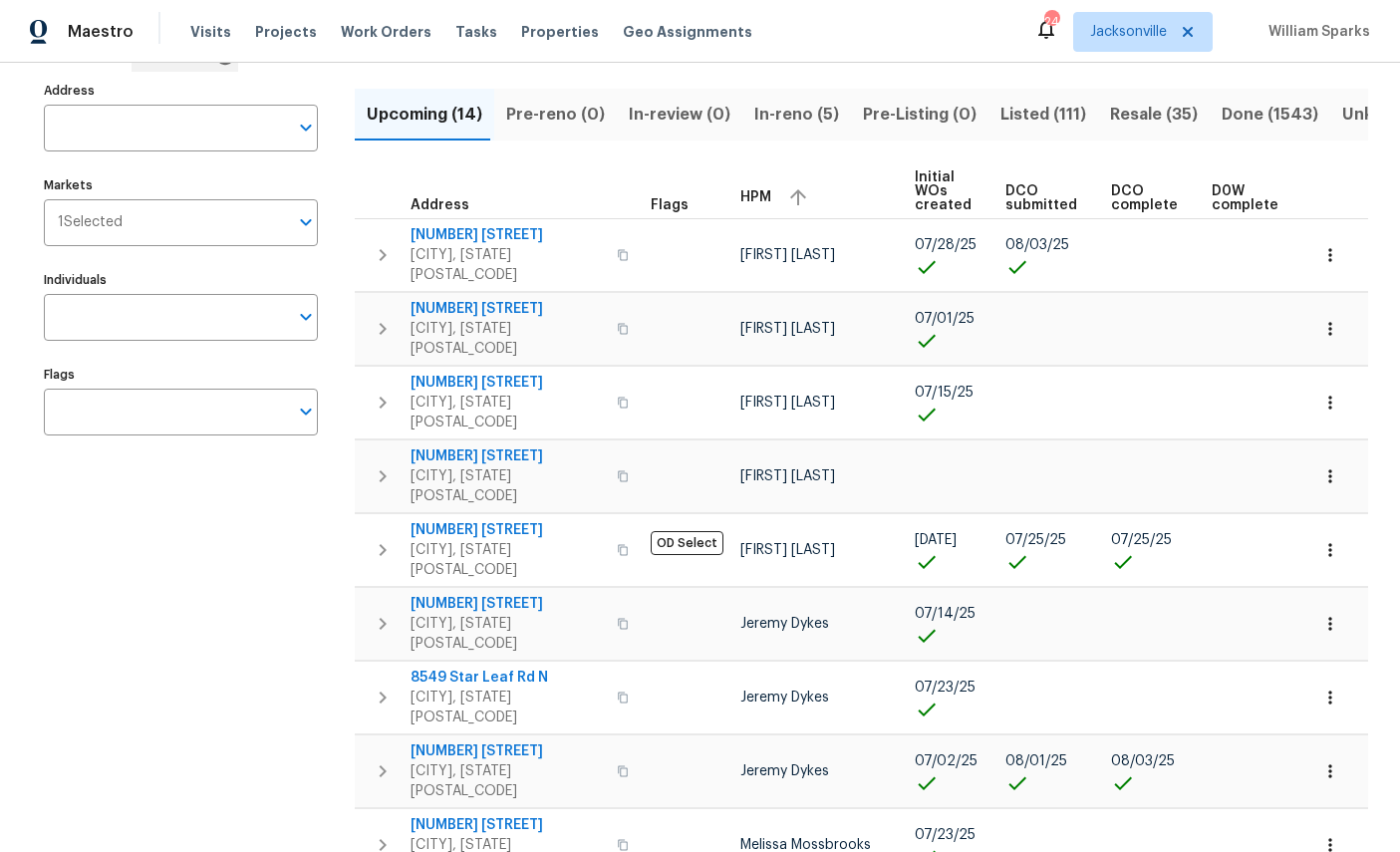 scroll, scrollTop: 118, scrollLeft: 0, axis: vertical 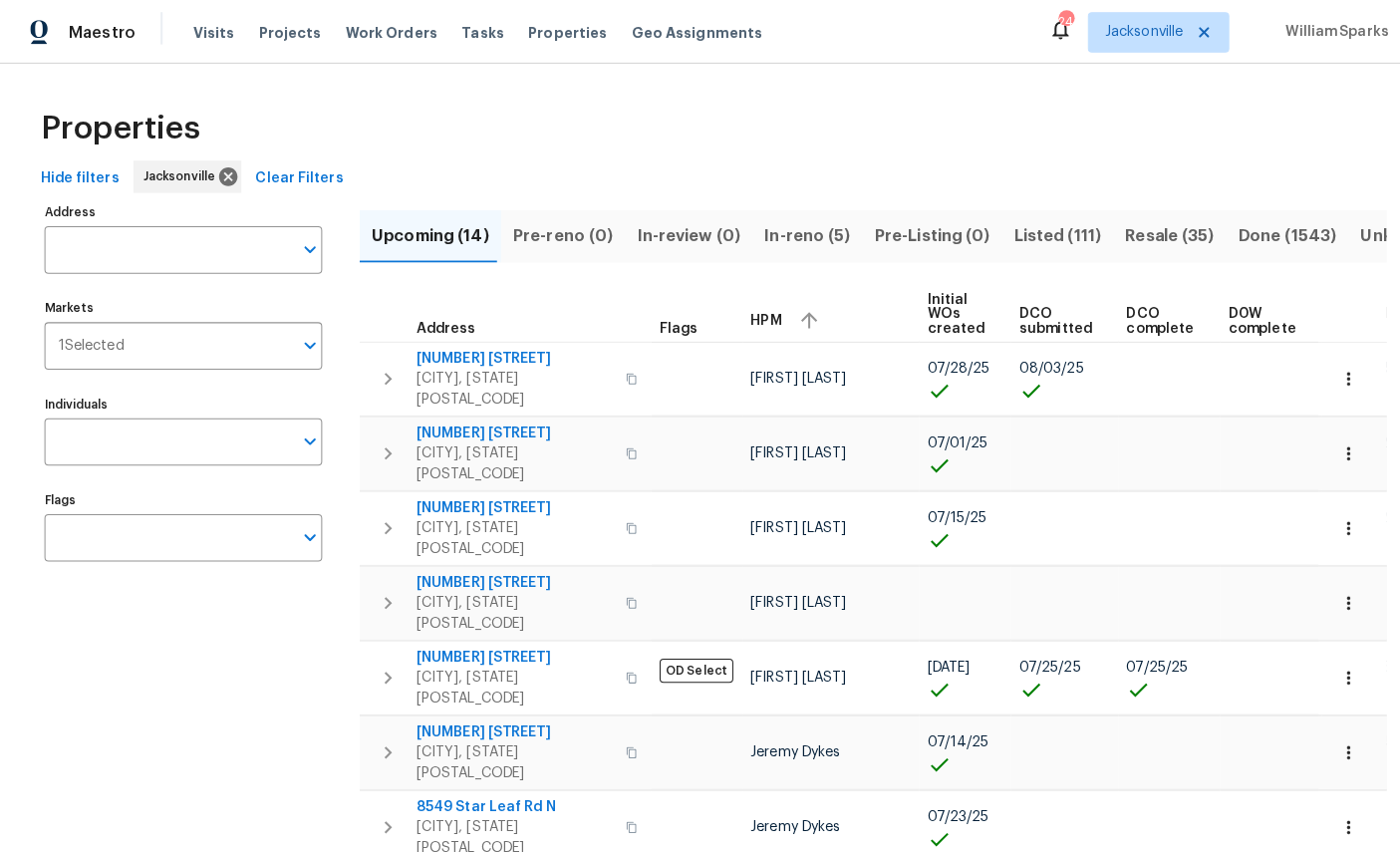 click on "Individuals" at bounding box center (165, 435) 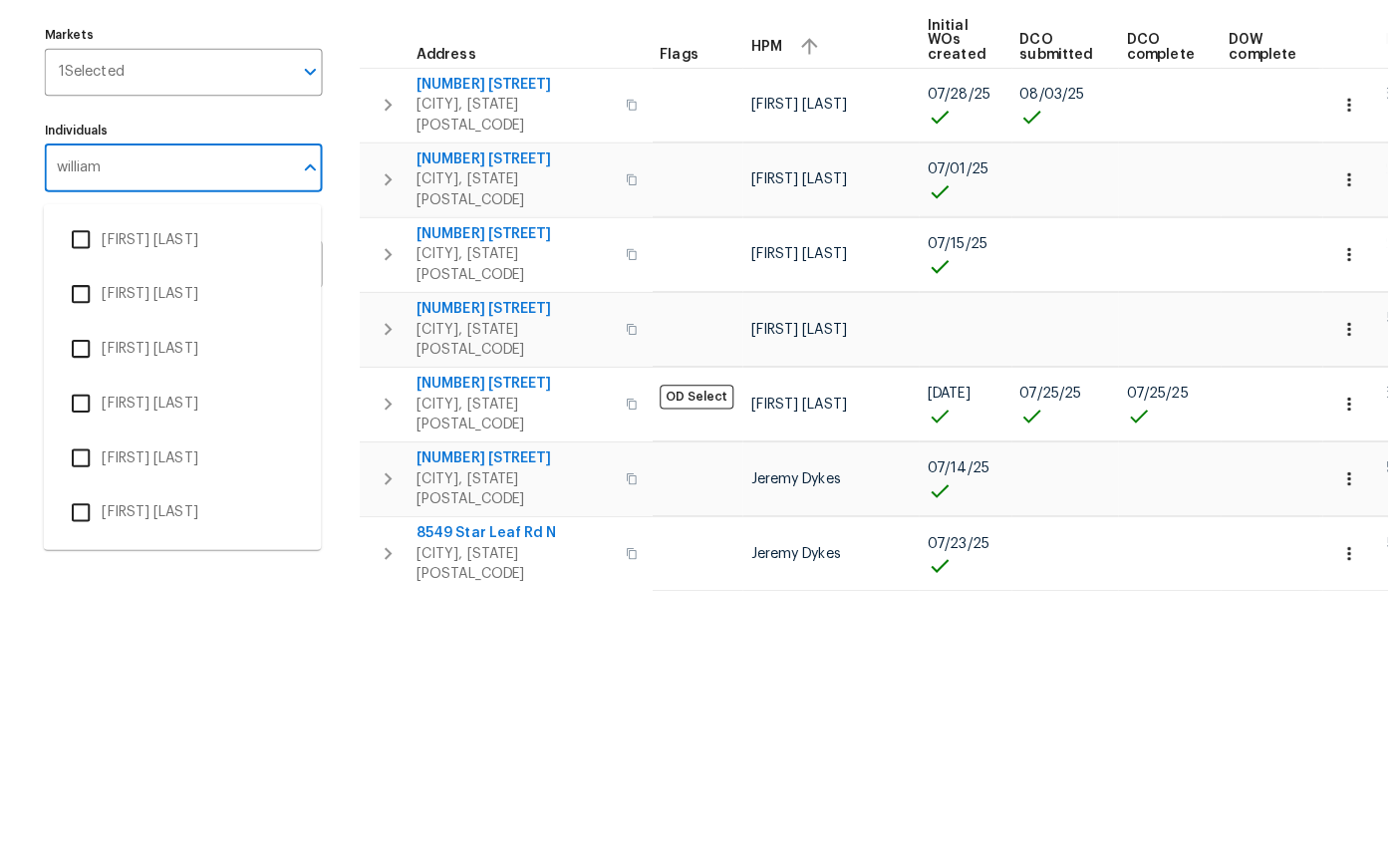 type on "William" 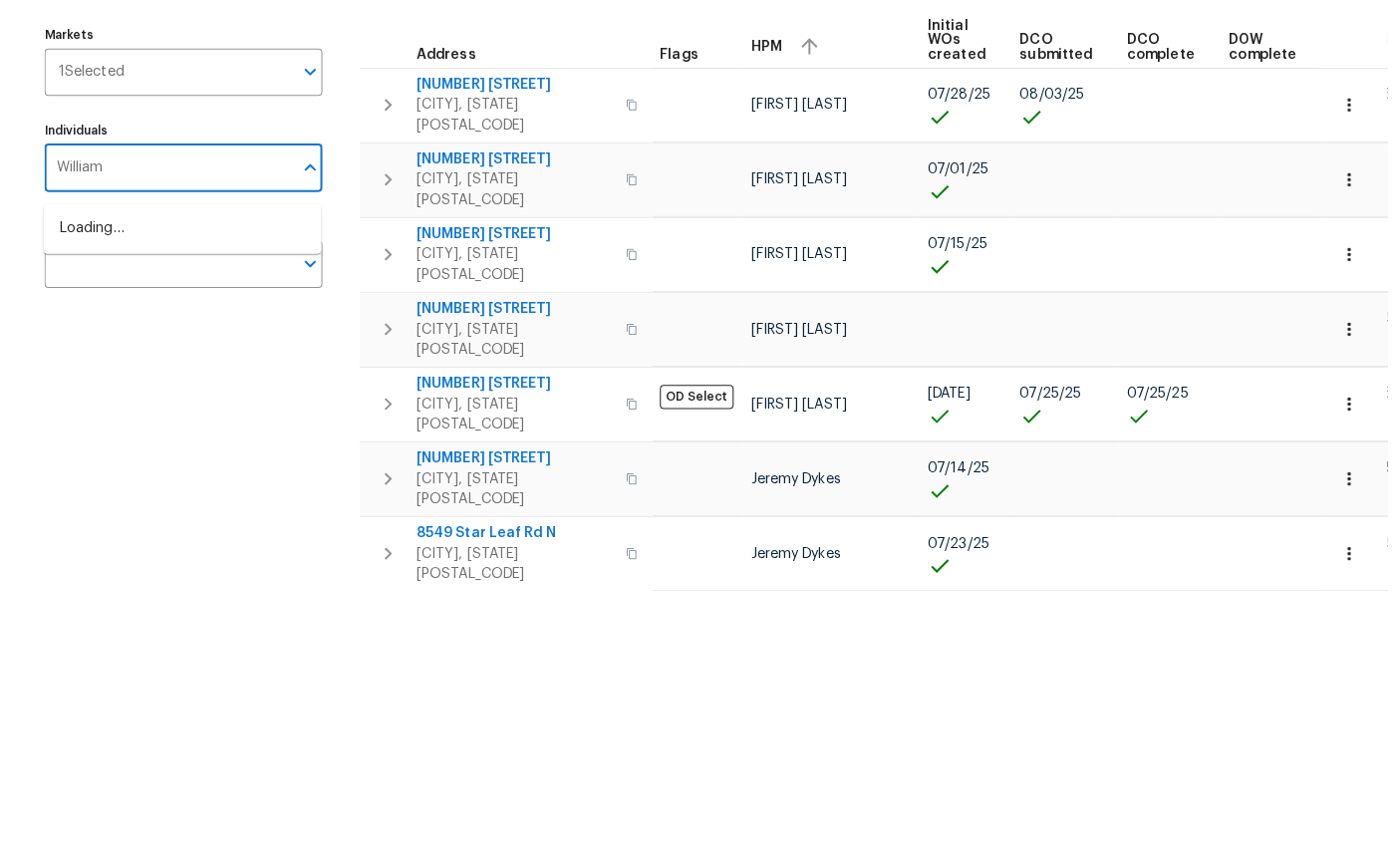 scroll, scrollTop: 75, scrollLeft: 0, axis: vertical 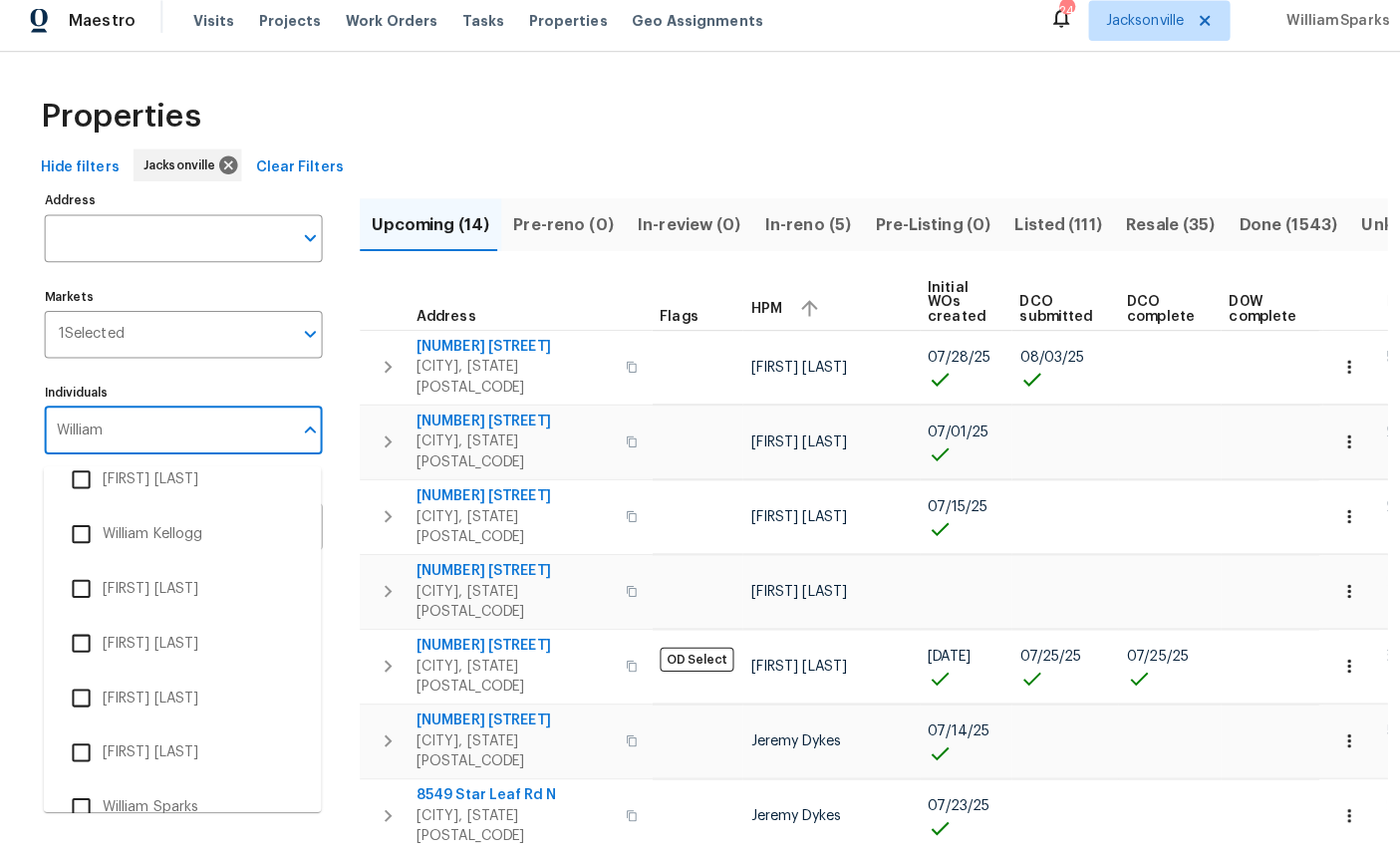 click on "William Sparks" at bounding box center (179, 807) 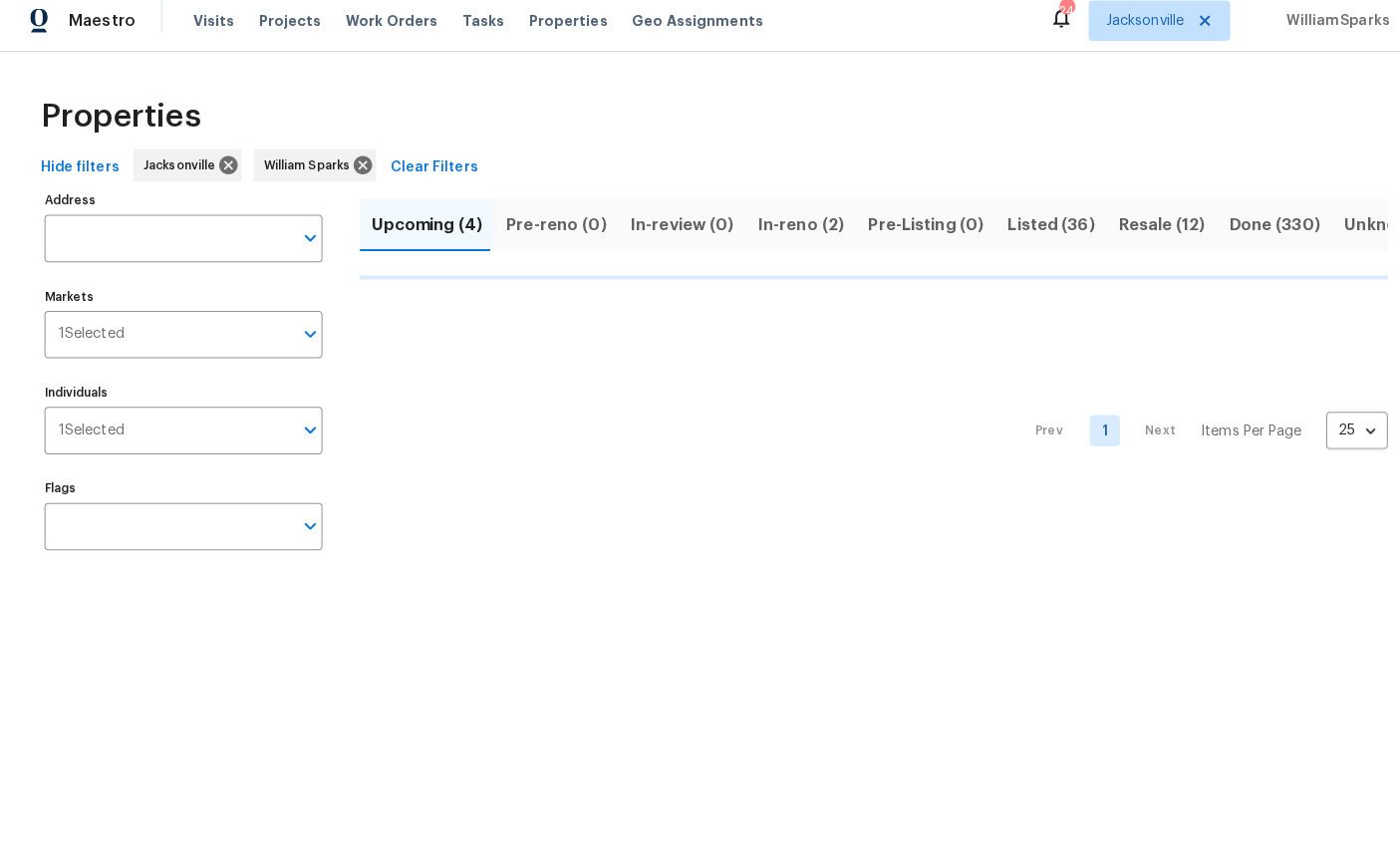 scroll, scrollTop: 0, scrollLeft: 0, axis: both 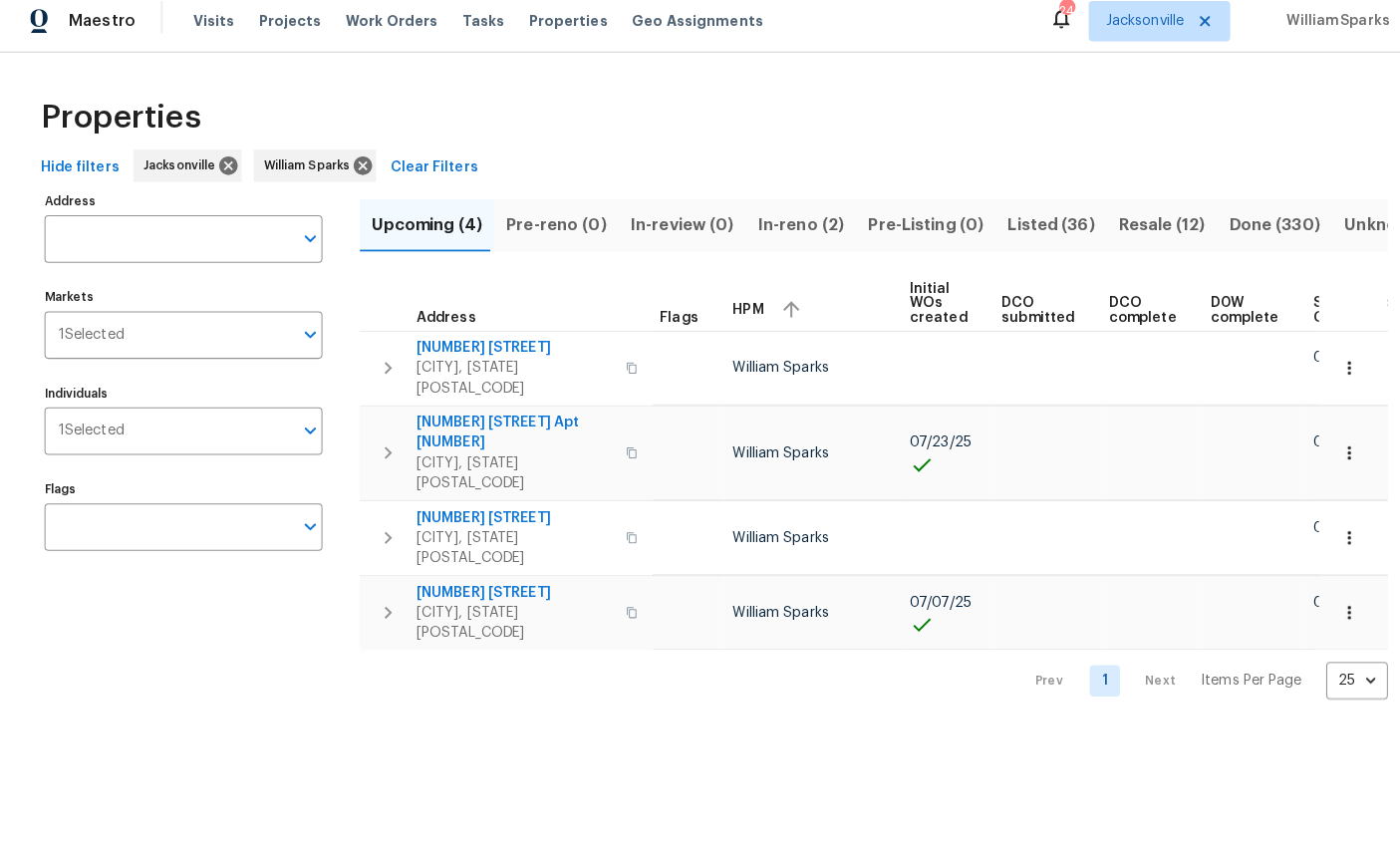 click on "Listed (36)" at bounding box center (1036, 233) 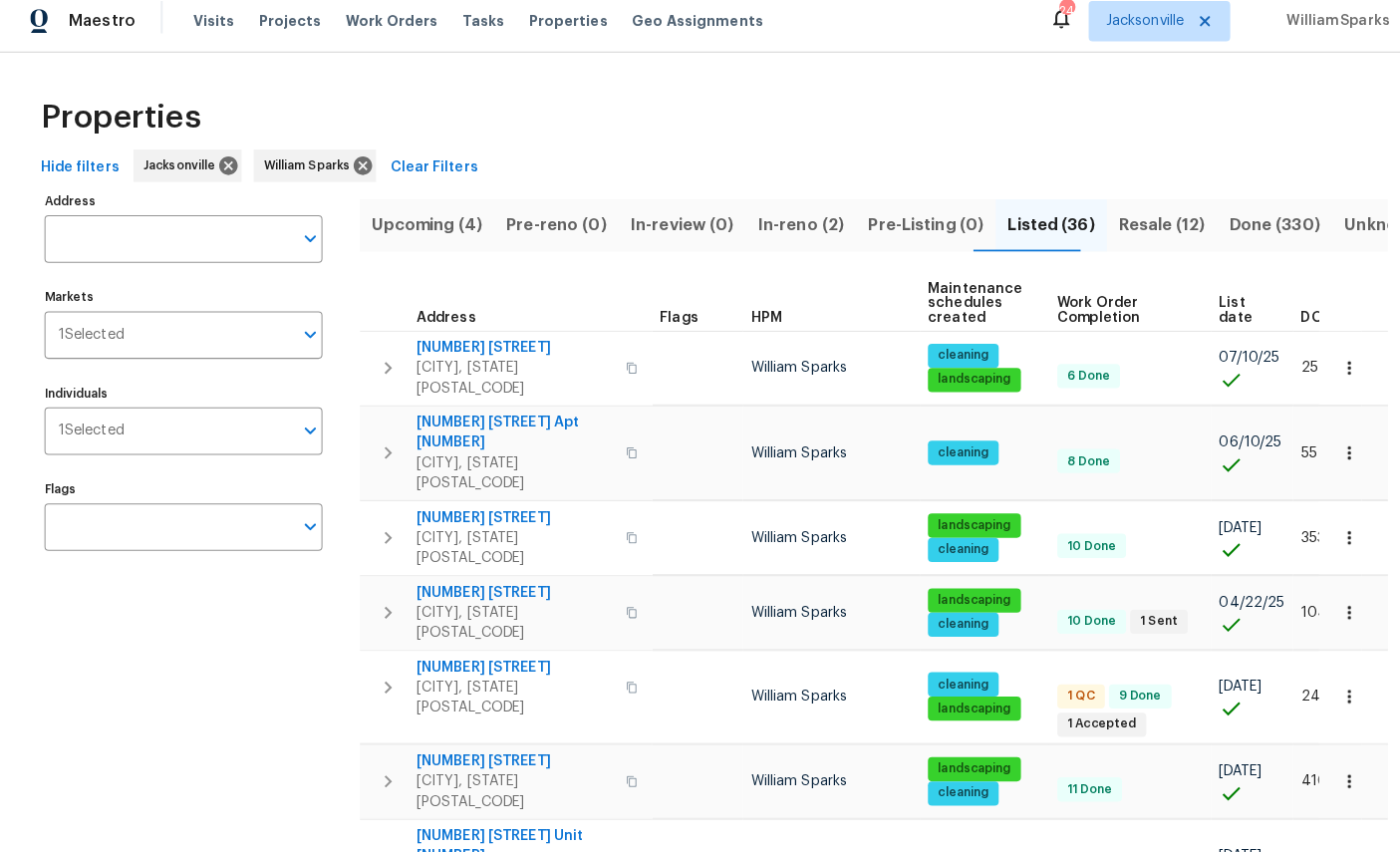 click at bounding box center [1330, 615] 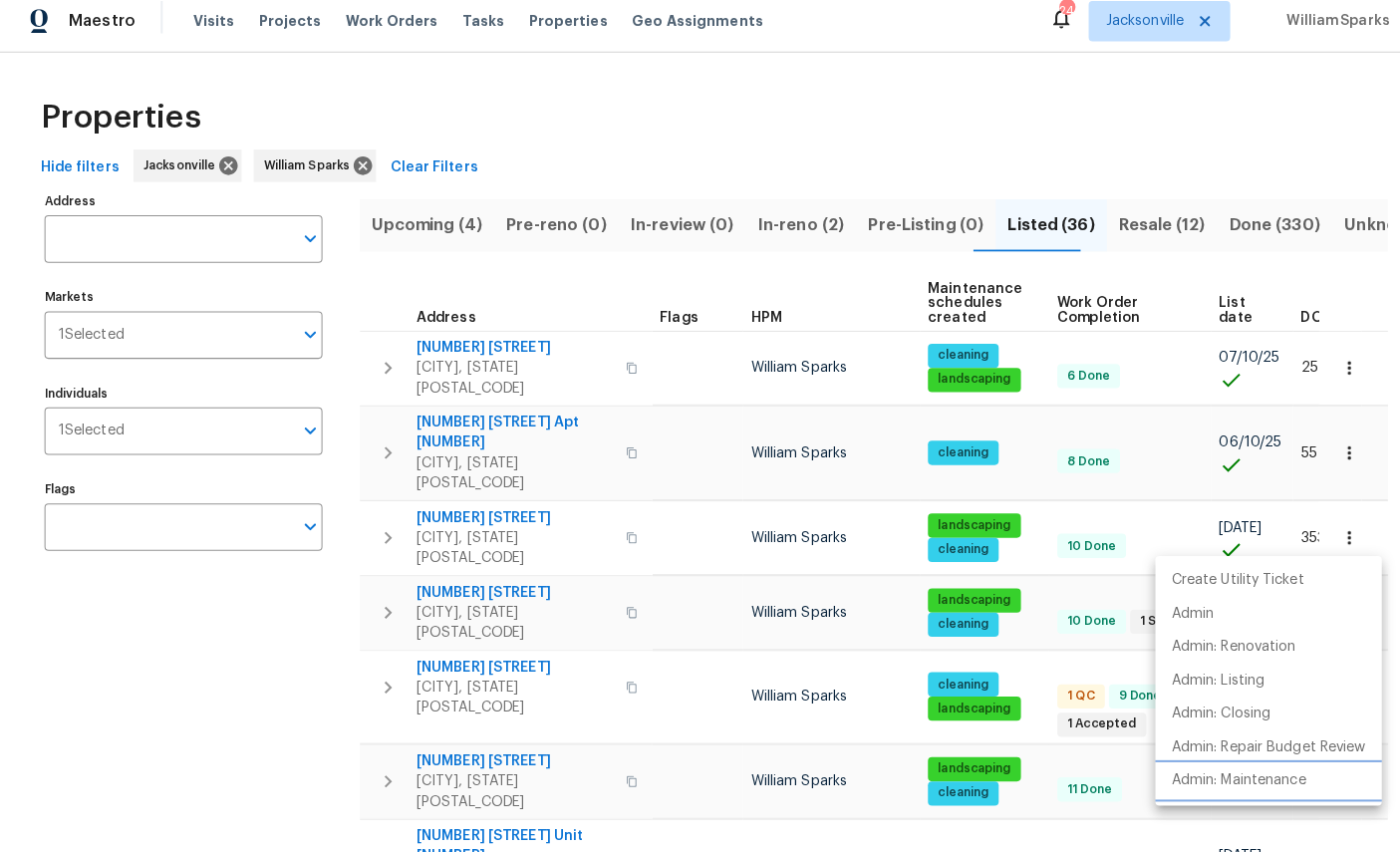 click on "Admin: Maintenance" at bounding box center [1221, 780] 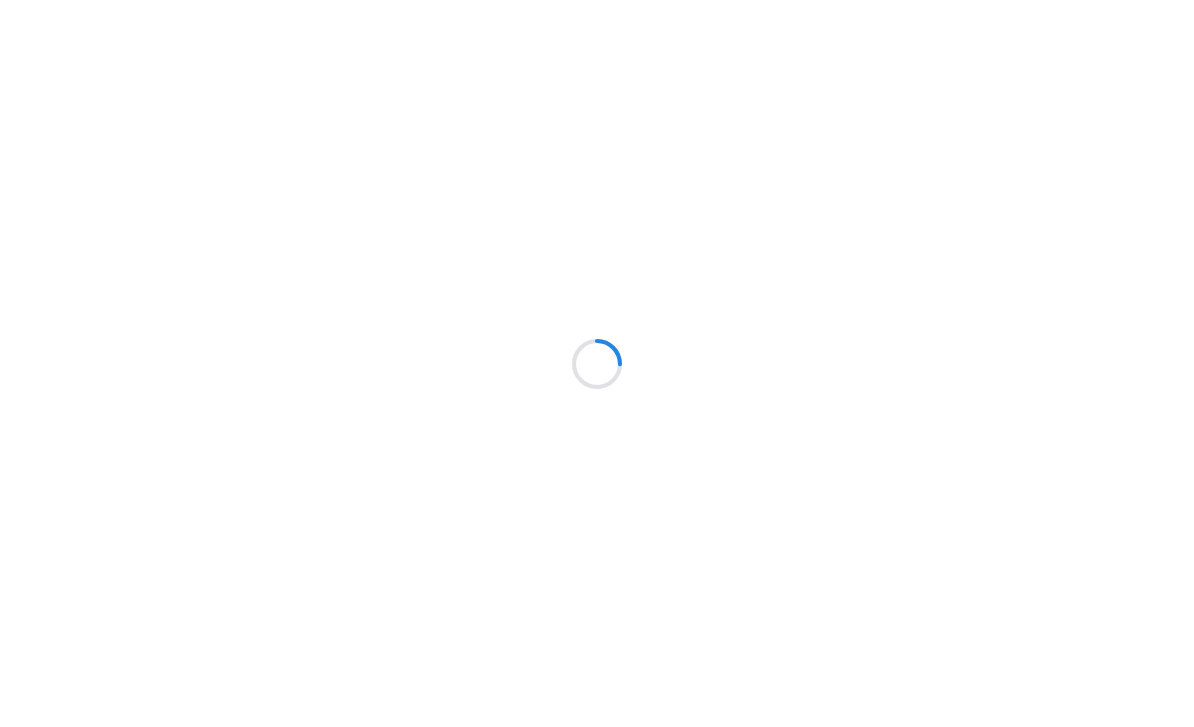 scroll, scrollTop: 0, scrollLeft: 0, axis: both 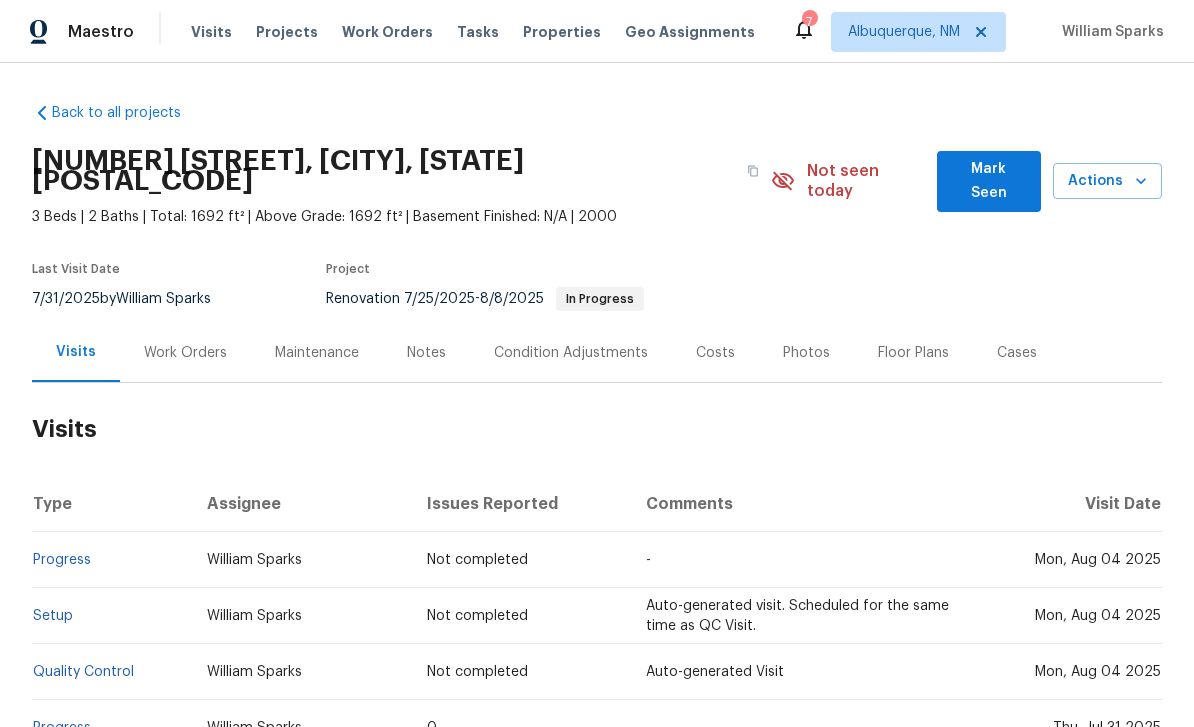 click on "Work Orders" at bounding box center [185, 353] 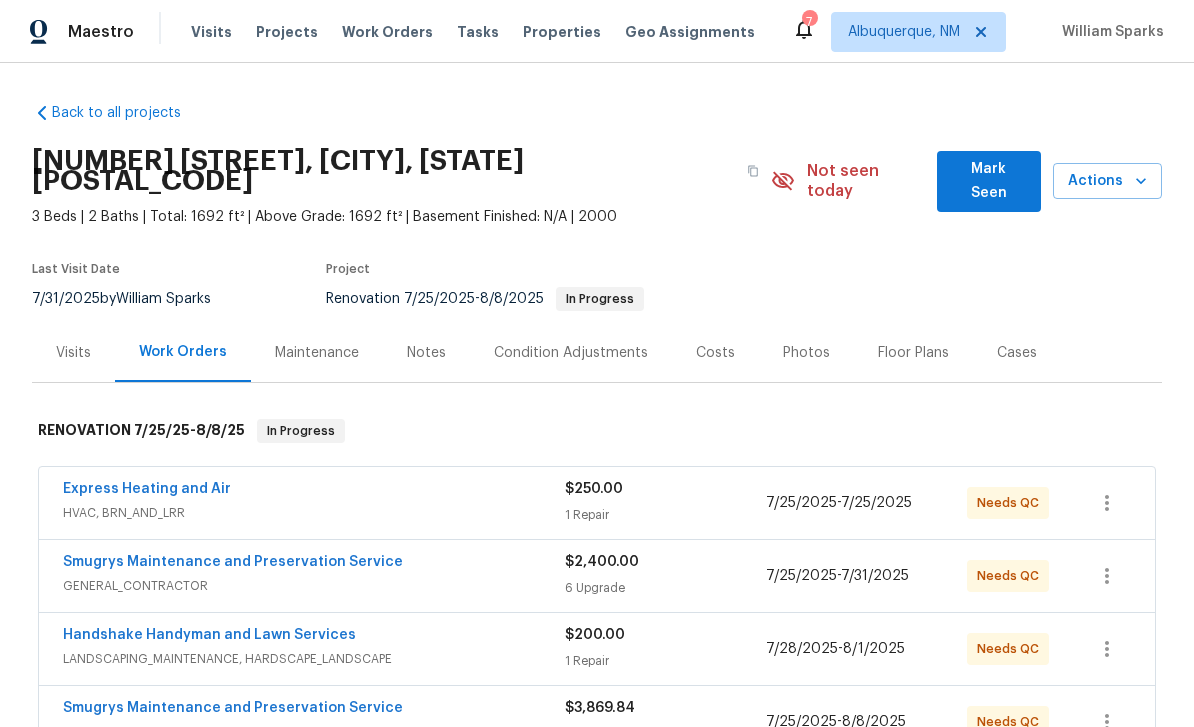 scroll, scrollTop: 0, scrollLeft: 0, axis: both 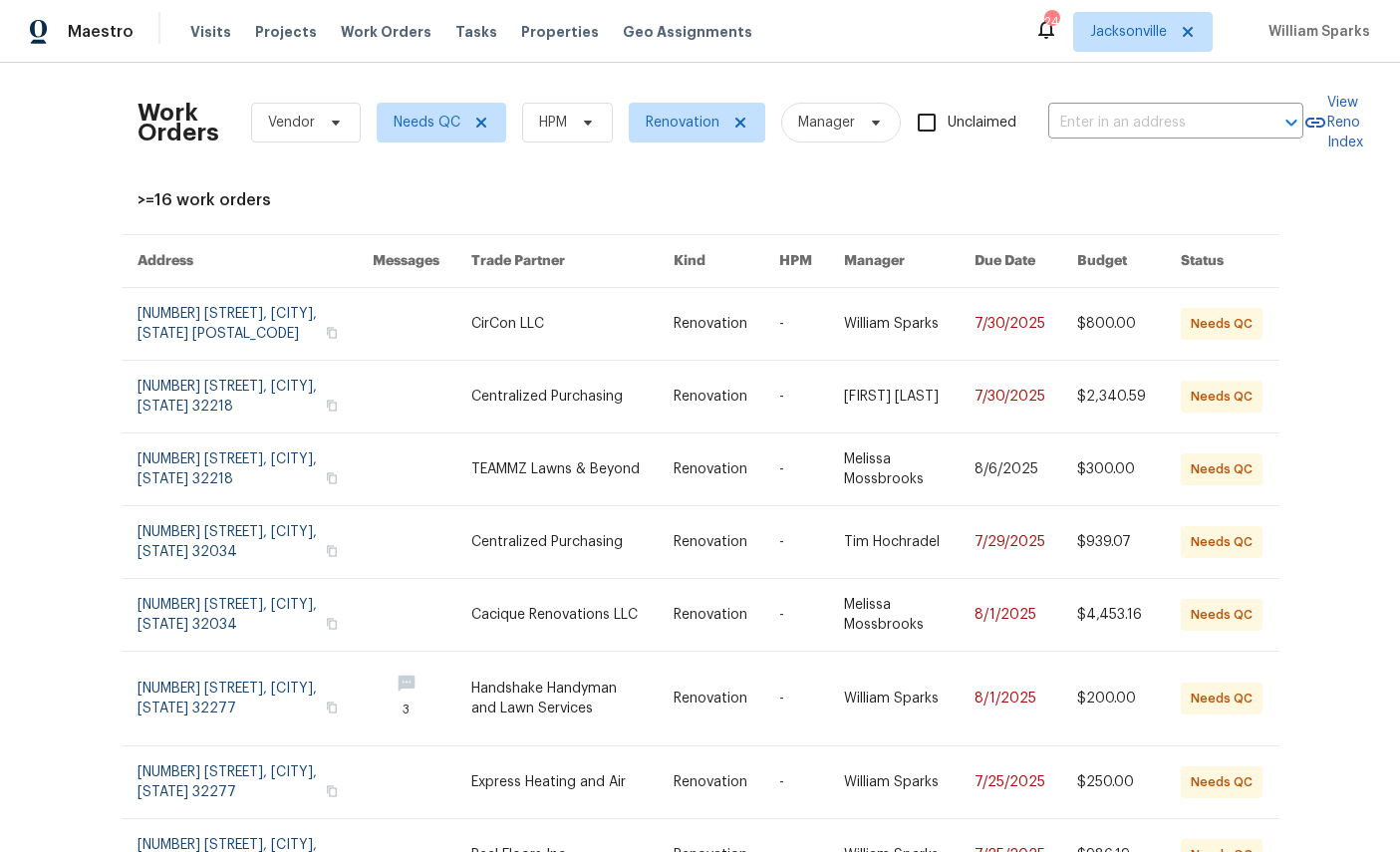 click on ">=16 work orders" at bounding box center [700, 200] 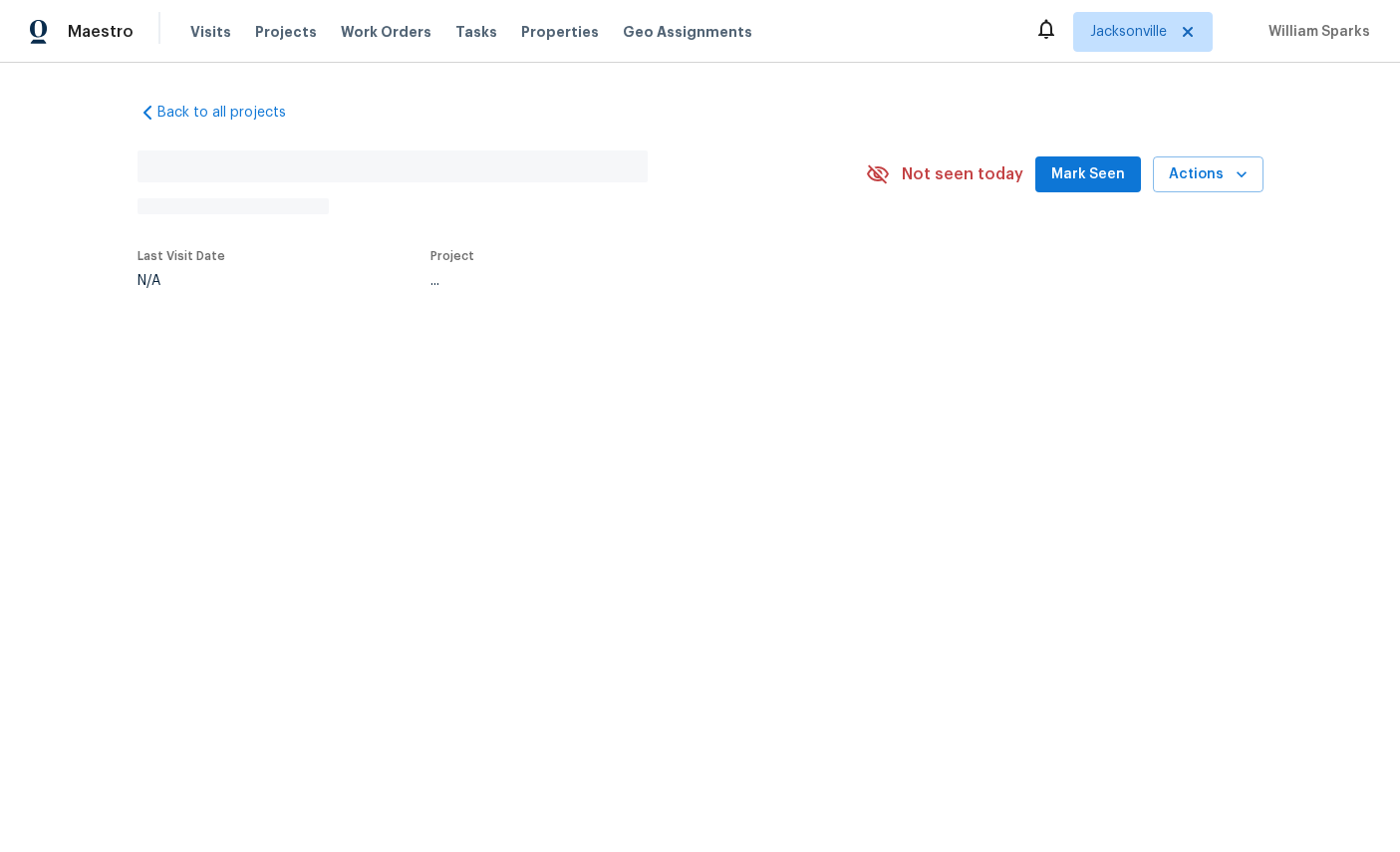 scroll, scrollTop: 0, scrollLeft: 0, axis: both 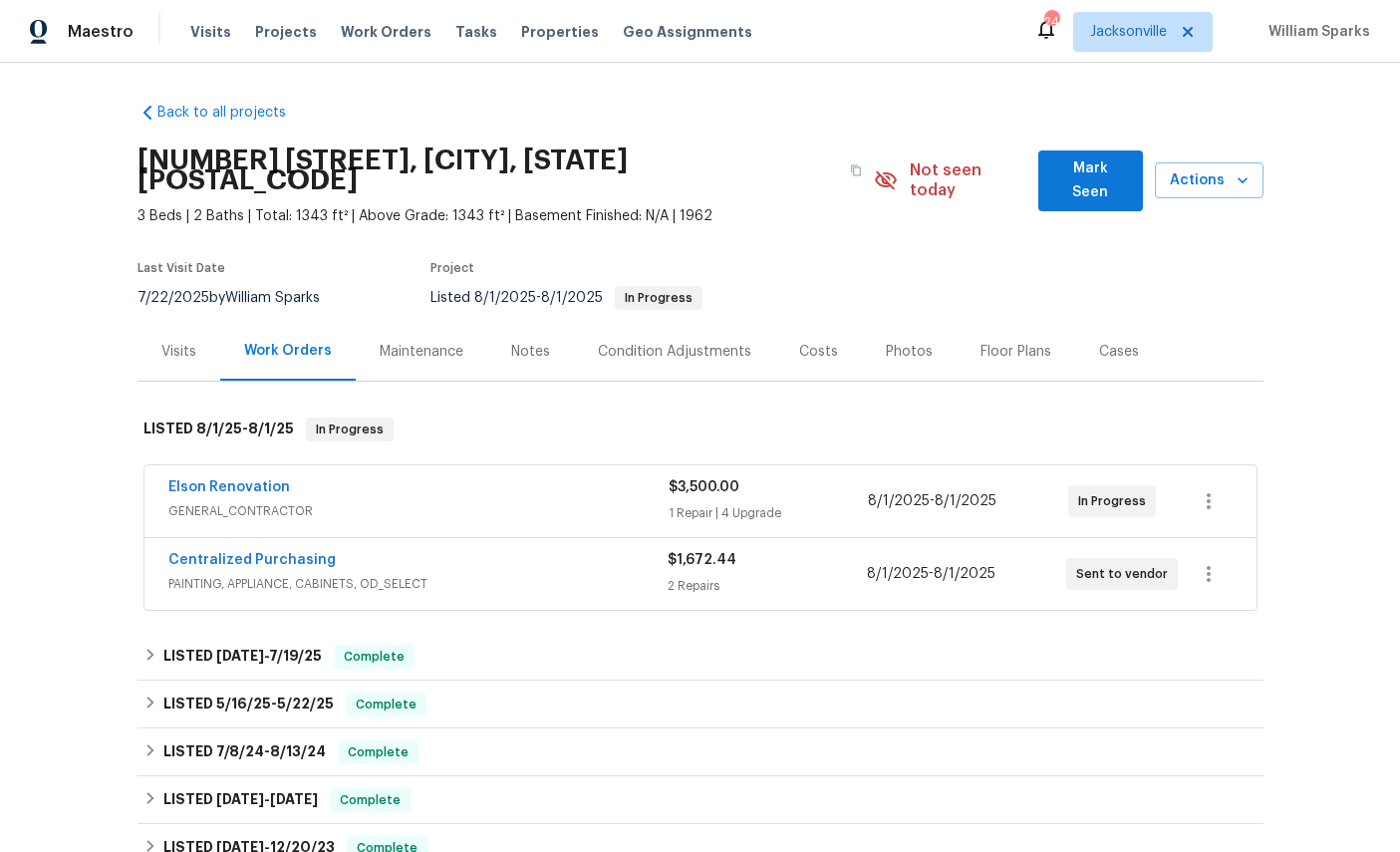 click on "Elson Renovation" at bounding box center (229, 487) 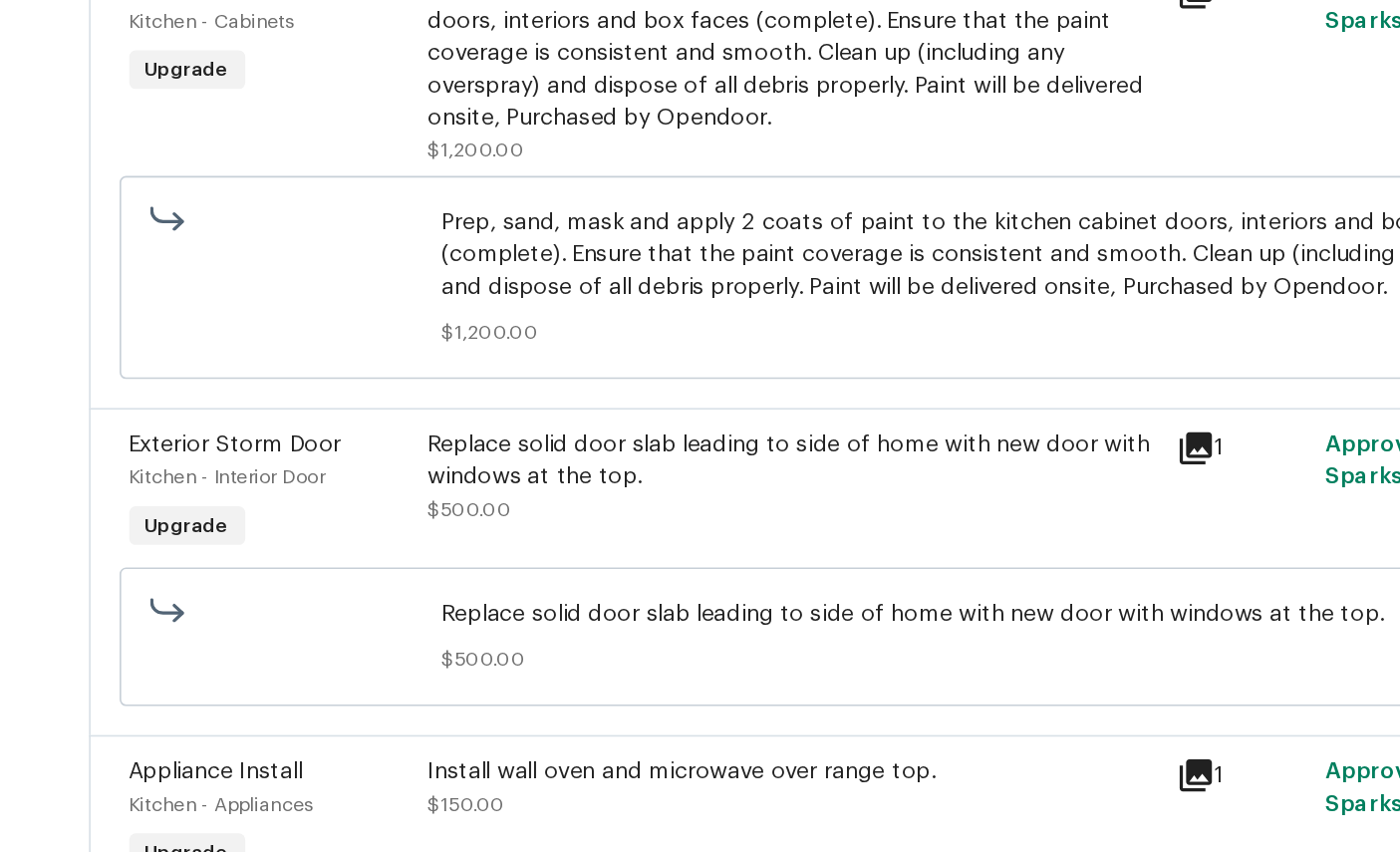 scroll, scrollTop: 483, scrollLeft: 0, axis: vertical 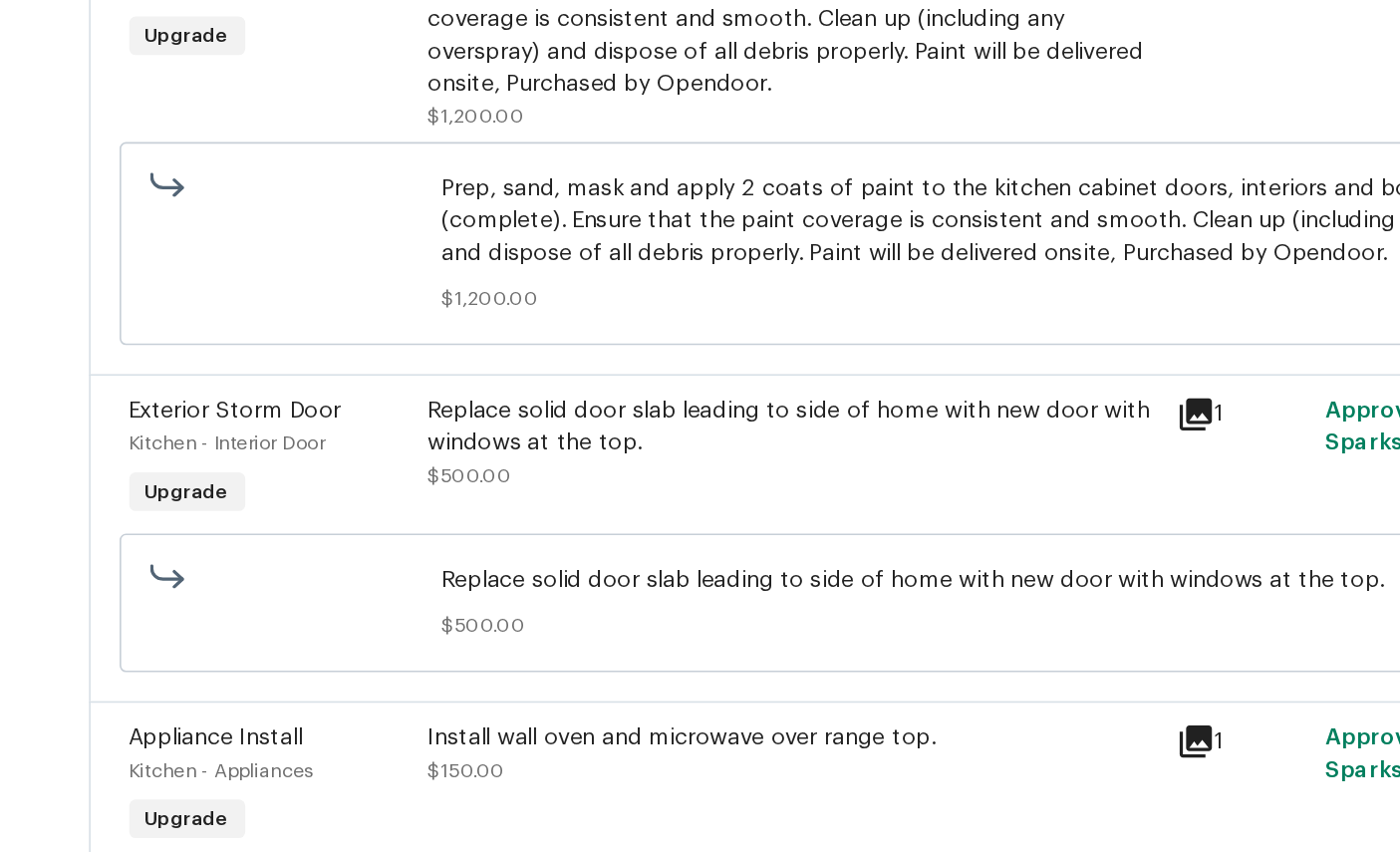 click on "Exterior Storm Door" at bounding box center (311, 446) 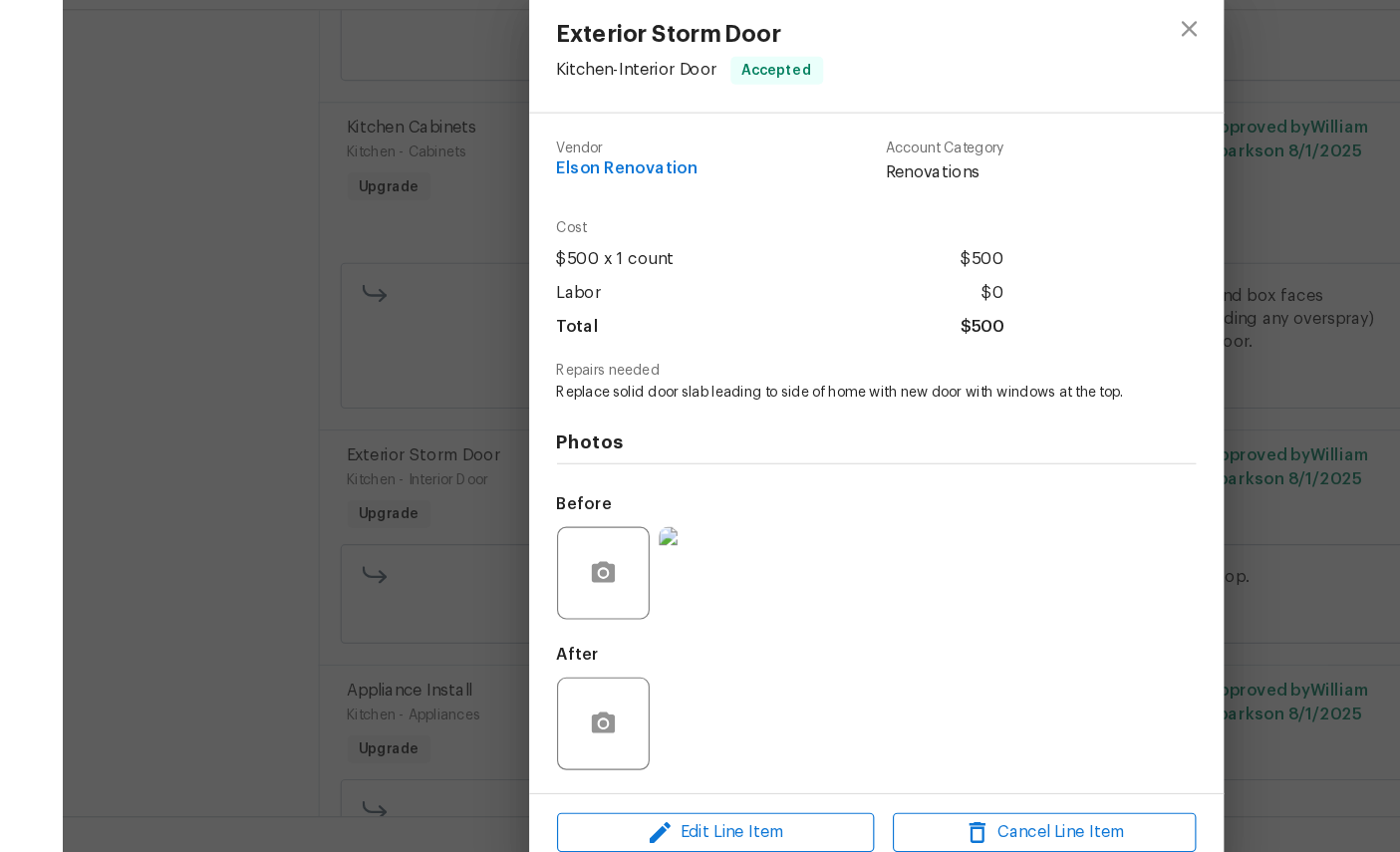 scroll, scrollTop: 27, scrollLeft: 0, axis: vertical 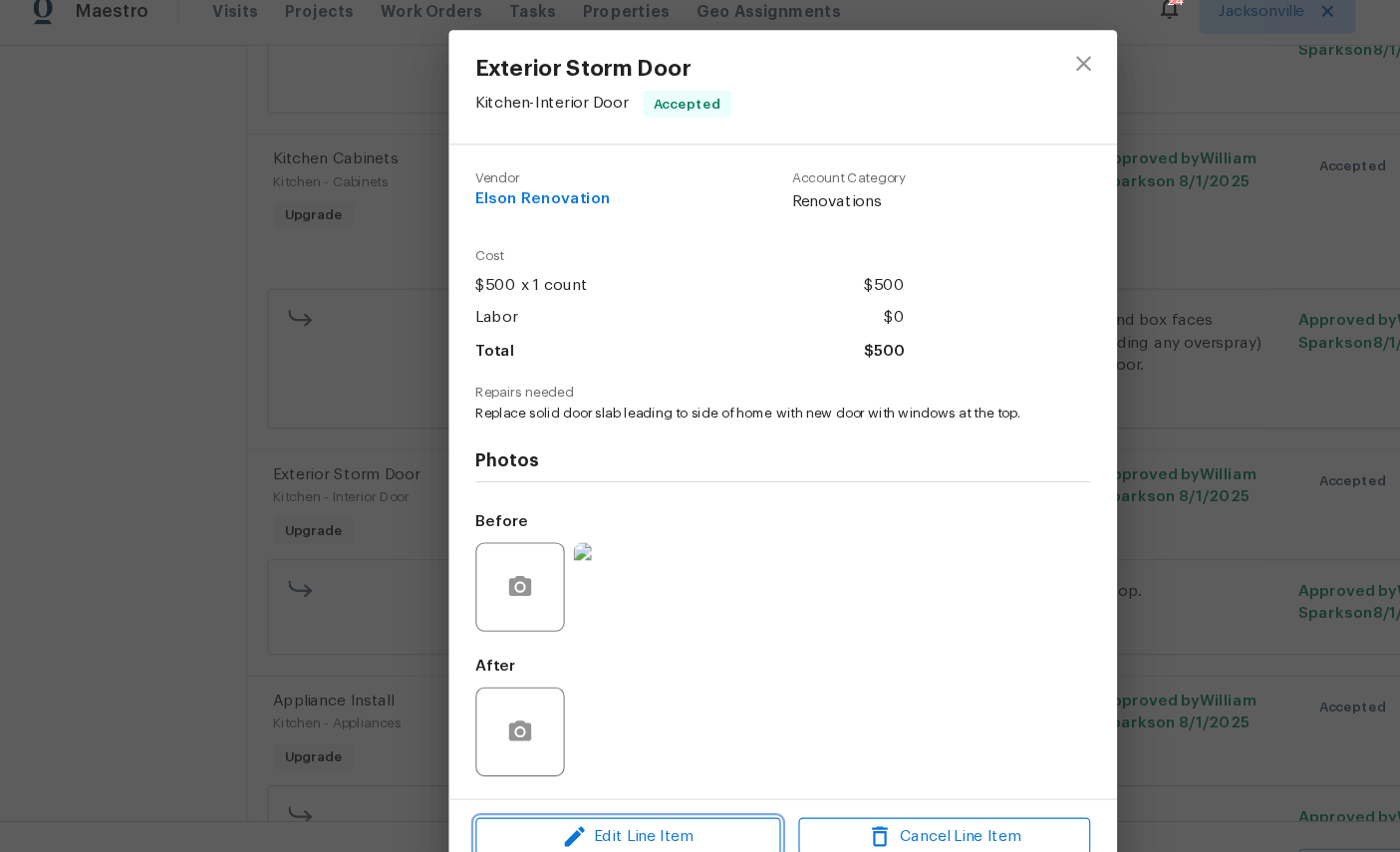 click on "Edit Line Item" at bounding box center [562, 770] 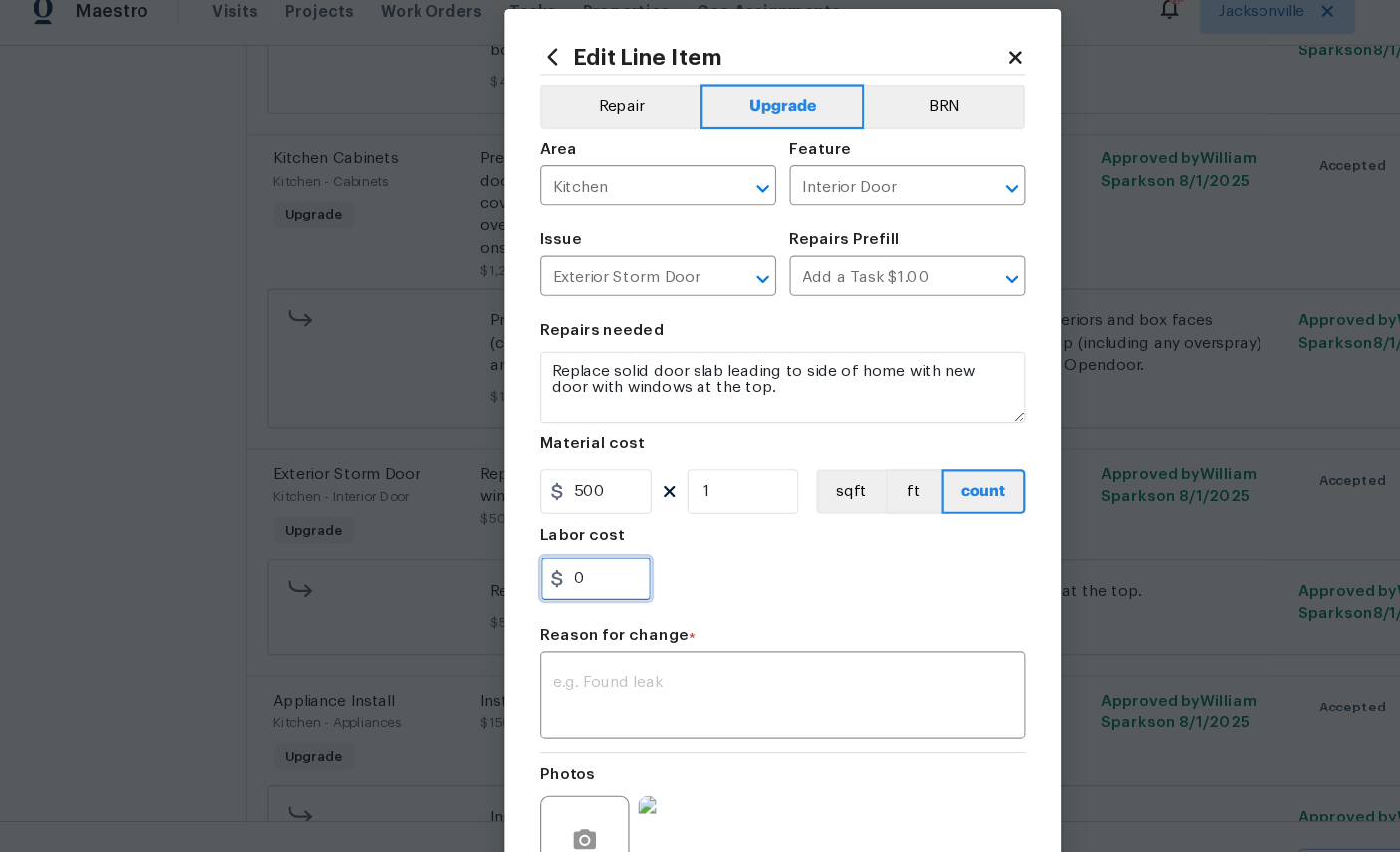 click on "0" at bounding box center [533, 539] 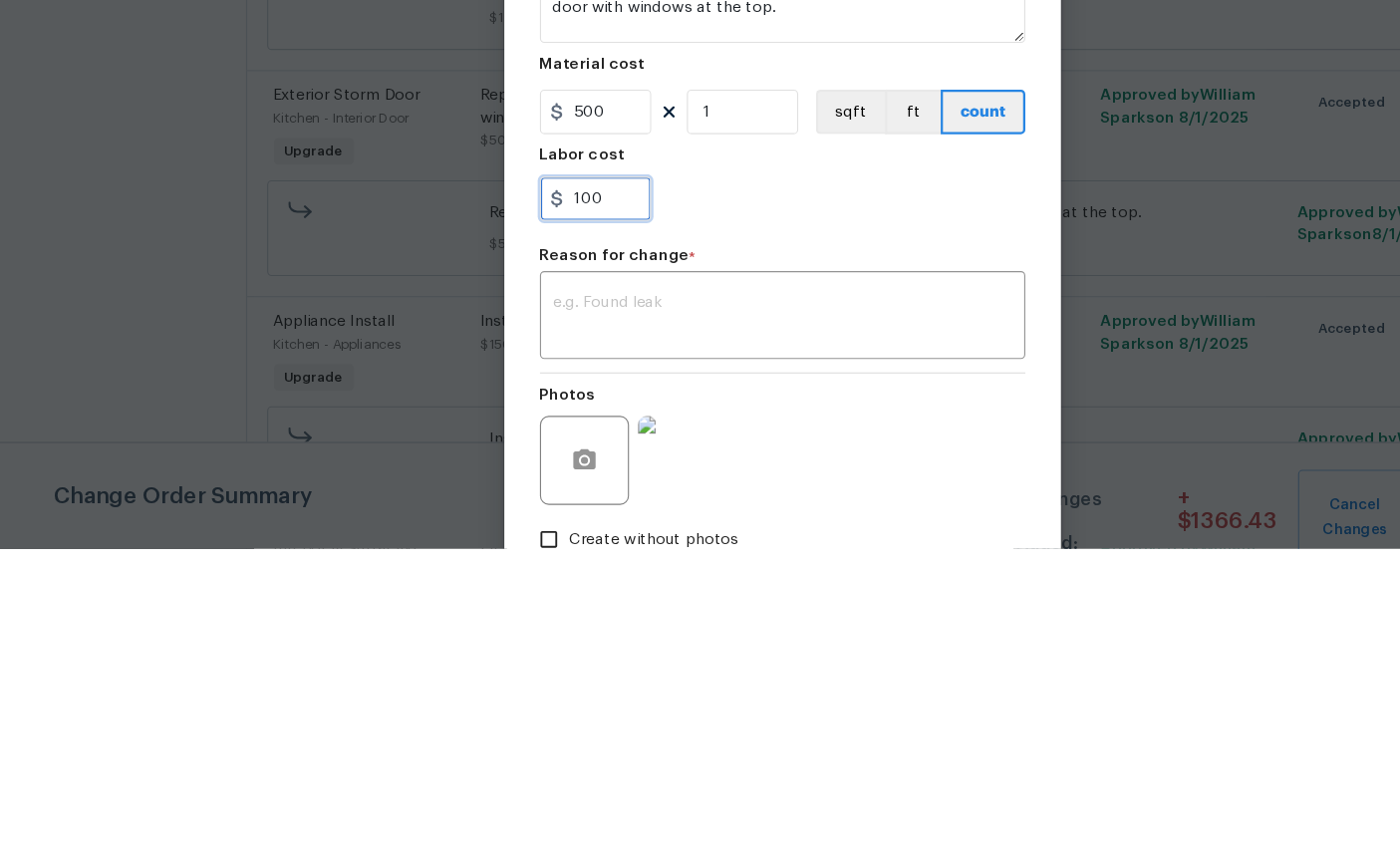 type on "100" 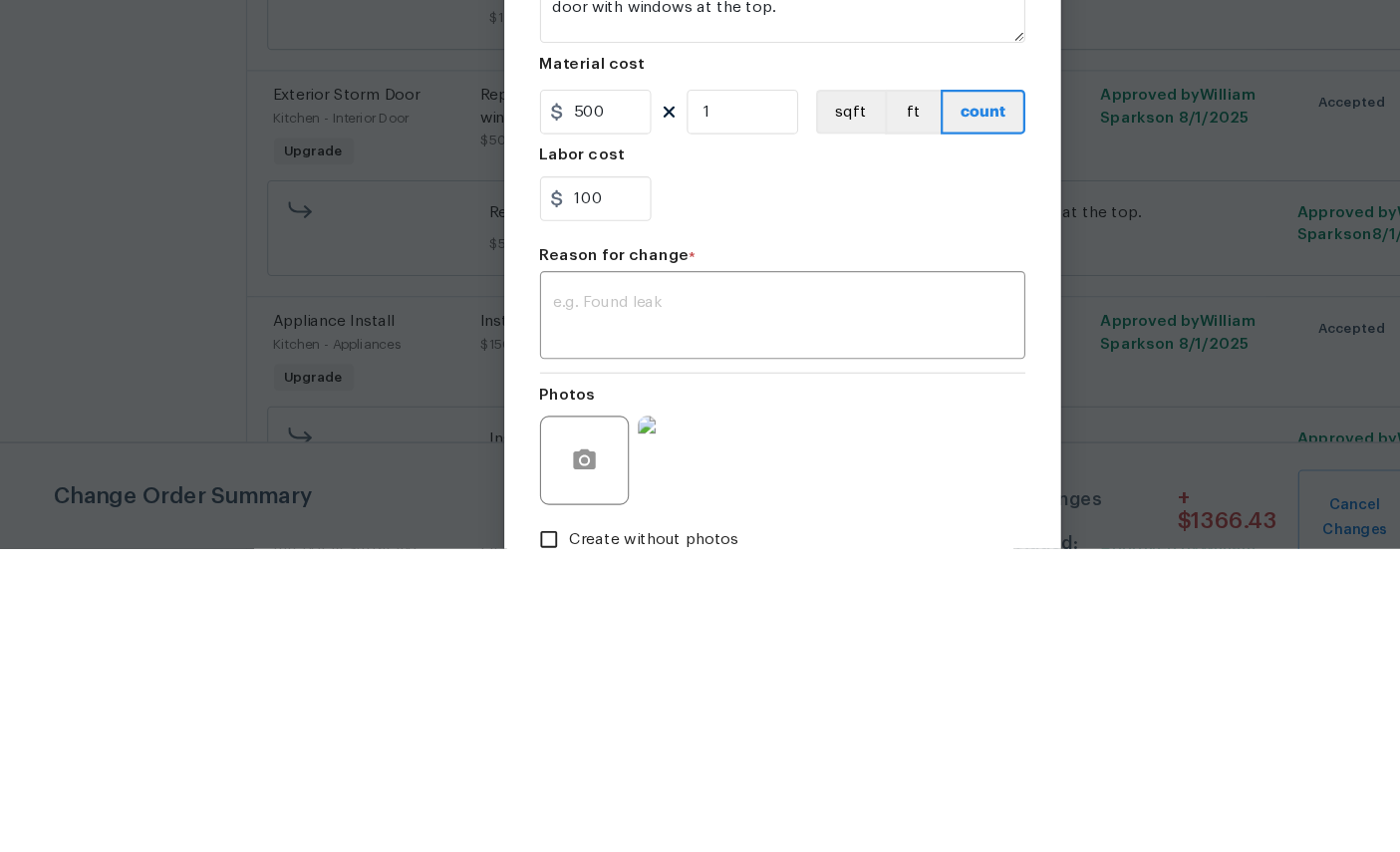 click at bounding box center [700, 646] 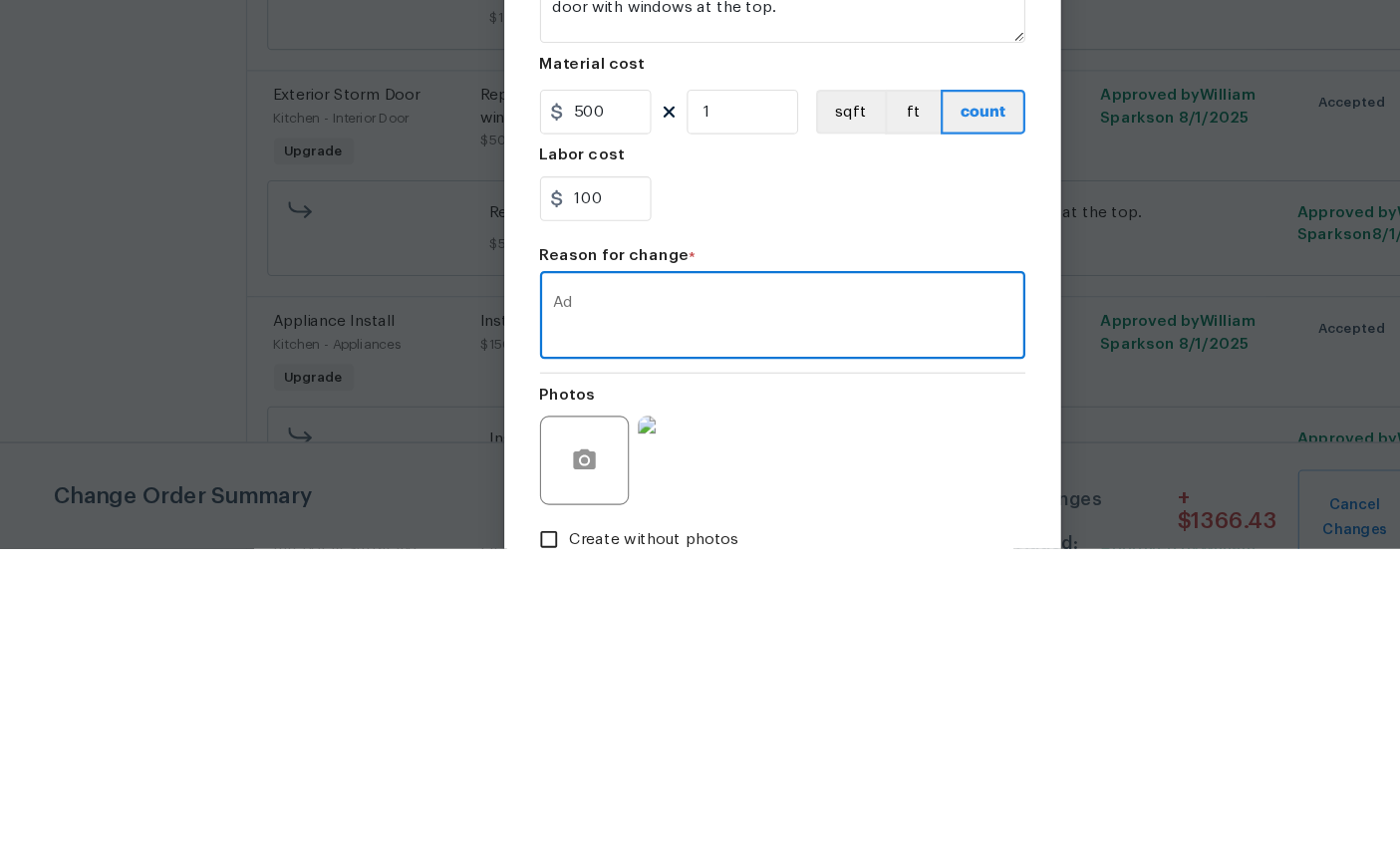 type on "A" 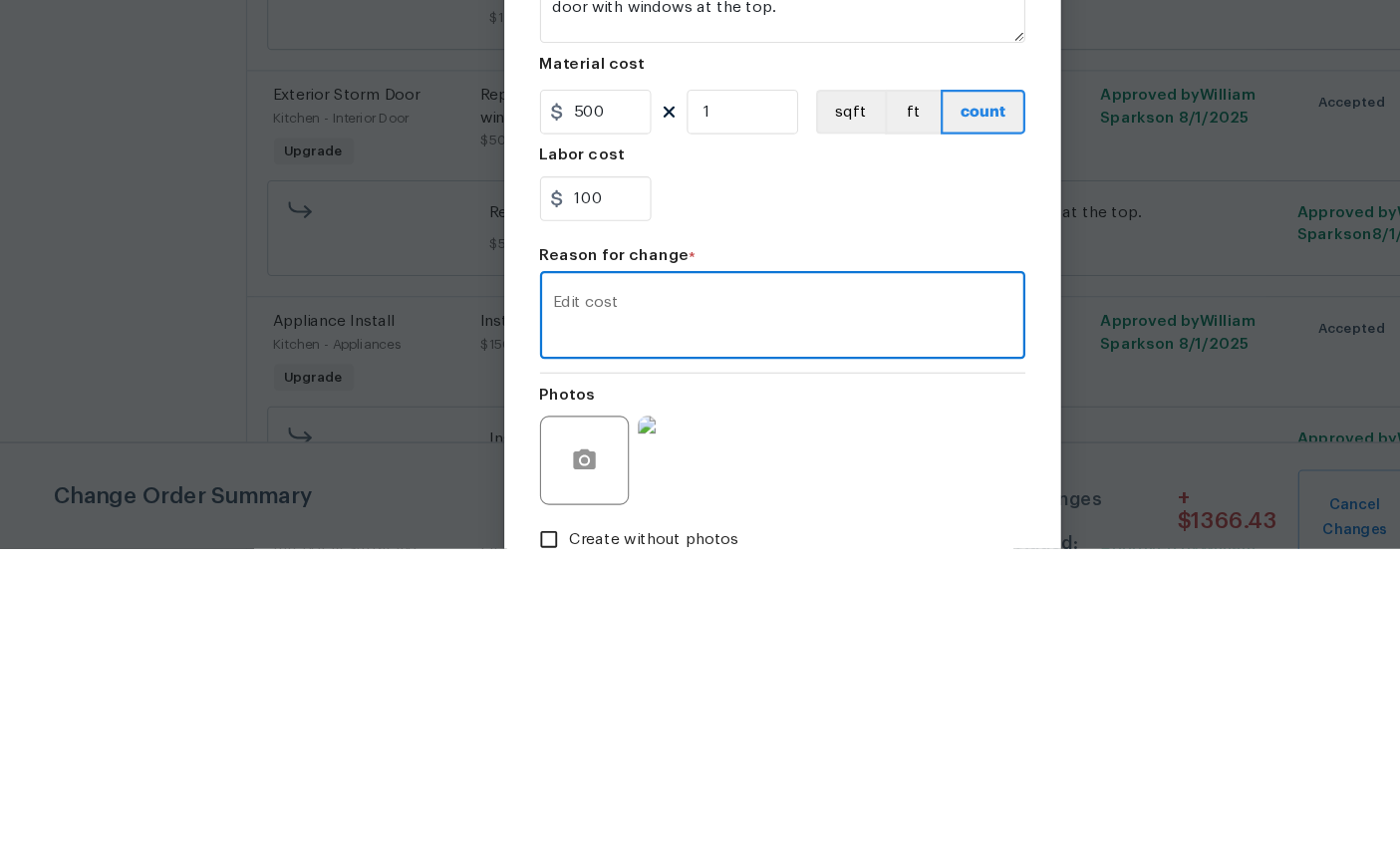 scroll, scrollTop: 98, scrollLeft: 0, axis: vertical 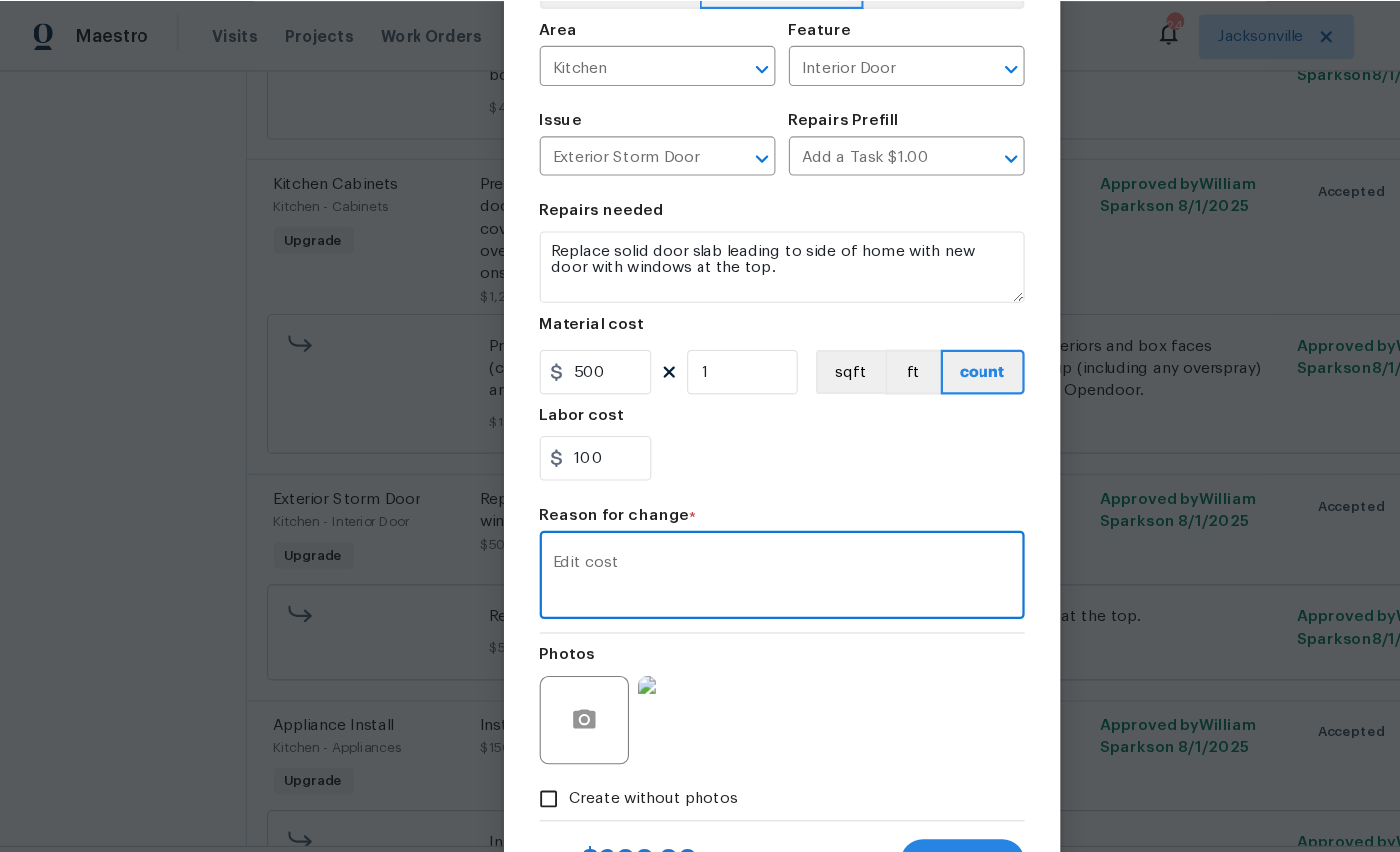 type on "Edit cost" 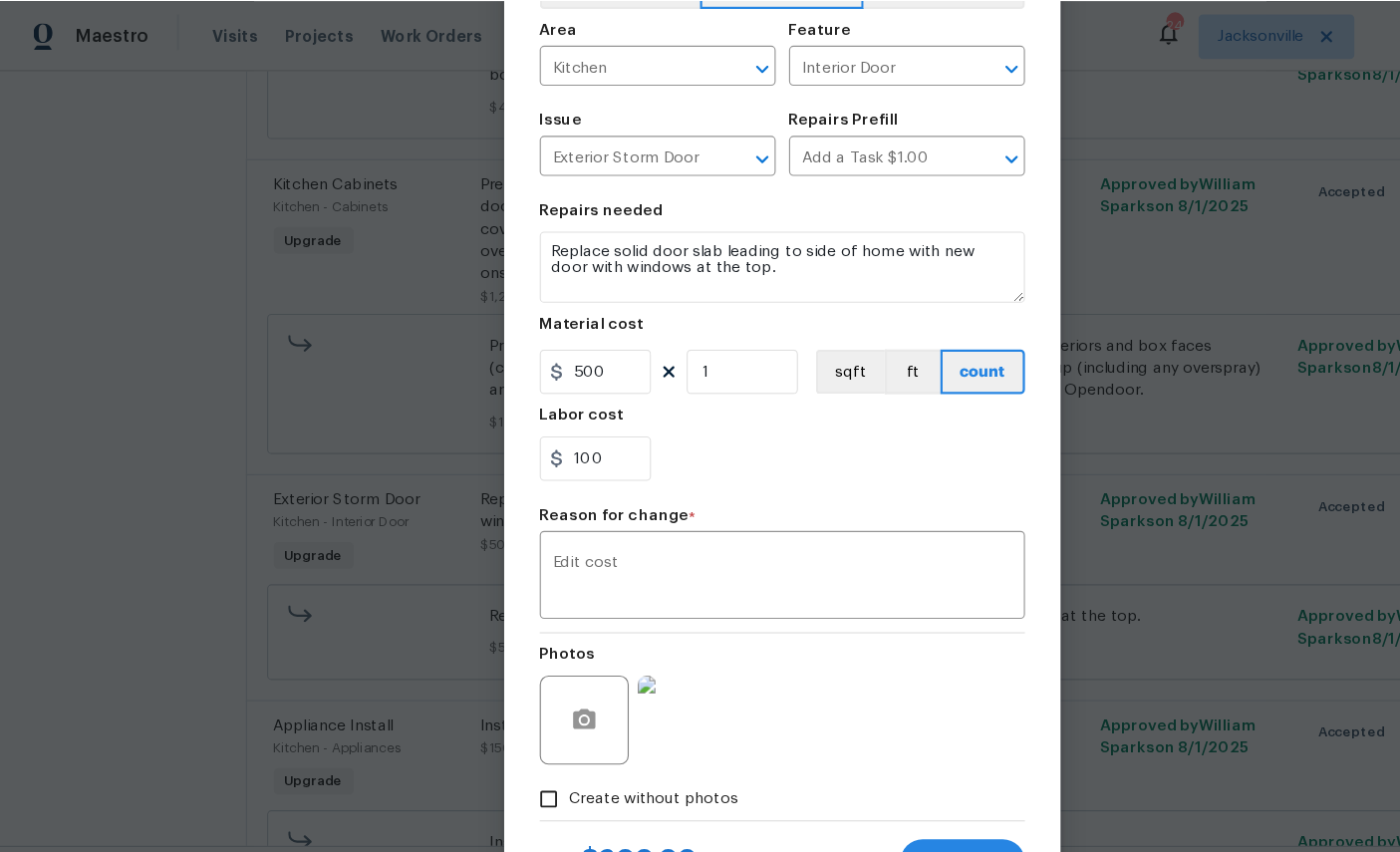 scroll, scrollTop: 97, scrollLeft: 0, axis: vertical 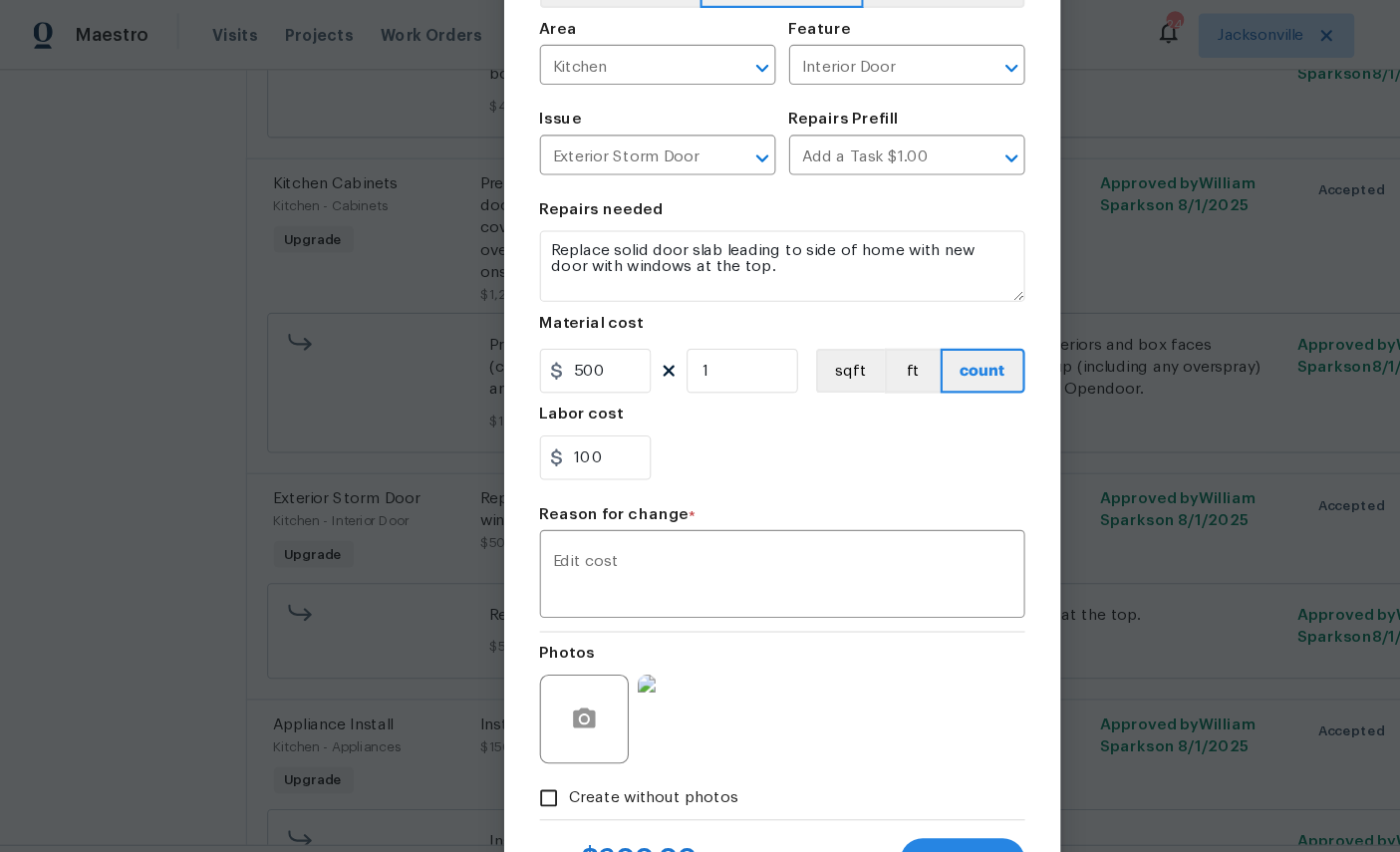 click on "Submit" at bounding box center (862, 770) 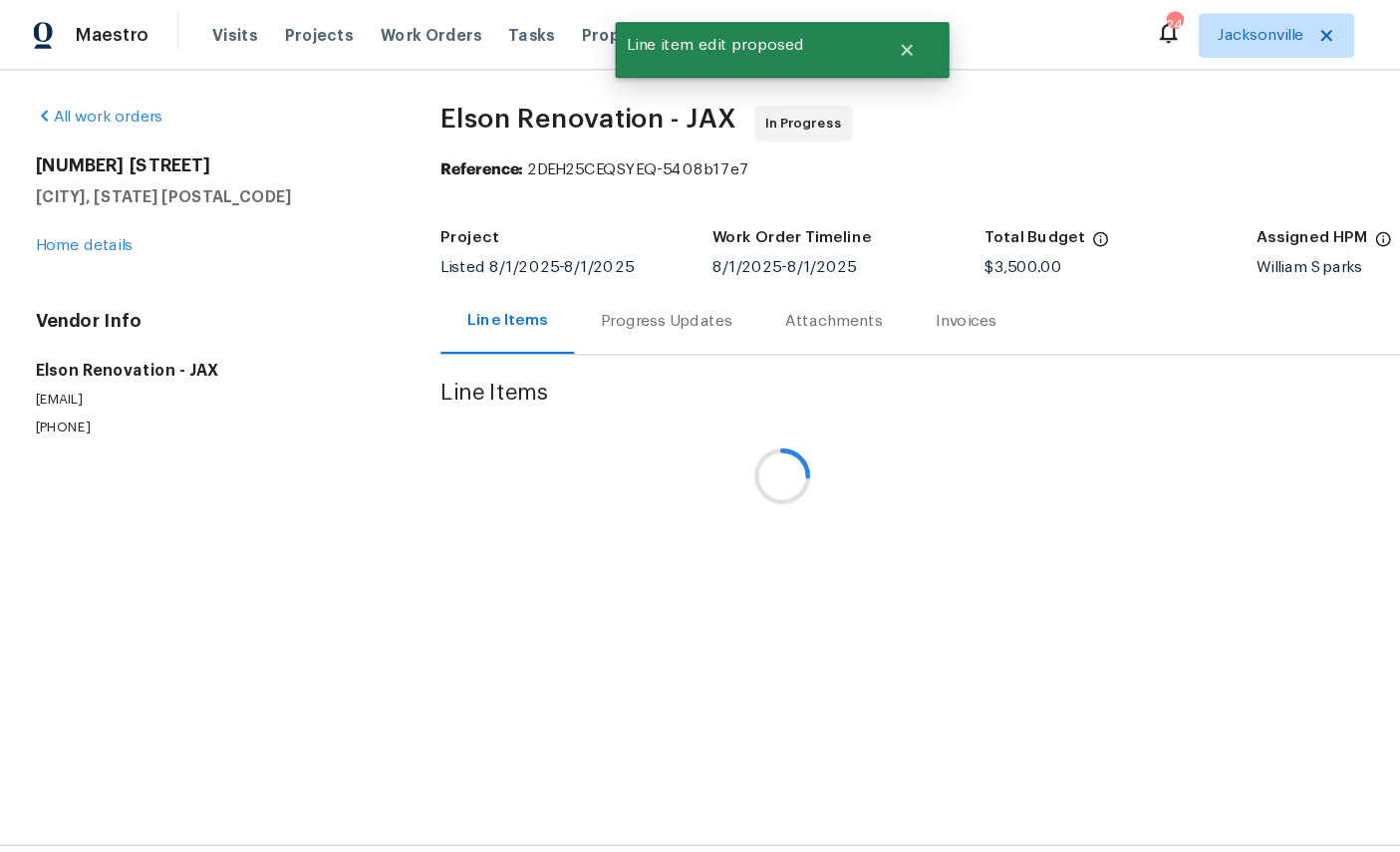 scroll, scrollTop: 0, scrollLeft: 0, axis: both 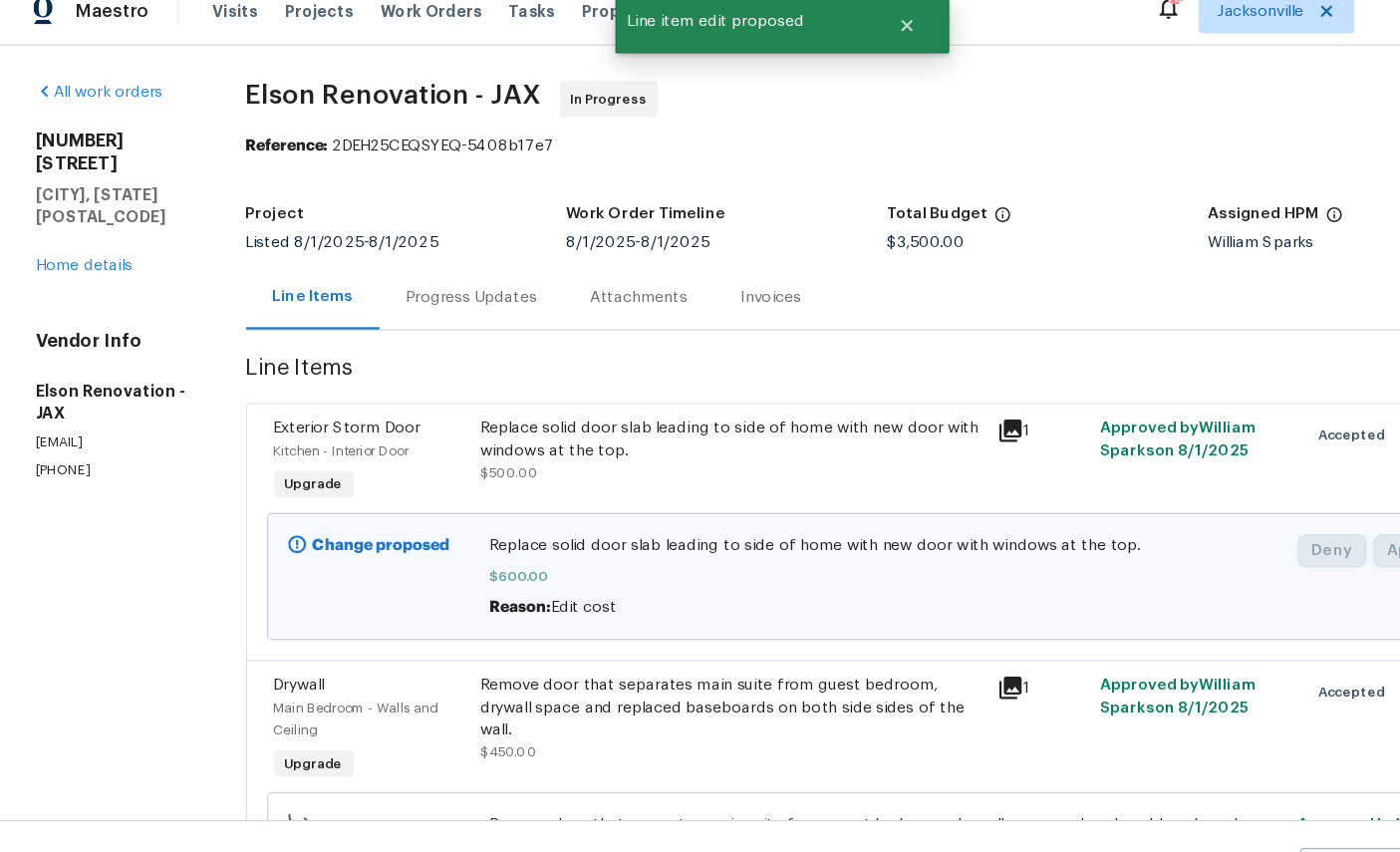 click on "Home details" at bounding box center [75, 260] 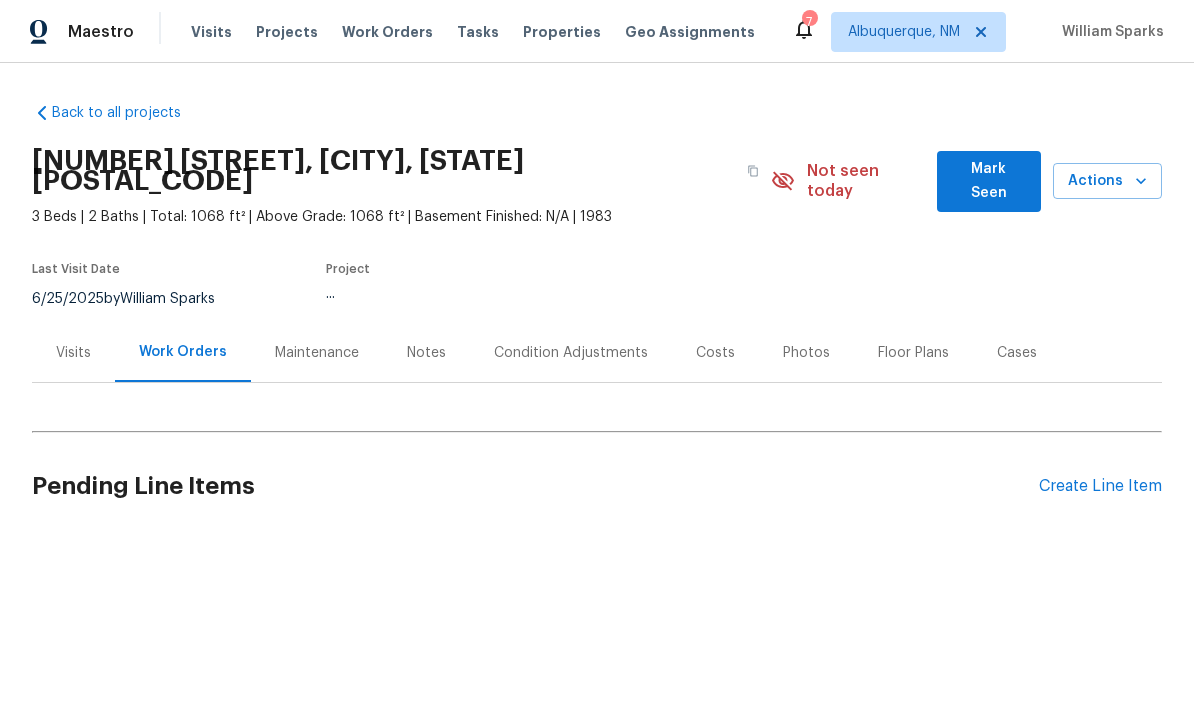 scroll, scrollTop: 0, scrollLeft: 0, axis: both 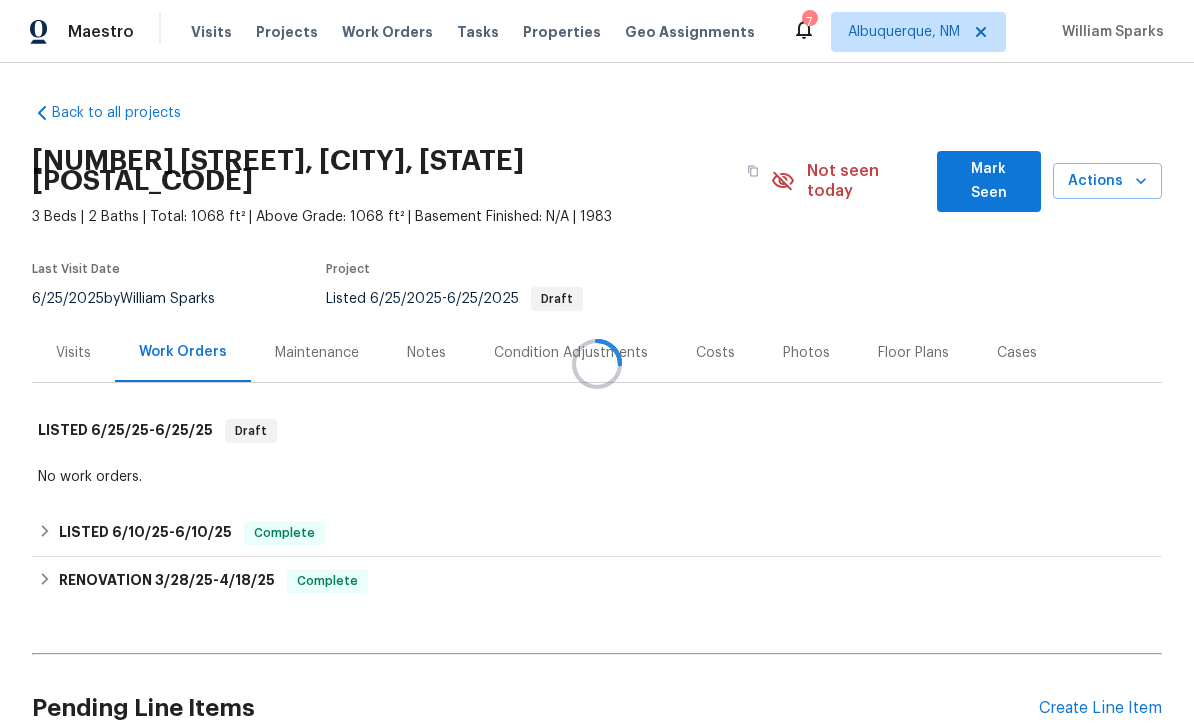 click at bounding box center [597, 363] 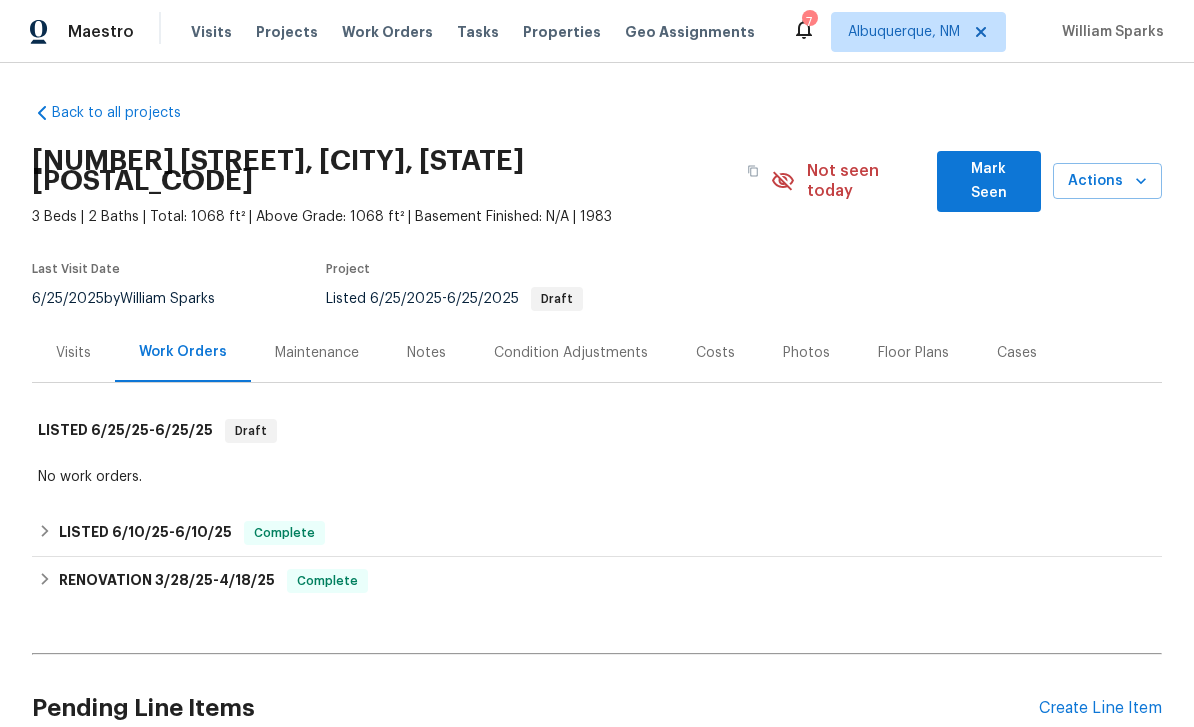 click on "Maintenance" at bounding box center [317, 352] 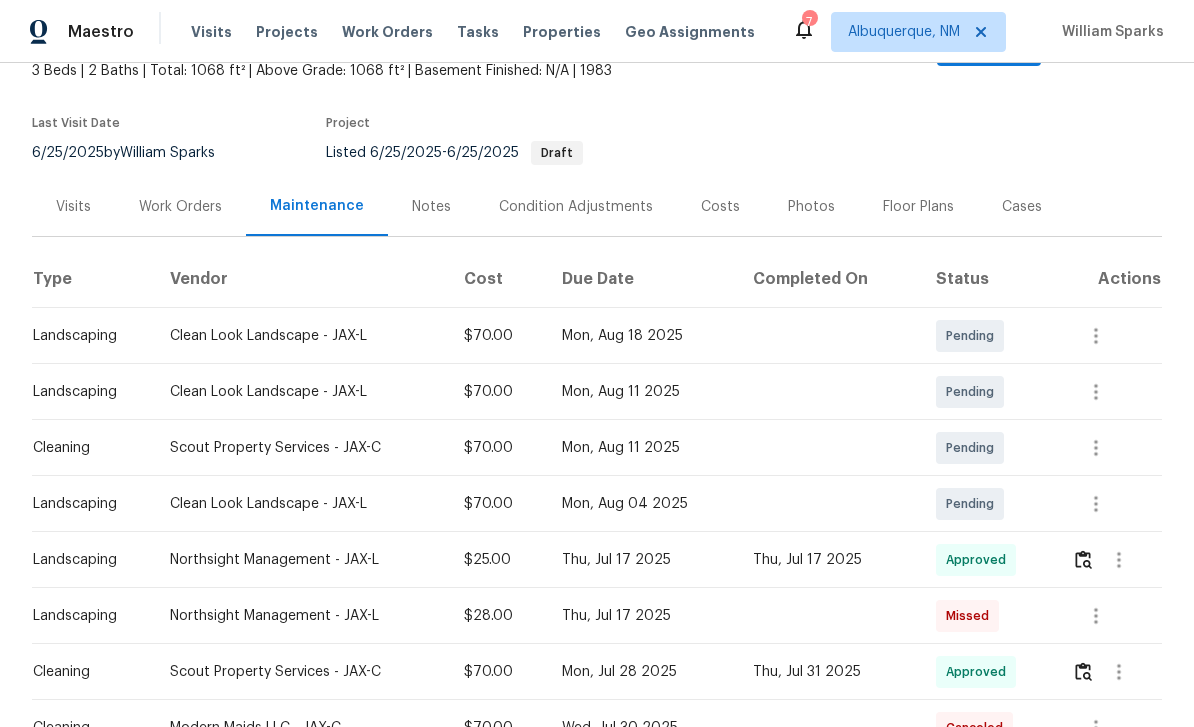 scroll, scrollTop: 107, scrollLeft: 0, axis: vertical 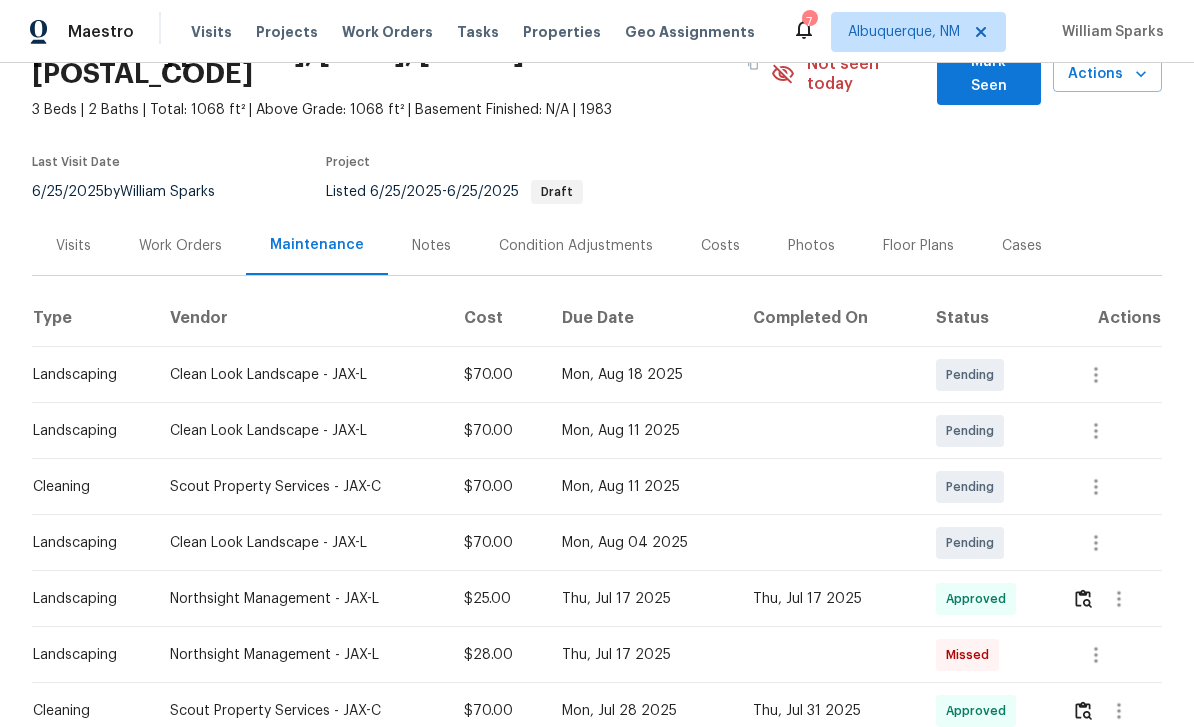 click on "Work Orders" at bounding box center (180, 246) 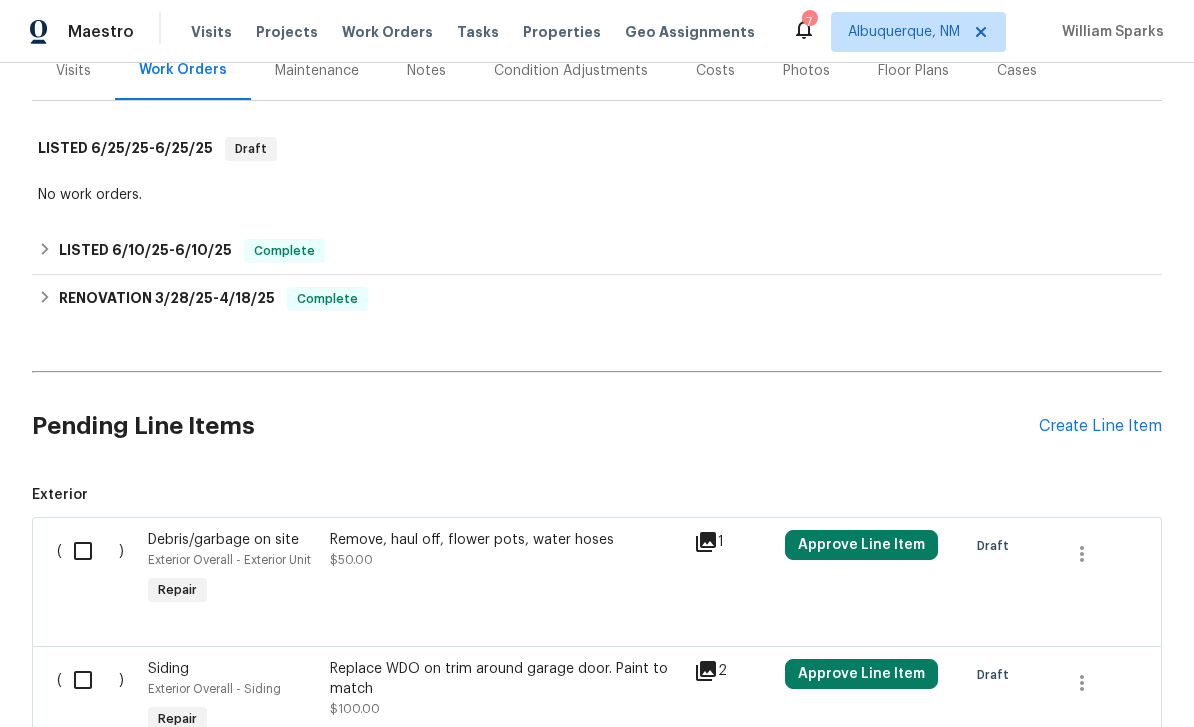 scroll, scrollTop: 283, scrollLeft: 0, axis: vertical 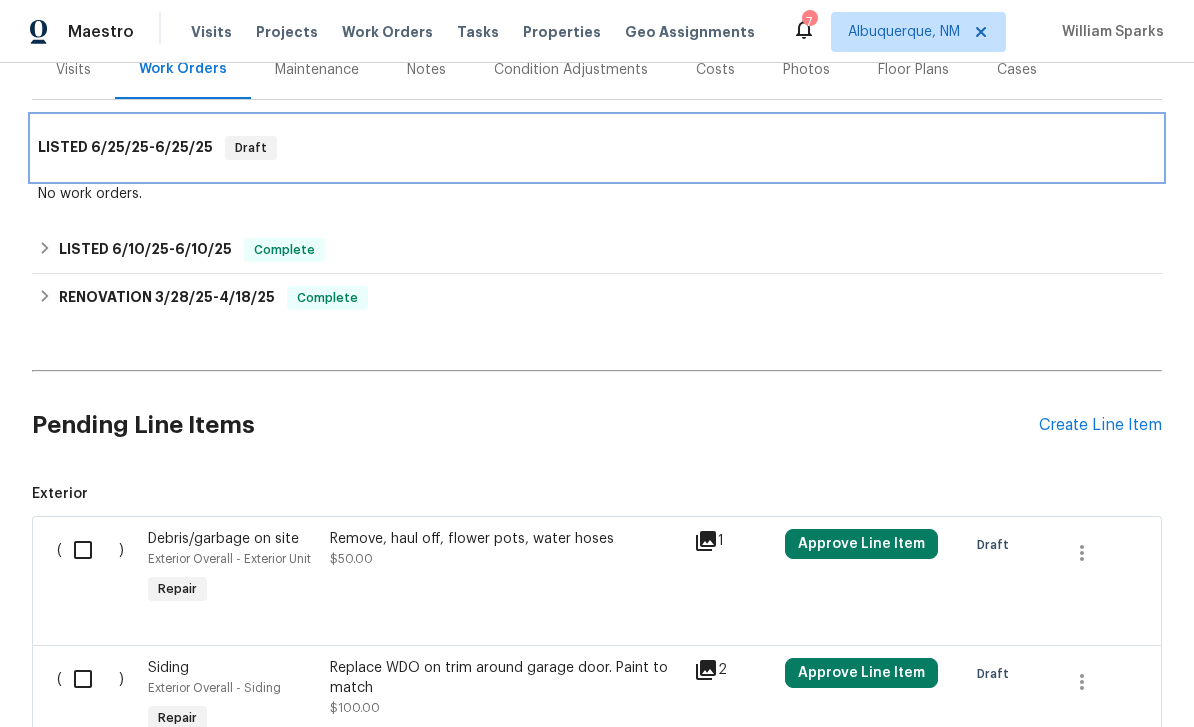click on "6/25/25" at bounding box center (120, 147) 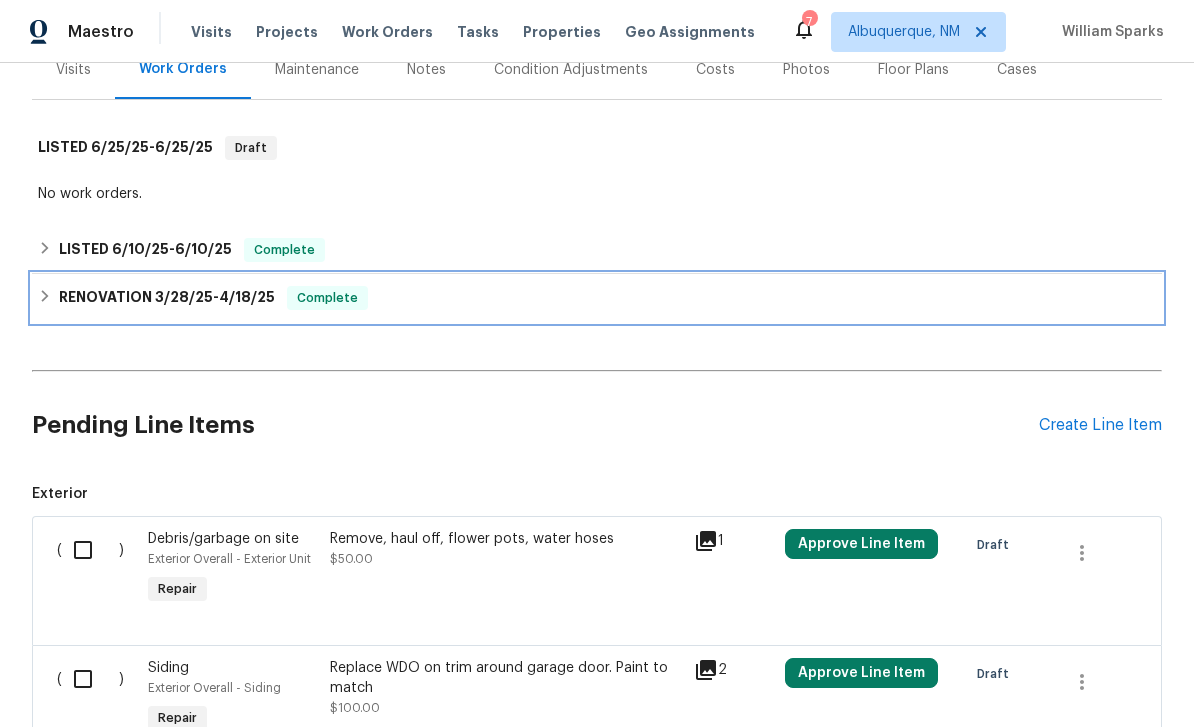 click on "RENOVATION   [DATE]  -  [DATE] Complete" at bounding box center (597, 298) 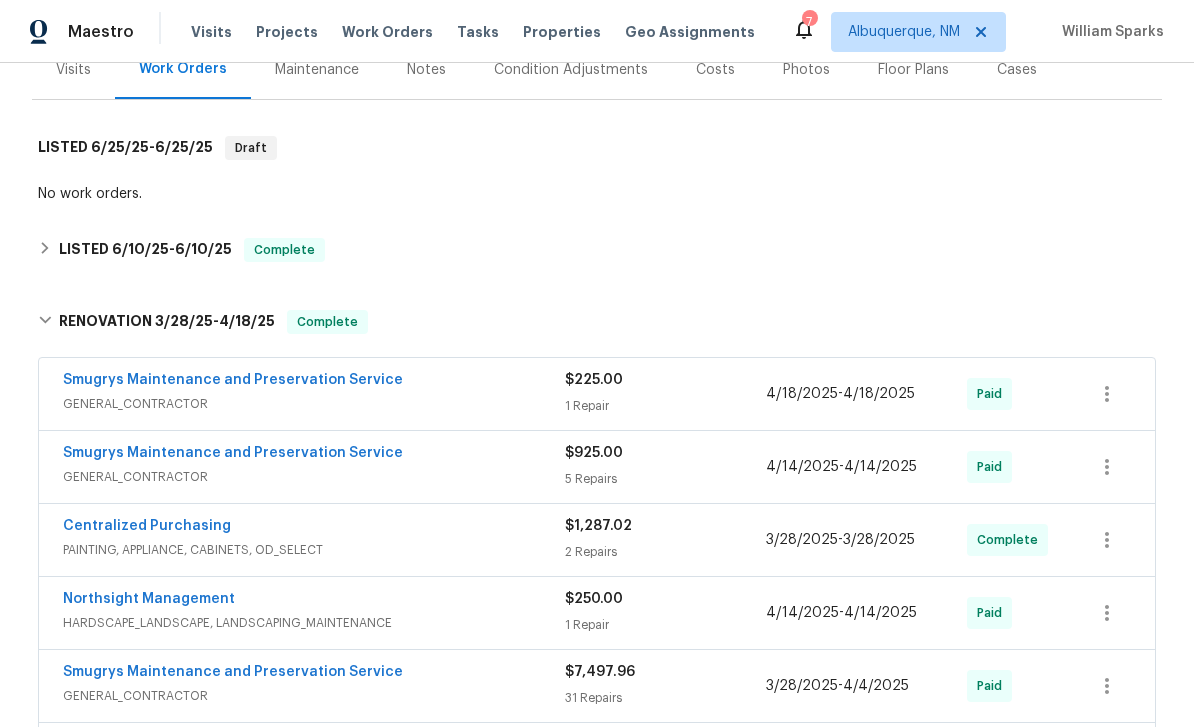 click on "No work orders." at bounding box center [597, 194] 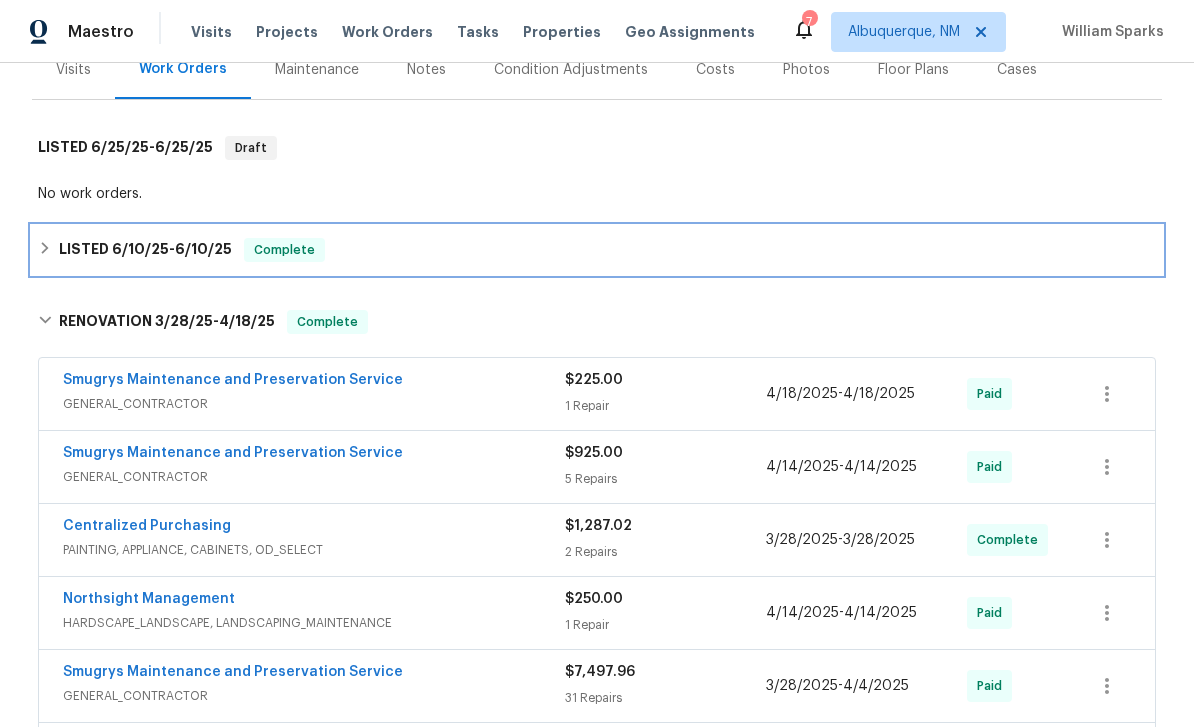 click on "LISTED   [DATE]  -  [DATE] Complete" at bounding box center (597, 250) 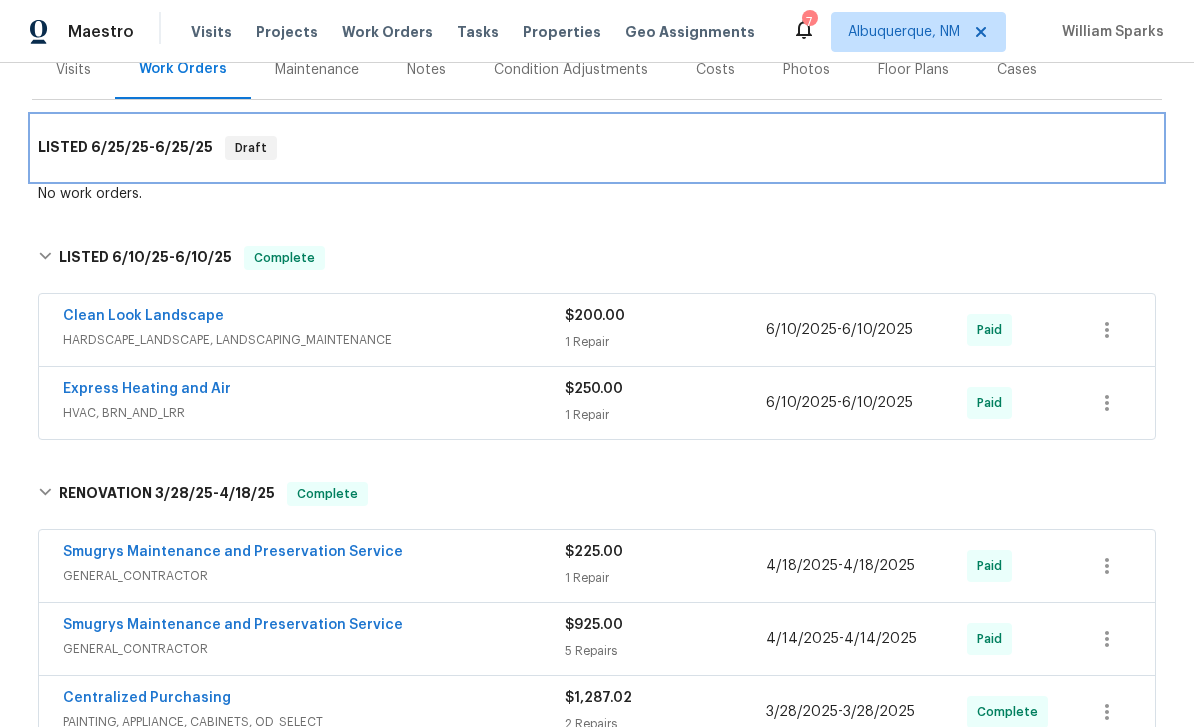 click on "LISTED   [DATE]  -  [DATE] Draft" at bounding box center (597, 148) 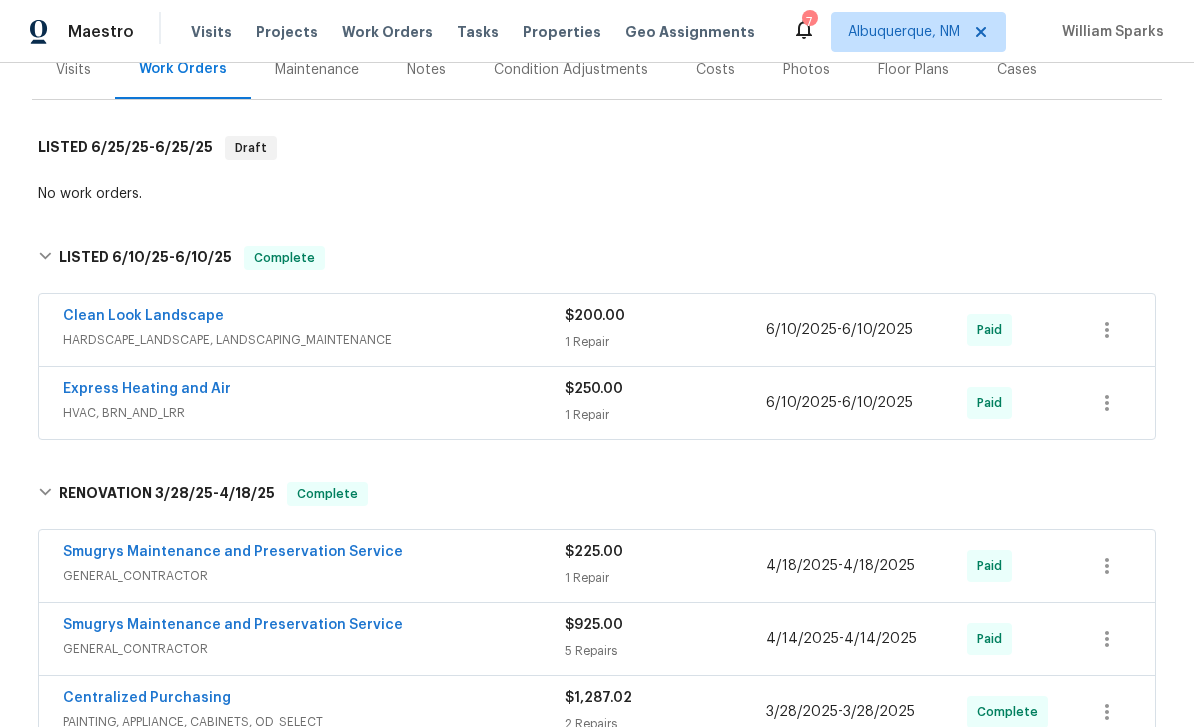 click on "Clean Look Landscape HARDSCAPE_LANDSCAPE, LANDSCAPING_MAINTENANCE $200.00 1 Repair [DATE]  -  [DATE] Paid Express Heating and Air HVAC, BRN_AND_LRR $250.00 1 Repair [DATE]  -  [DATE] Paid" at bounding box center [597, 368] 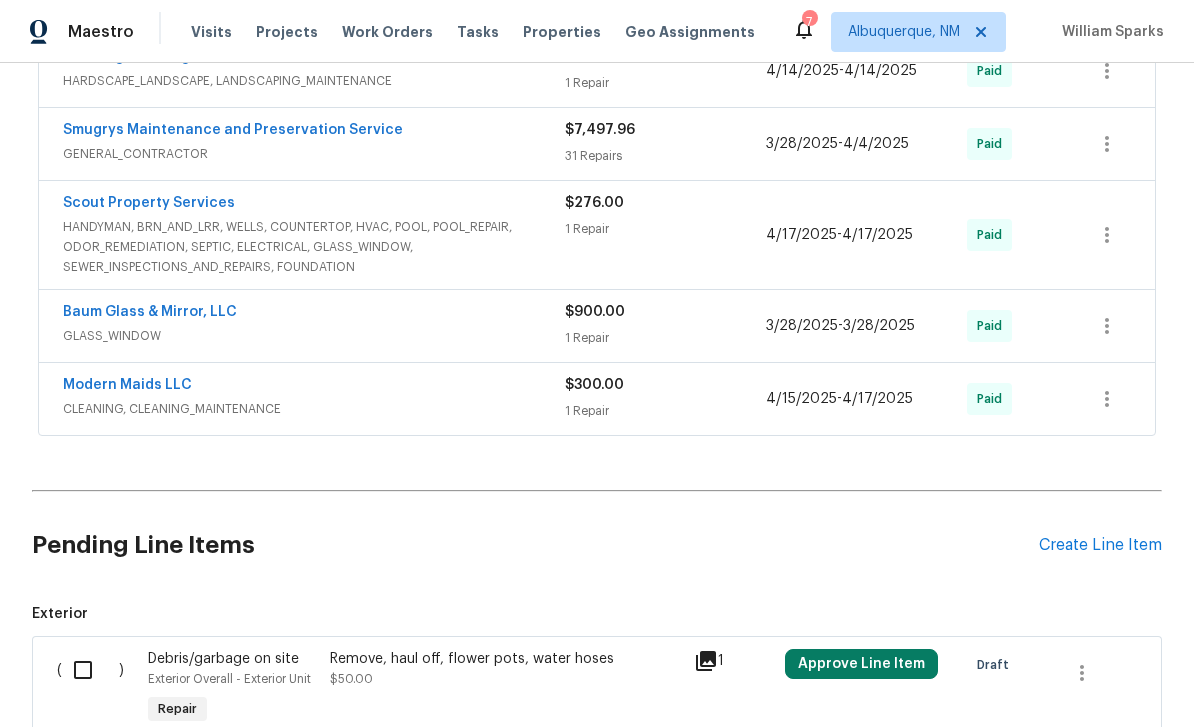 scroll, scrollTop: 1091, scrollLeft: 0, axis: vertical 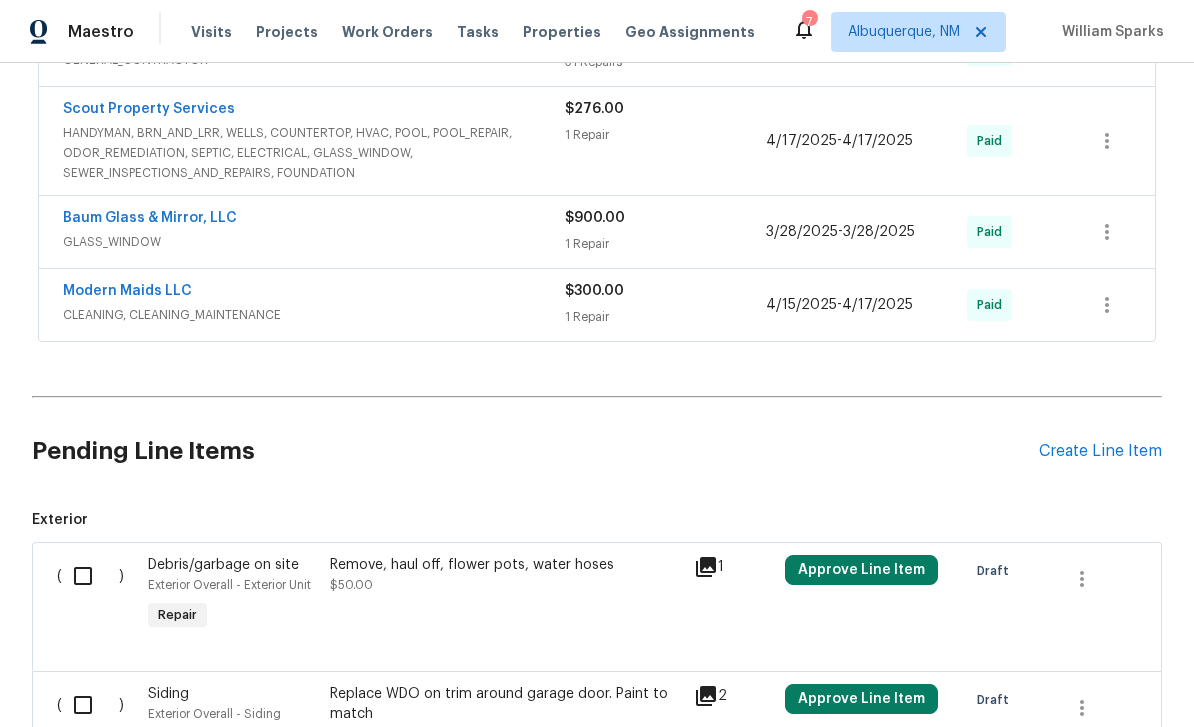 click on "Create Line Item" at bounding box center [1100, 451] 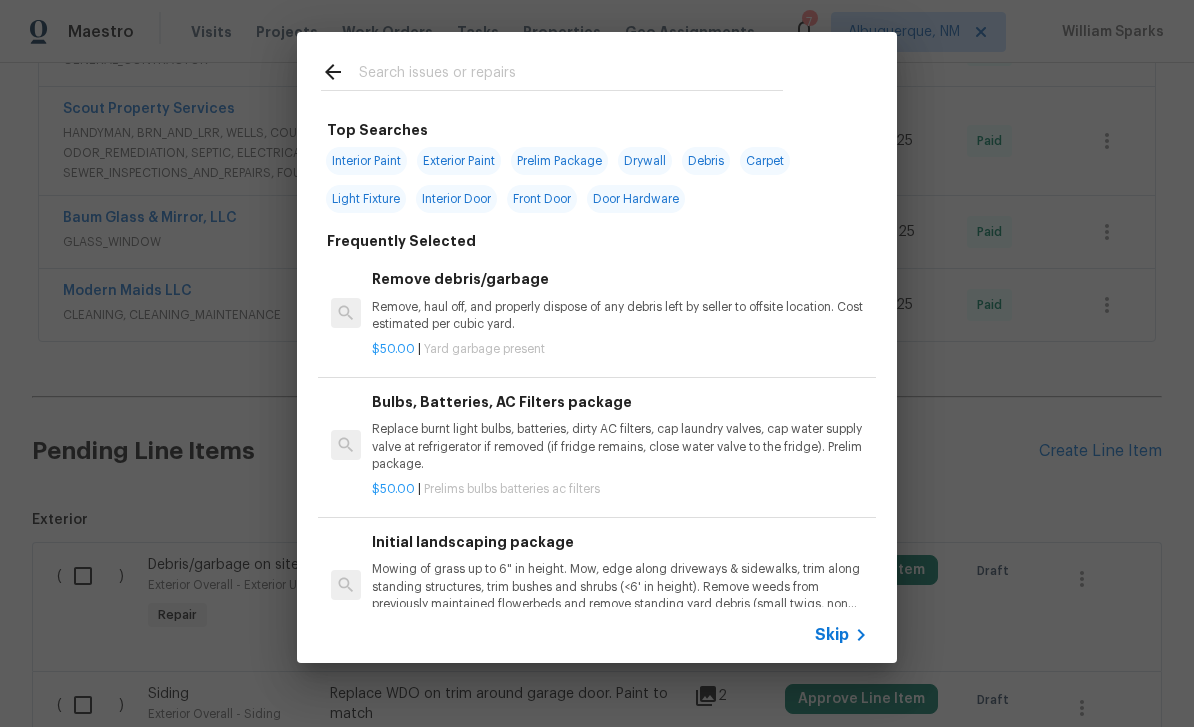 click on "Top Searches Interior Paint Exterior Paint Prelim Package Drywall Debris Carpet Light Fixture Interior Door Front Door Door Hardware Frequently Selected Remove debris/garbage Remove, haul off, and properly dispose of any debris left by seller to offsite location. Cost estimated per cubic yard. $50.00   |   Yard garbage present Bulbs, Batteries, AC Filters package Replace burnt light bulbs, batteries, dirty AC filters, cap laundry valves, cap water supply valve at refrigerator if removed (if fridge remains, close water valve to the fridge). Prelim package. $50.00   |   Prelims bulbs batteries ac filters Initial landscaping package Mowing of grass up to 6" in height. Mow, edge along driveways & sidewalks, trim along standing structures, trim bushes and shrubs (<6' in height). Remove weeds from previously maintained flowerbeds and remove standing yard debris (small twigs, non seasonal falling leaves).  Use leaf blower to remove clippings from hard surfaces." $300.00   |   Prelims landscaping $10.00   |   $75.00" at bounding box center [597, 347] 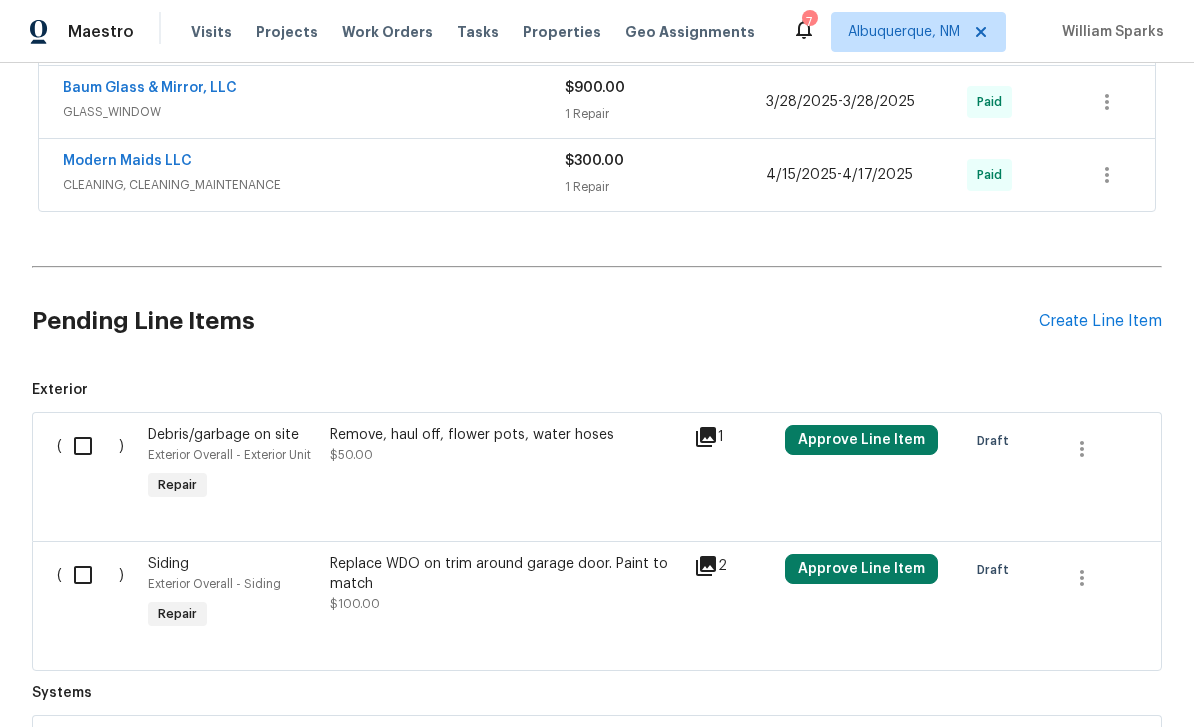 scroll, scrollTop: 1382, scrollLeft: 0, axis: vertical 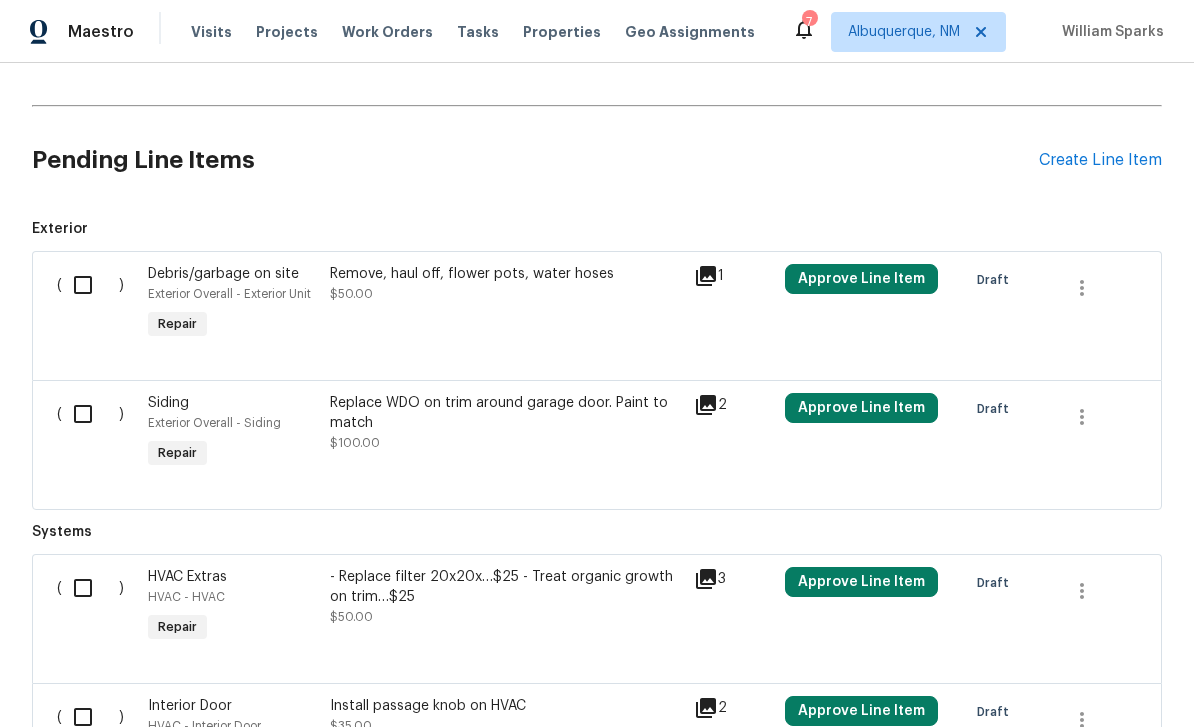 click on "Siding" at bounding box center [233, 403] 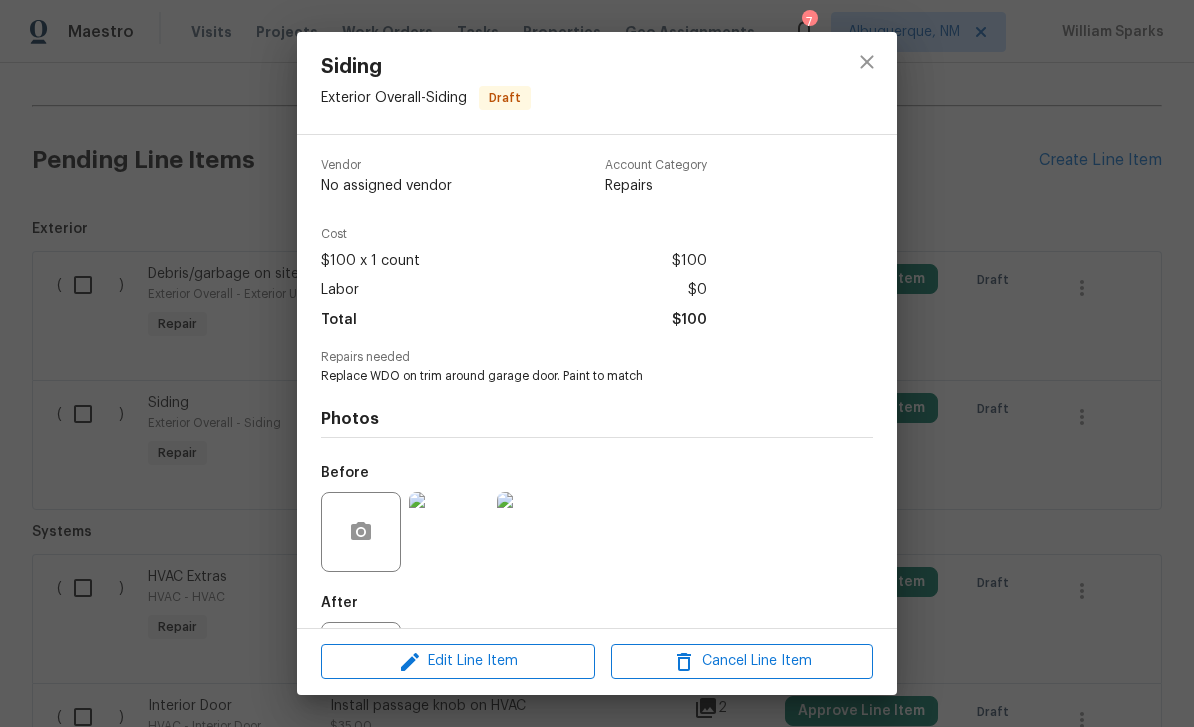 click at bounding box center (449, 532) 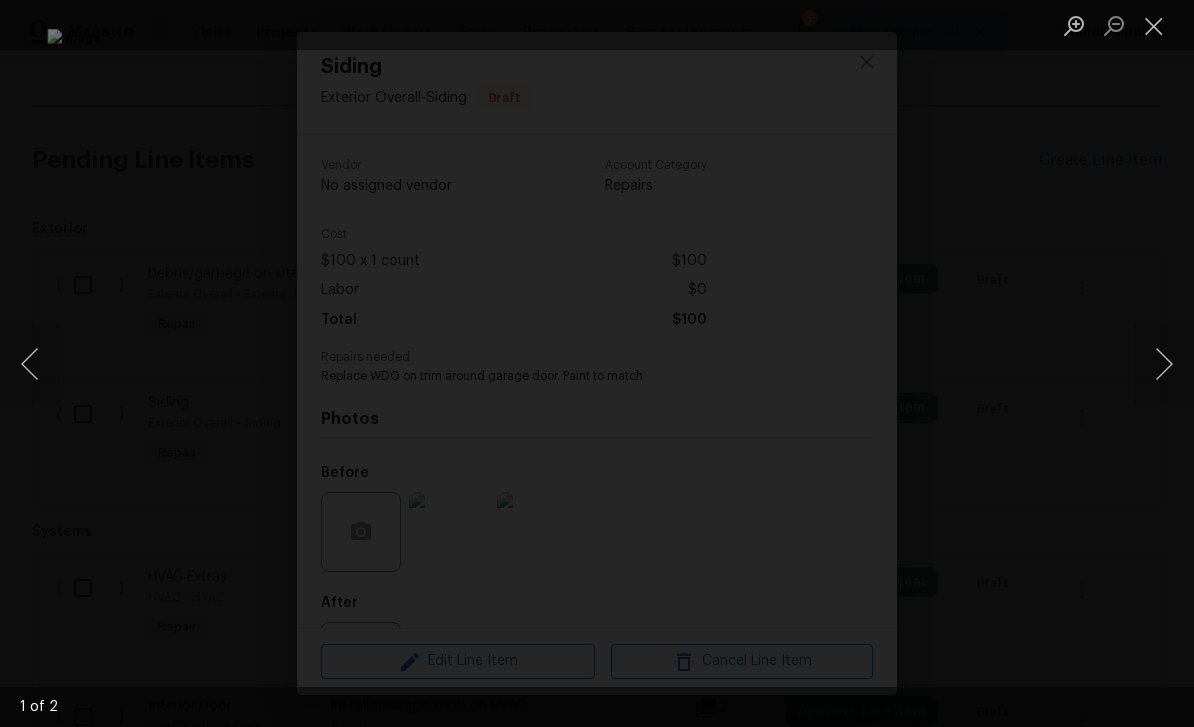 click at bounding box center (1164, 364) 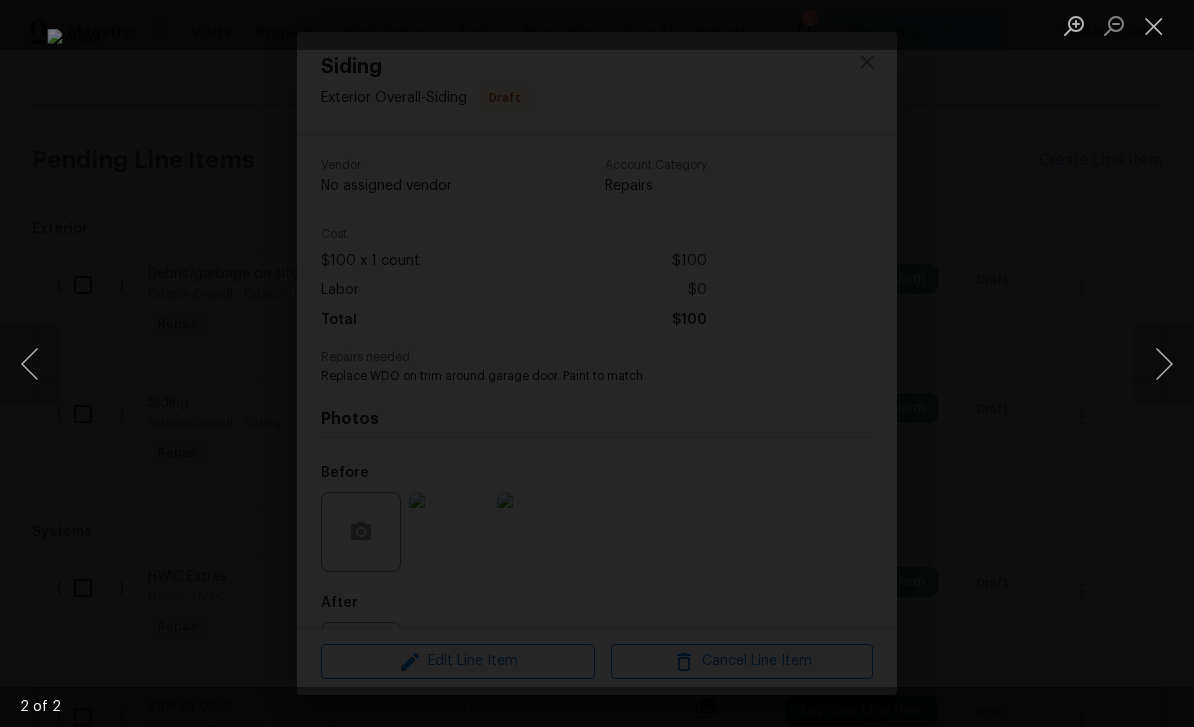 click at bounding box center (1154, 25) 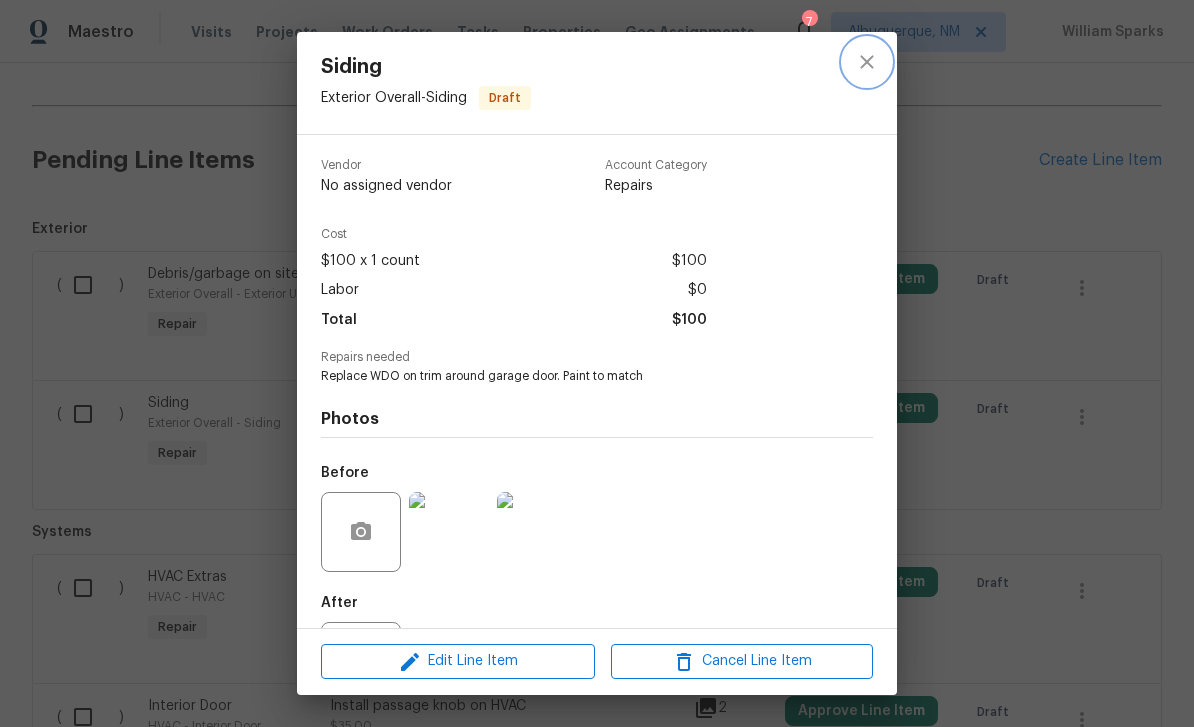 click 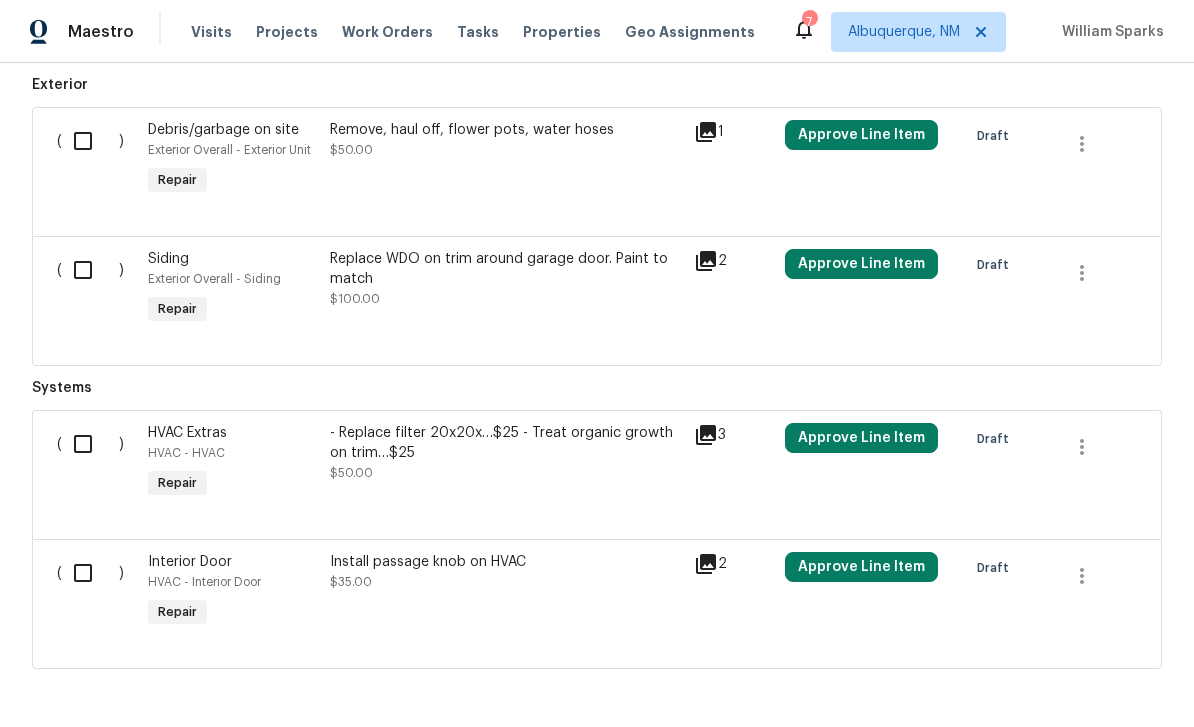 scroll, scrollTop: 1523, scrollLeft: 0, axis: vertical 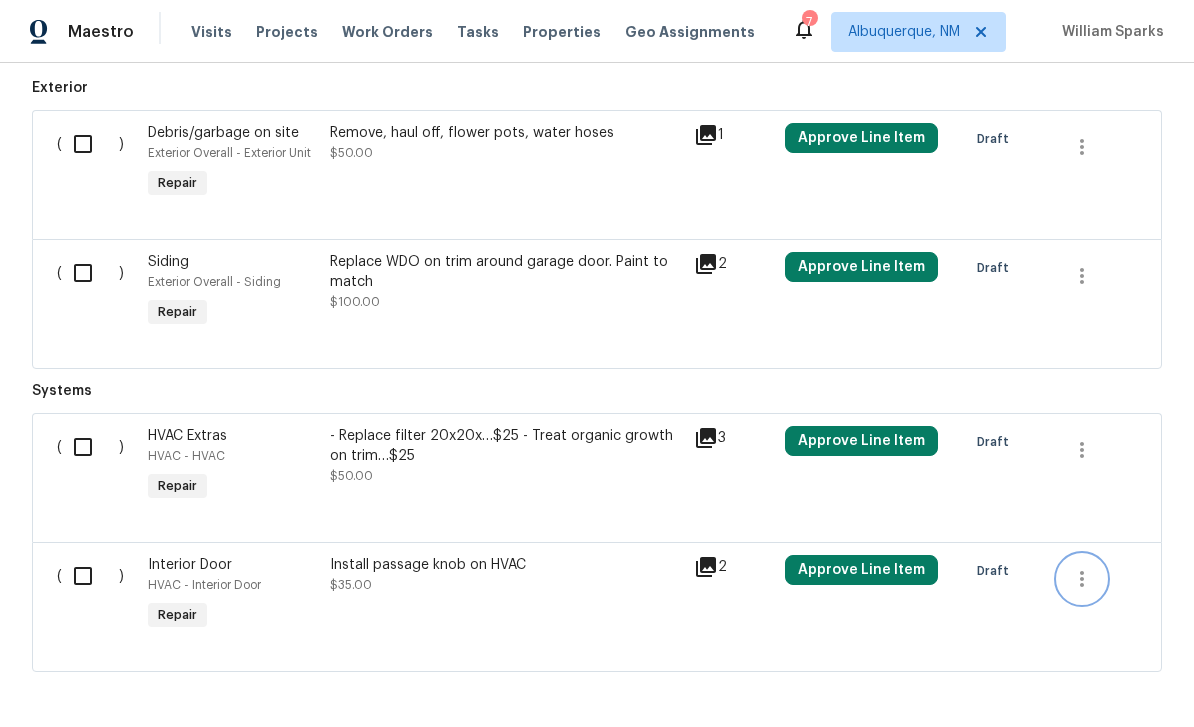 click 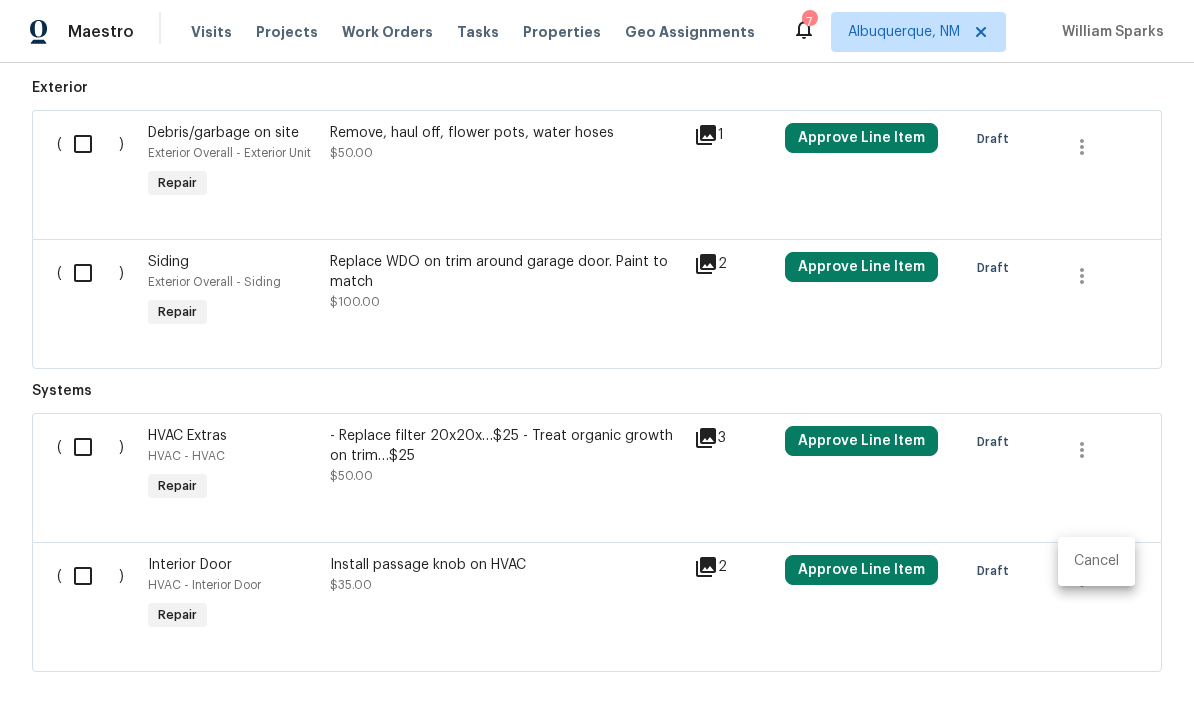 click on "Cancel" at bounding box center (1096, 561) 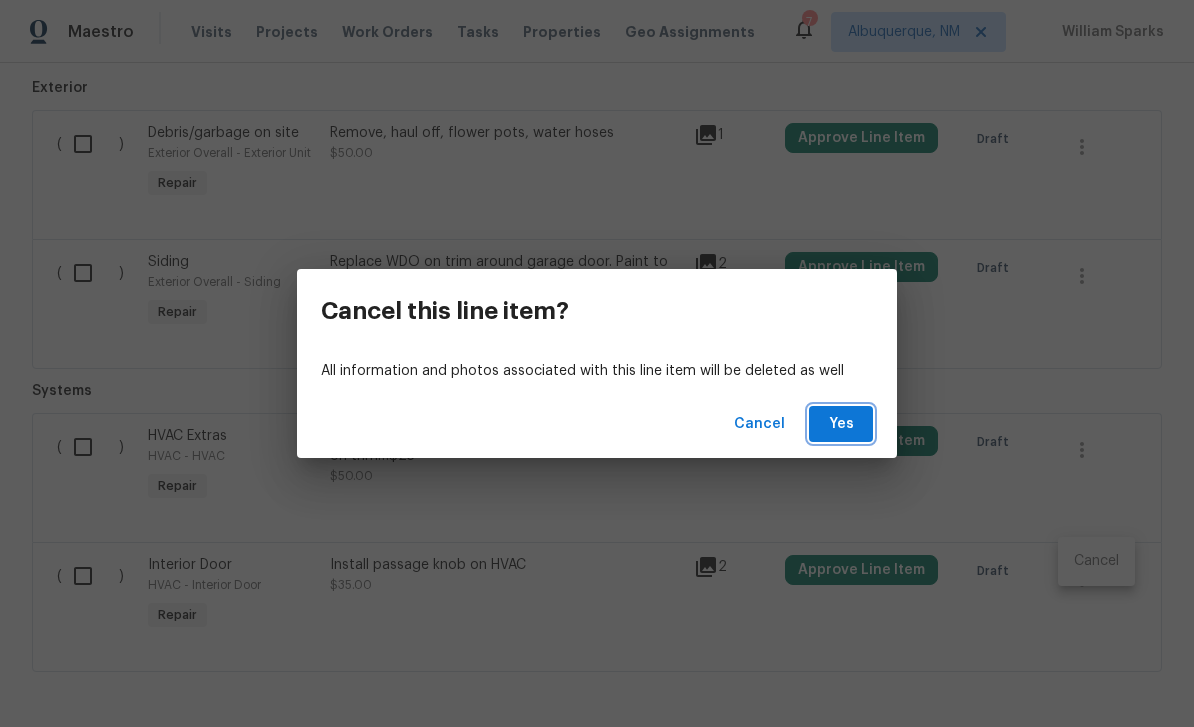 click on "Yes" at bounding box center (841, 424) 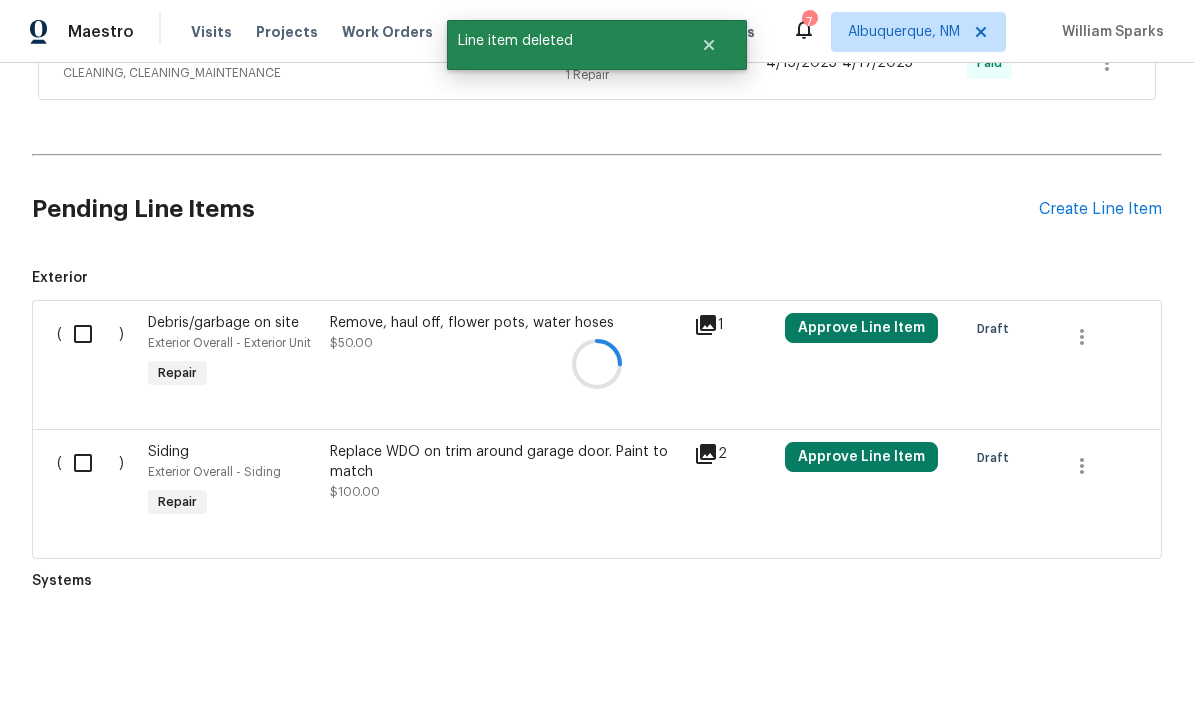 scroll, scrollTop: 1250, scrollLeft: 0, axis: vertical 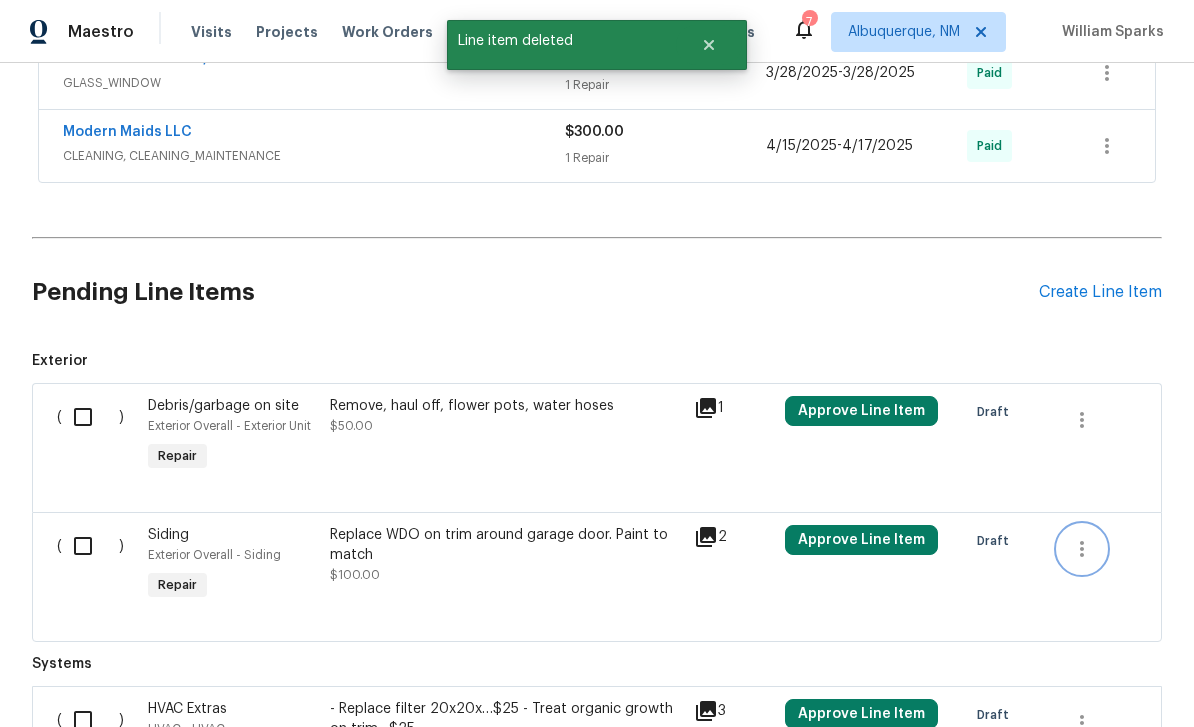 click 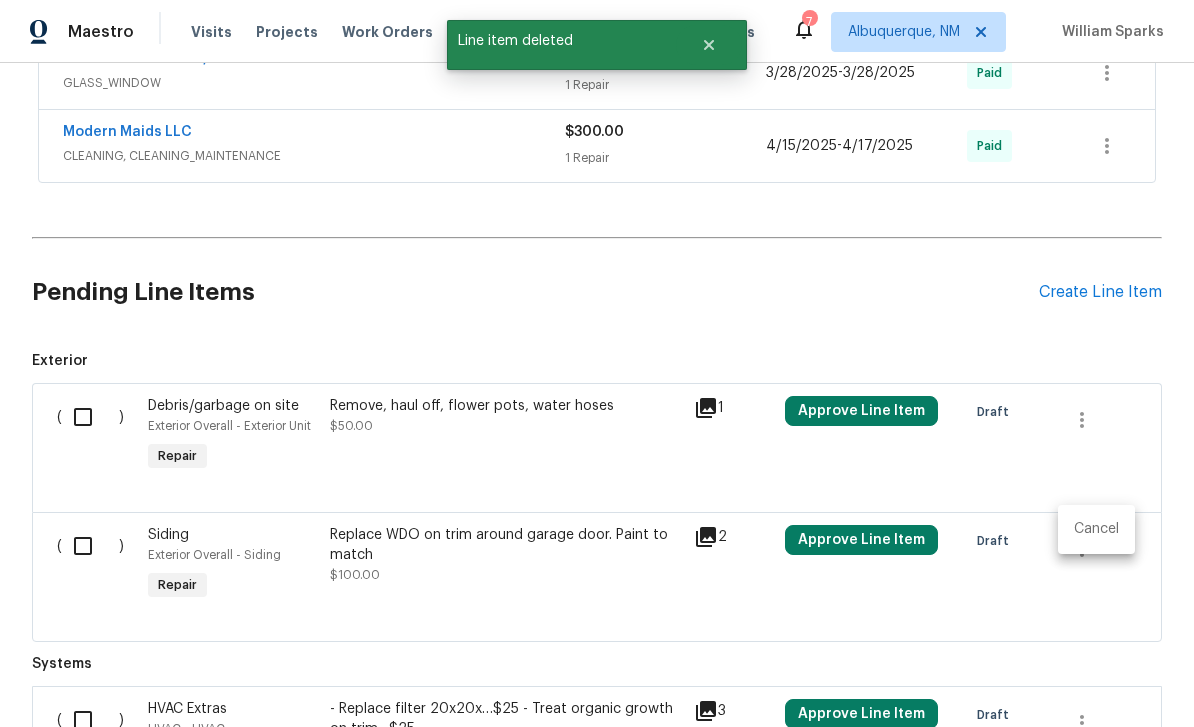 click on "Cancel" at bounding box center [1096, 529] 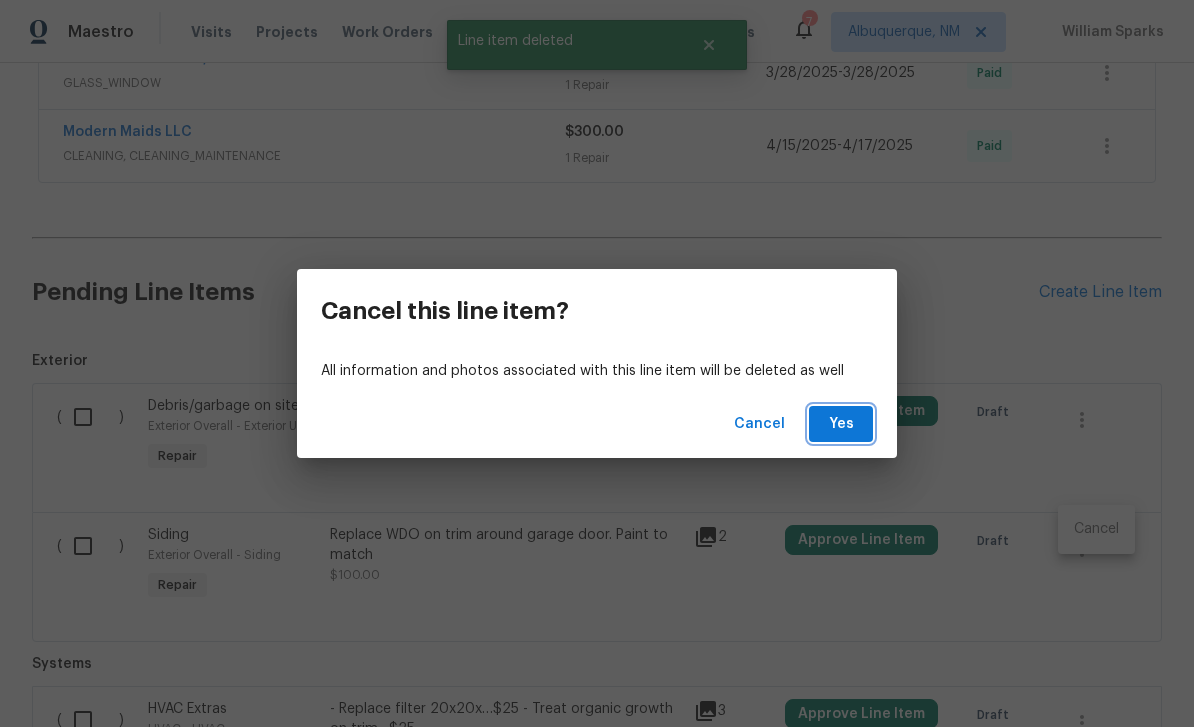 click on "Yes" at bounding box center [841, 424] 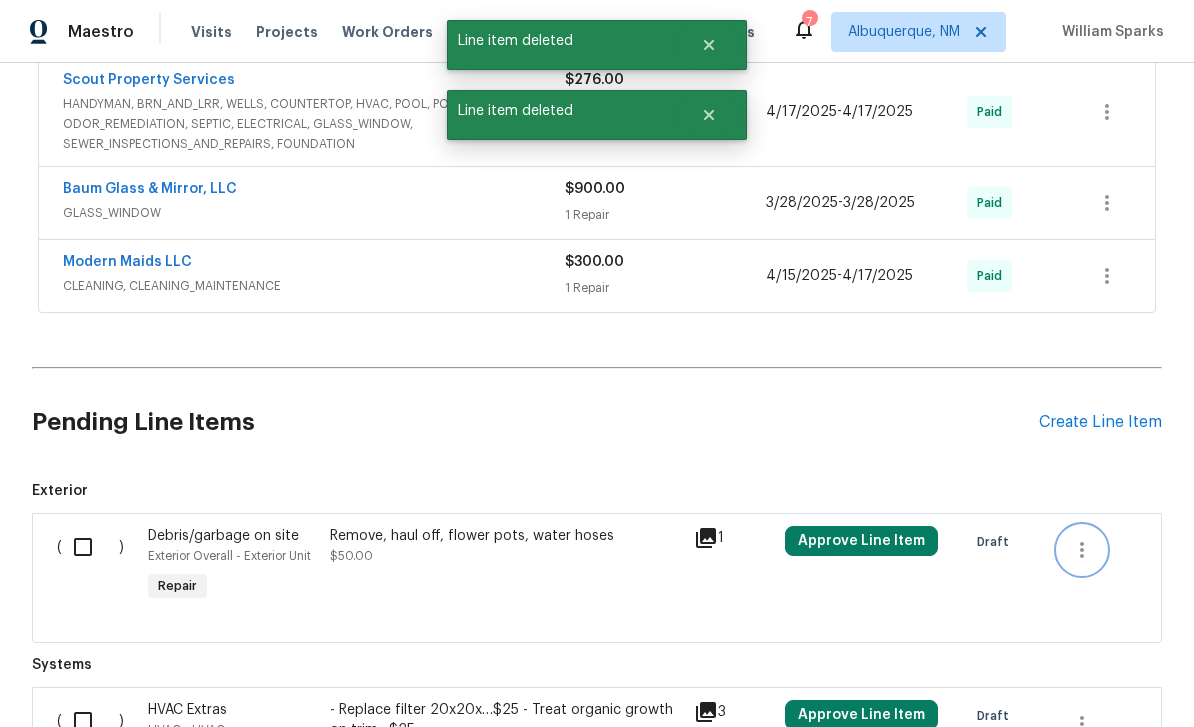 click 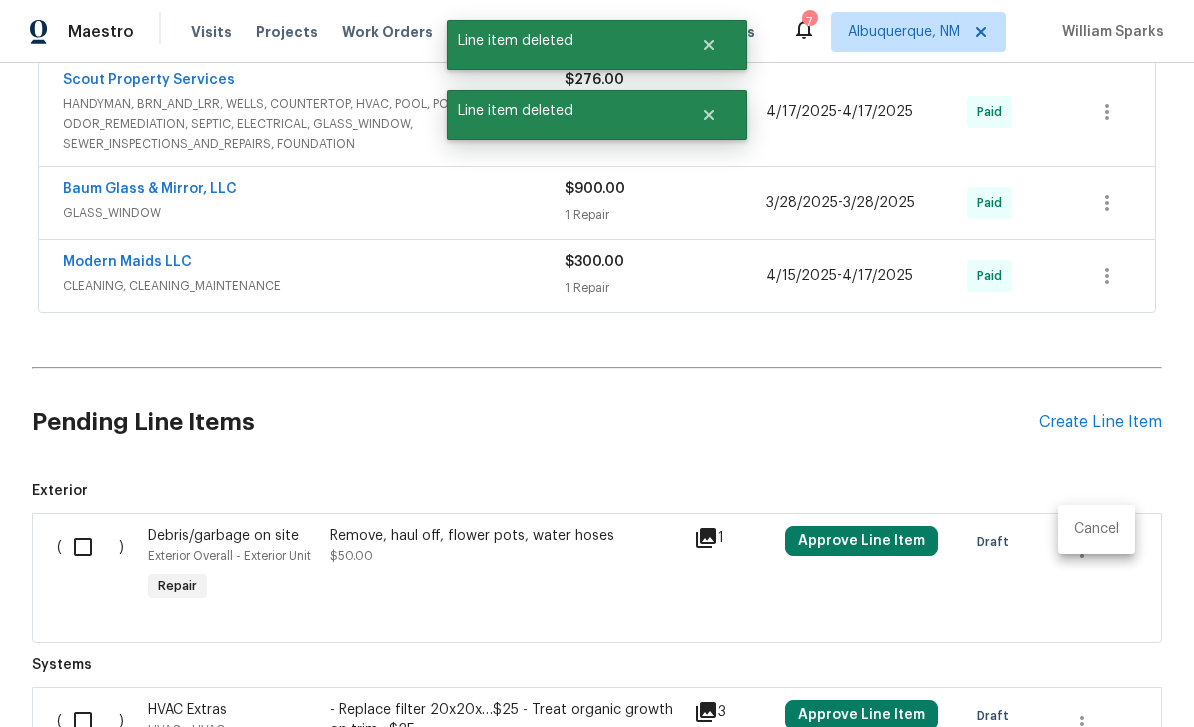 click on "Cancel" at bounding box center (1096, 529) 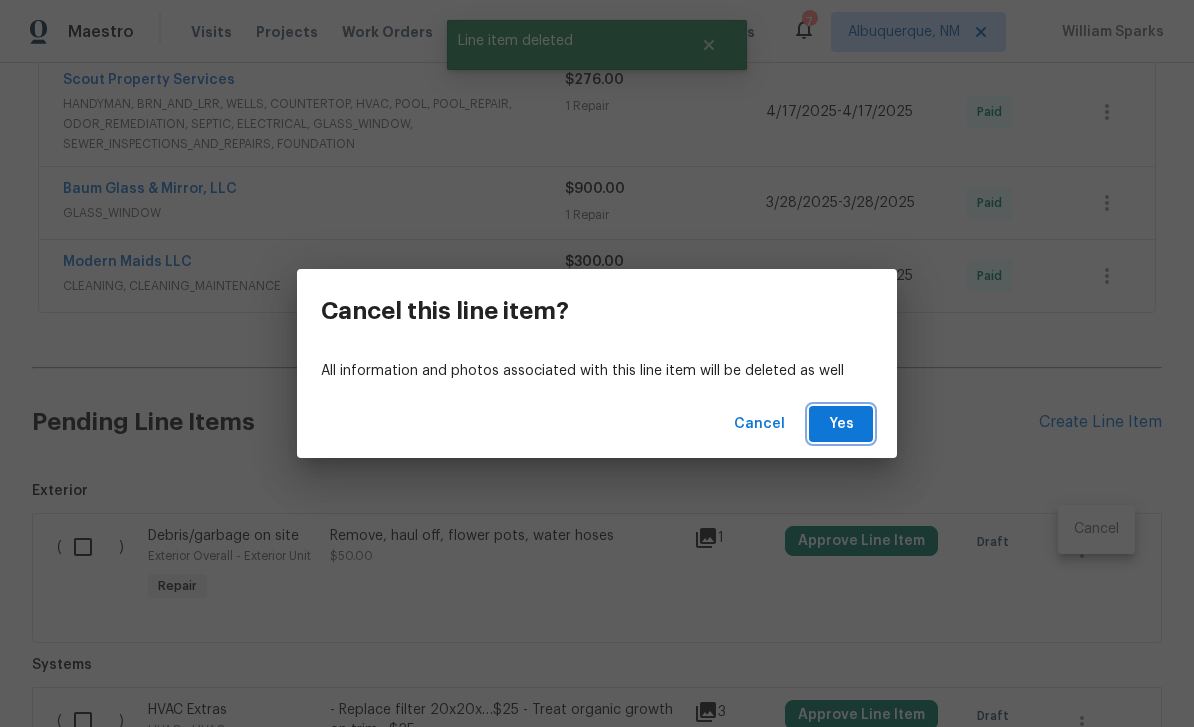 click on "Yes" at bounding box center [841, 424] 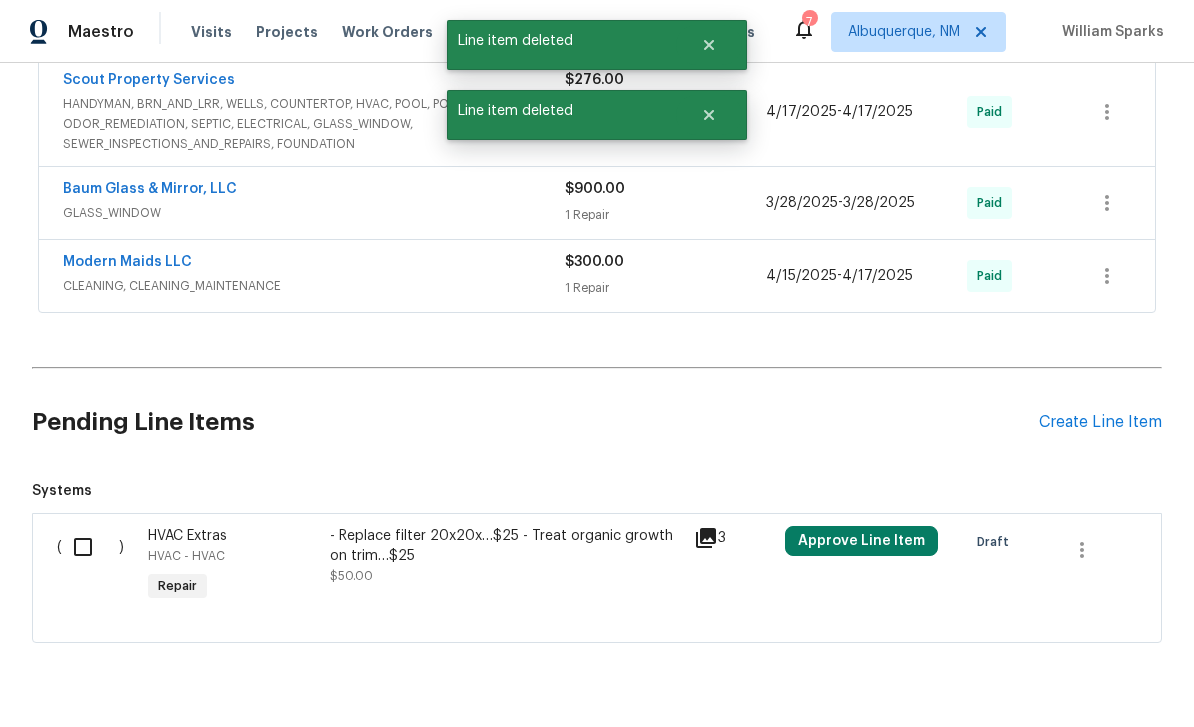 scroll, scrollTop: 1088, scrollLeft: 0, axis: vertical 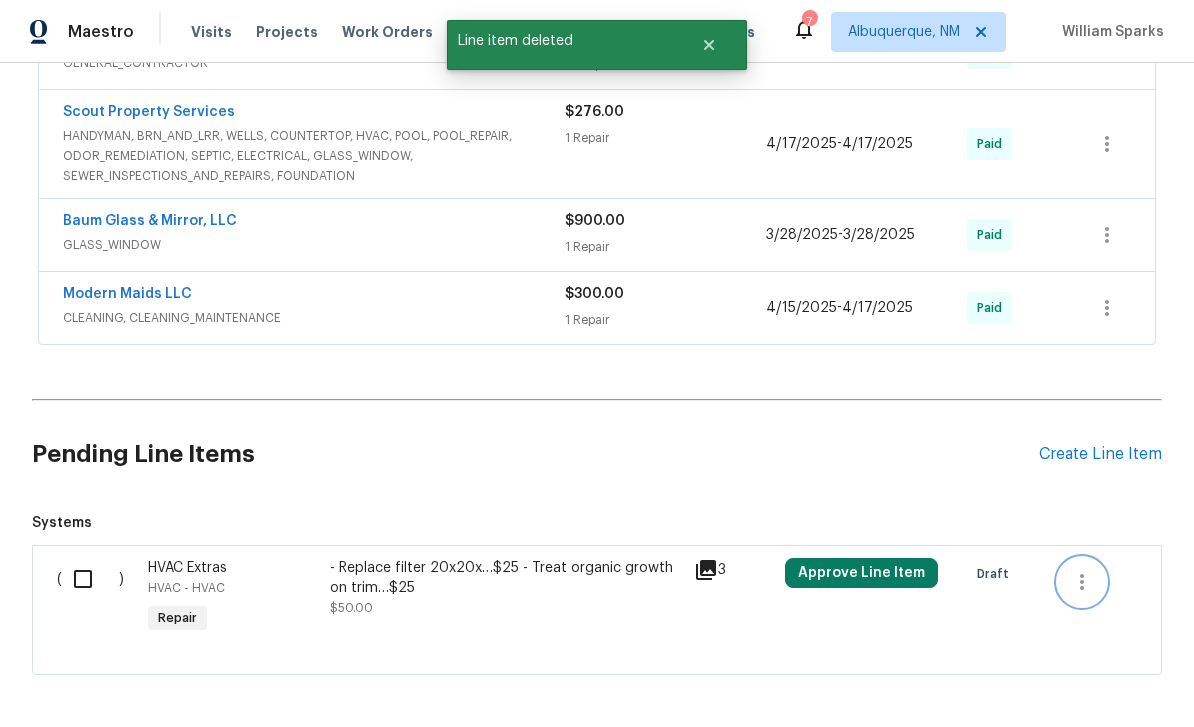 click at bounding box center [1082, 582] 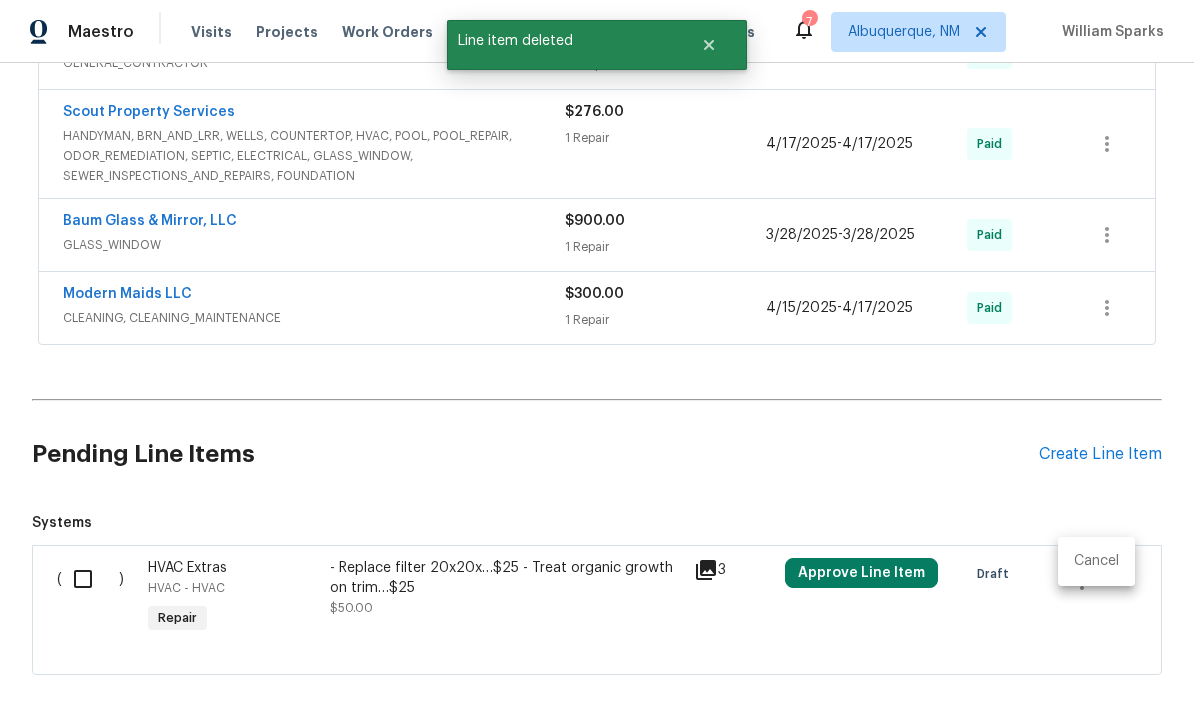 click on "Cancel" at bounding box center [1096, 561] 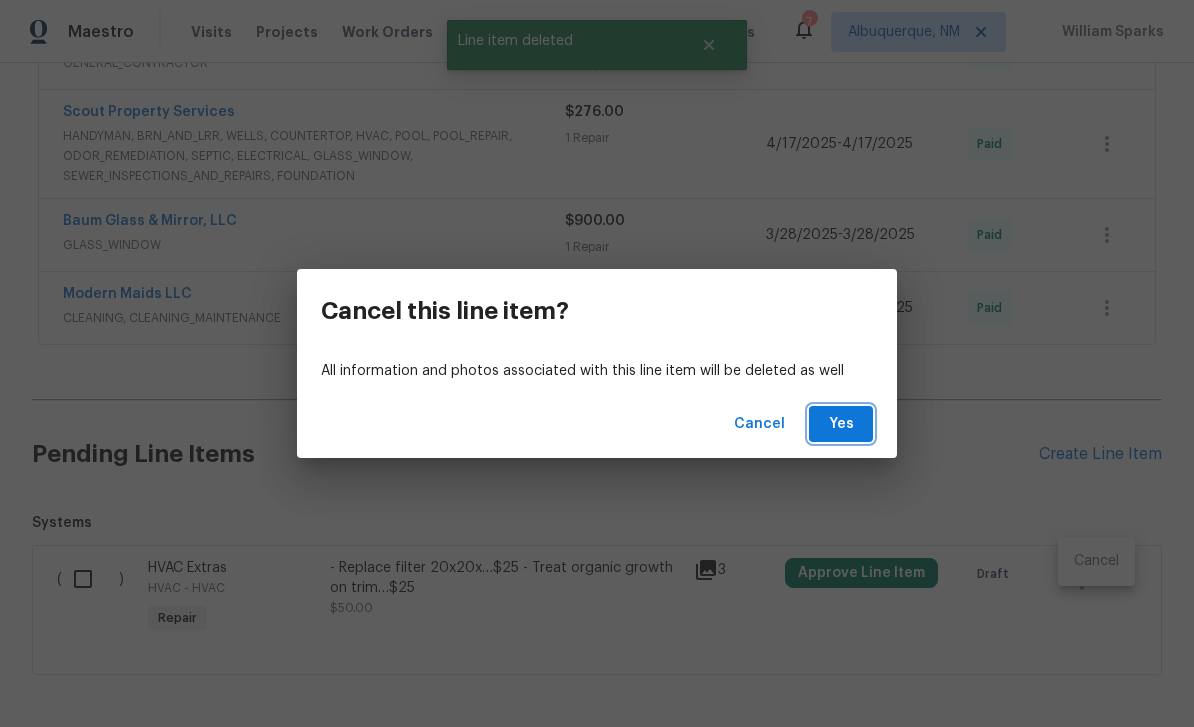 click on "Yes" at bounding box center [841, 424] 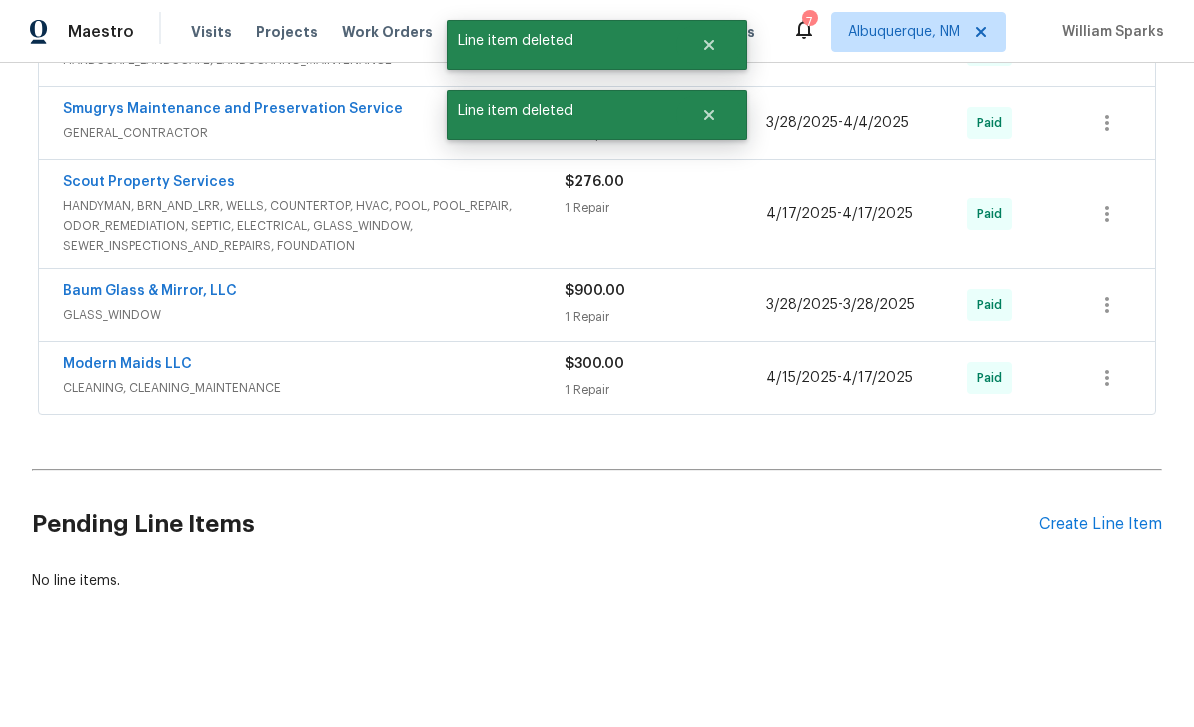 scroll, scrollTop: 933, scrollLeft: 0, axis: vertical 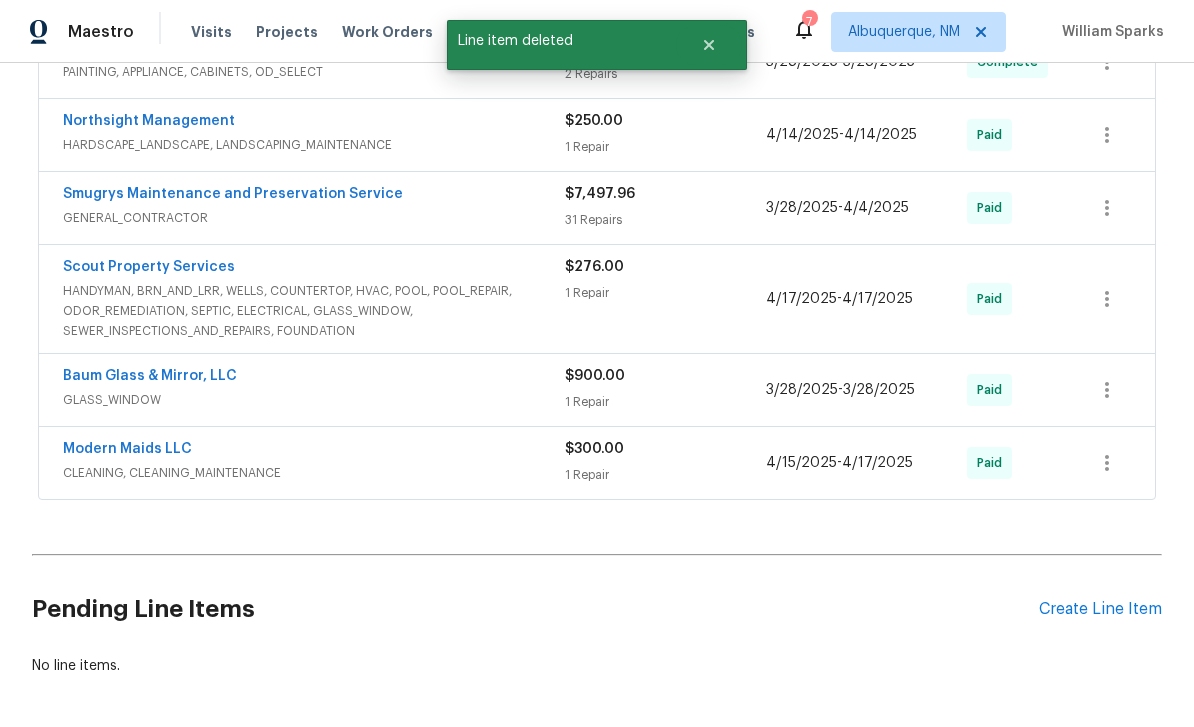 click on "Create Line Item" at bounding box center (1100, 609) 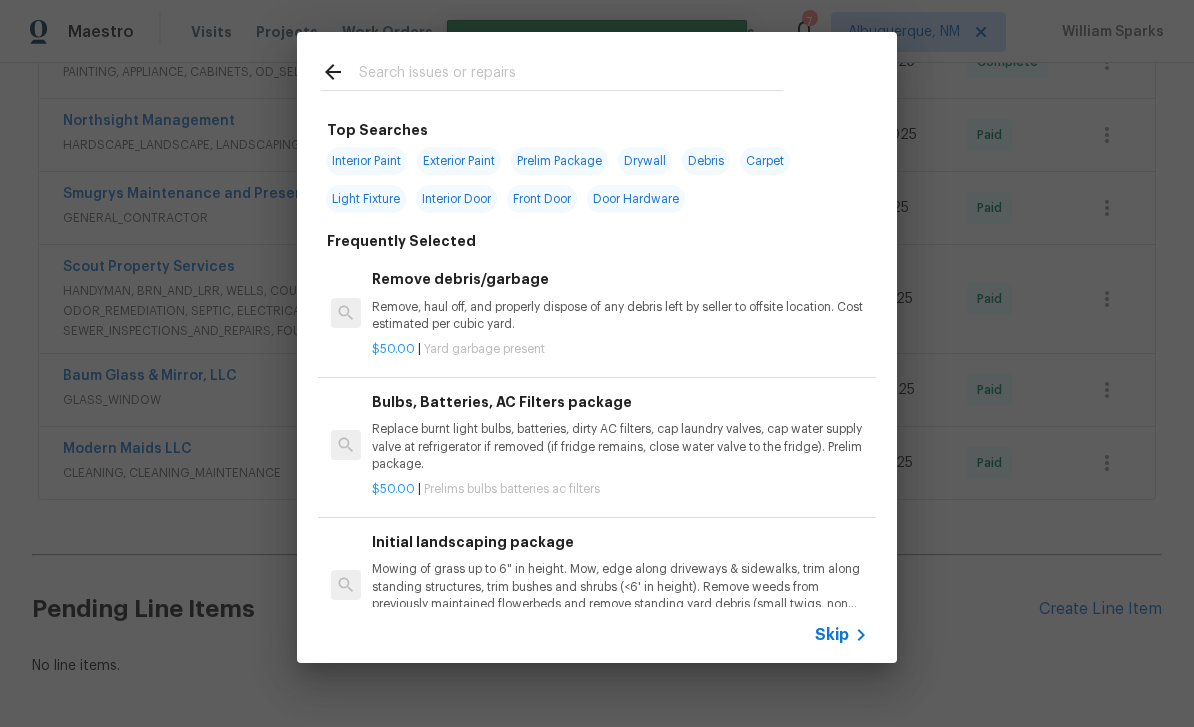 click at bounding box center (571, 75) 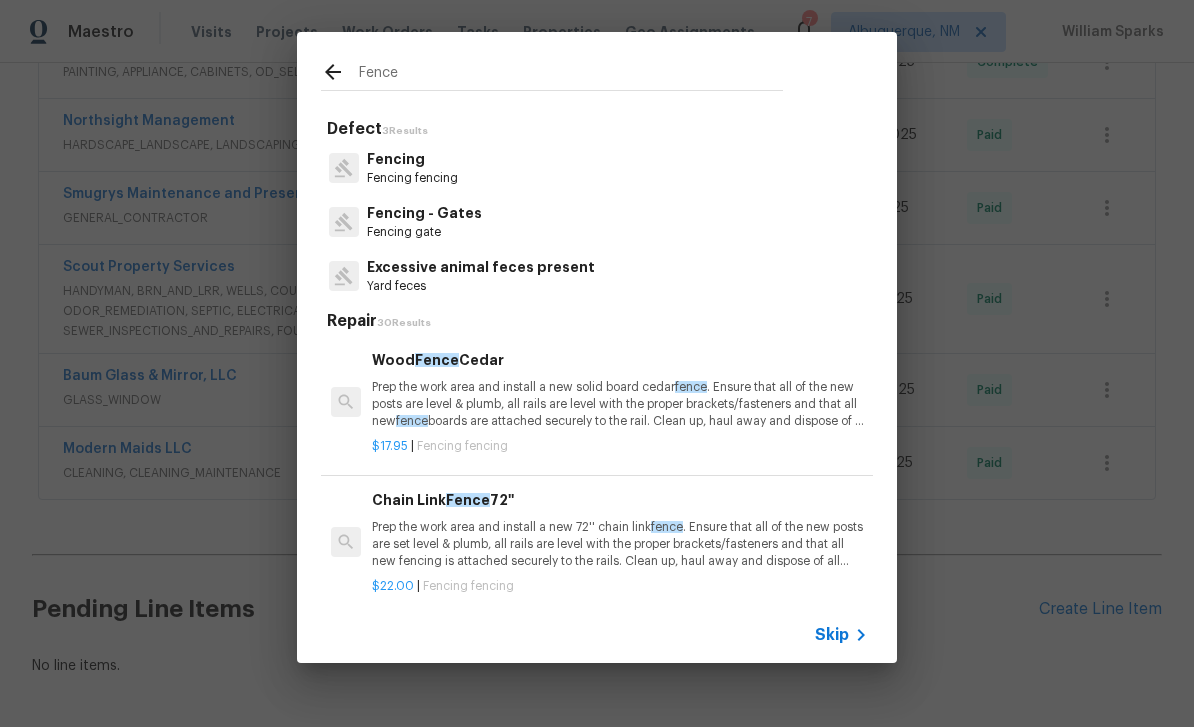 type on "Fence" 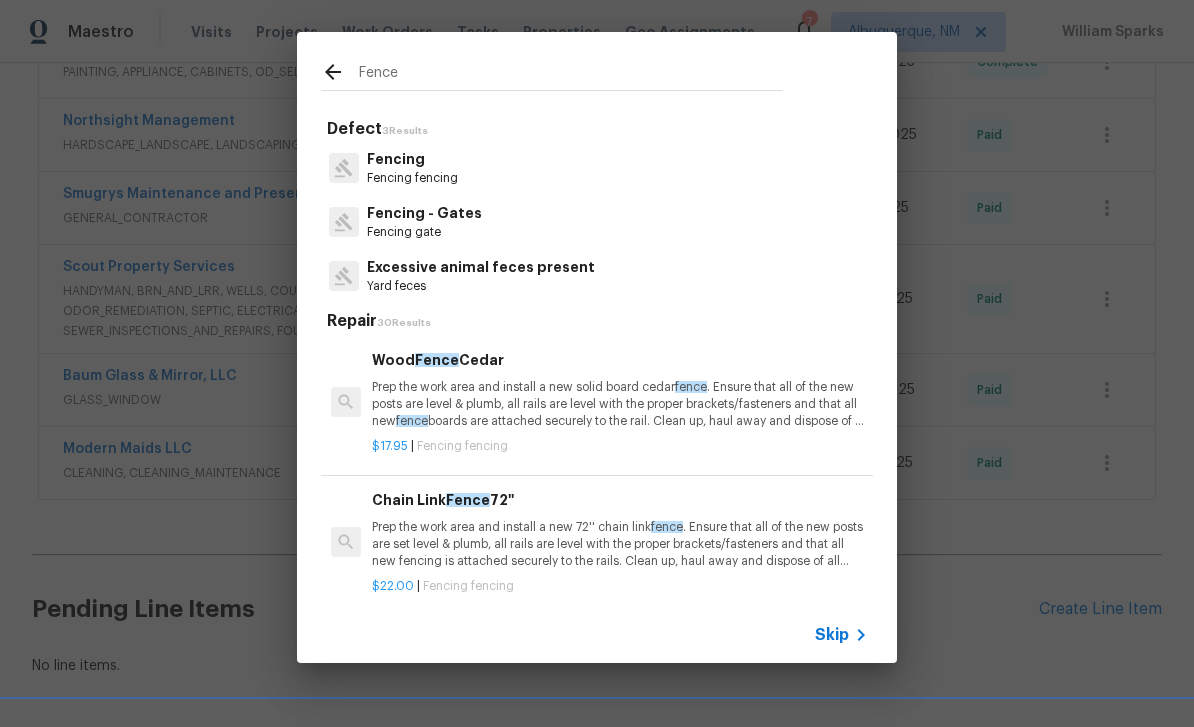 click on "Fencing - Gates Fencing gate" at bounding box center (597, 222) 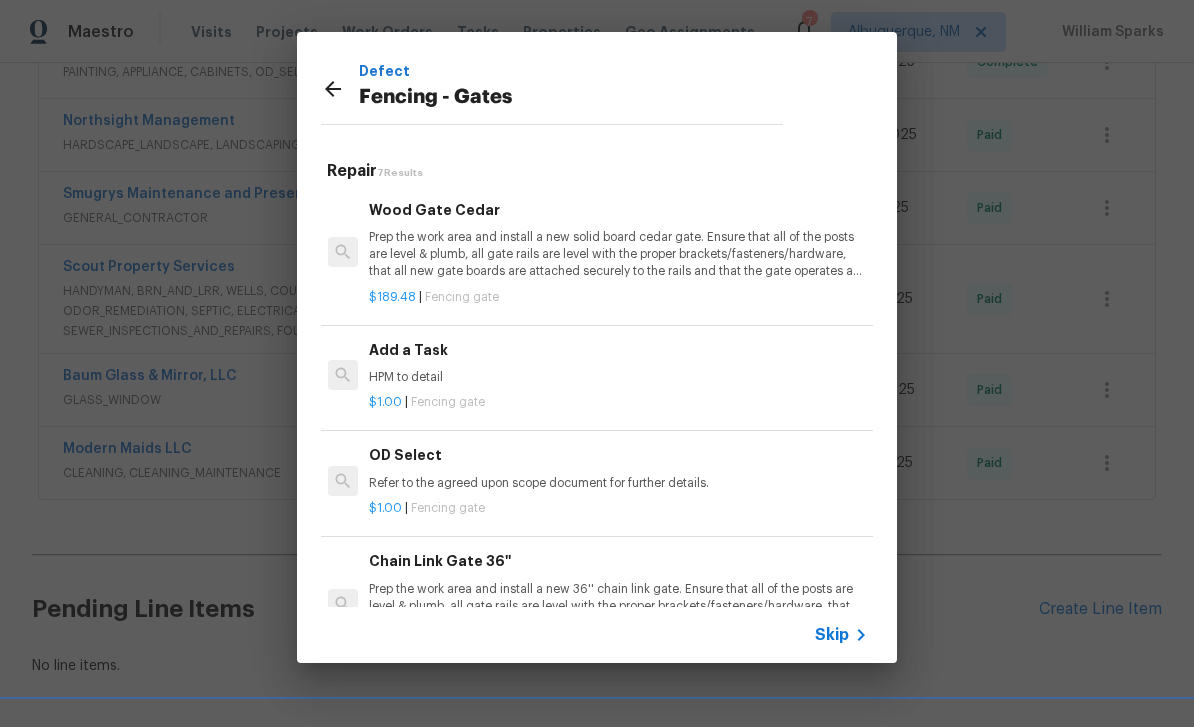 scroll, scrollTop: 0, scrollLeft: 3, axis: horizontal 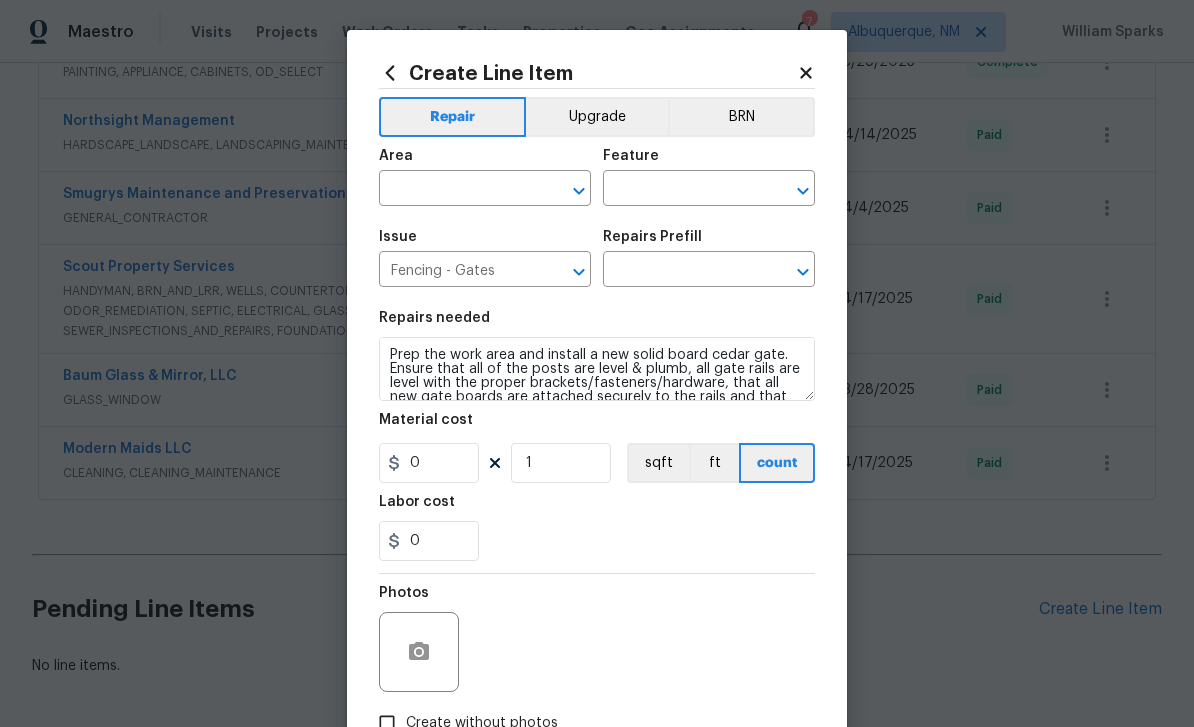 type on "Wood Gate Cedar $189.48" 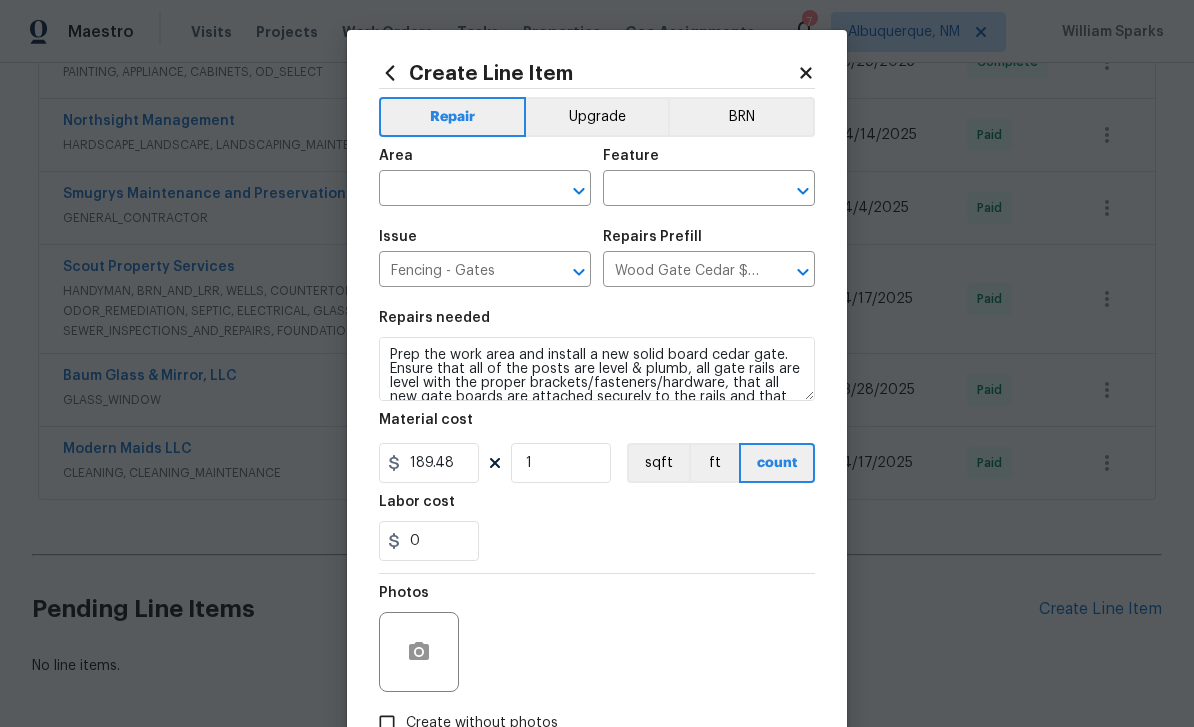 click at bounding box center [457, 190] 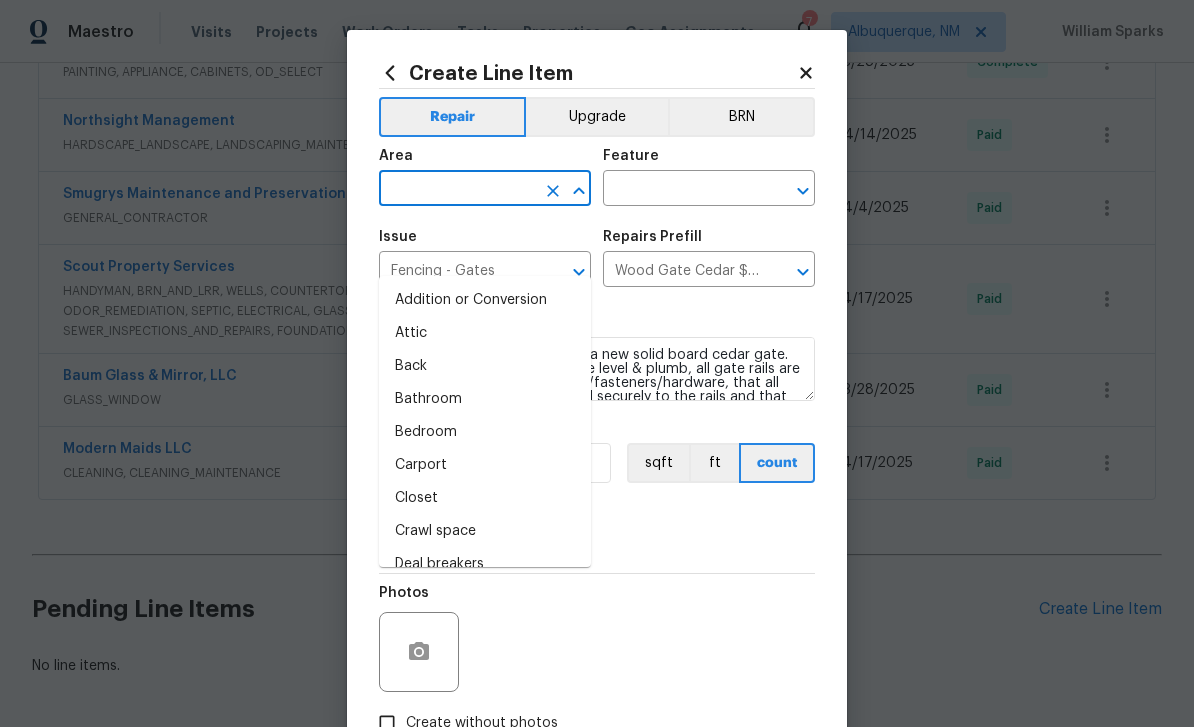 click at bounding box center (457, 190) 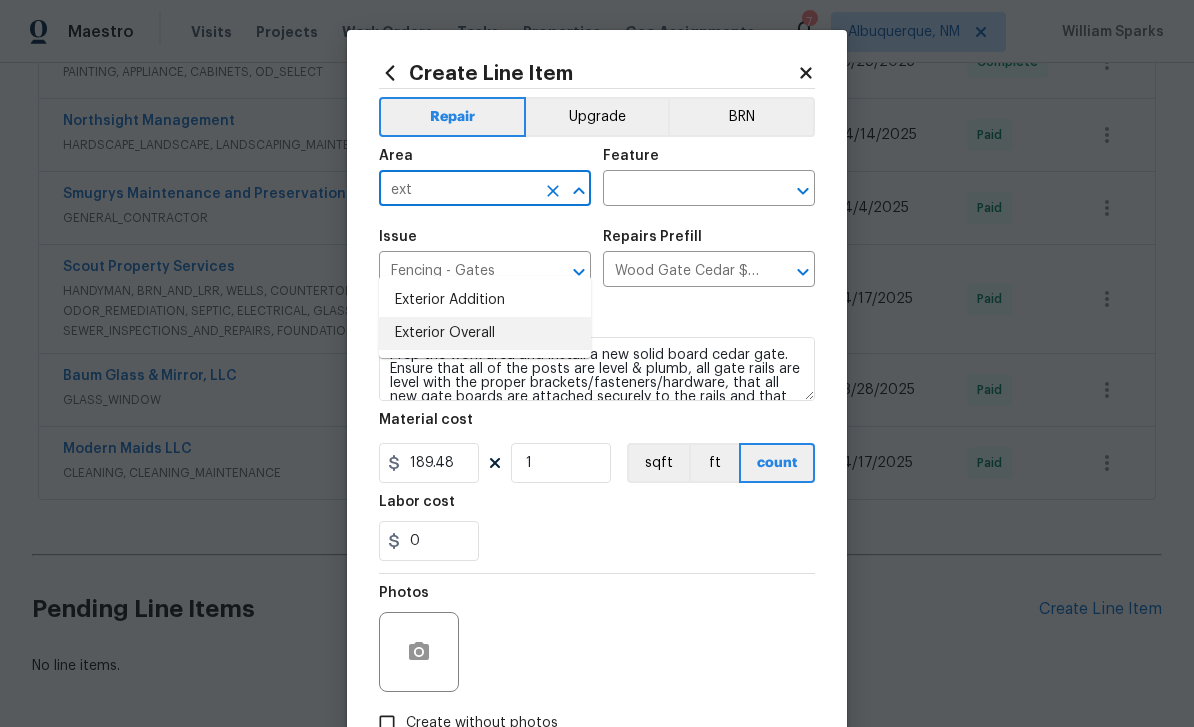 click on "Exterior Overall" at bounding box center [485, 333] 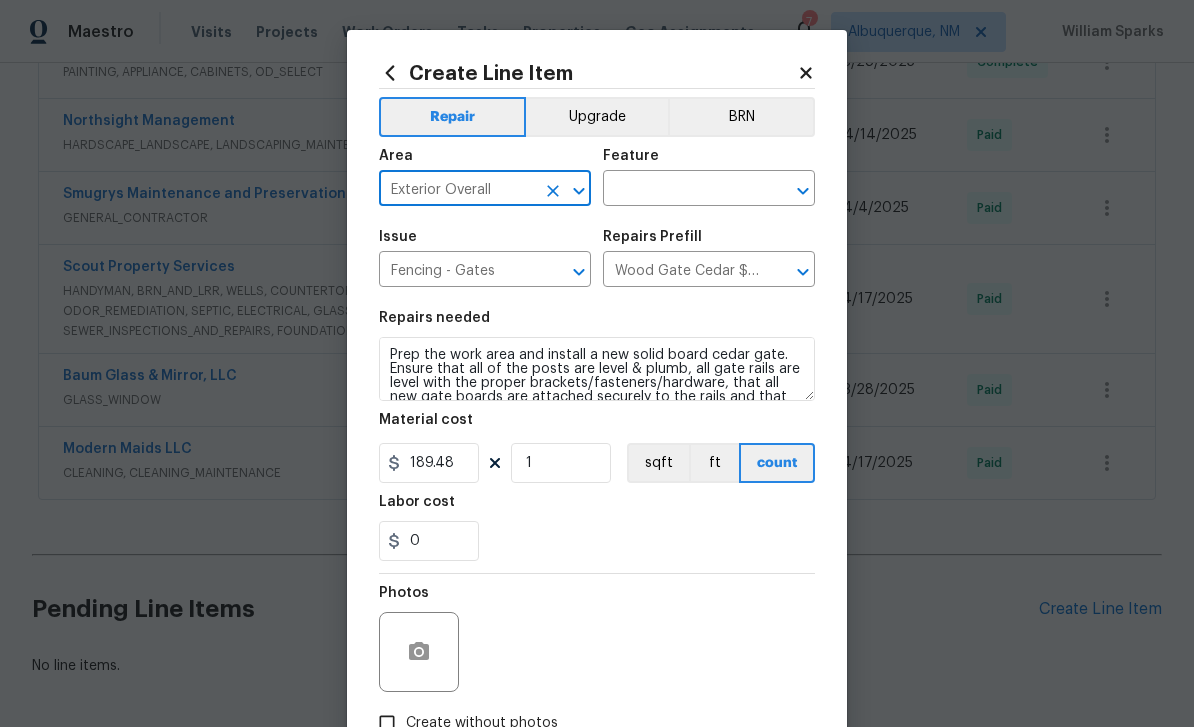 click at bounding box center (681, 190) 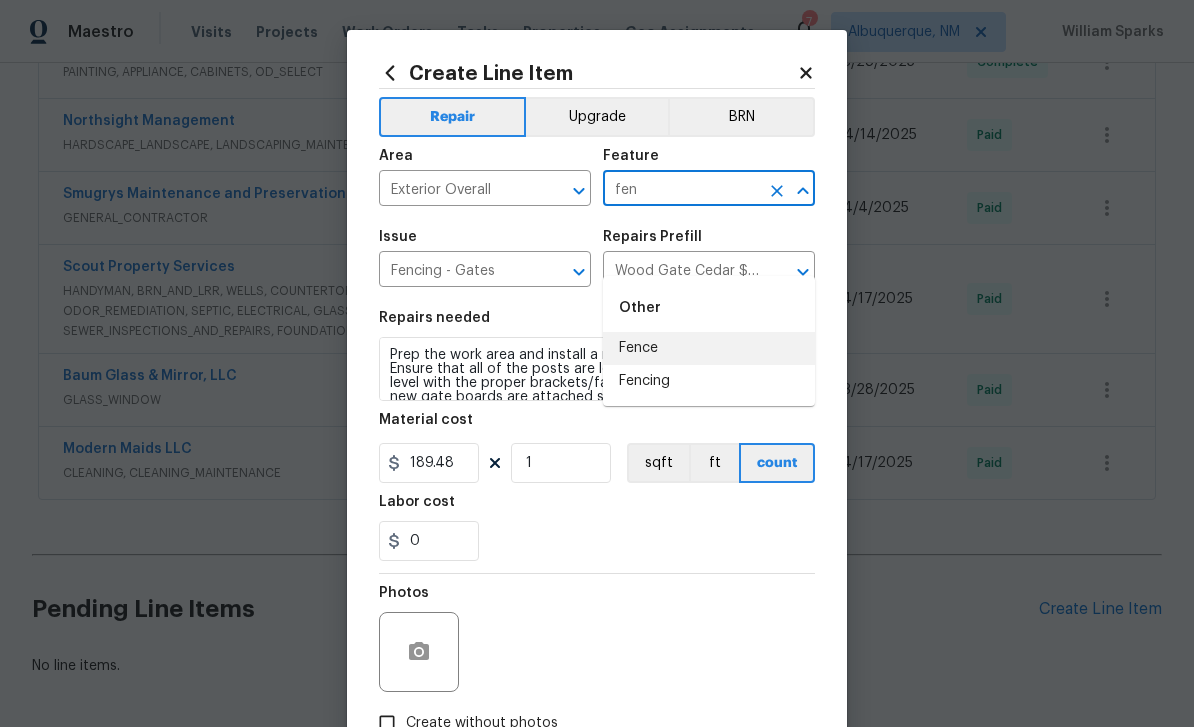 click on "Fence" at bounding box center (709, 348) 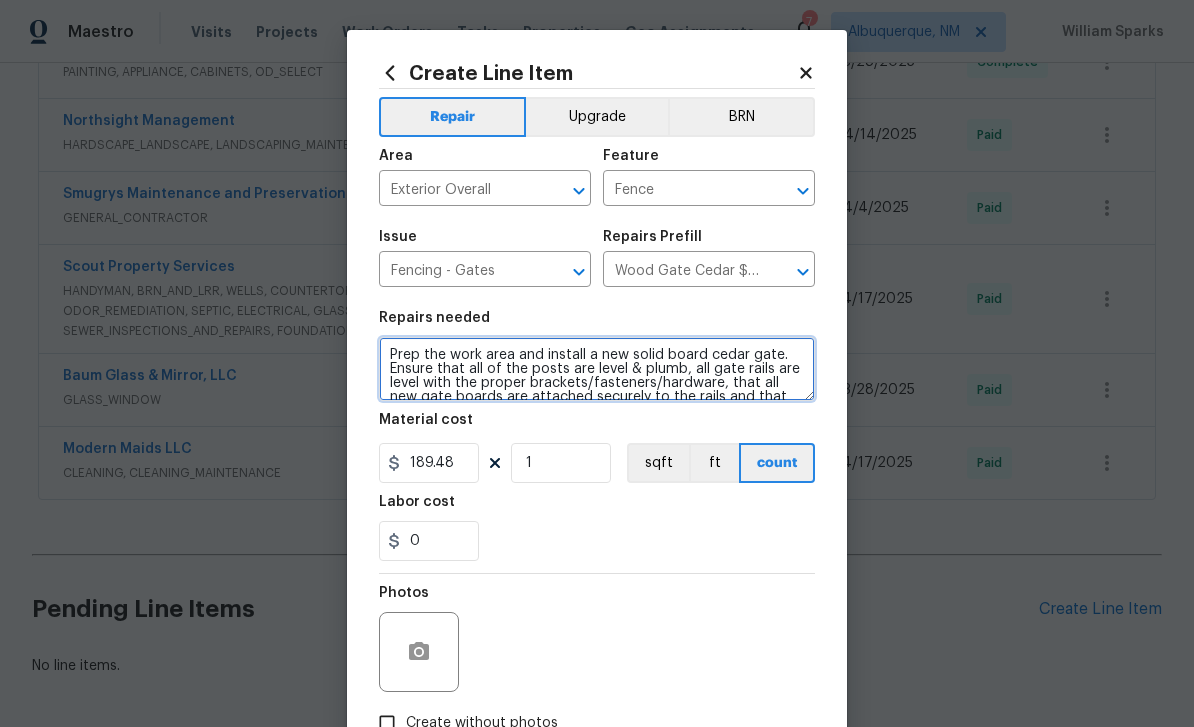 click on "Prep the work area and install a new solid board cedar gate. Ensure that all of the posts are level & plumb, all gate rails are level with the proper brackets/fasteners/hardware, that all new gate boards are attached securely to the rails and that the gate operates as intended. Clean up, haul away and dispose of all debris properly." at bounding box center [597, 369] 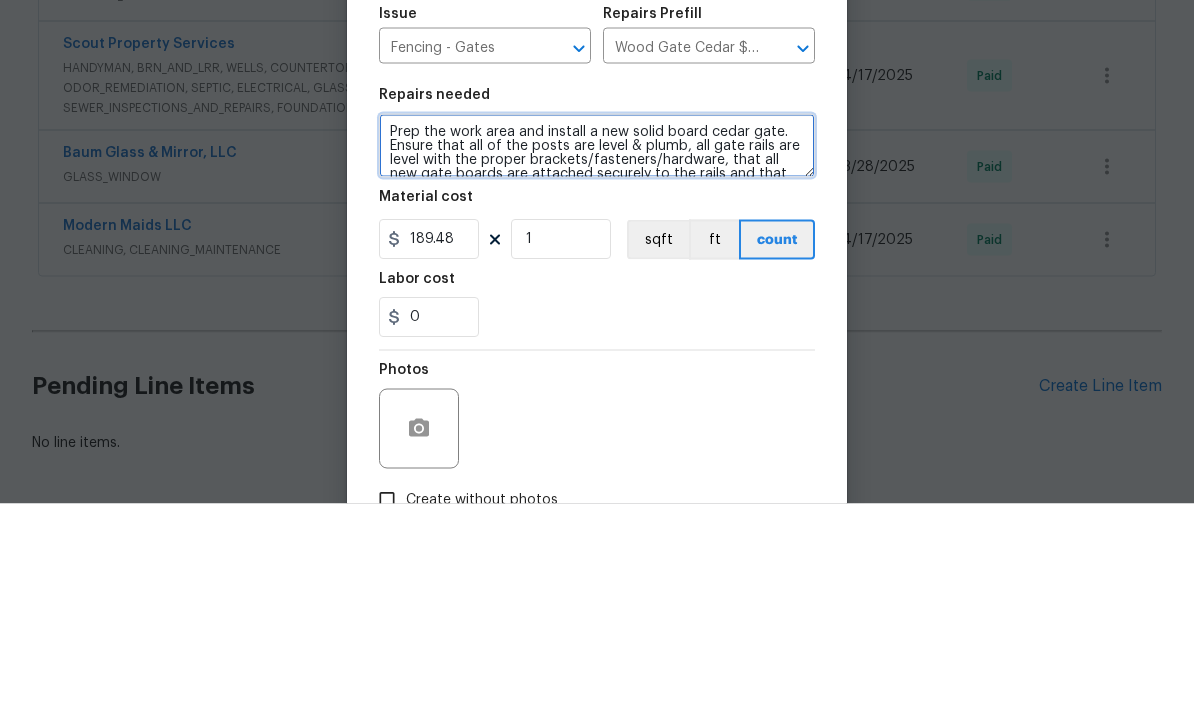 click on "Prep the work area and install a new solid board cedar gate. Ensure that all of the posts are level & plumb, all gate rails are level with the proper brackets/fasteners/hardware, that all new gate boards are attached securely to the rails and that the gate operates as intended. Clean up, haul away and dispose of all debris properly." at bounding box center (597, 369) 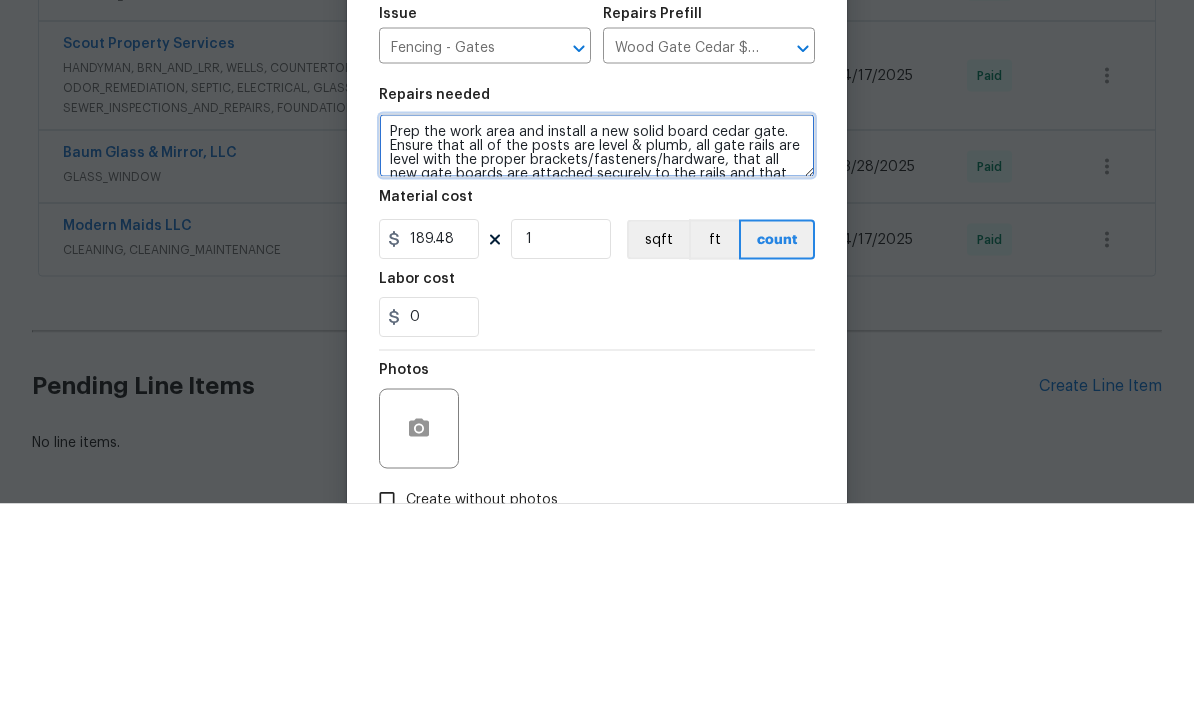 click on "Prep the work area and install a new solid board cedar gate. Ensure that all of the posts are level & plumb, all gate rails are level with the proper brackets/fasteners/hardware, that all new gate boards are attached securely to the rails and that the gate operates as intended. Clean up, haul away and dispose of all debris properly." at bounding box center [597, 369] 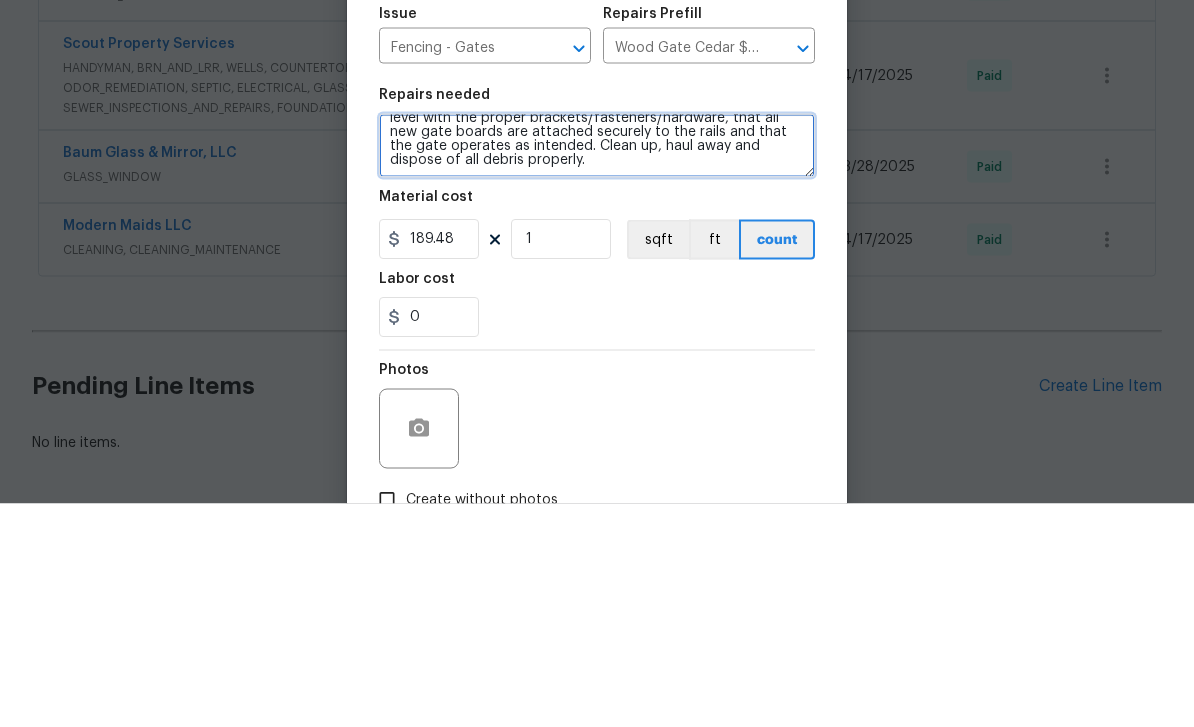 scroll, scrollTop: 0, scrollLeft: 0, axis: both 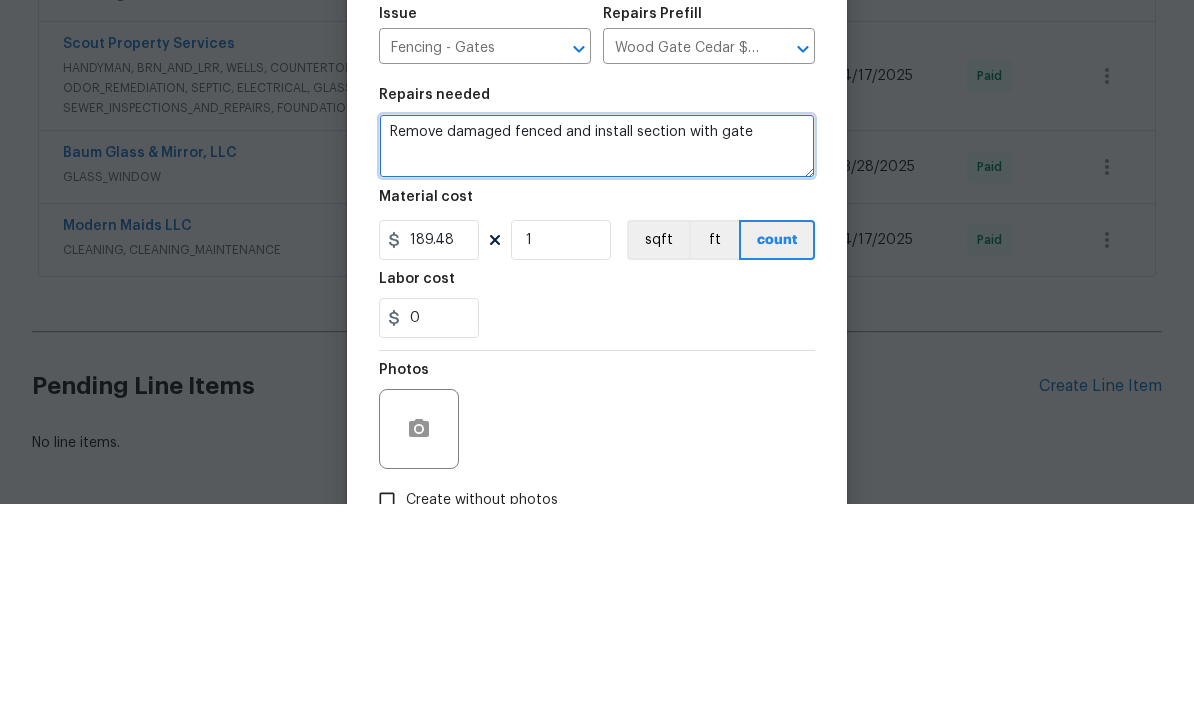 click on "Remove damaged fenced and install section with gate" at bounding box center (597, 369) 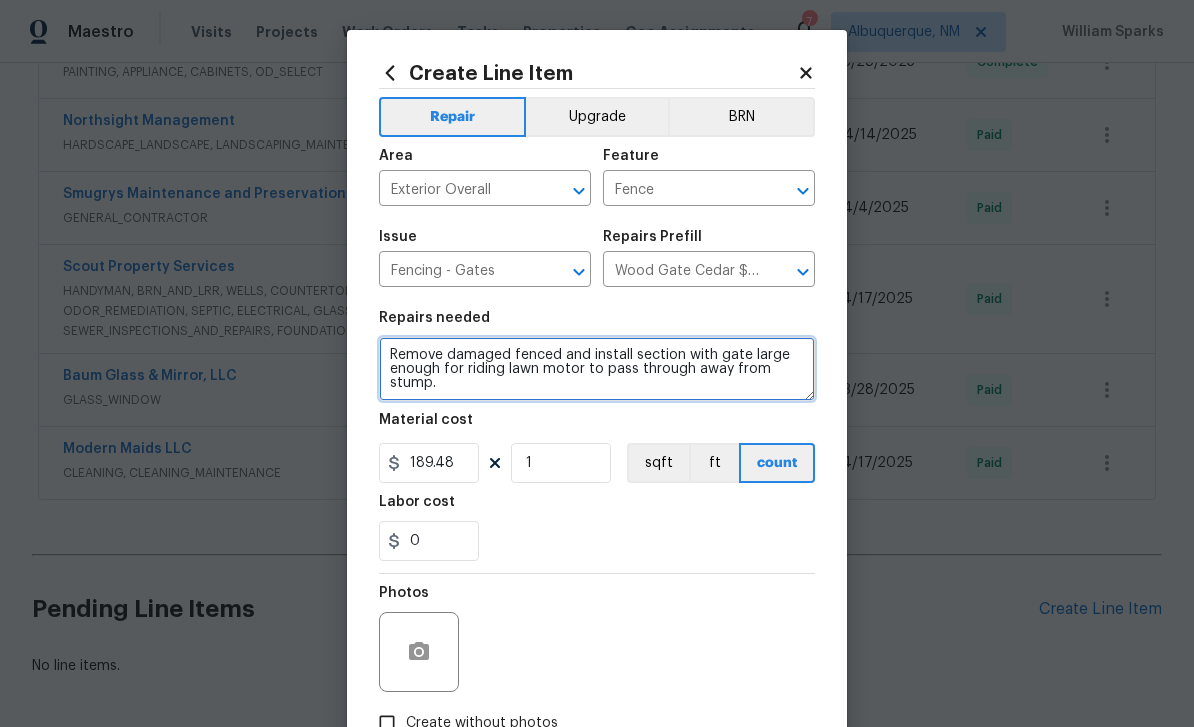 type on "Remove damaged fenced and install section with gate large enough for riding lawn motor to pass through away from stump." 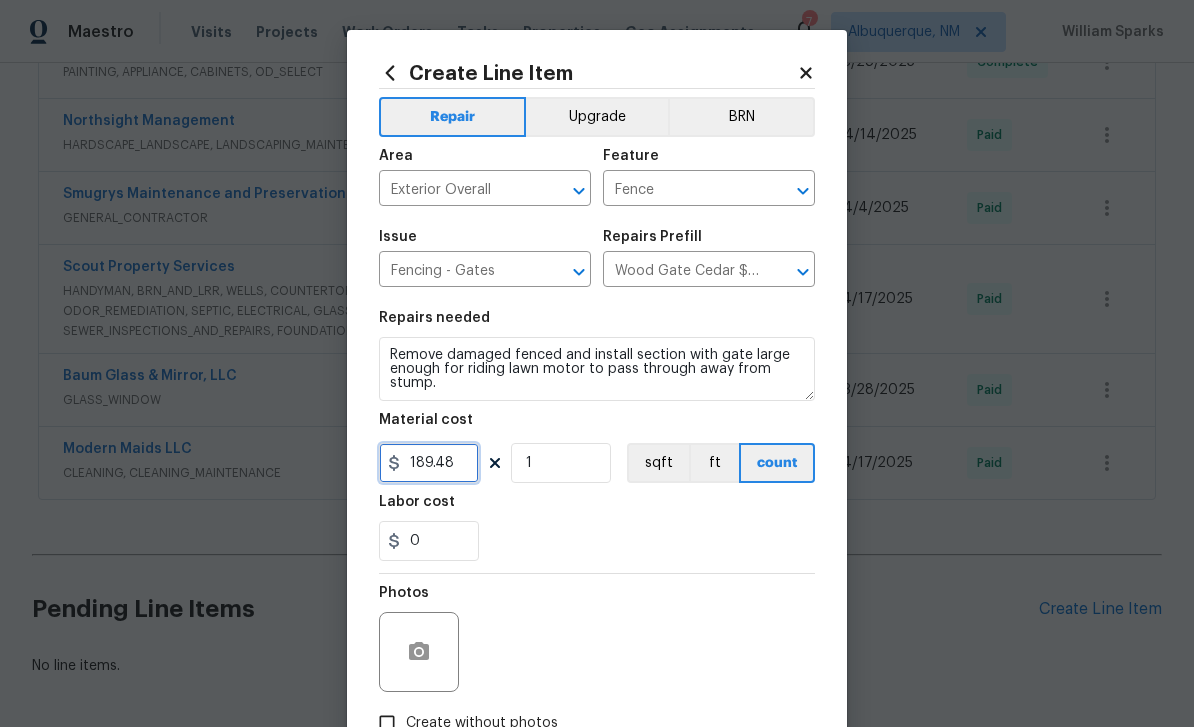 click on "189.48" at bounding box center (429, 463) 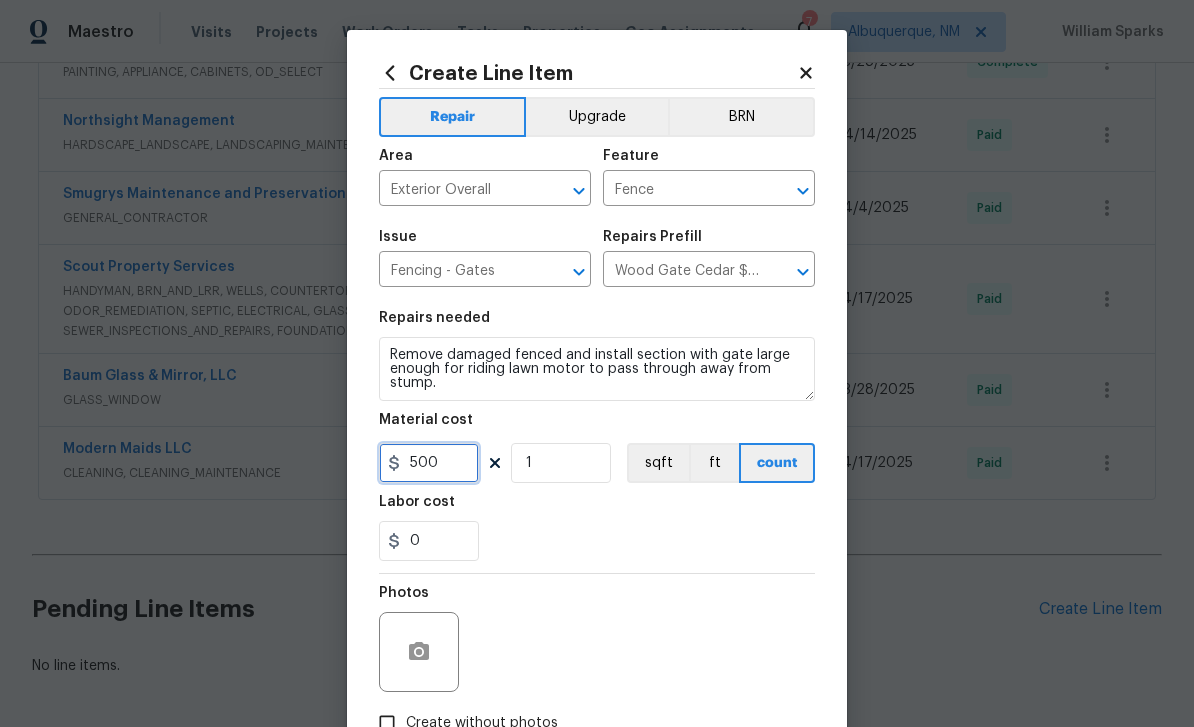 type on "500" 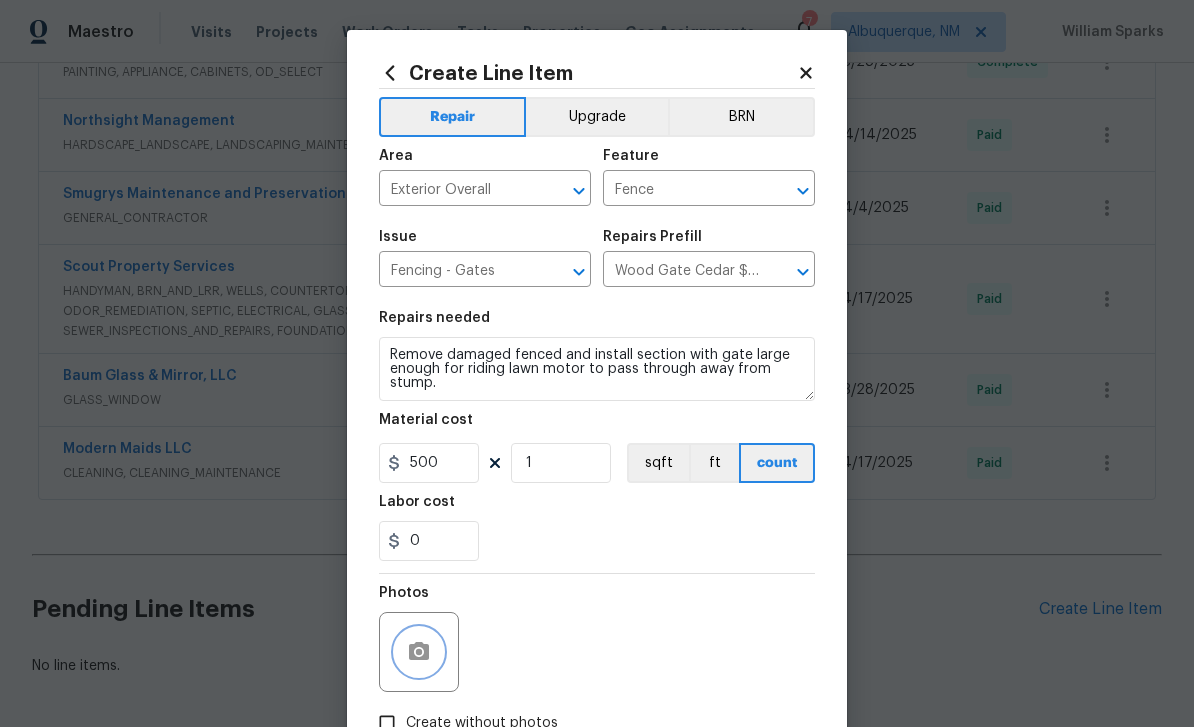 click 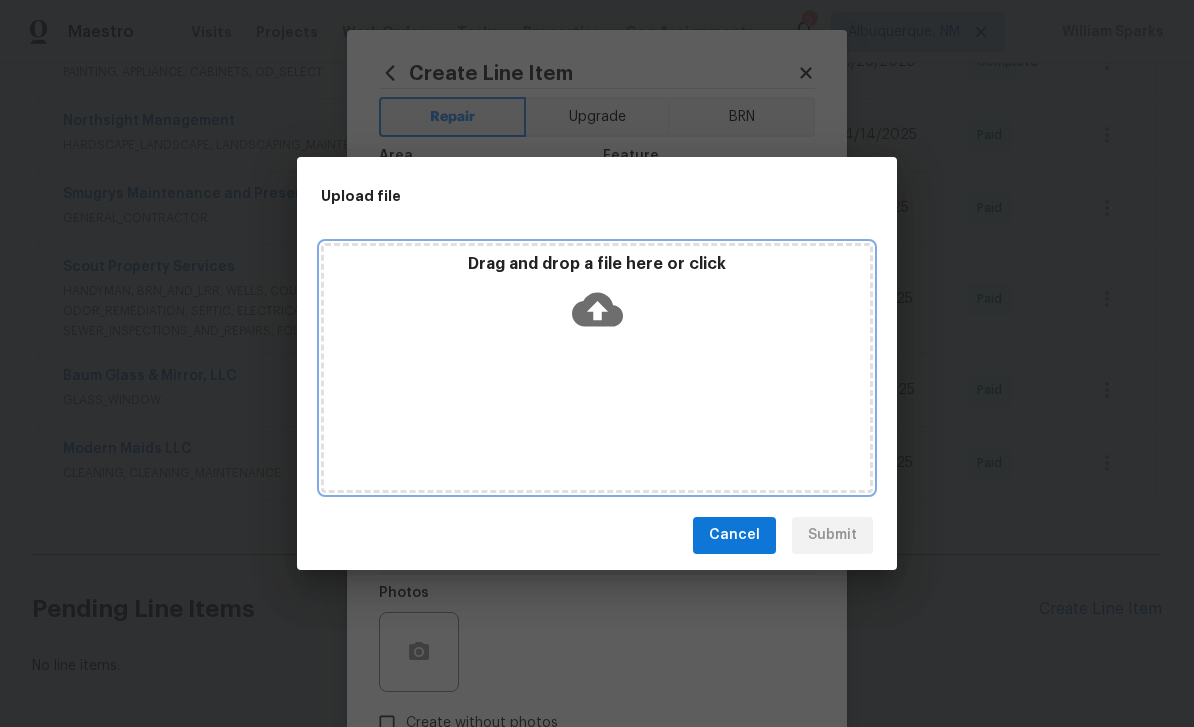click on "Drag and drop a file here or click" at bounding box center [597, 297] 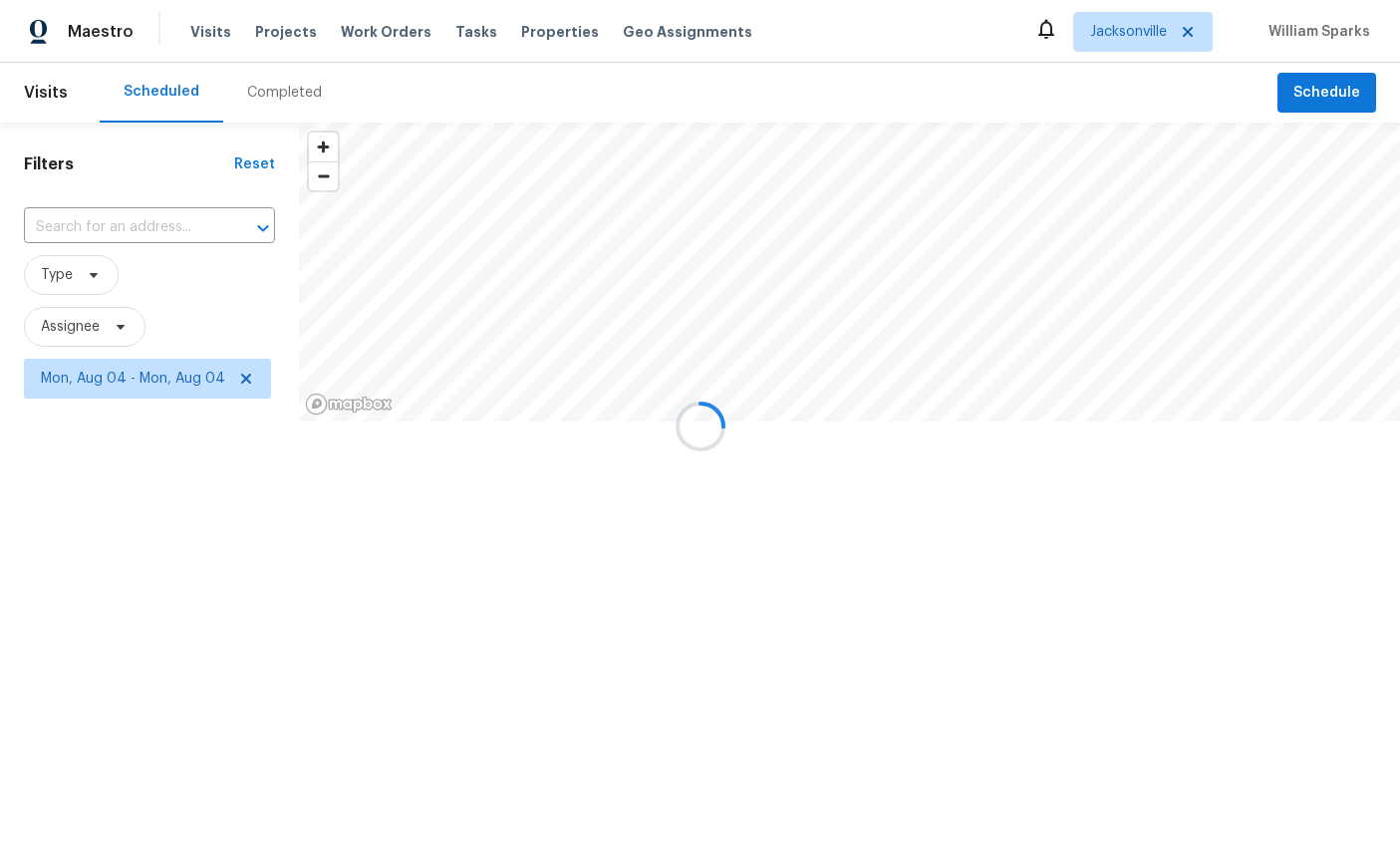 scroll, scrollTop: 0, scrollLeft: 0, axis: both 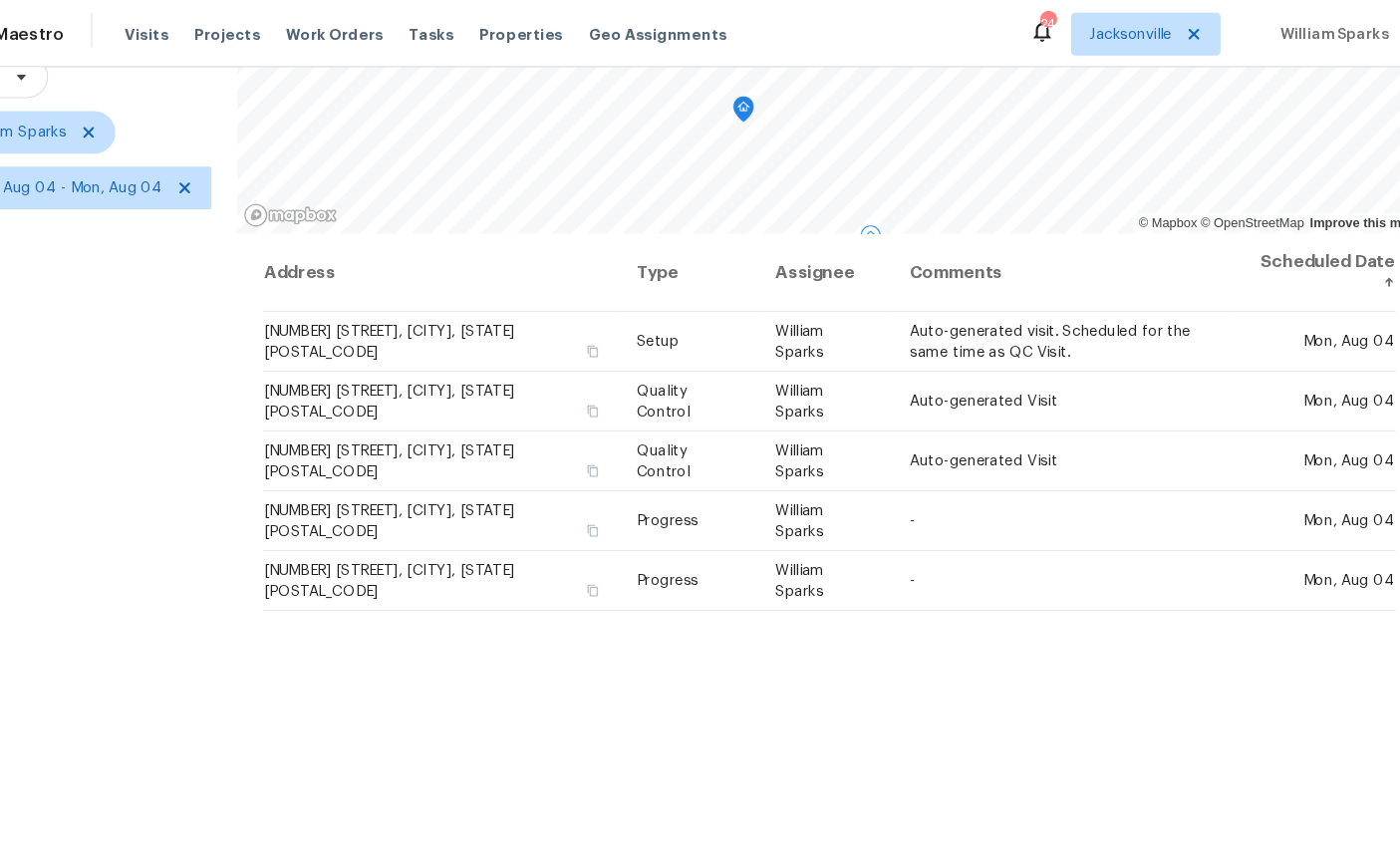 click 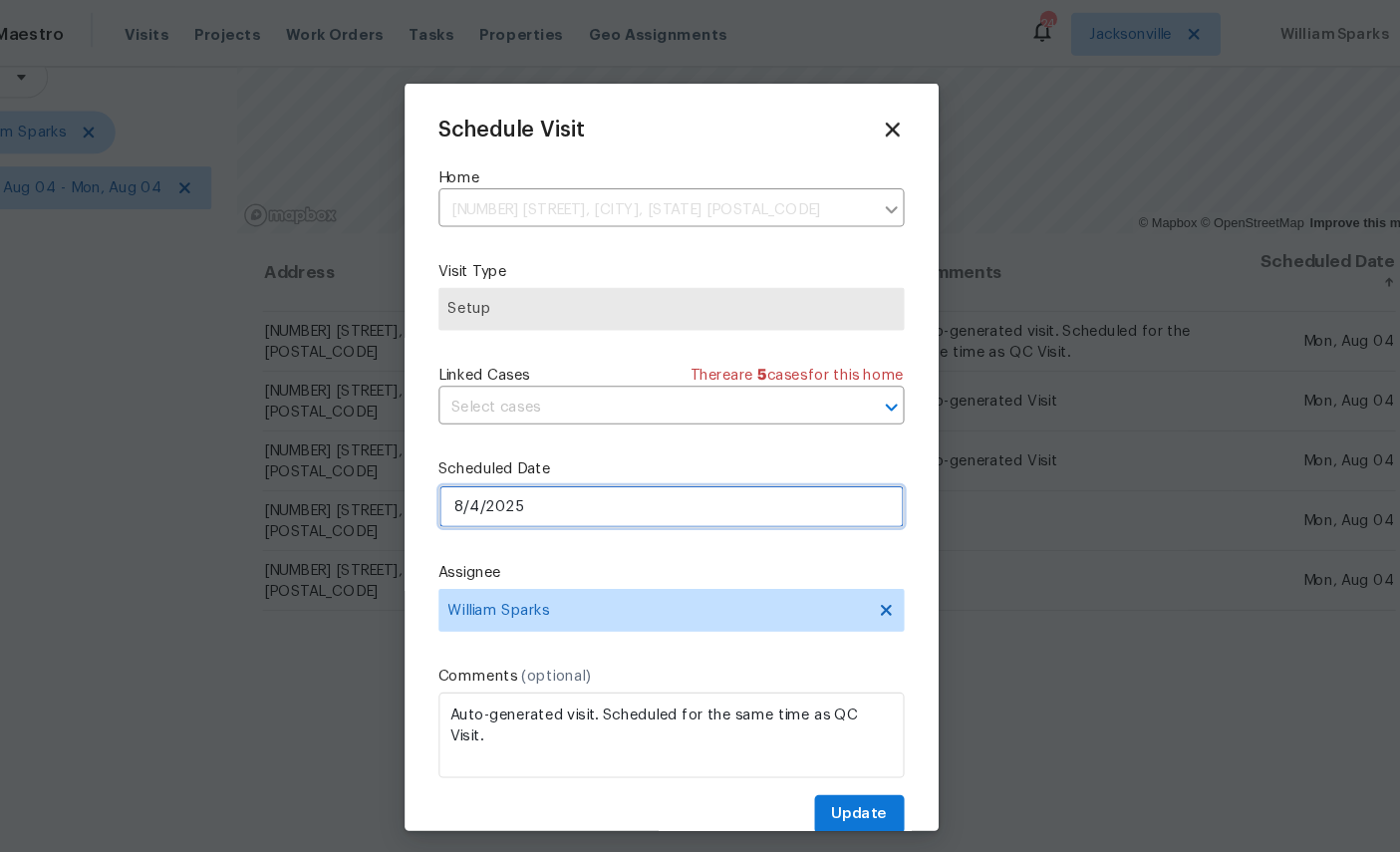 click on "8/4/2025" at bounding box center (700, 472) 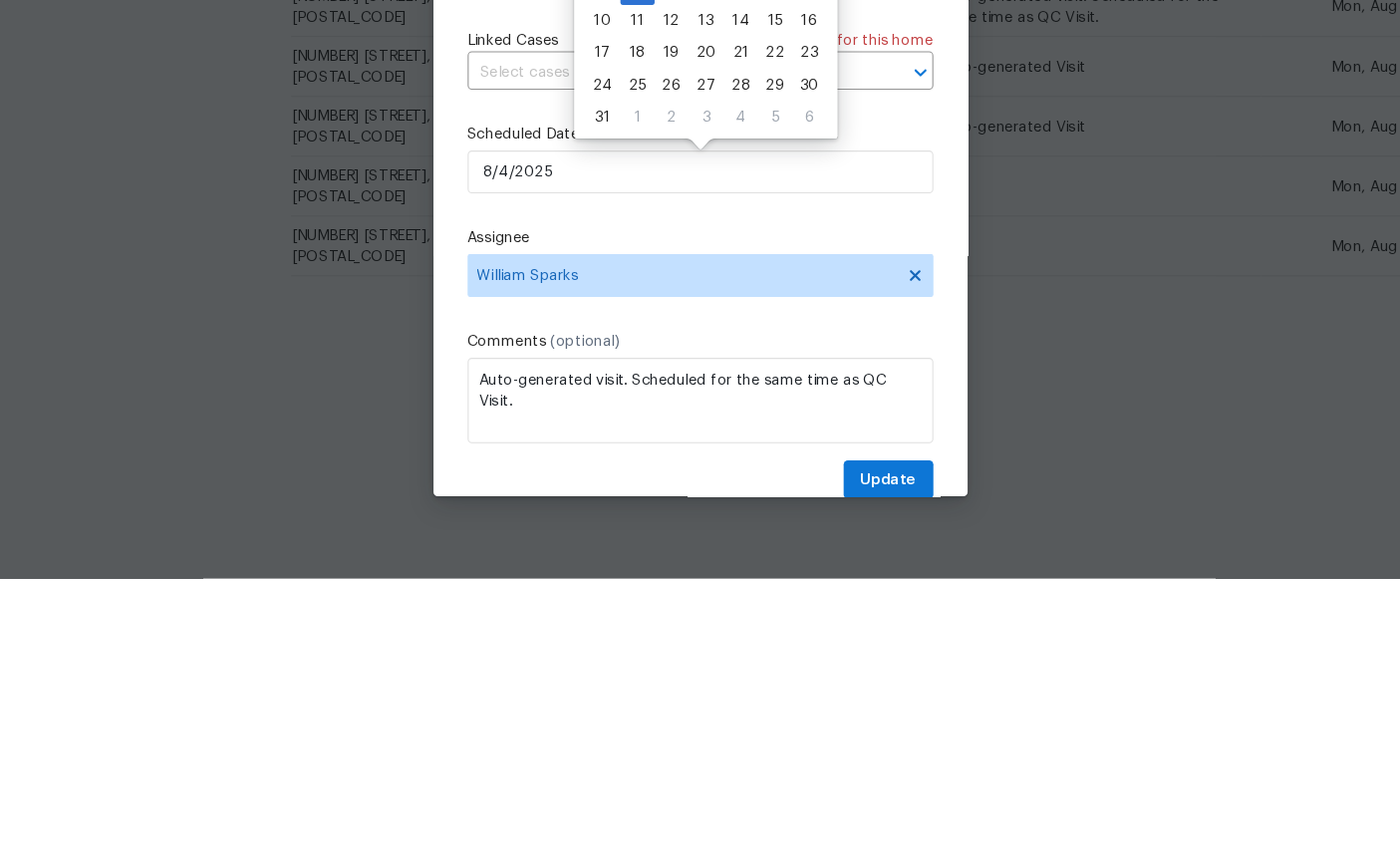 scroll, scrollTop: 133, scrollLeft: 0, axis: vertical 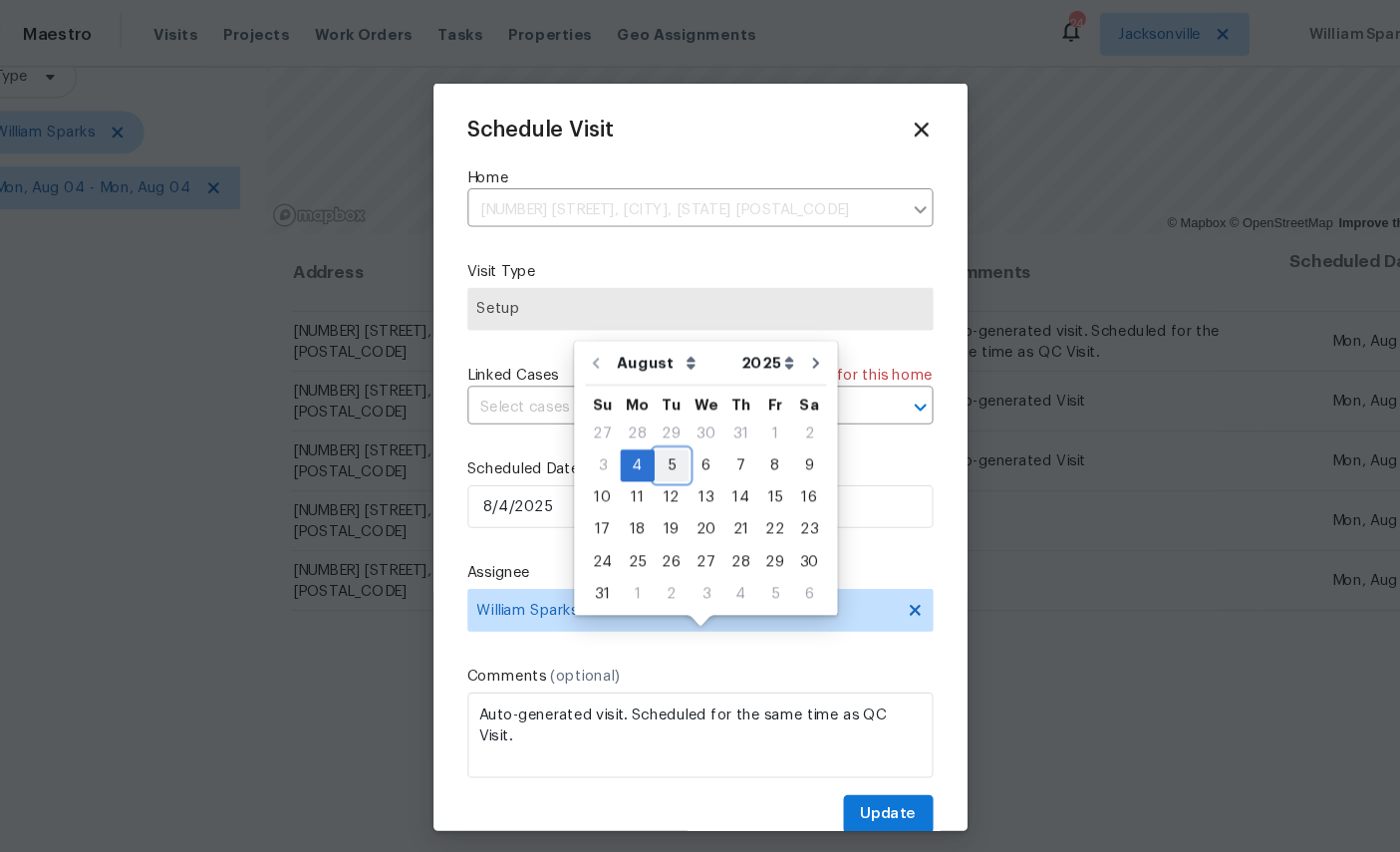 click on "5" at bounding box center (674, 434) 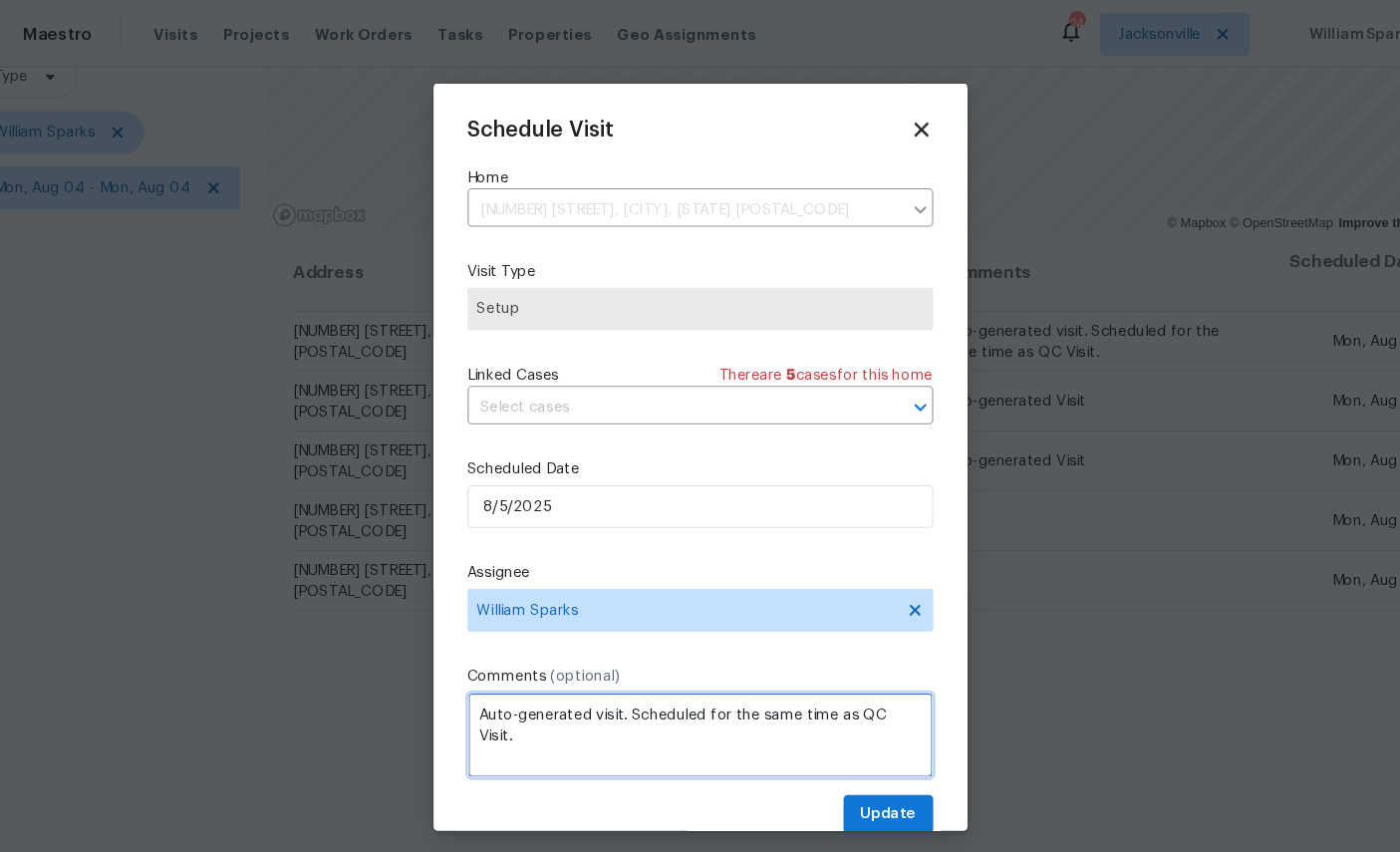 click on "Auto-generated visit. Scheduled for the same time as QC Visit." at bounding box center (700, 686) 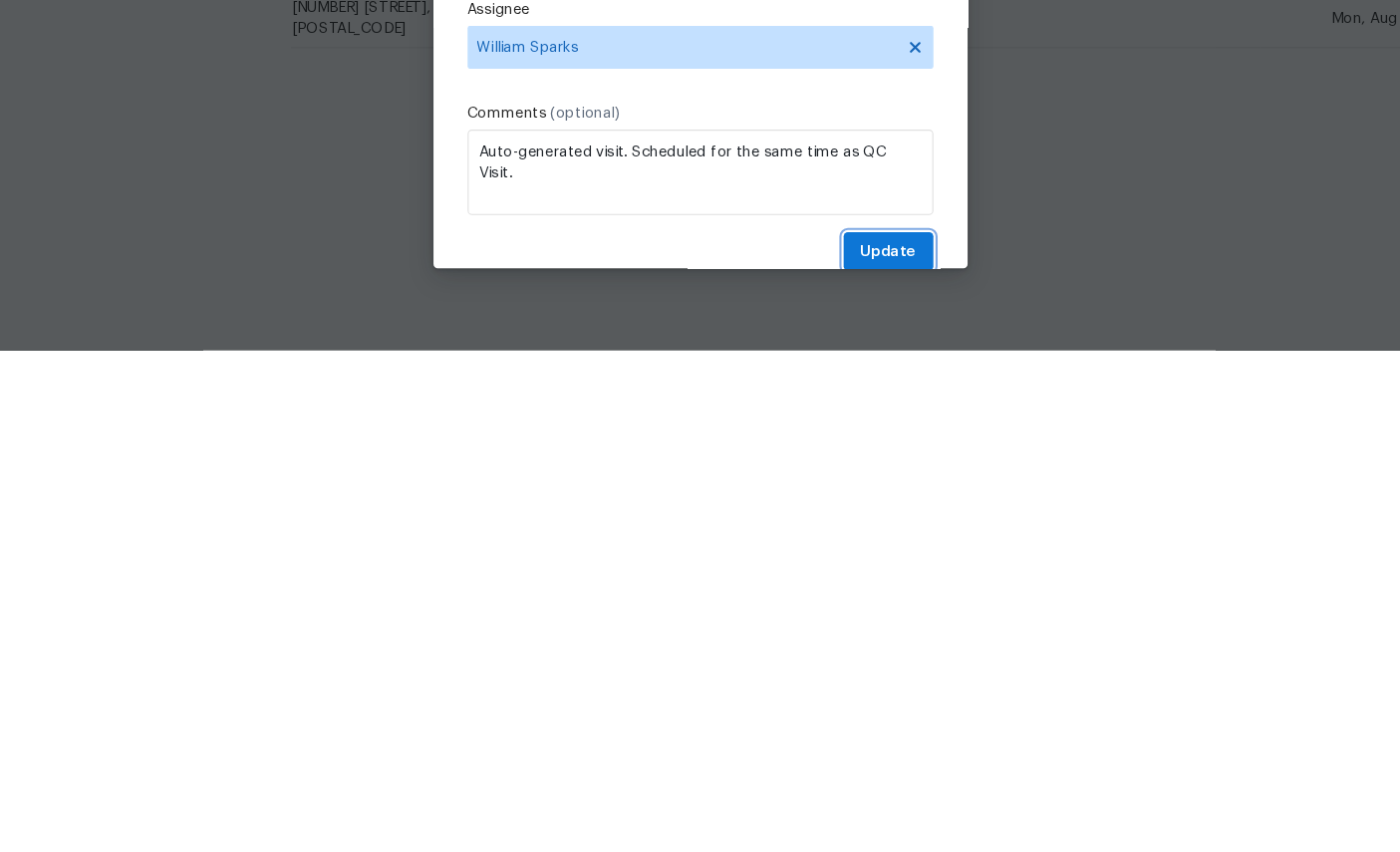 click on "Update" at bounding box center (876, 759) 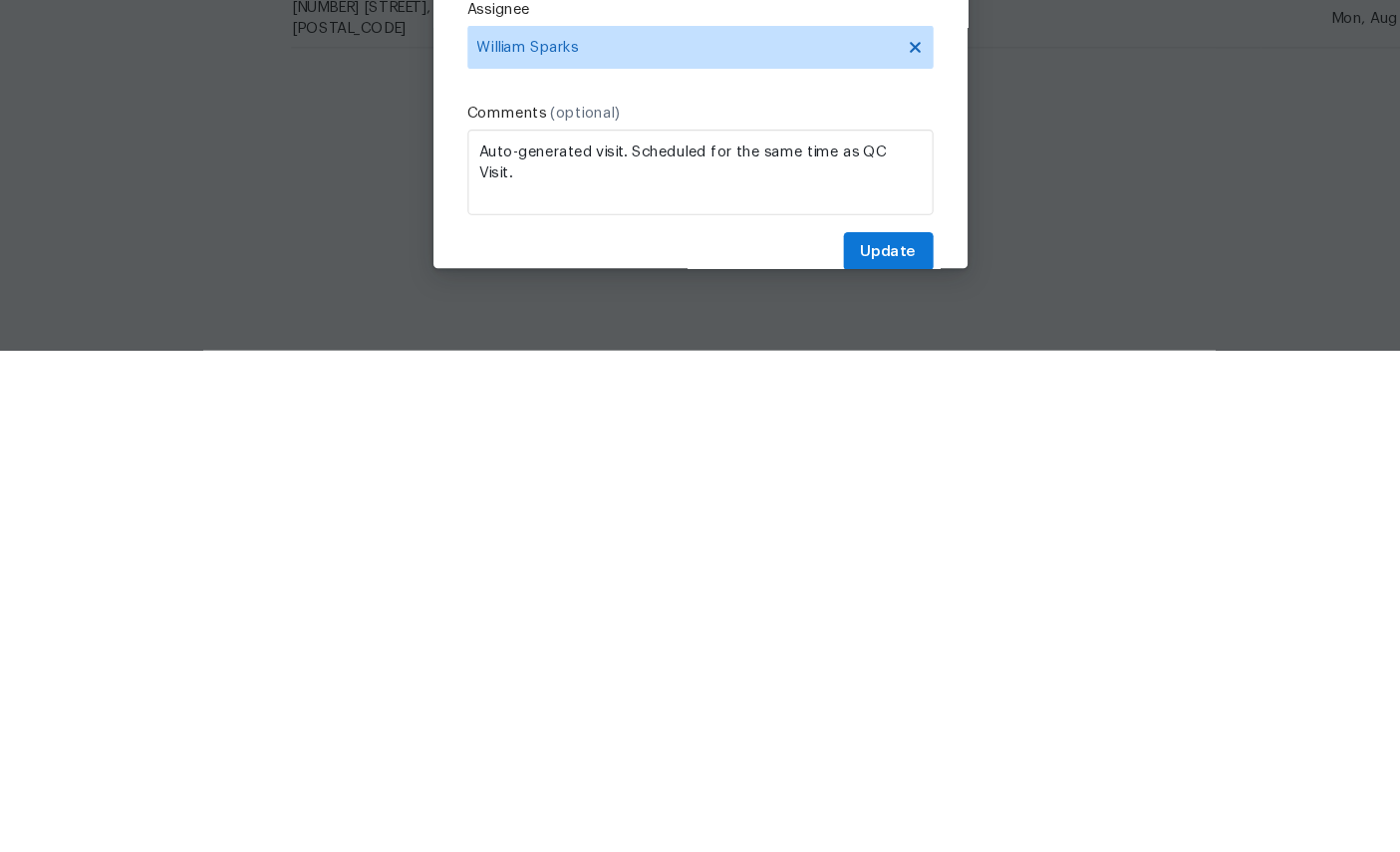 scroll, scrollTop: 76, scrollLeft: 0, axis: vertical 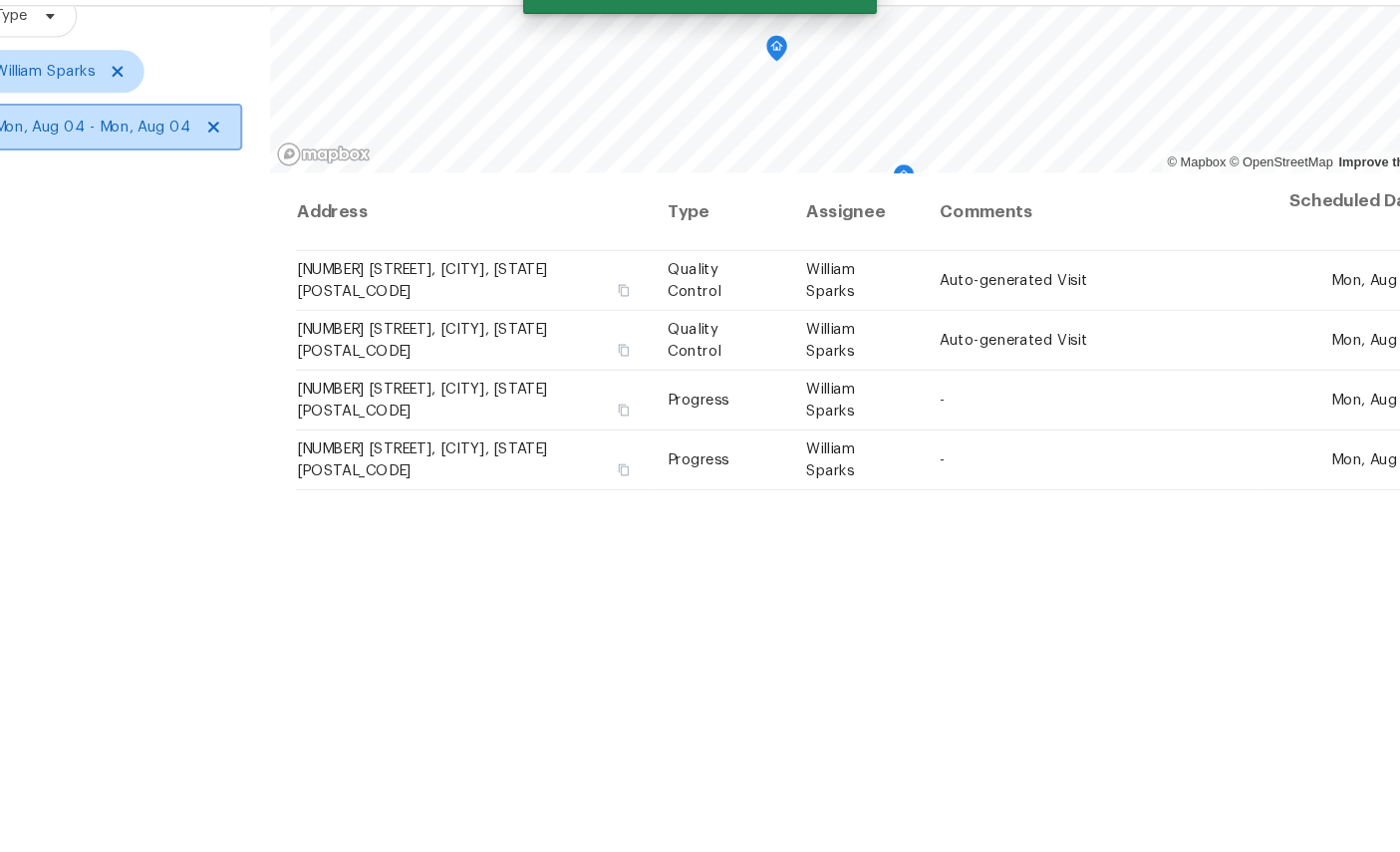 click on "Mon, Aug 04 - Mon, Aug 04" at bounding box center [147, 175] 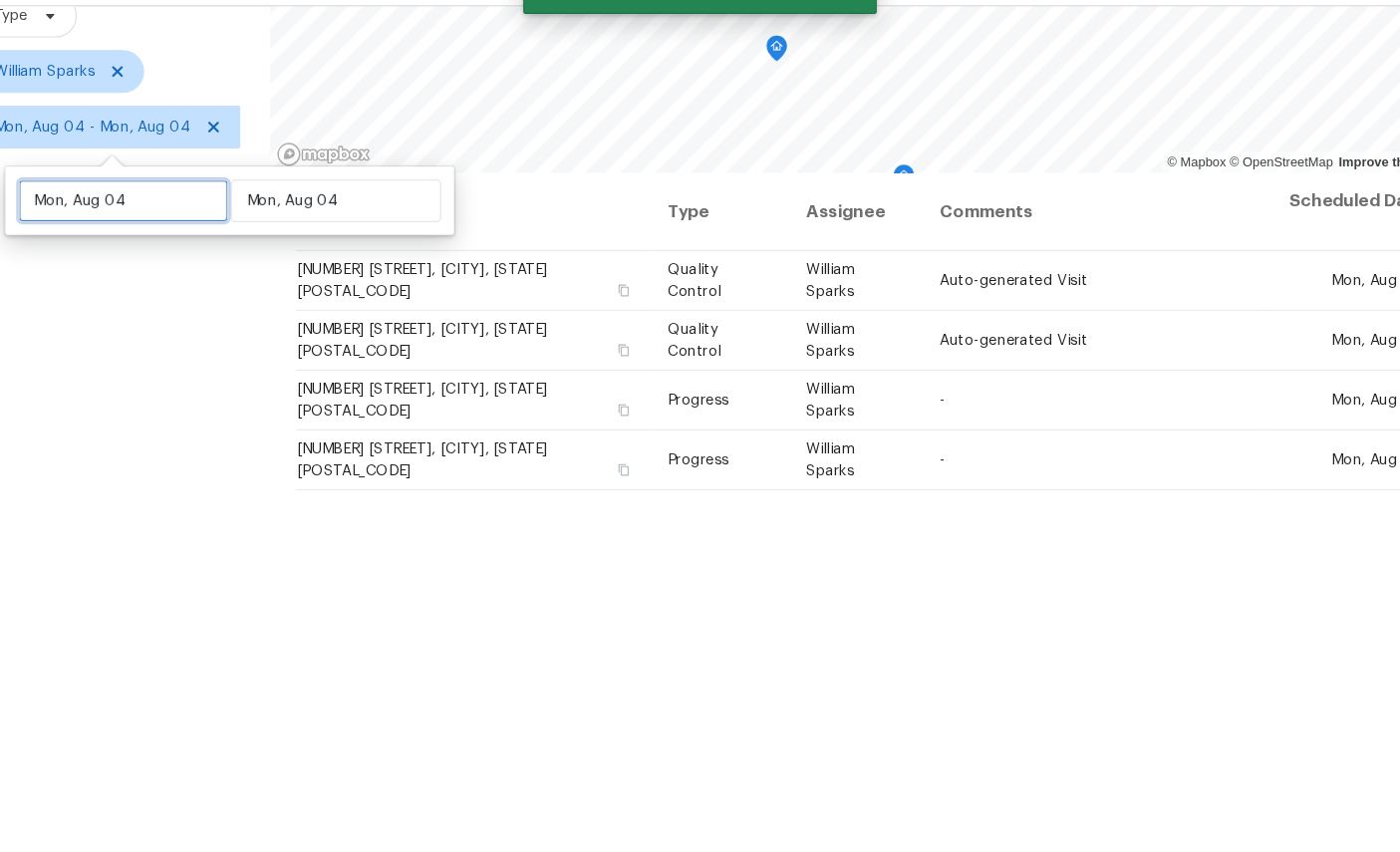 click on "Mon, Aug 04" at bounding box center [161, 244] 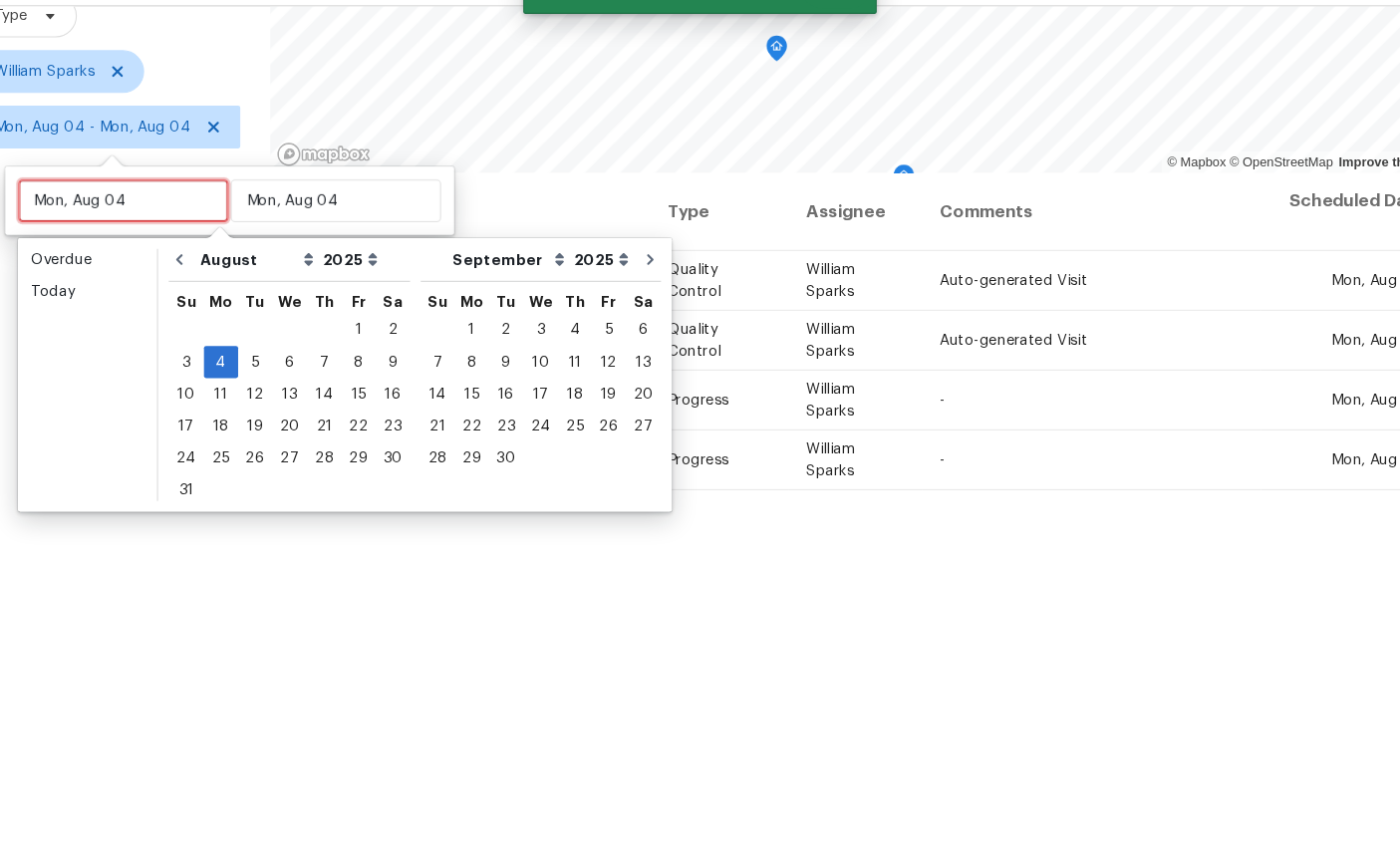 scroll, scrollTop: 75, scrollLeft: 0, axis: vertical 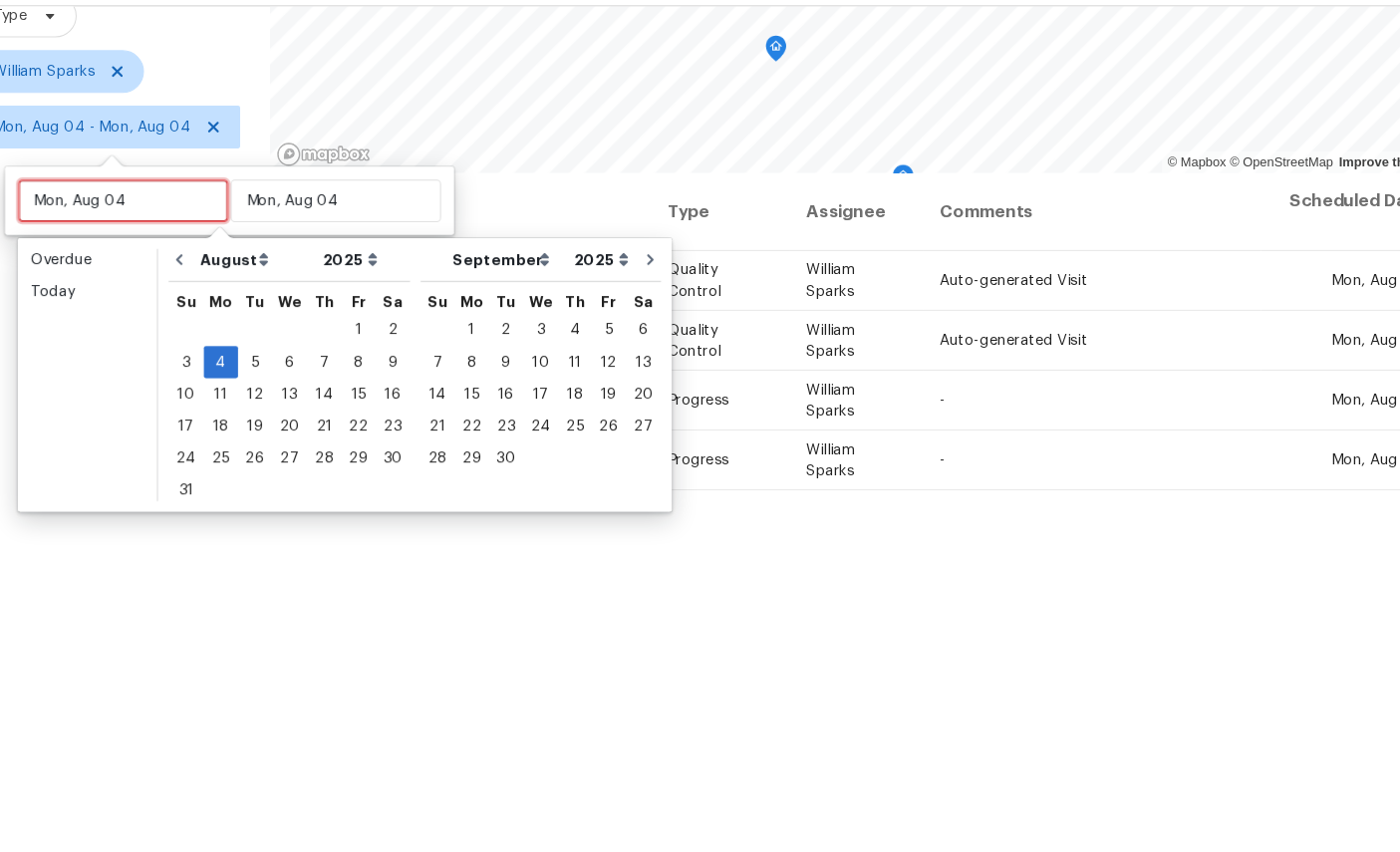 type on "Tue, Aug 05" 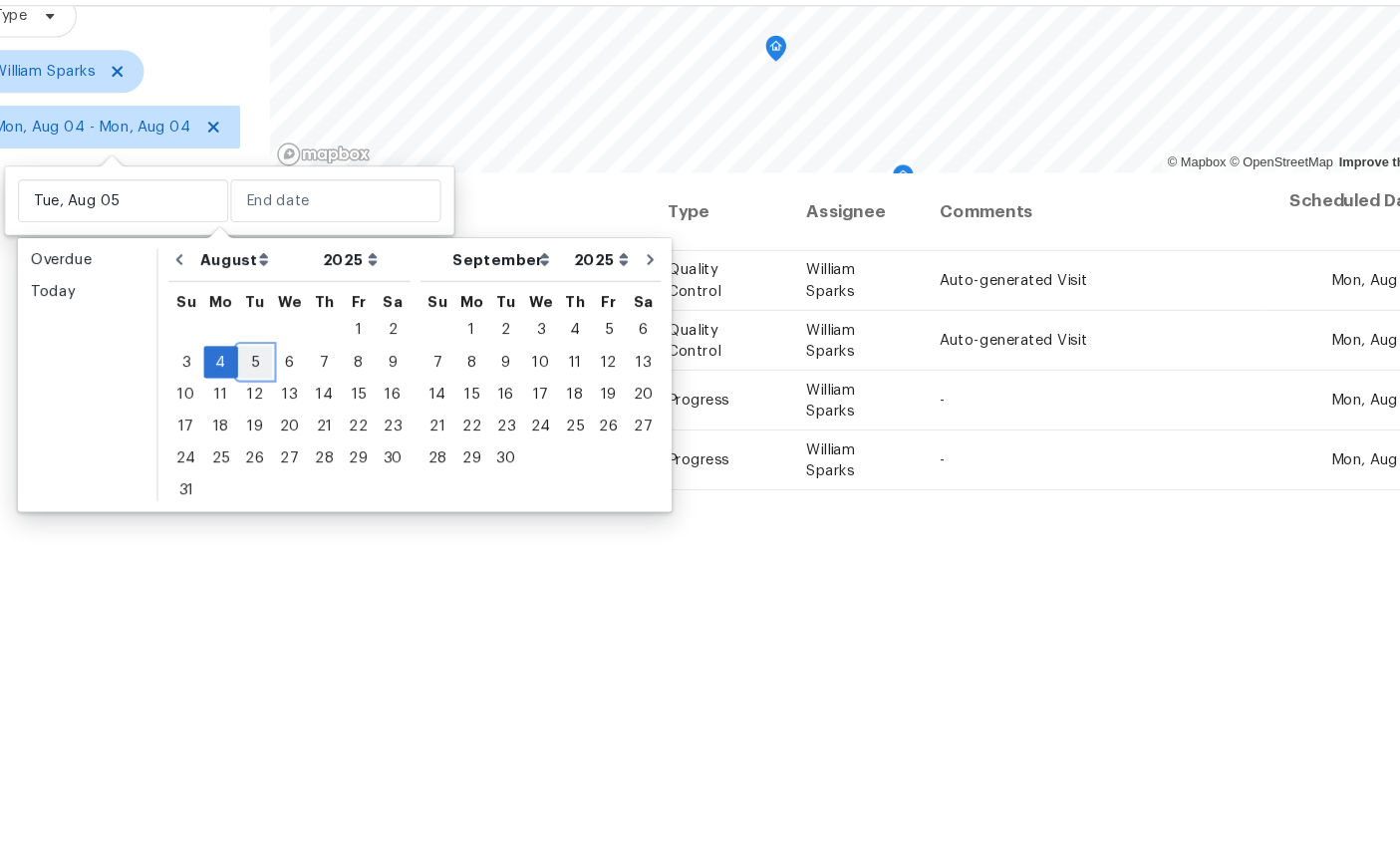 click on "5" at bounding box center (285, 395) 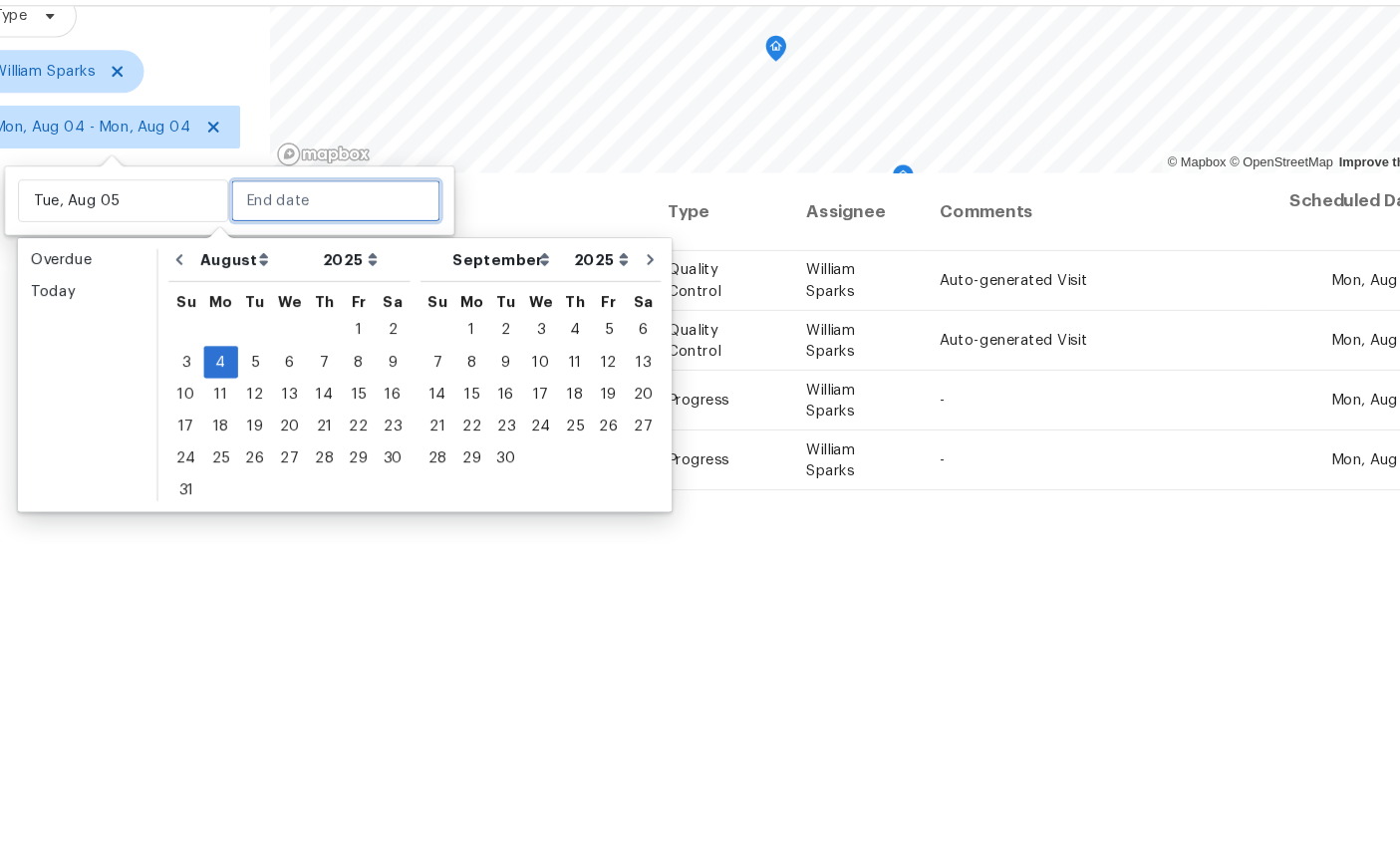 scroll, scrollTop: 57, scrollLeft: 0, axis: vertical 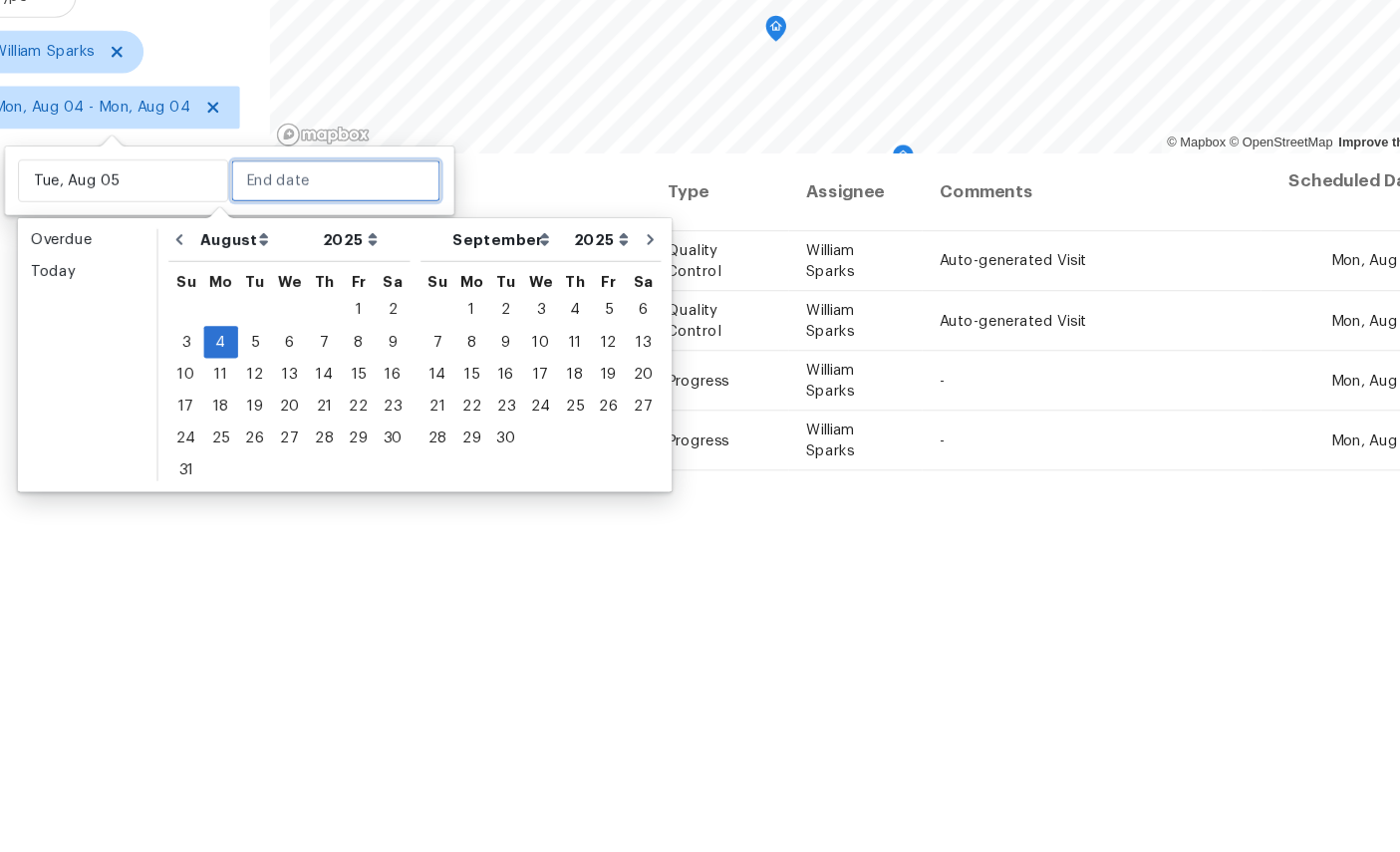 type on "Tue, Aug 05" 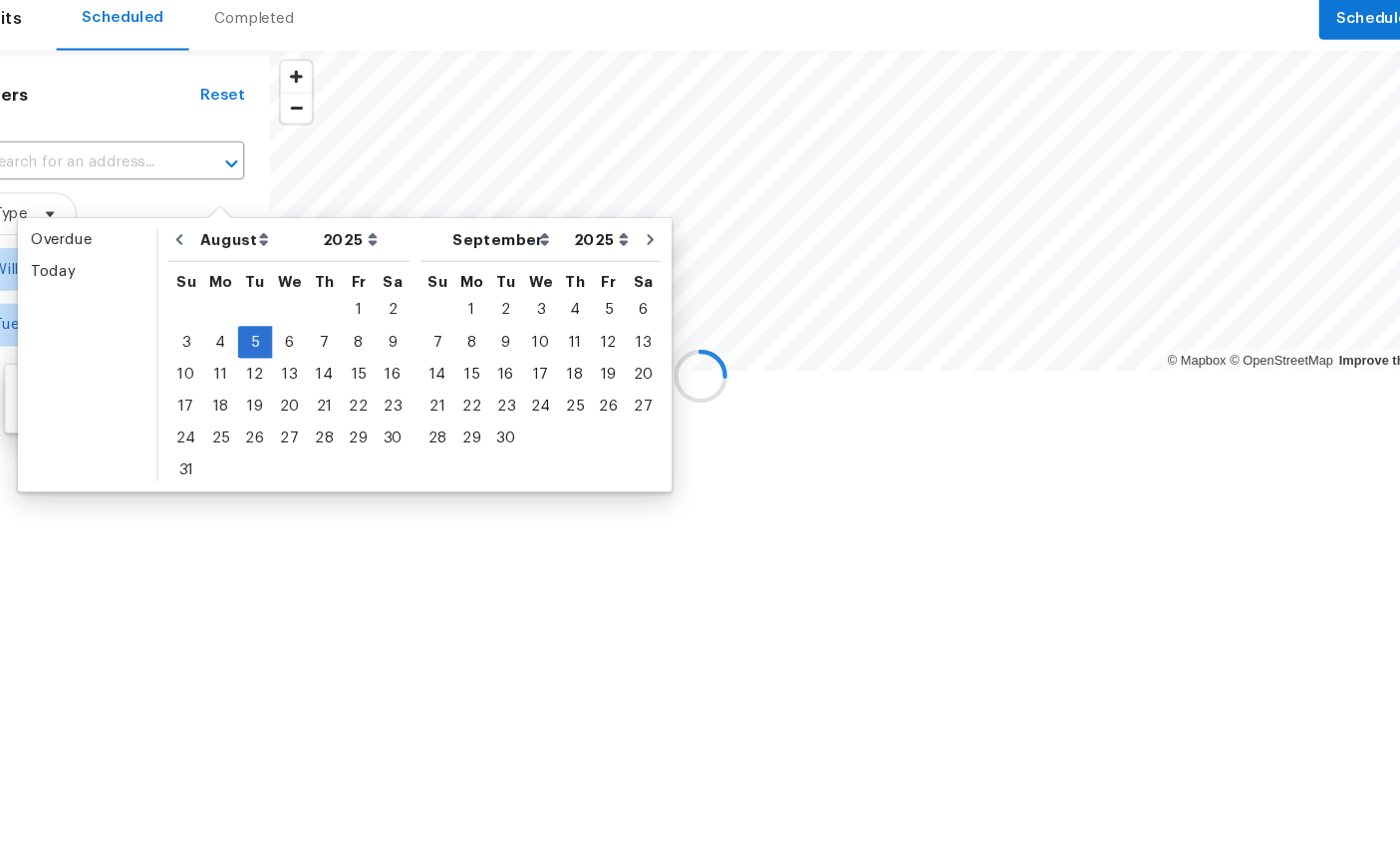 scroll, scrollTop: 0, scrollLeft: 0, axis: both 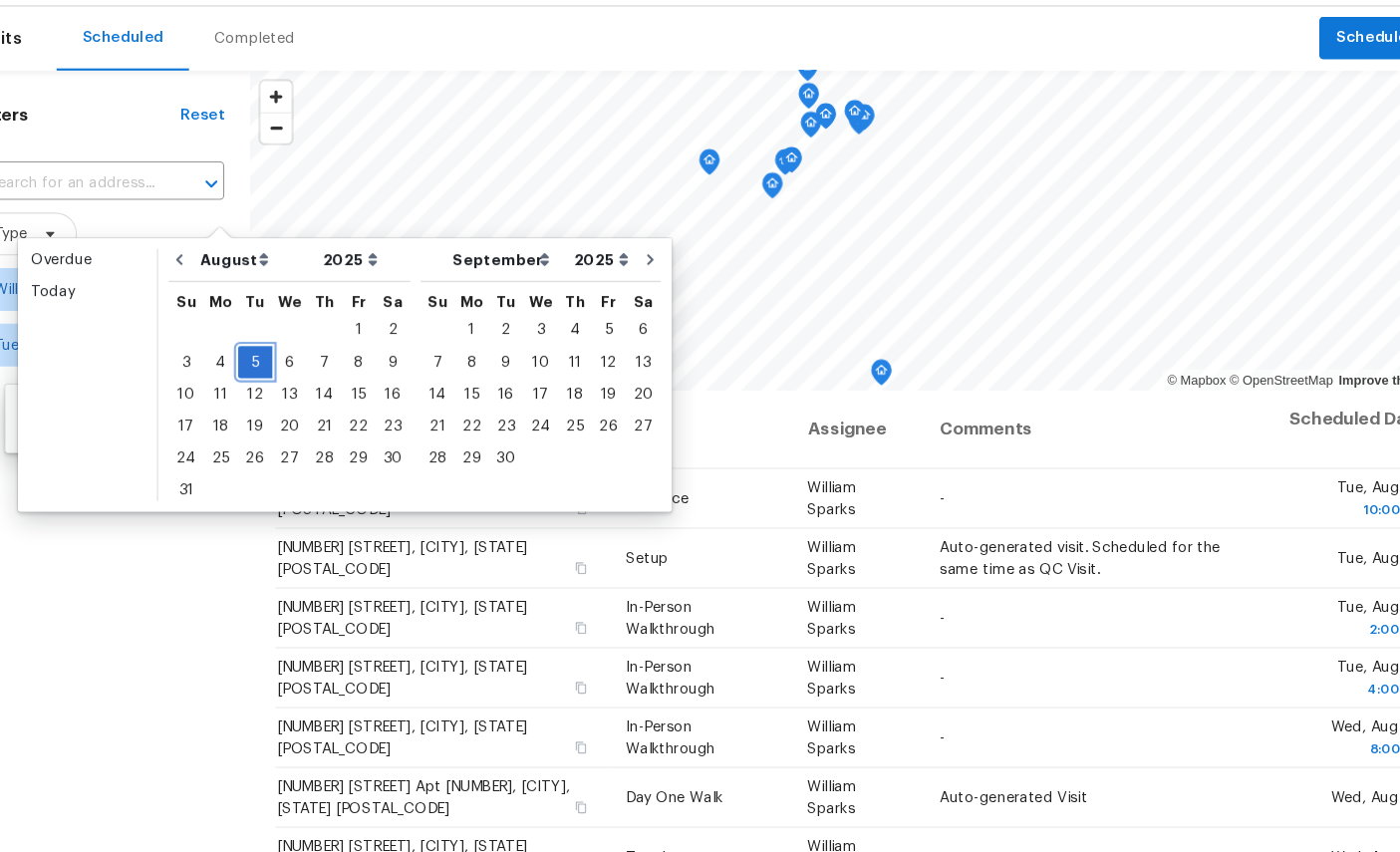 click on "5" at bounding box center [285, 395] 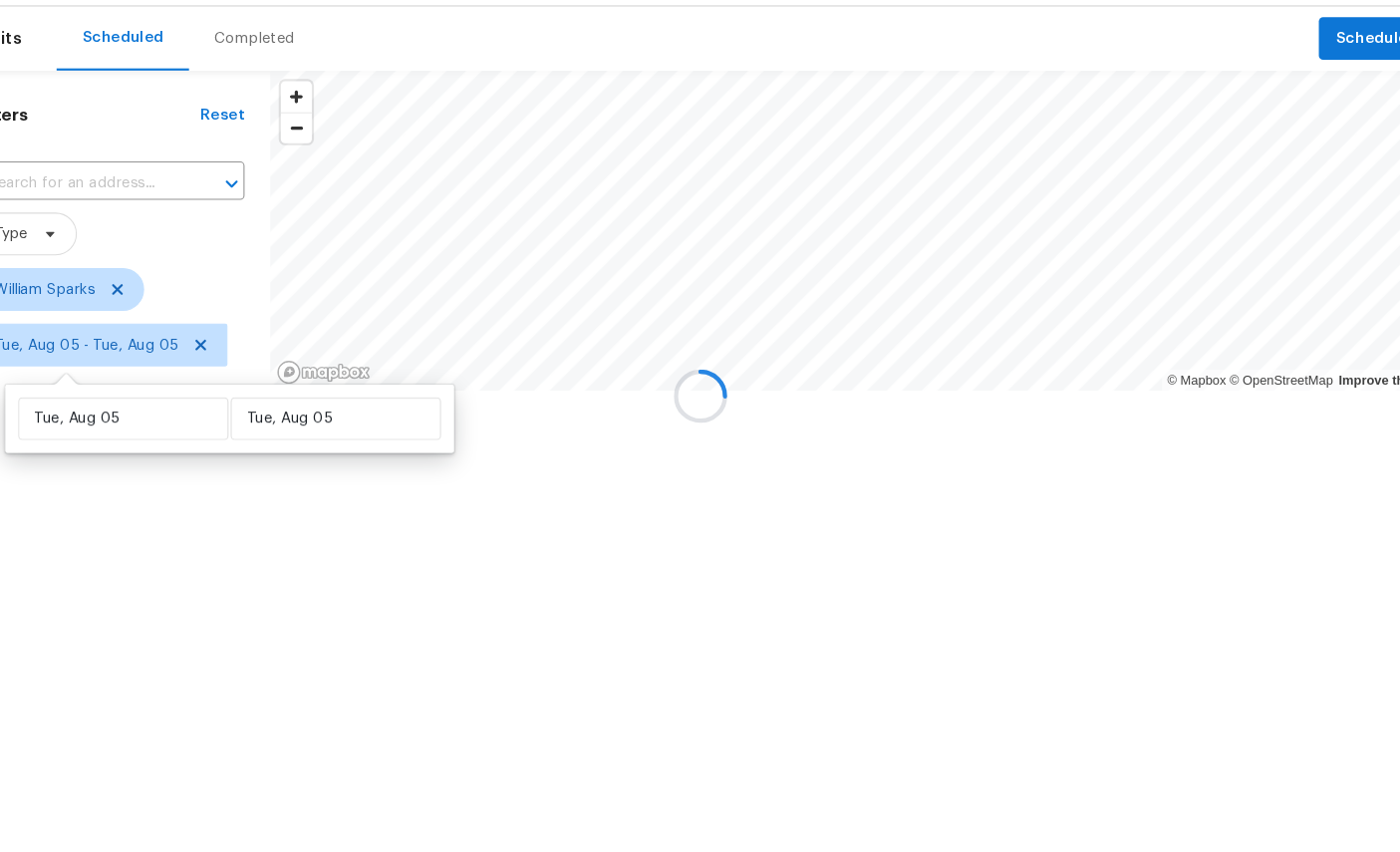 scroll, scrollTop: 0, scrollLeft: 0, axis: both 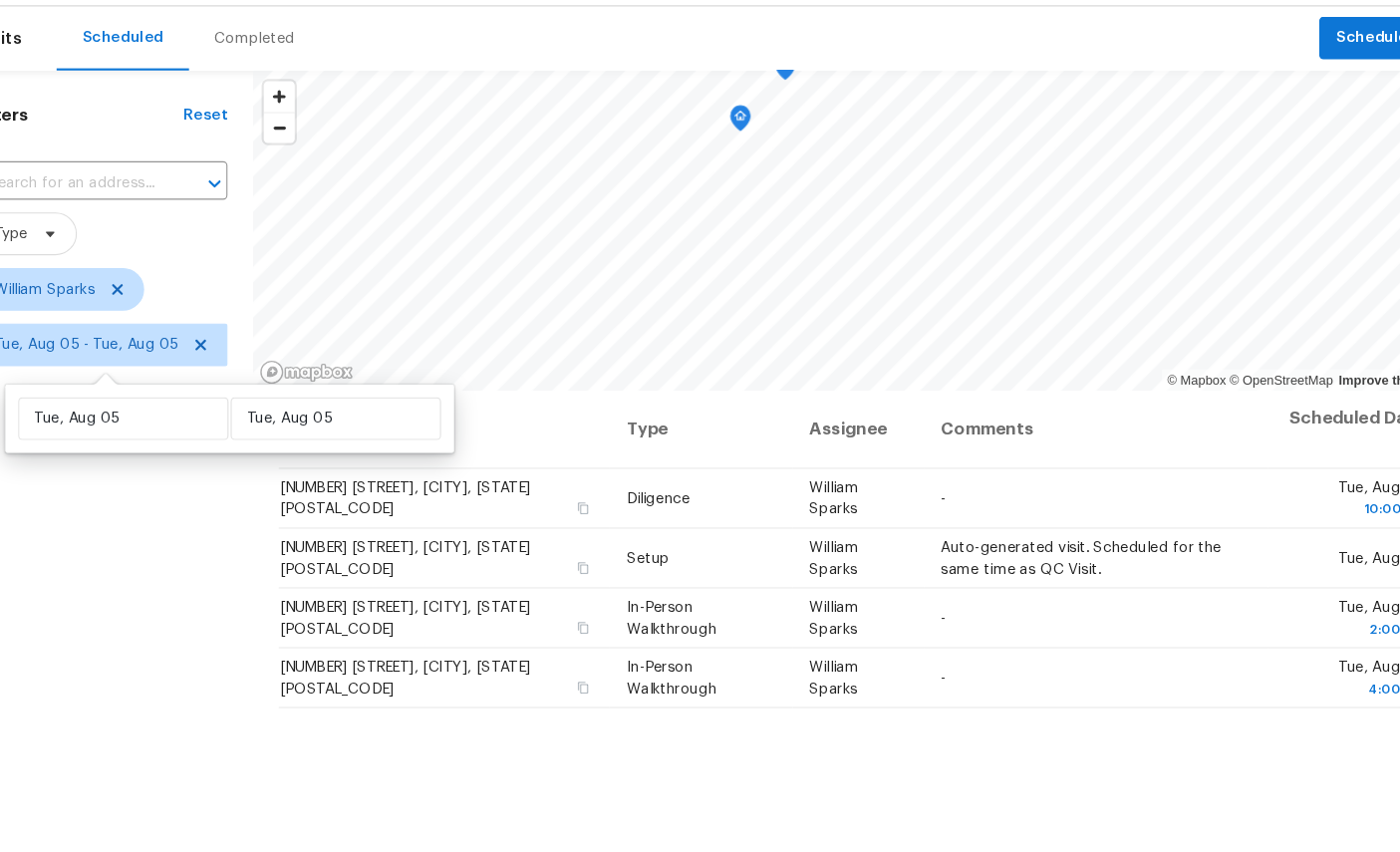 click on "Address Type Assignee Comments Scheduled Date ↑ 3871 Dalry Dr, Jacksonville, FL 32246 Diligence William Sparks - Tue, Aug 05 10:00 am 3355 Millcrest Dr, Jacksonville, FL 32277 Setup William Sparks Auto-generated visit. Scheduled for the same time as QC Visit. Tue, Aug 05 9015 Southwark Dr, Jacksonville, FL 32257 In-Person Walkthrough William Sparks - Tue, Aug 05 2:00 pm 56 Deltona Blvd, Saint Augustine, FL 32086 In-Person Walkthrough William Sparks - Tue, Aug 05 4:00 pm" at bounding box center (841, 762) 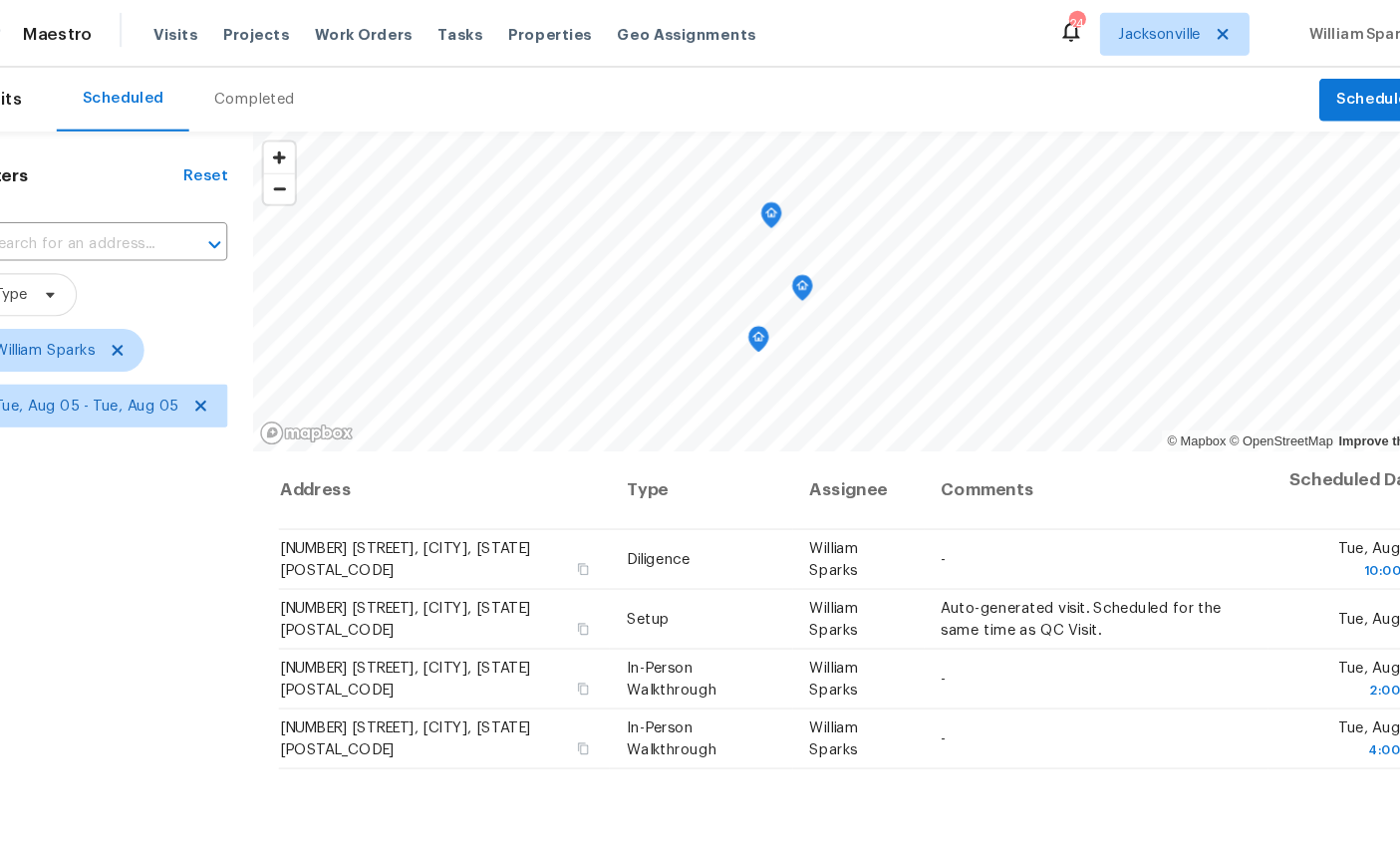click 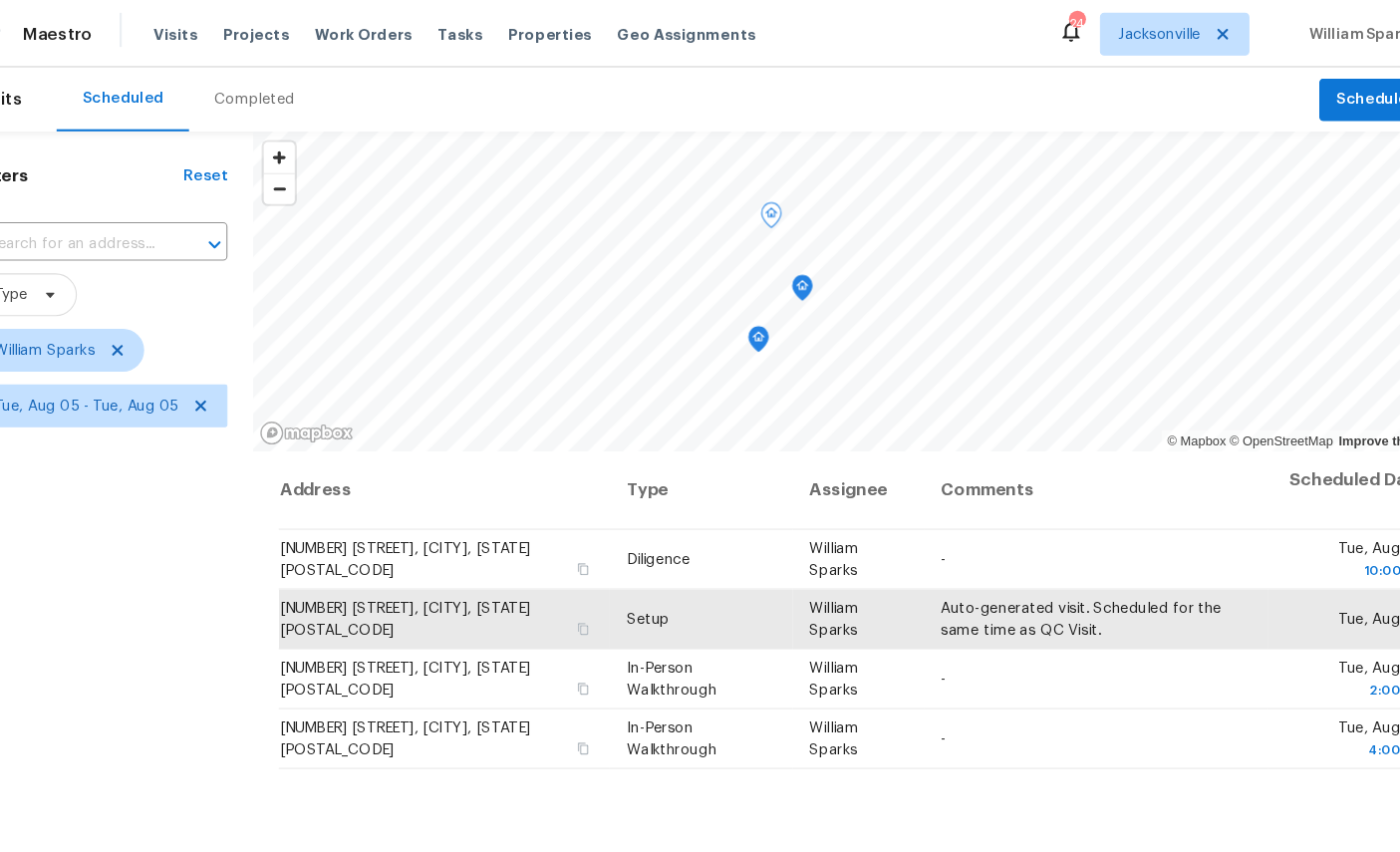 click 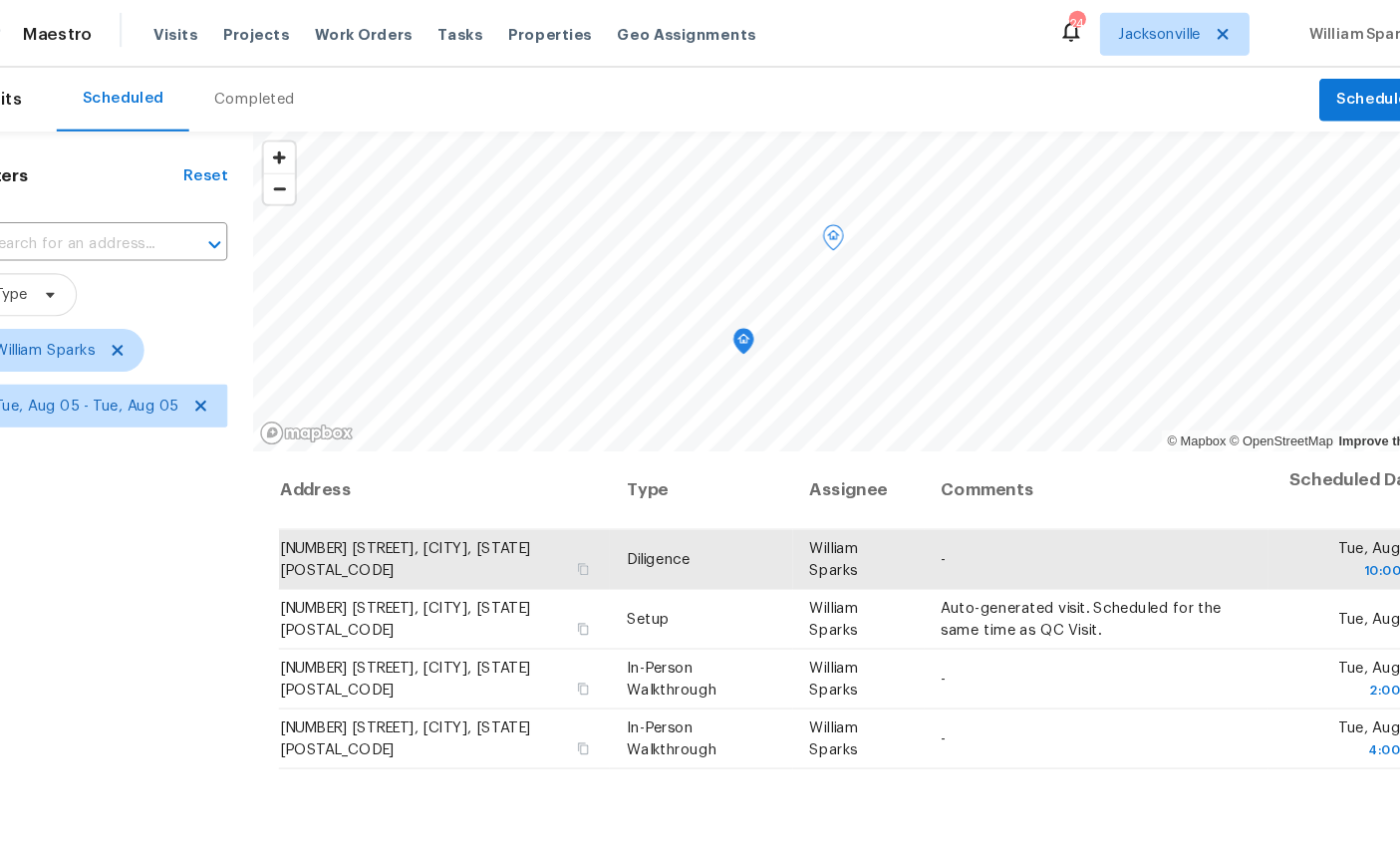 click 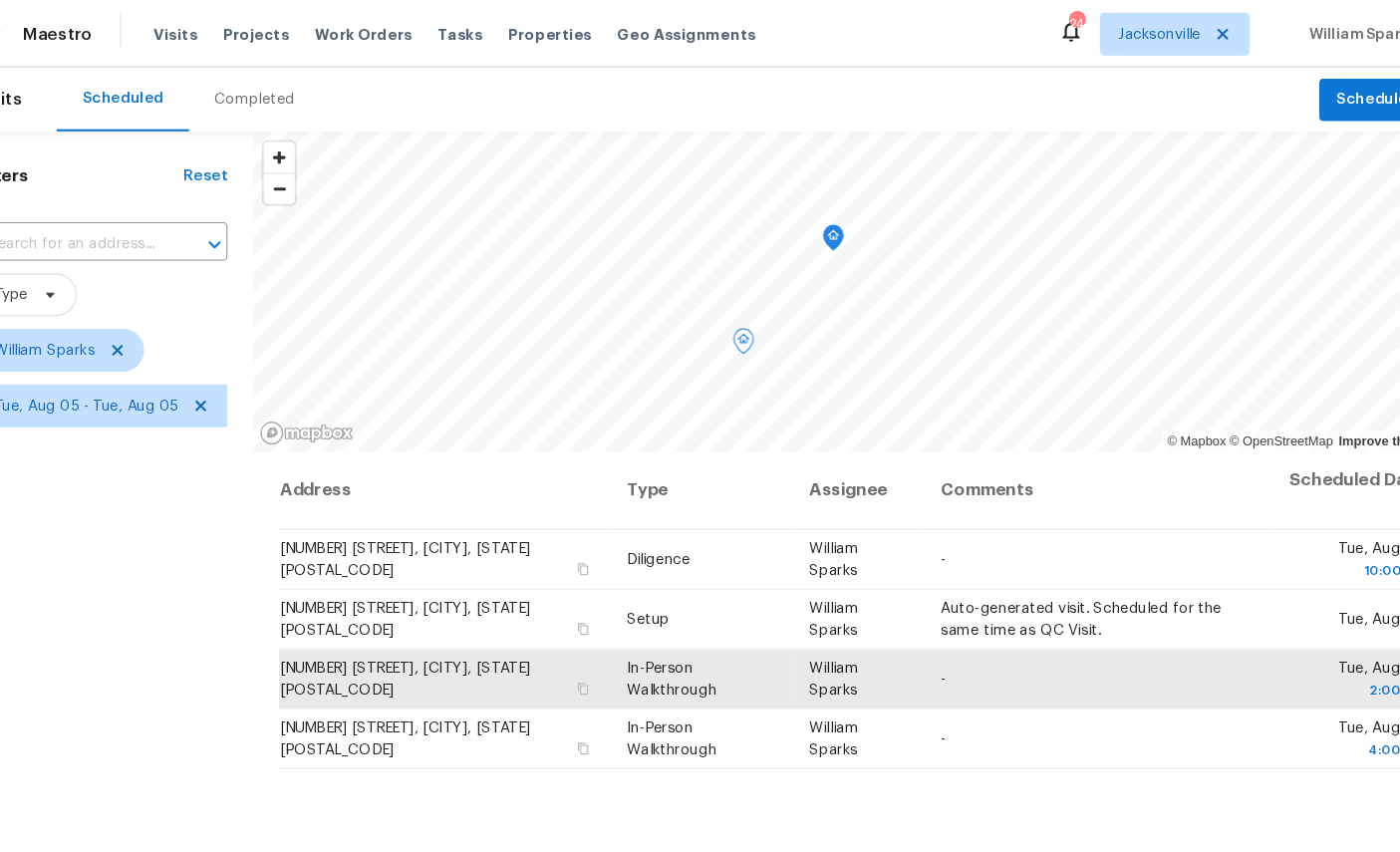 click on "Filters Reset ​ Type William Sparks Tue, Aug 05 - Tue, Aug 05" at bounding box center [141, 613] 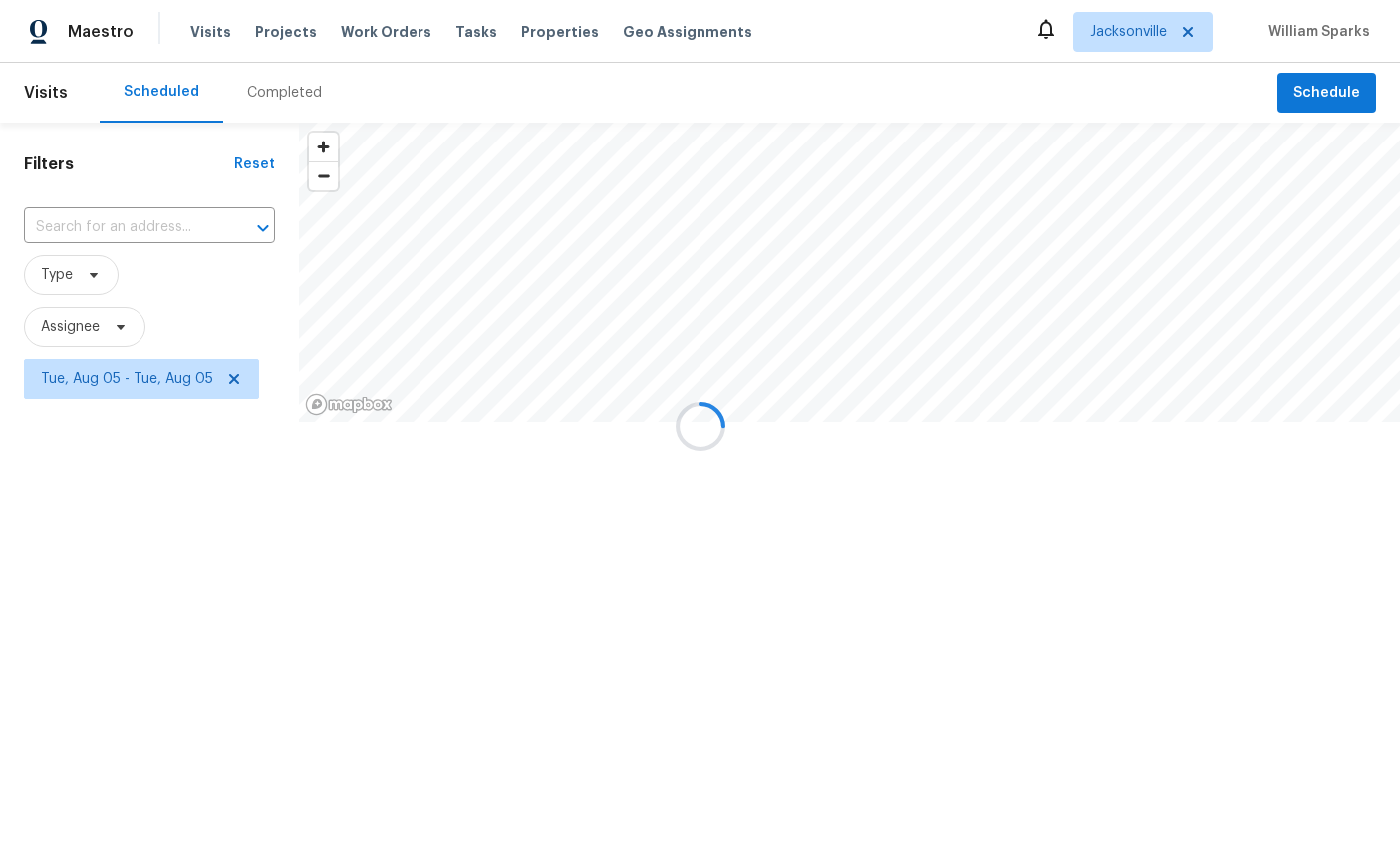 scroll, scrollTop: 0, scrollLeft: 0, axis: both 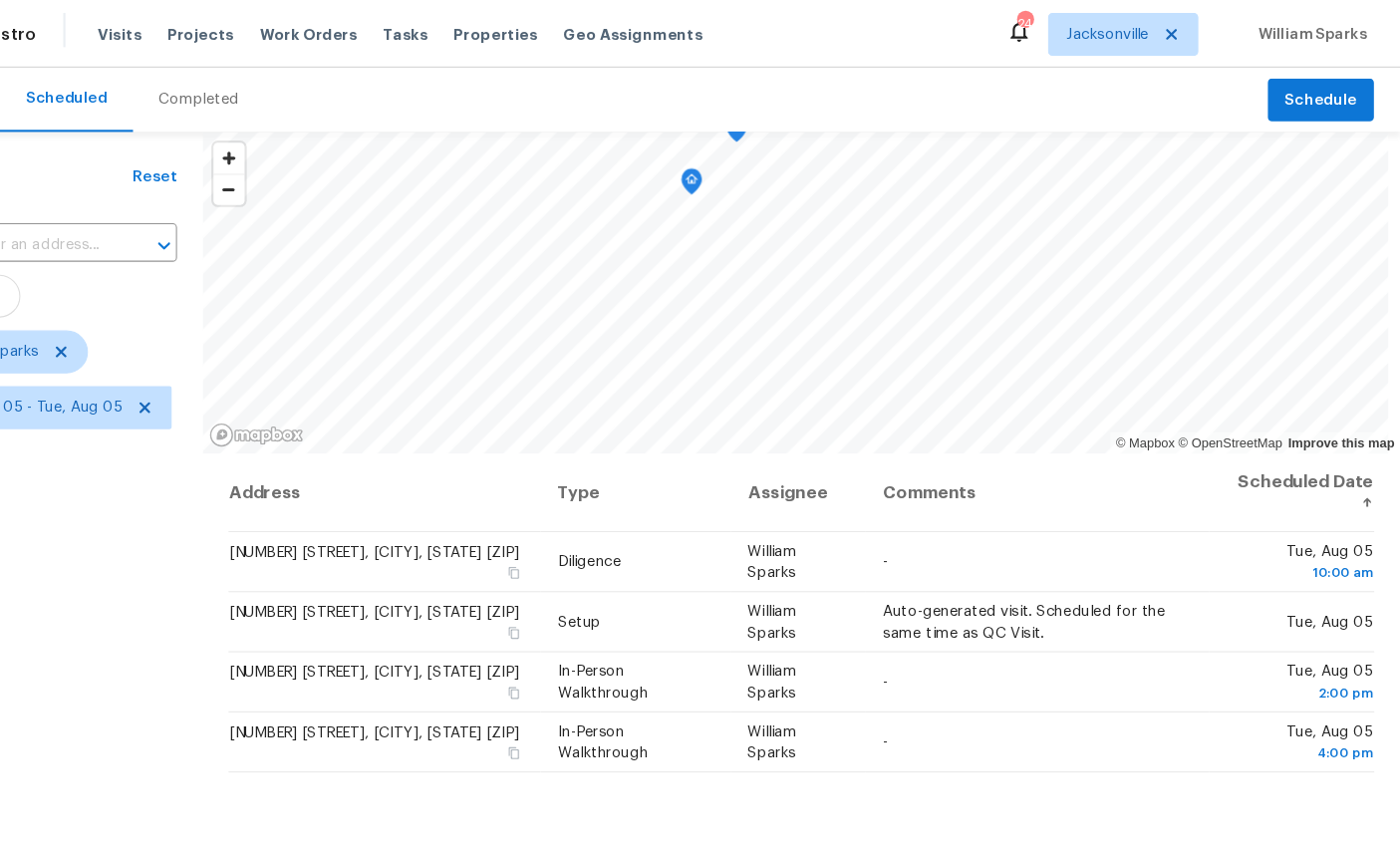 click 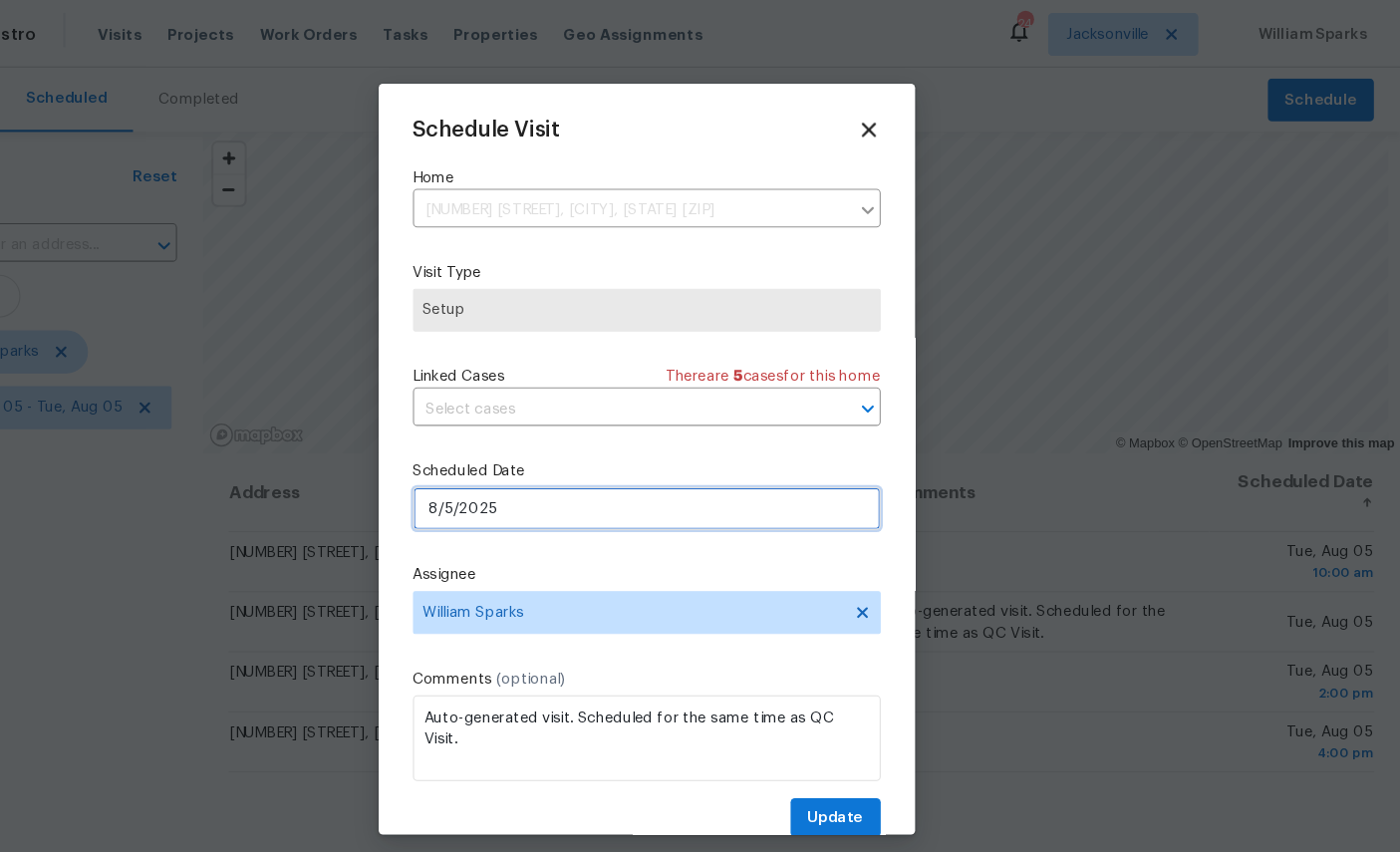 click on "8/5/2025" at bounding box center (700, 472) 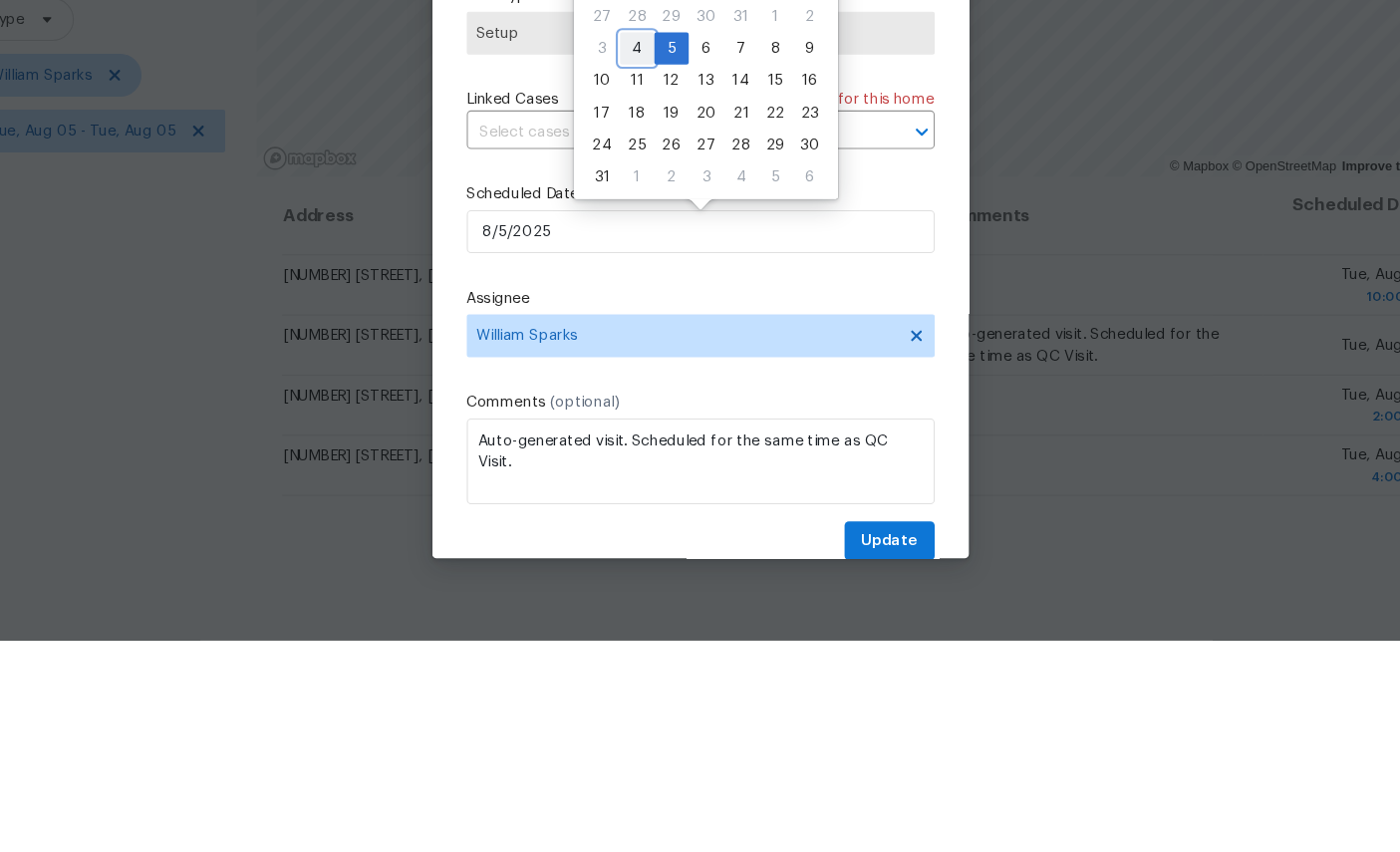 click on "4" at bounding box center (642, 302) 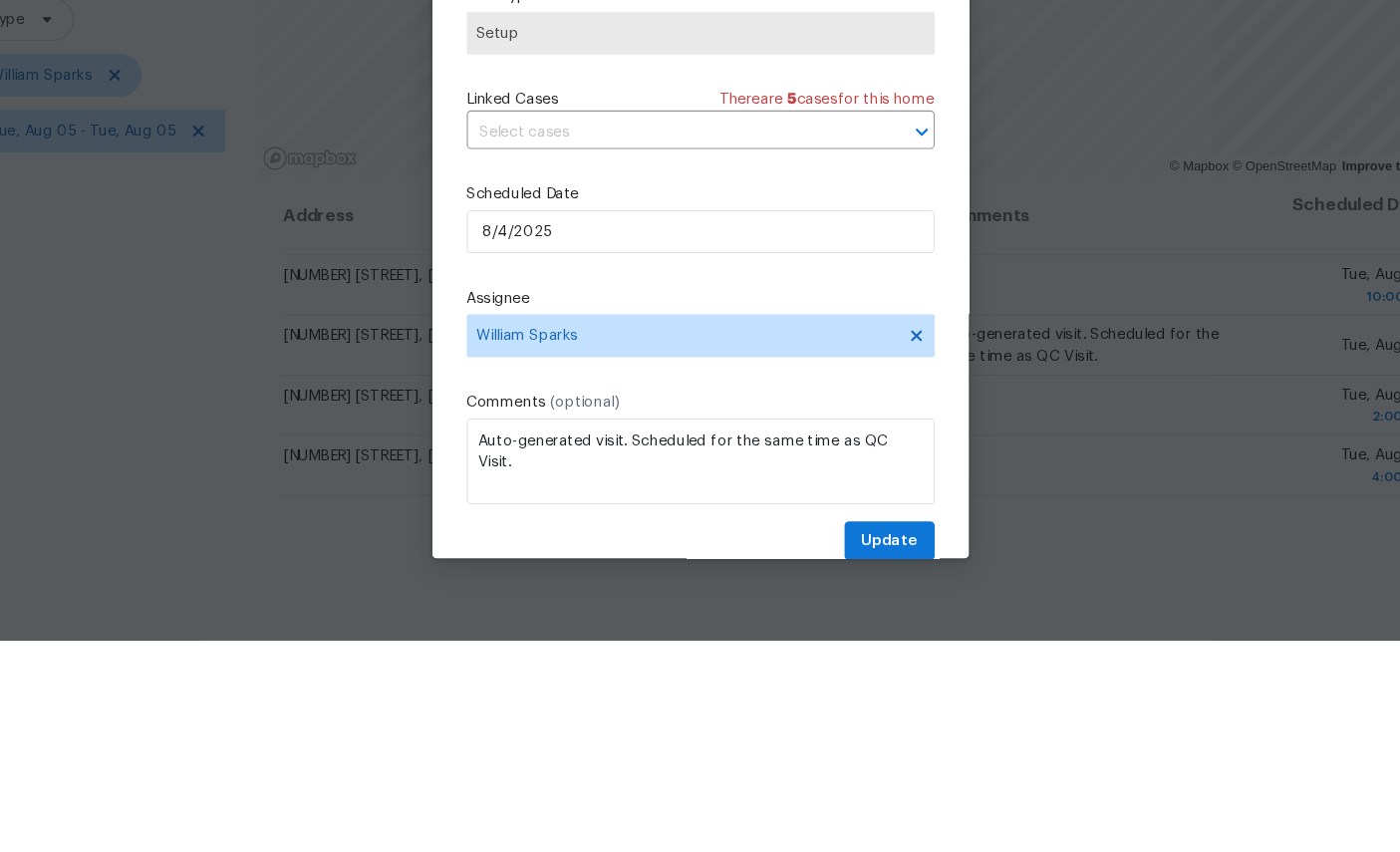 scroll, scrollTop: 76, scrollLeft: 0, axis: vertical 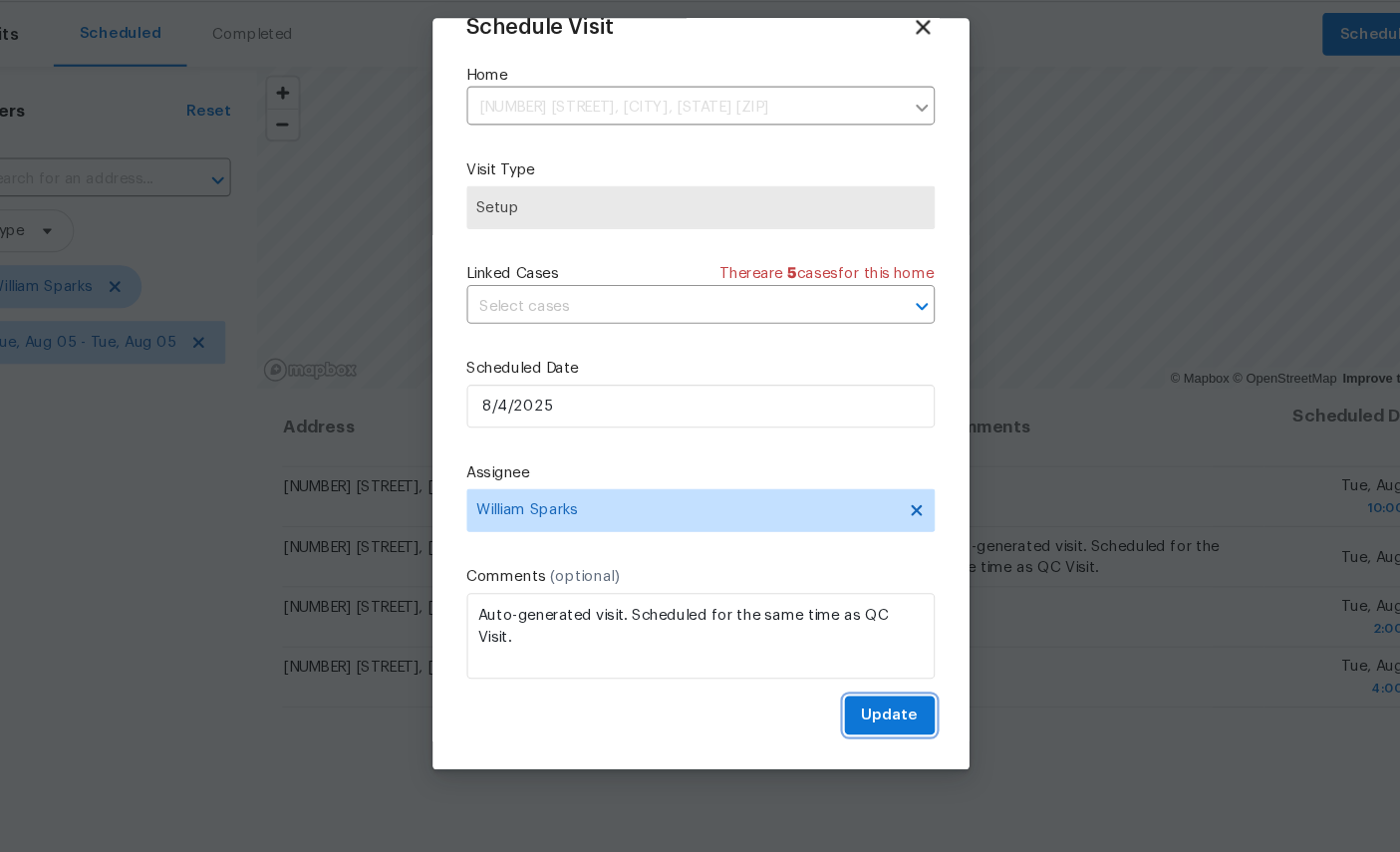 click on "Update" at bounding box center [876, 724] 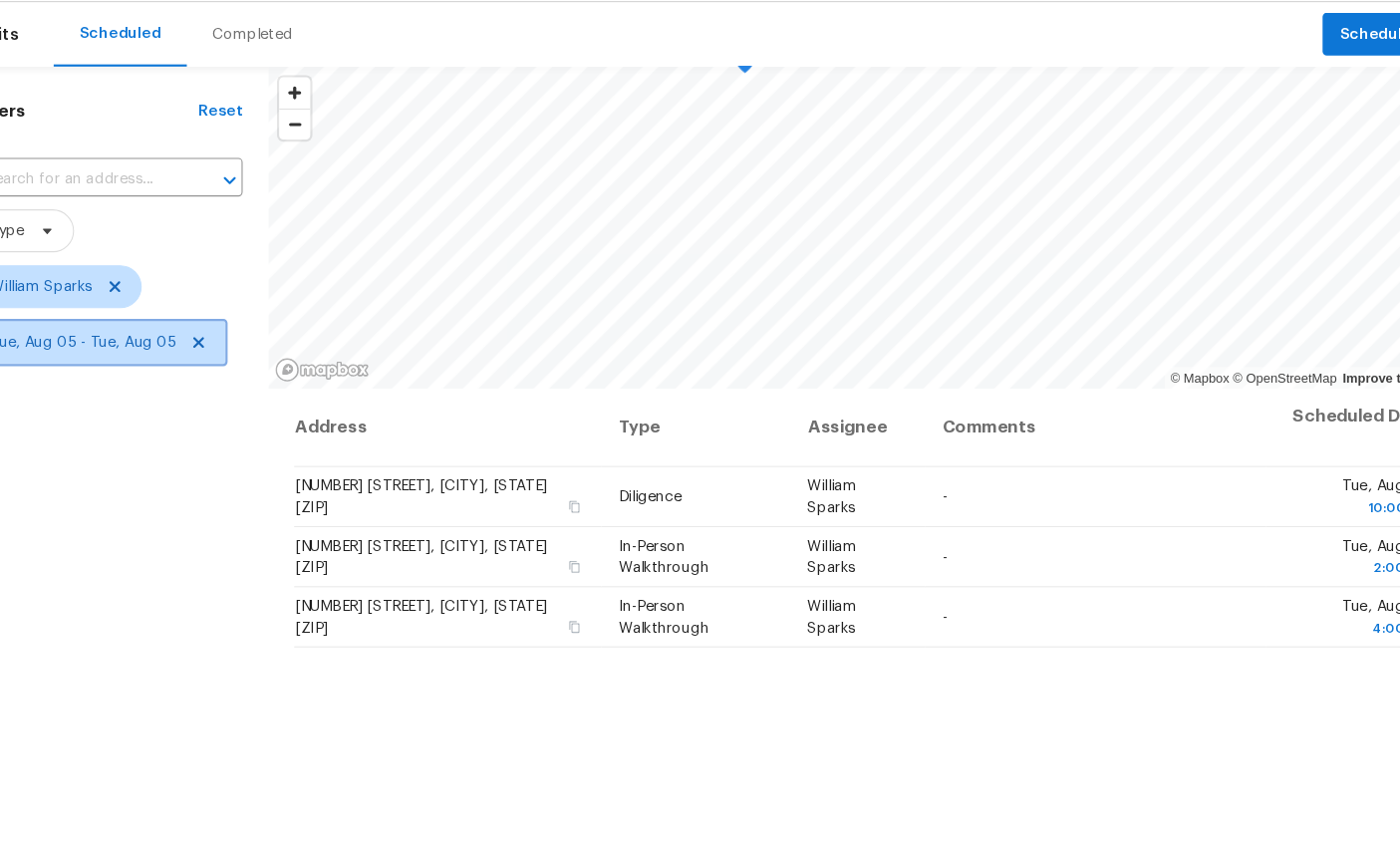 click on "Tue, Aug 05 - Tue, Aug 05" at bounding box center (127, 379) 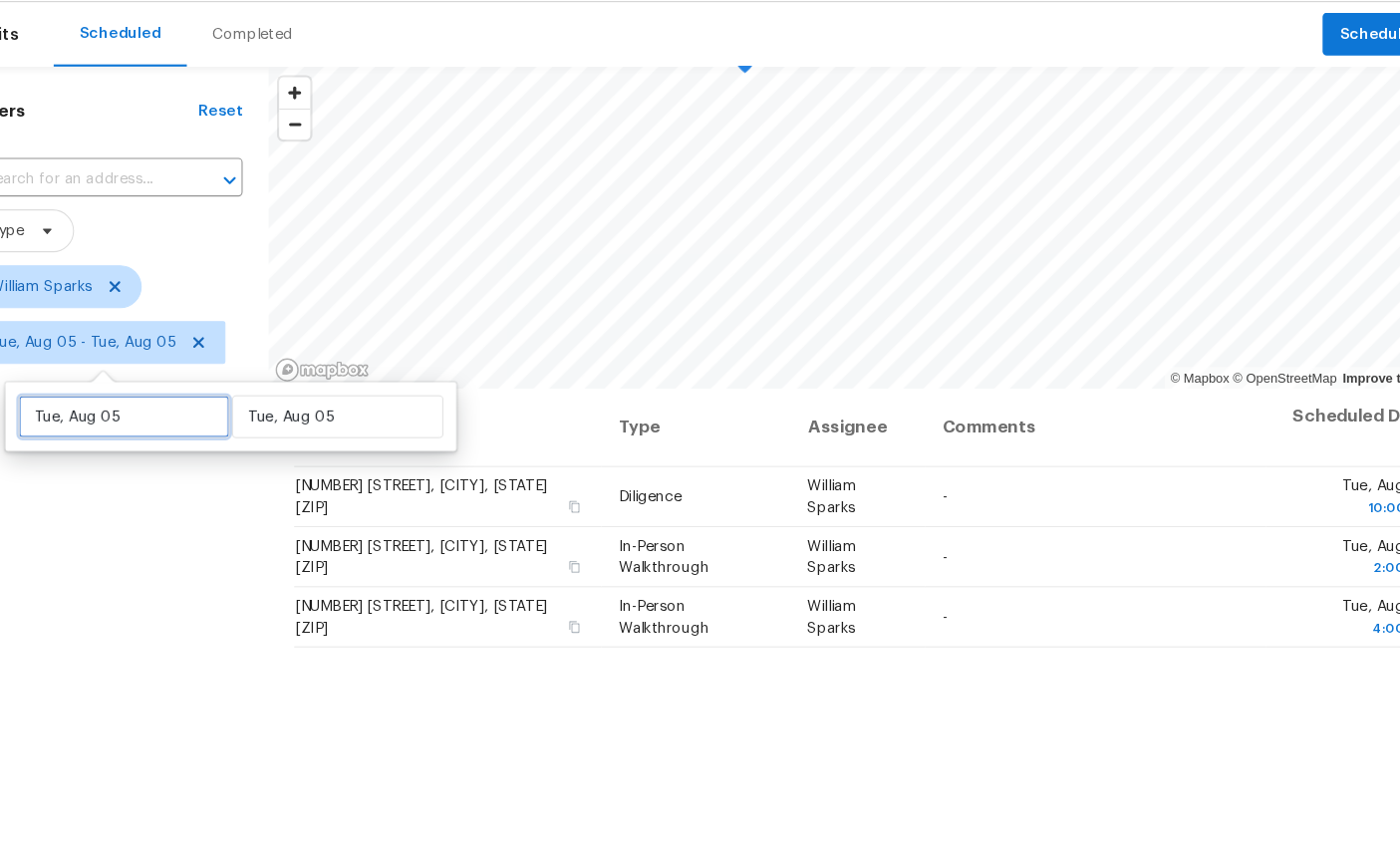 click on "Tue, Aug 05" at bounding box center [164, 447] 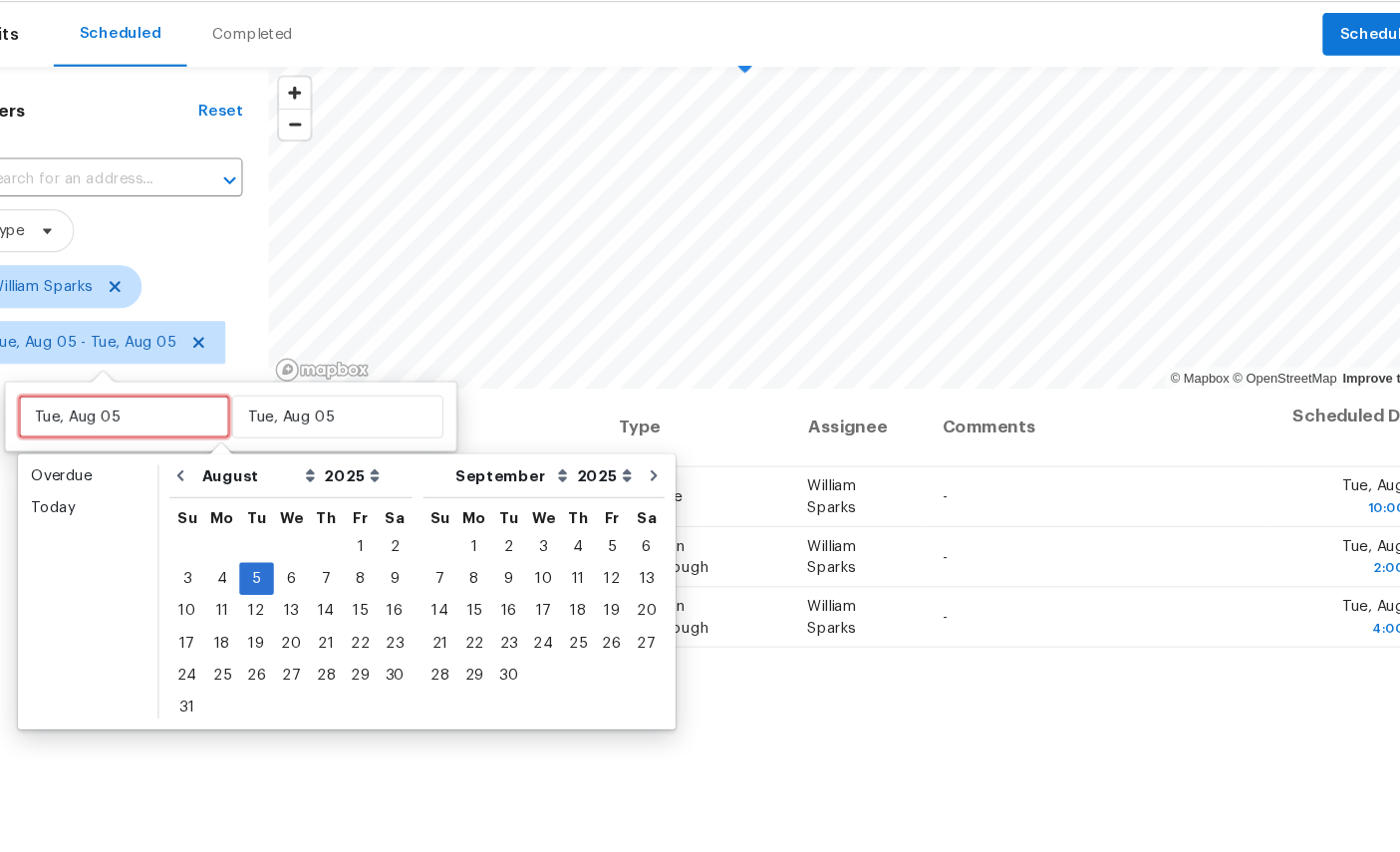 scroll, scrollTop: 75, scrollLeft: 0, axis: vertical 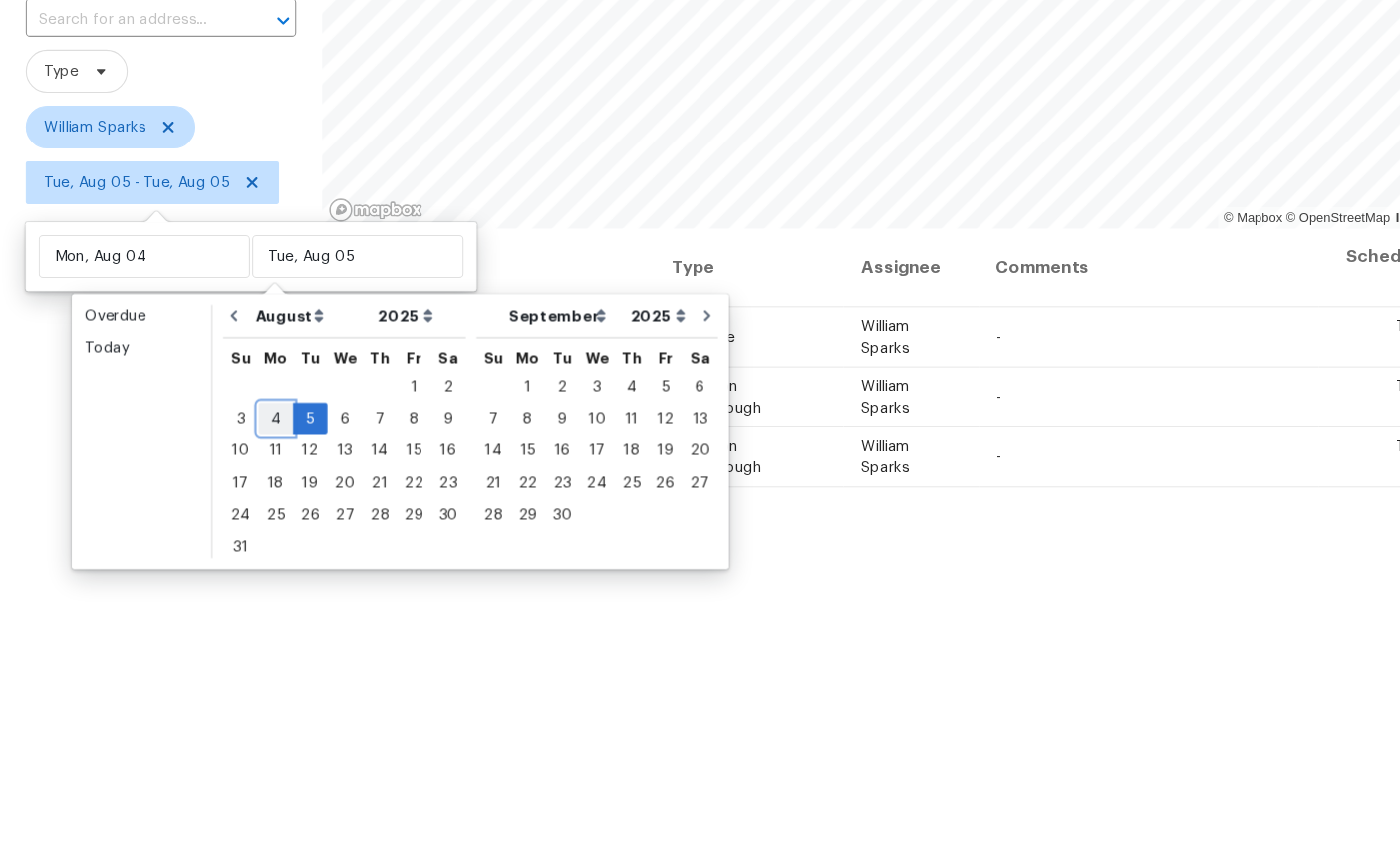 click on "4" at bounding box center (256, 598) 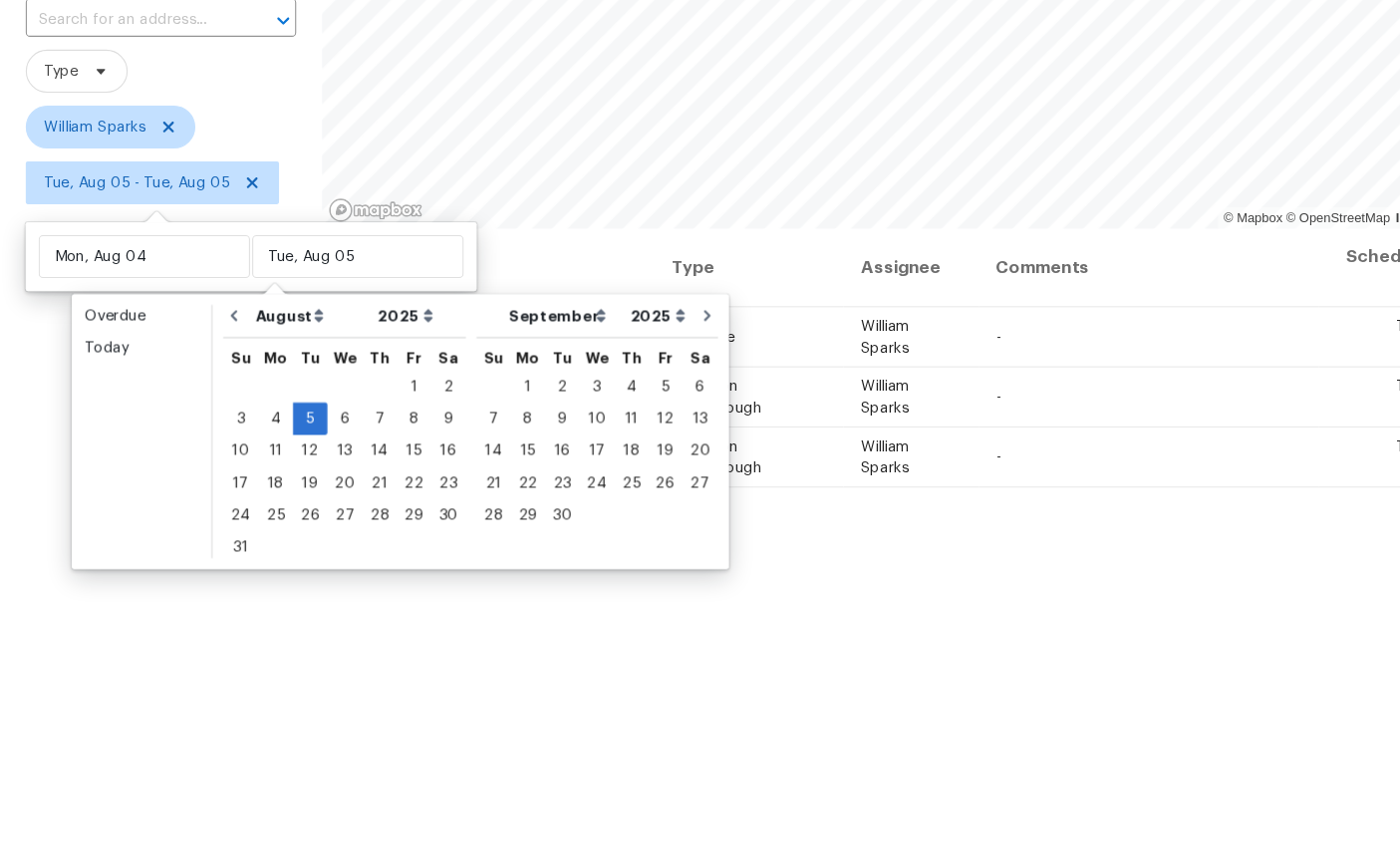 scroll, scrollTop: 0, scrollLeft: 0, axis: both 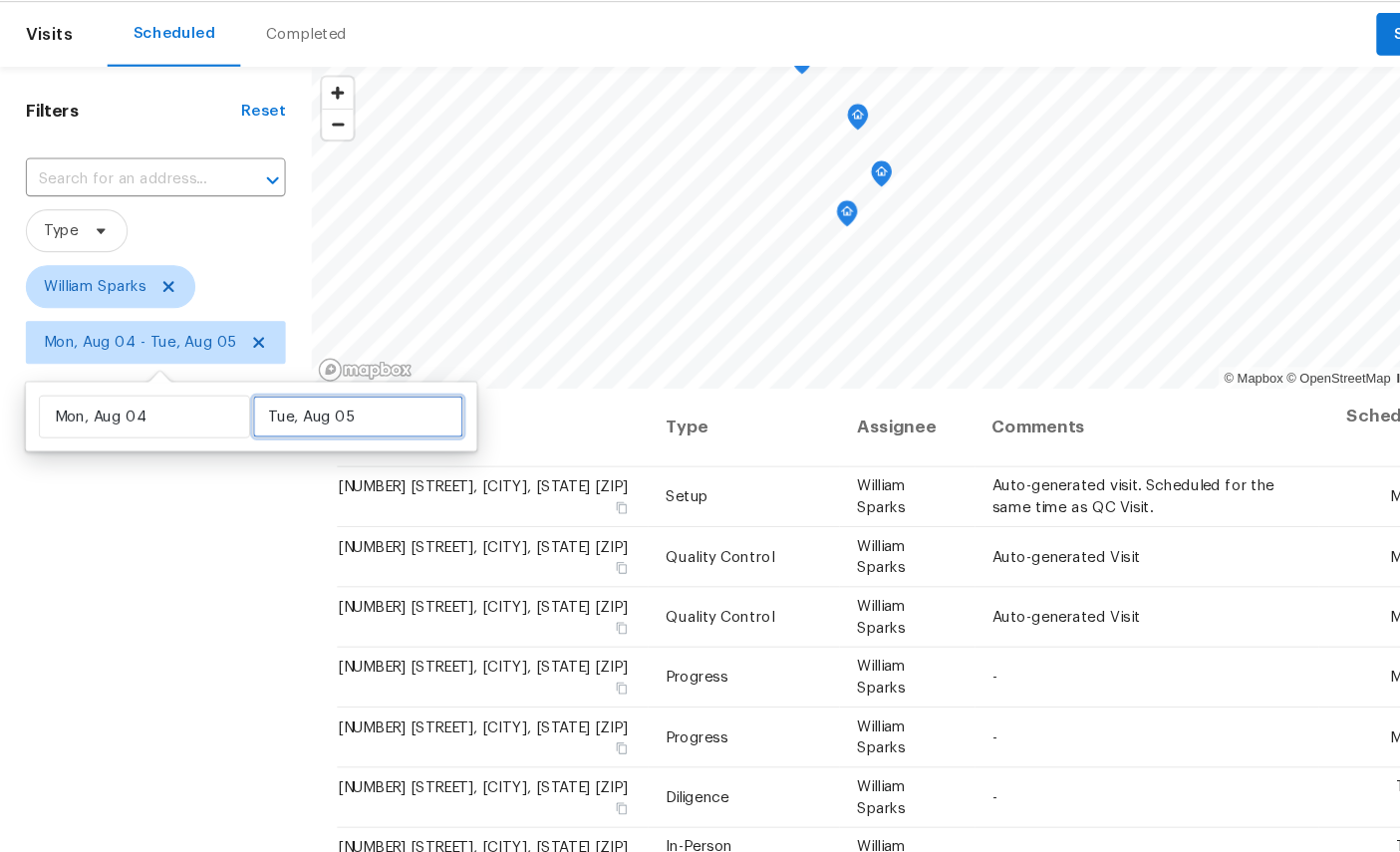 click on "Tue, Aug 05" at bounding box center [332, 447] 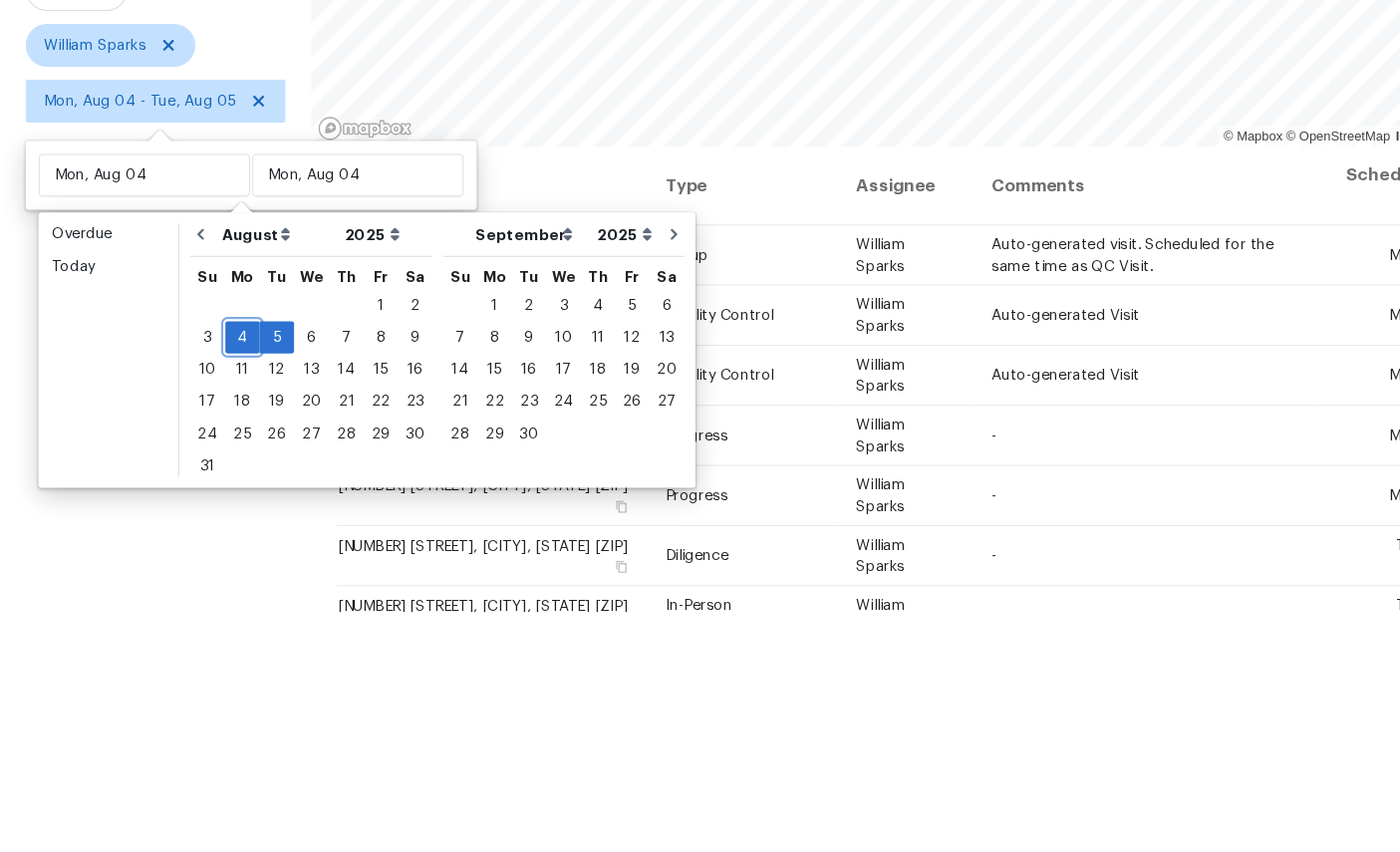 click on "4" at bounding box center (225, 598) 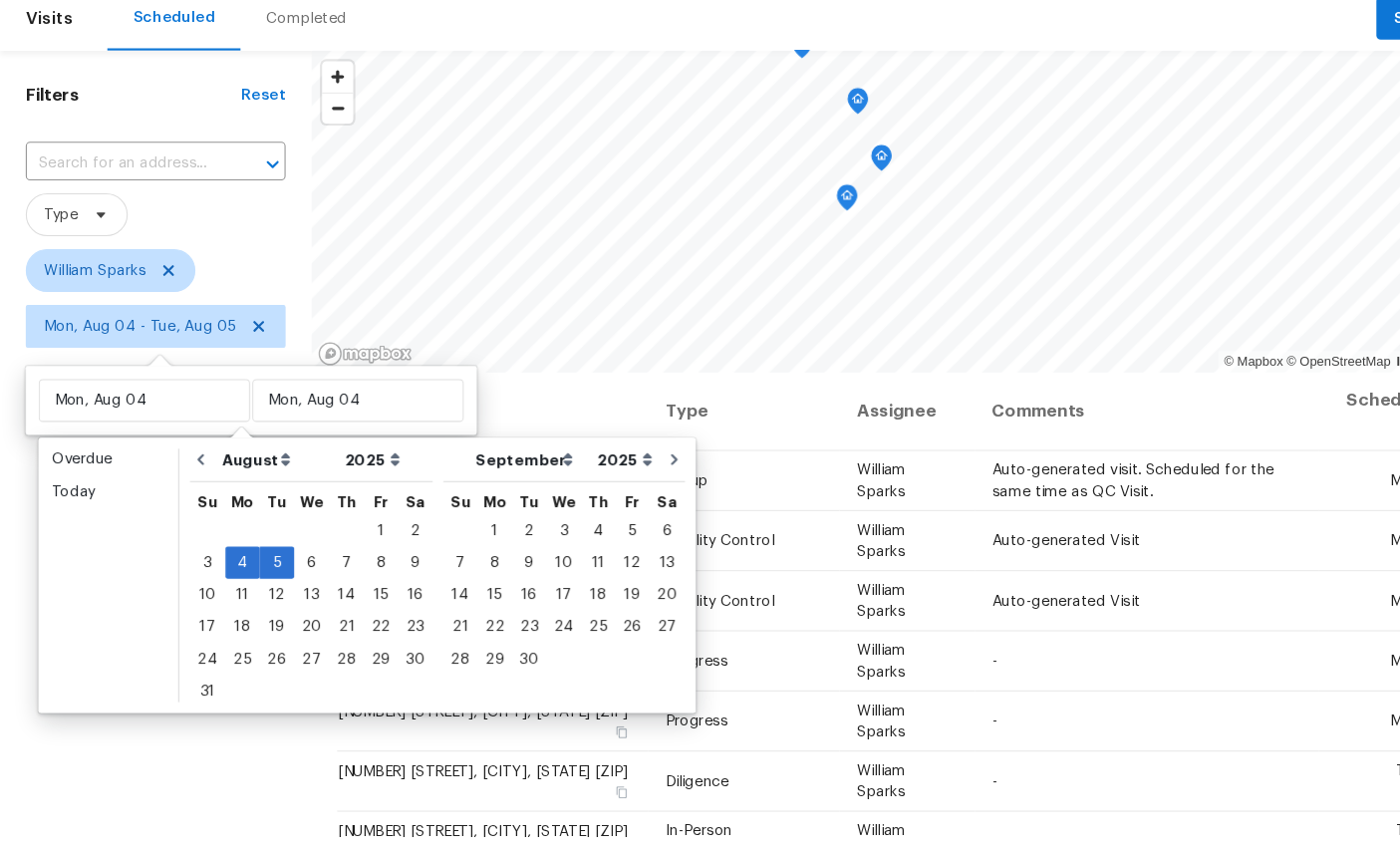 scroll, scrollTop: 0, scrollLeft: 0, axis: both 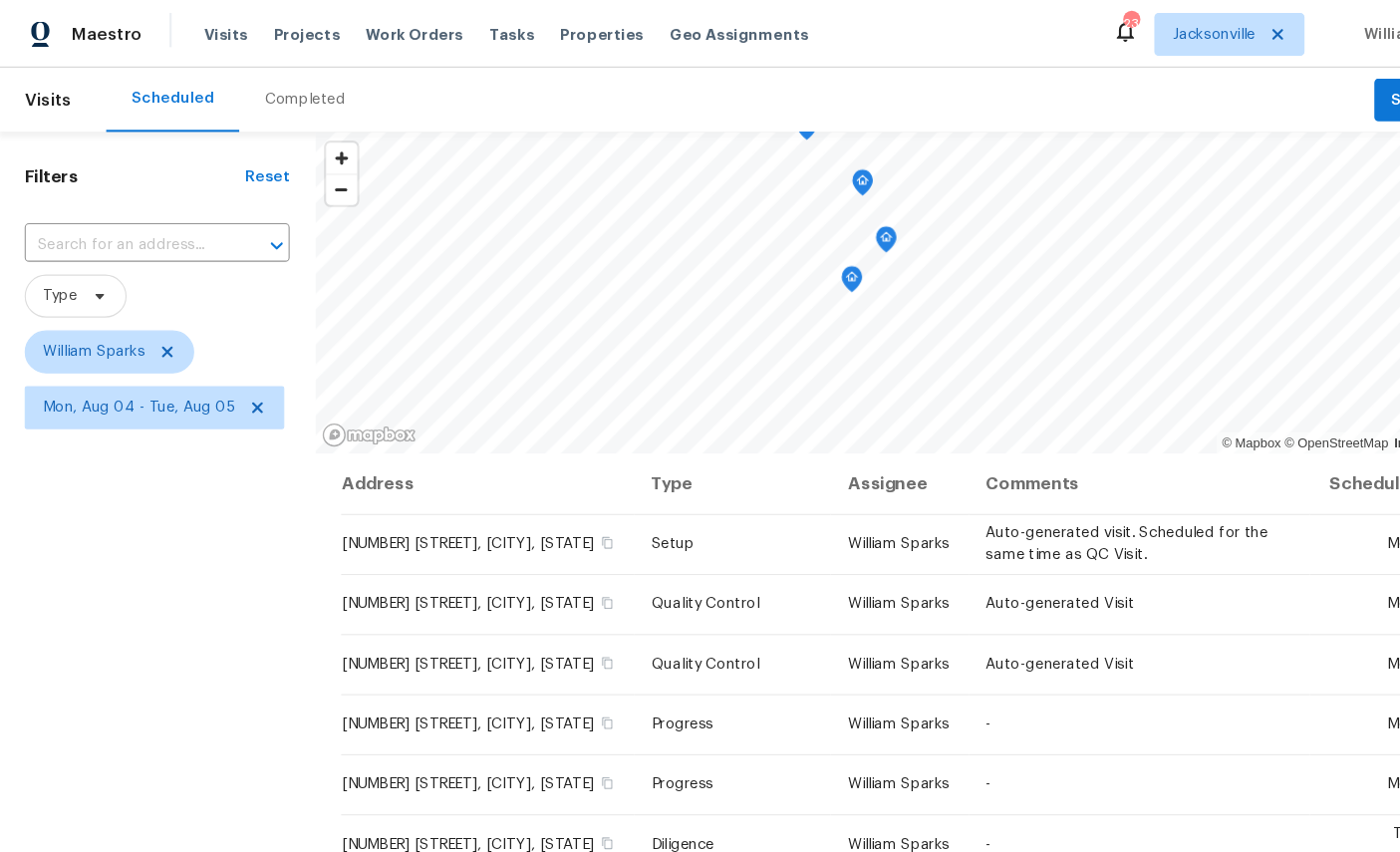 click 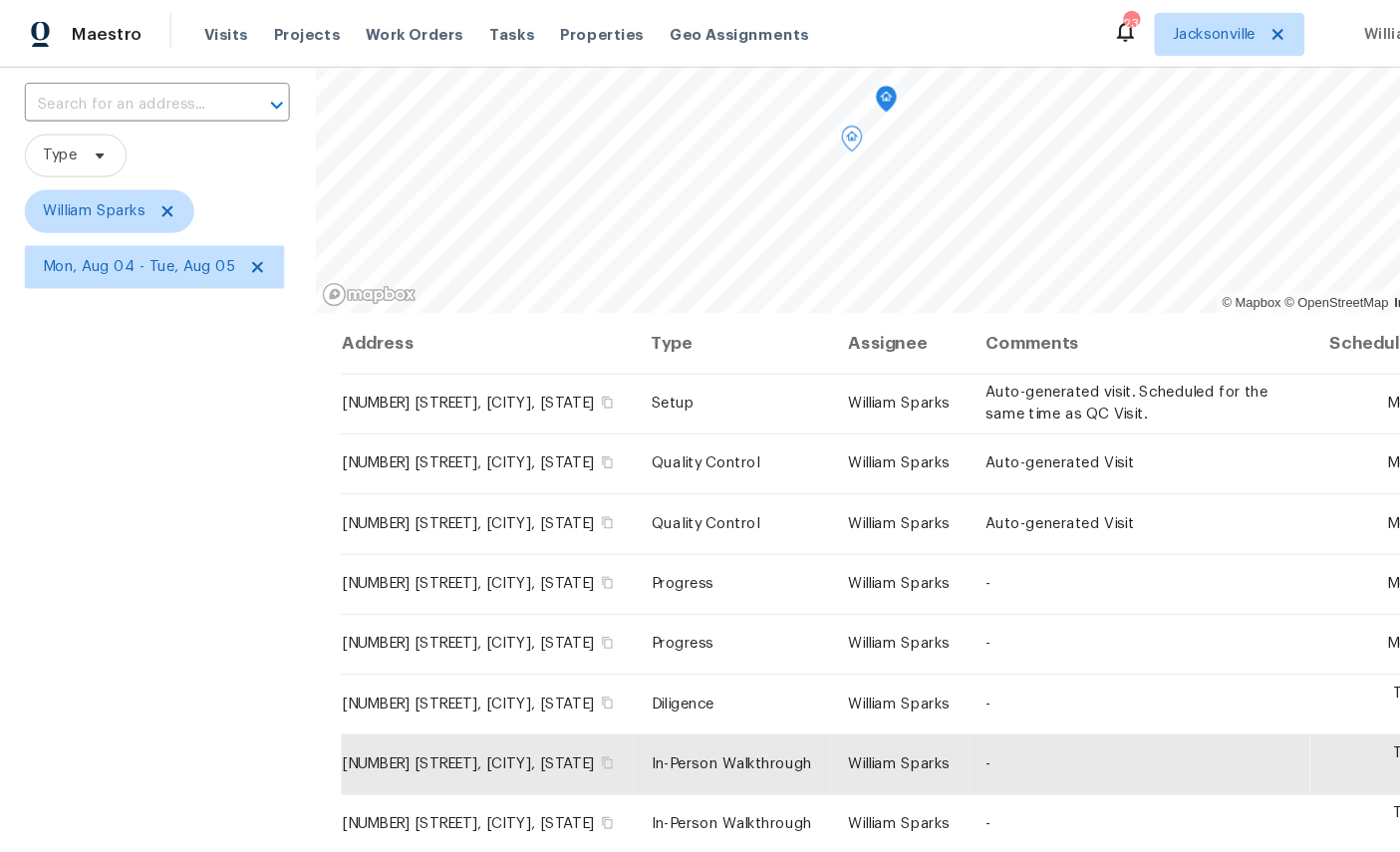 scroll, scrollTop: 134, scrollLeft: 0, axis: vertical 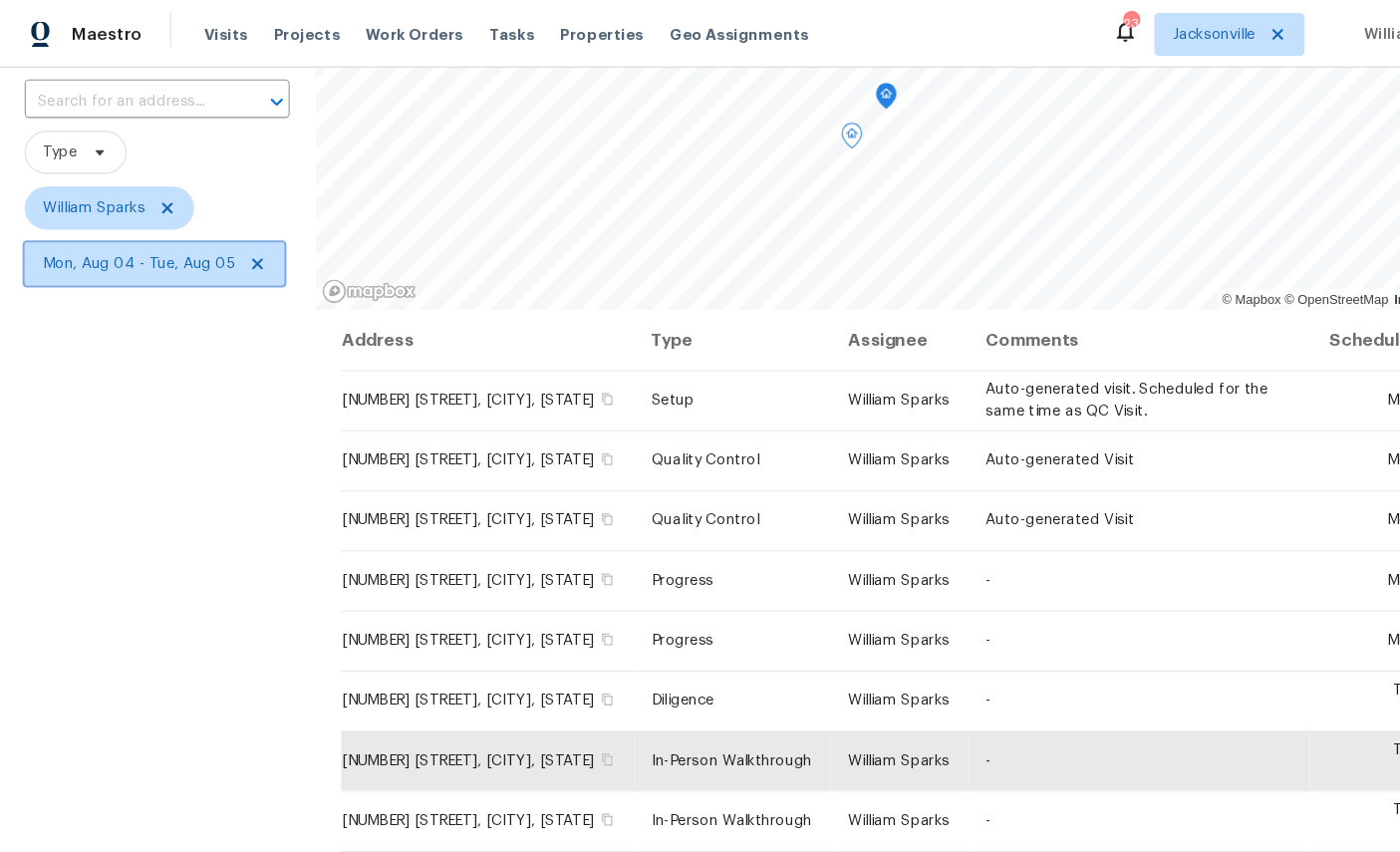click on "Mon, Aug 04 - Tue, Aug 05" at bounding box center [130, 245] 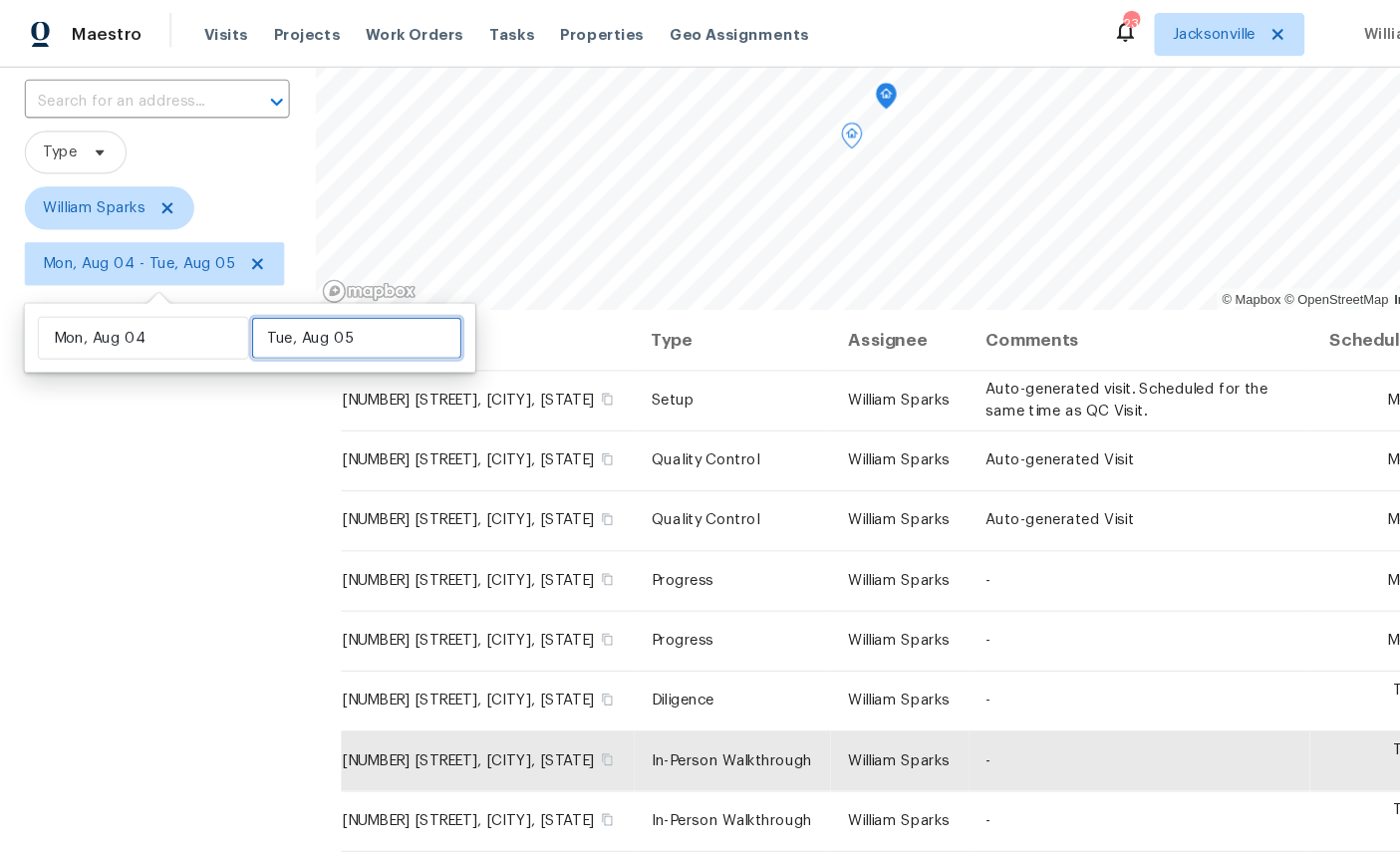 click on "Tue, Aug 05" at bounding box center [332, 314] 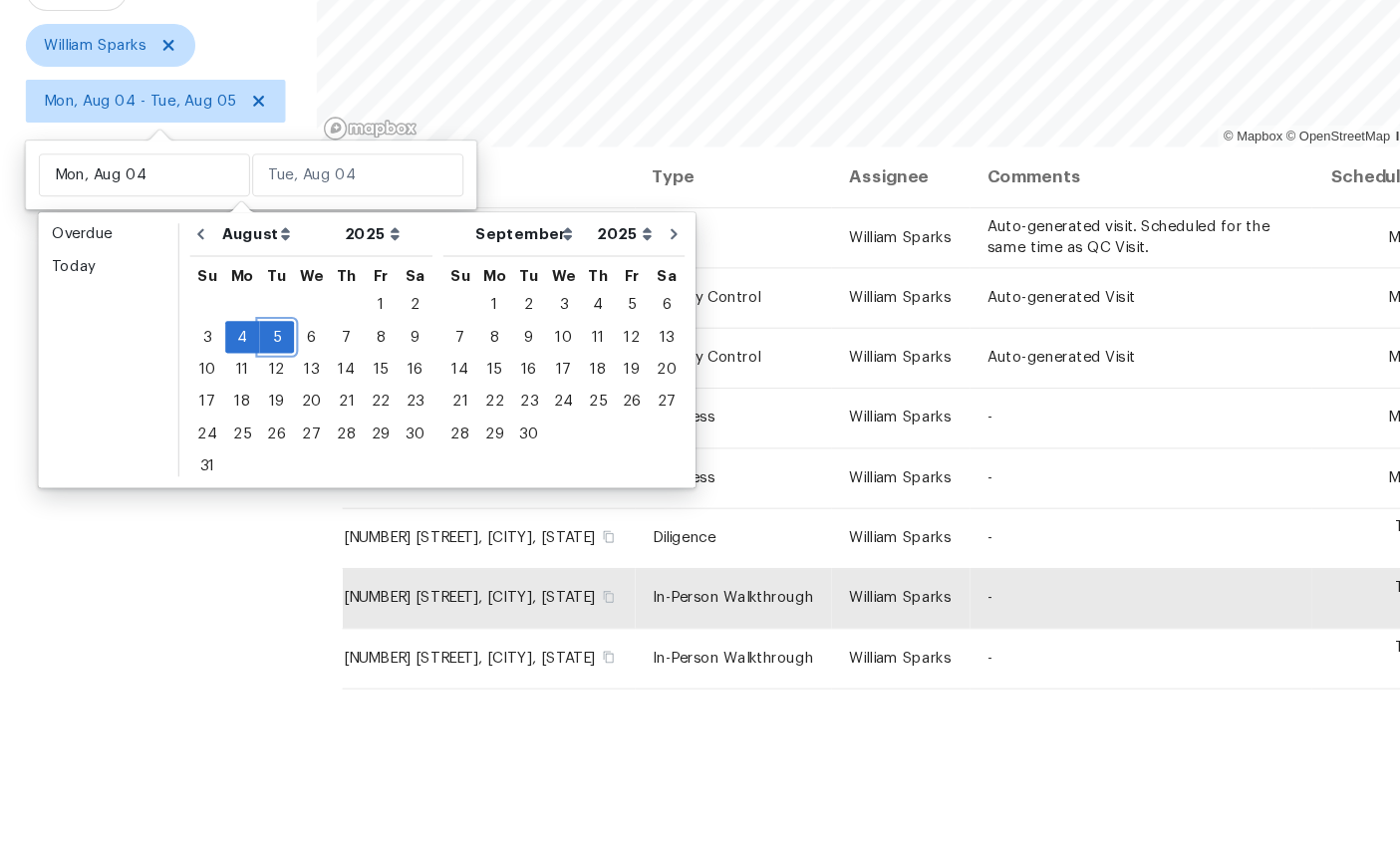 click on "5" at bounding box center (257, 464) 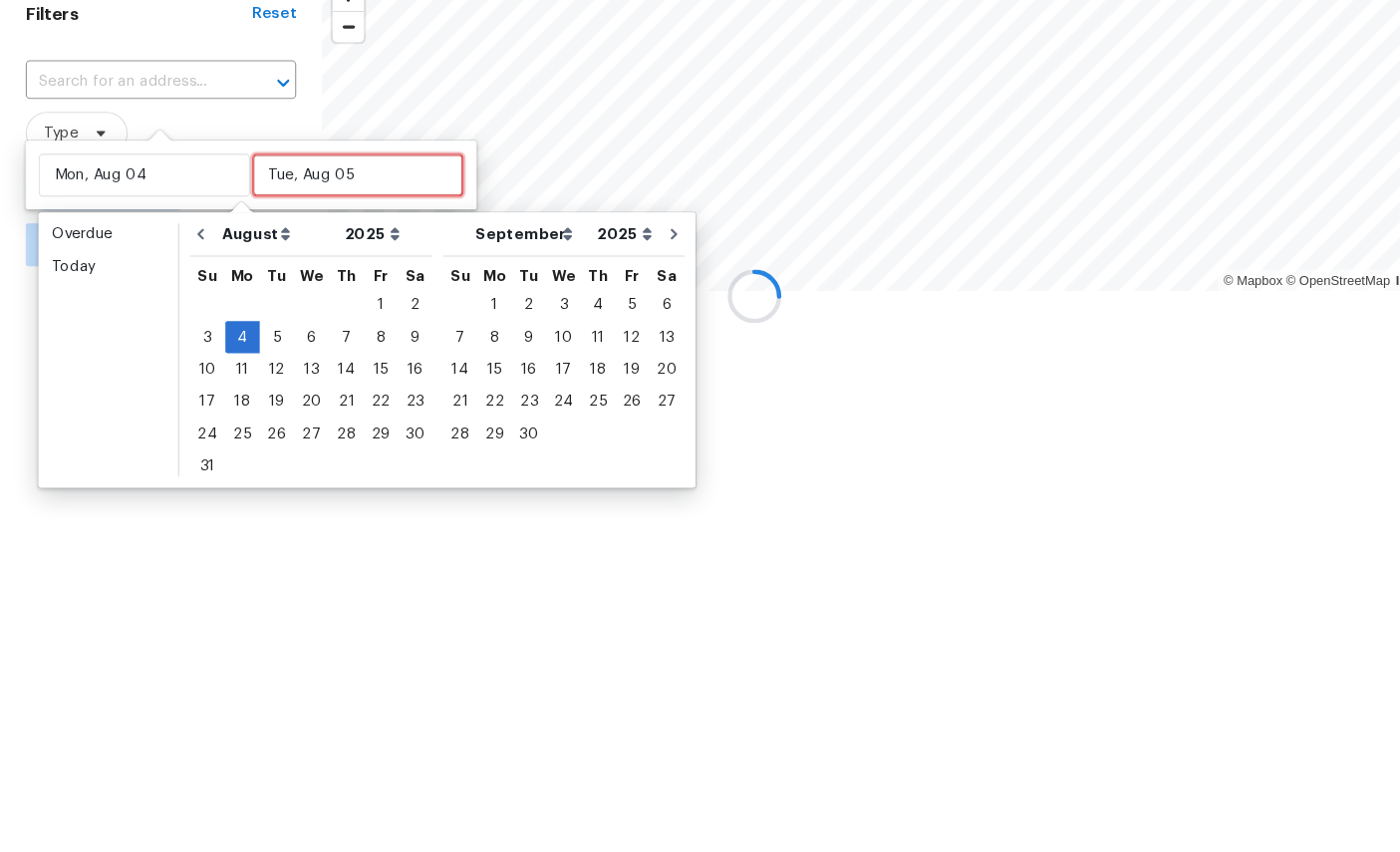 scroll, scrollTop: 0, scrollLeft: 0, axis: both 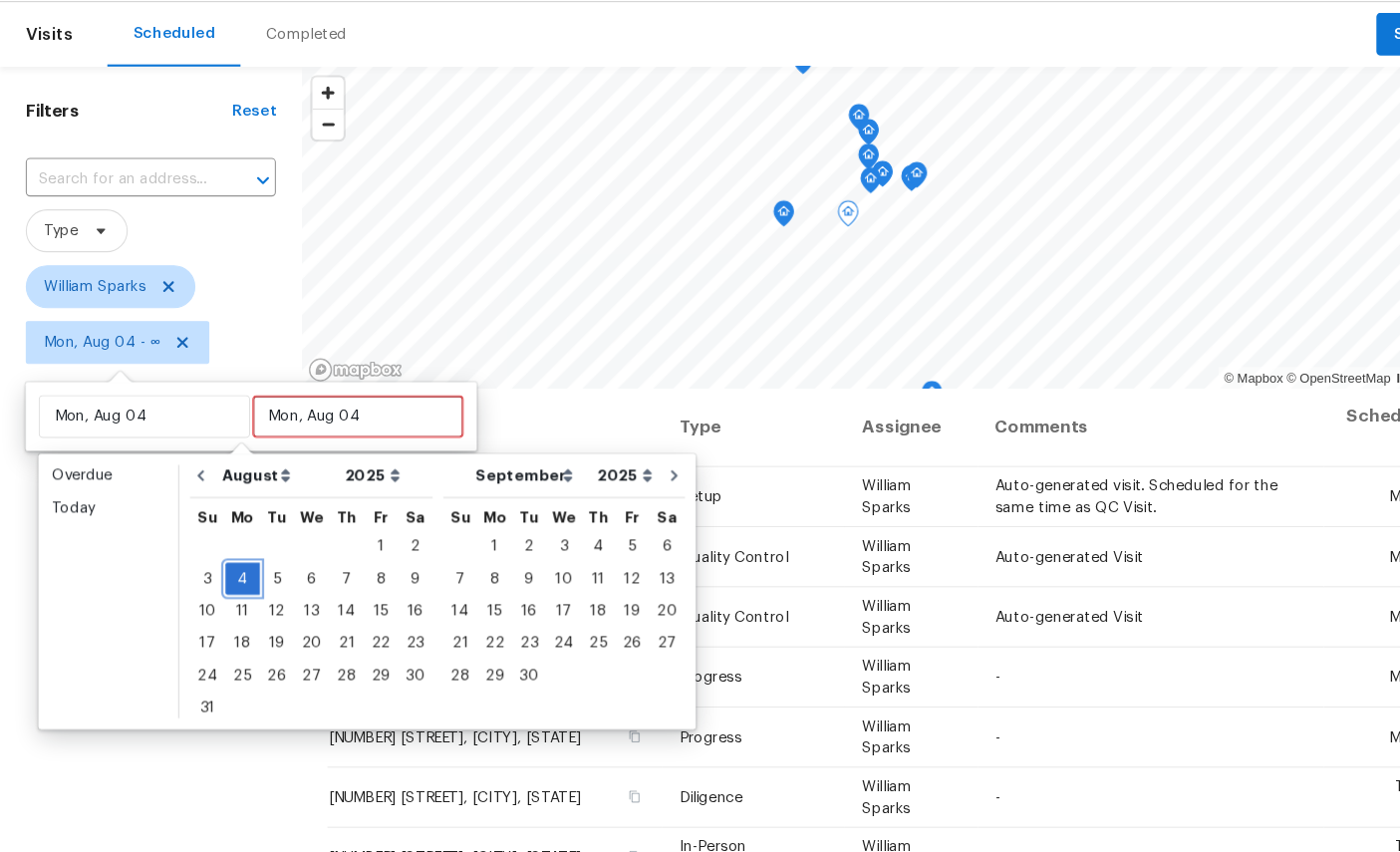 click on "4" at bounding box center (225, 598) 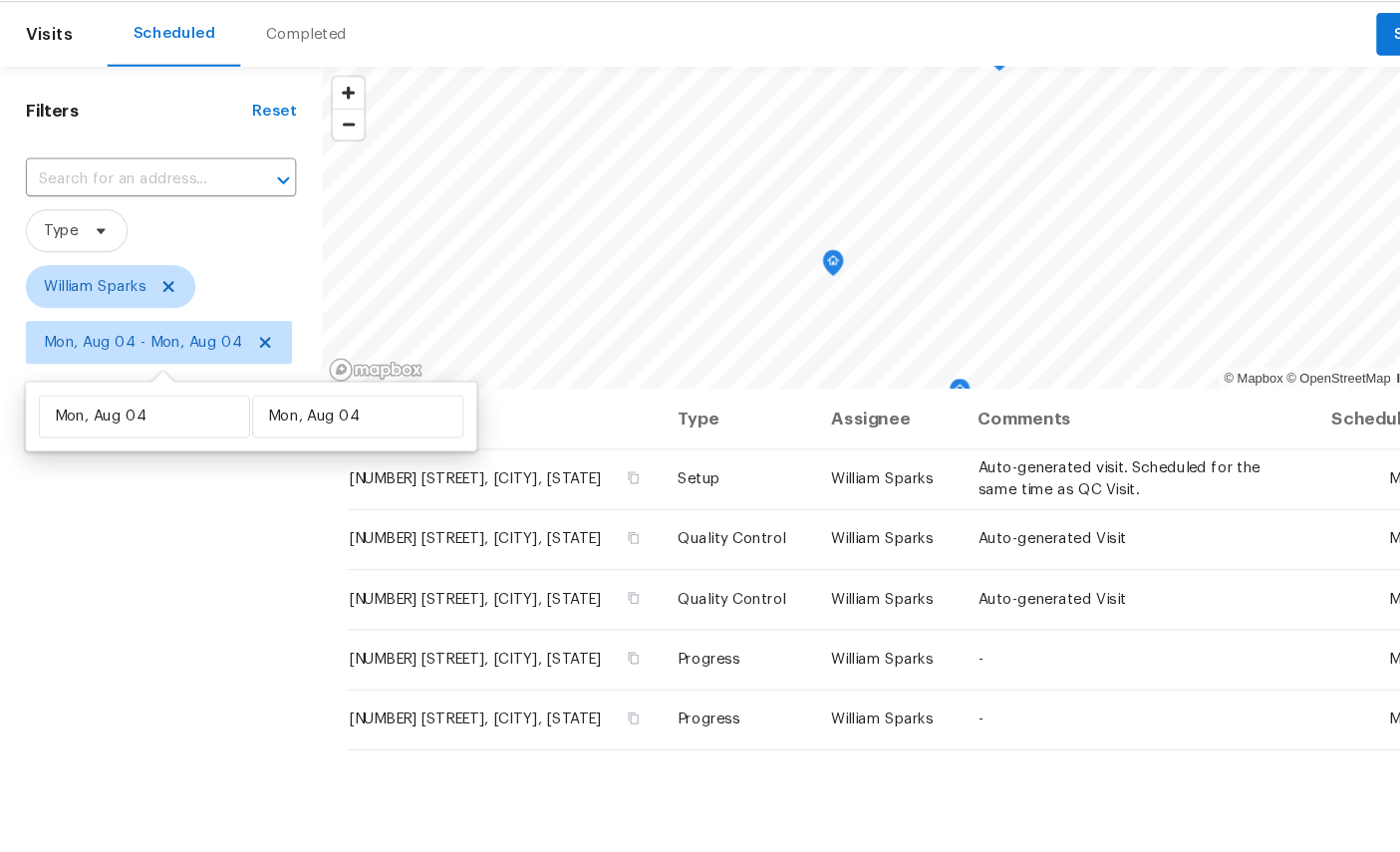 click on "Filters Reset ​ Type William Sparks Mon, Aug 04 - Mon, Aug 04" at bounding box center [149, 613] 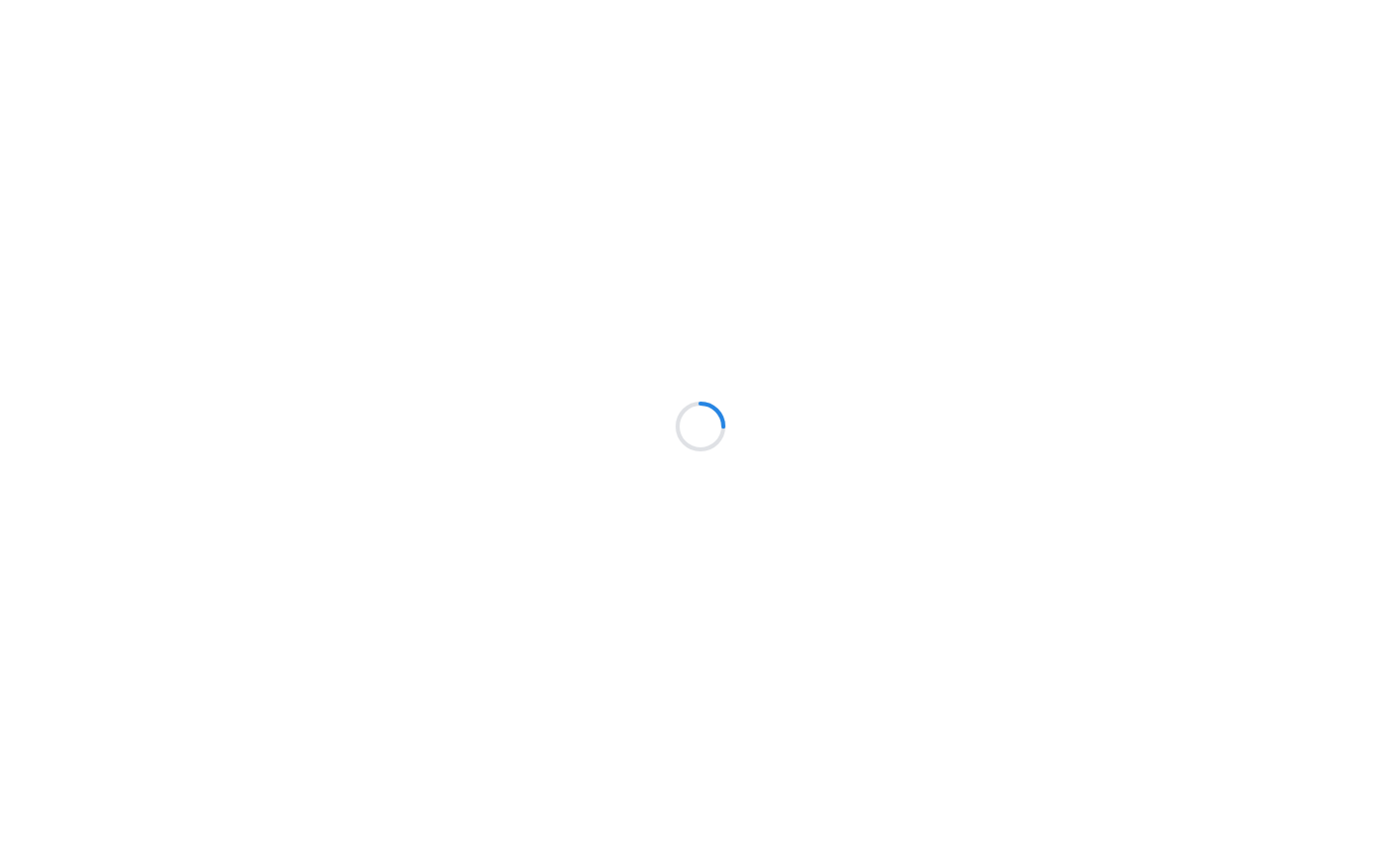 scroll, scrollTop: 0, scrollLeft: 0, axis: both 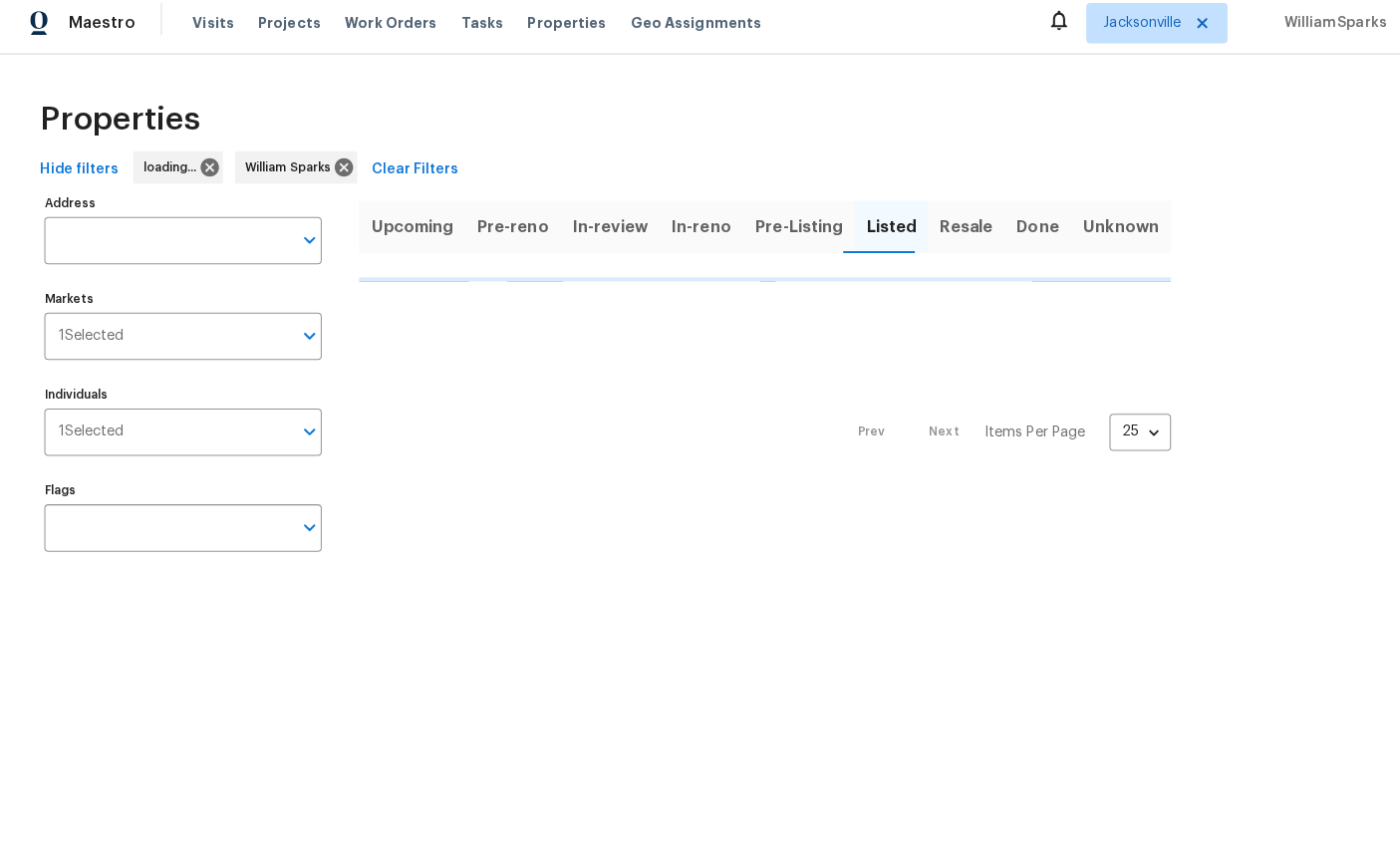 click on "Individuals" at bounding box center (205, 435) 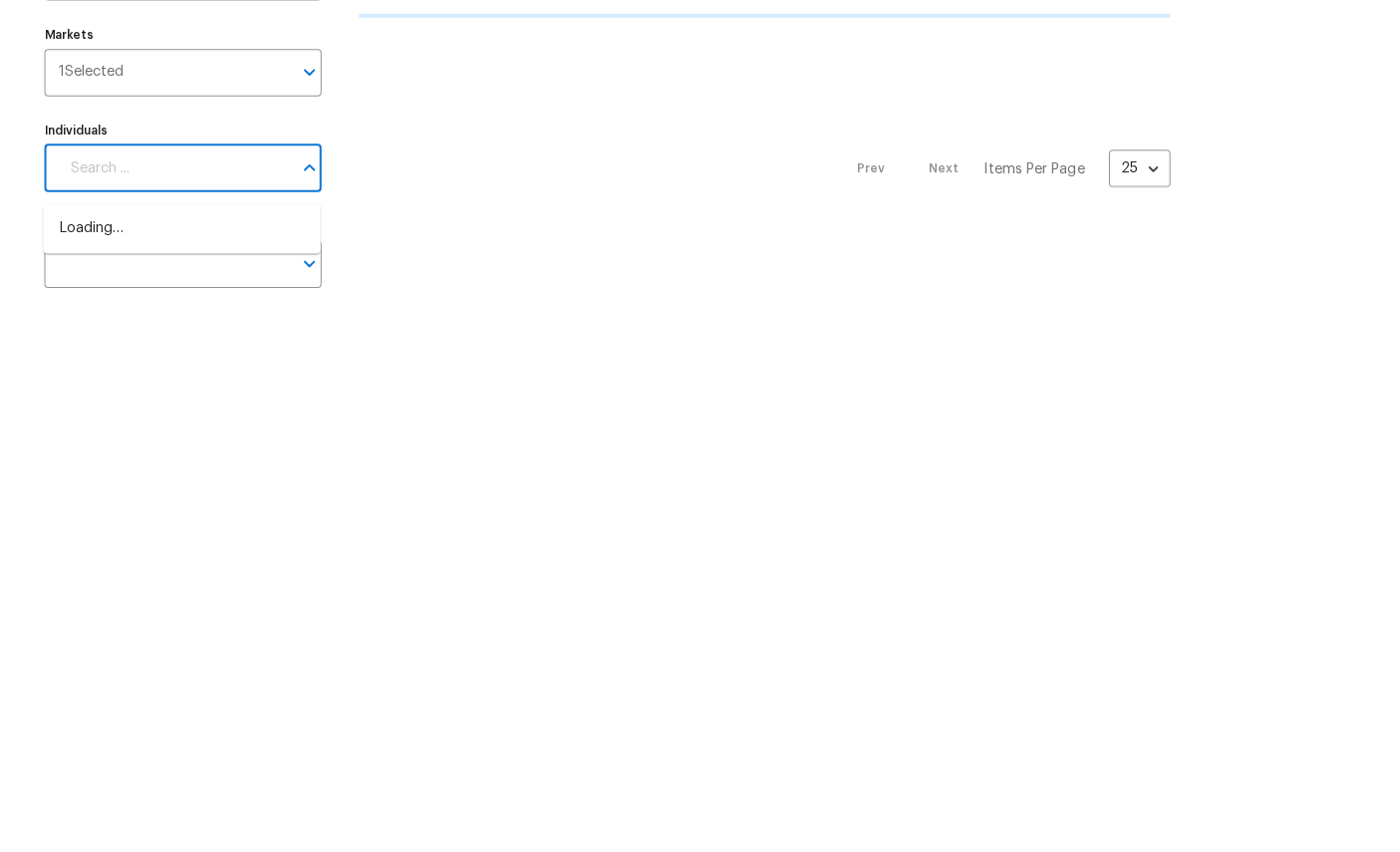 type on "w" 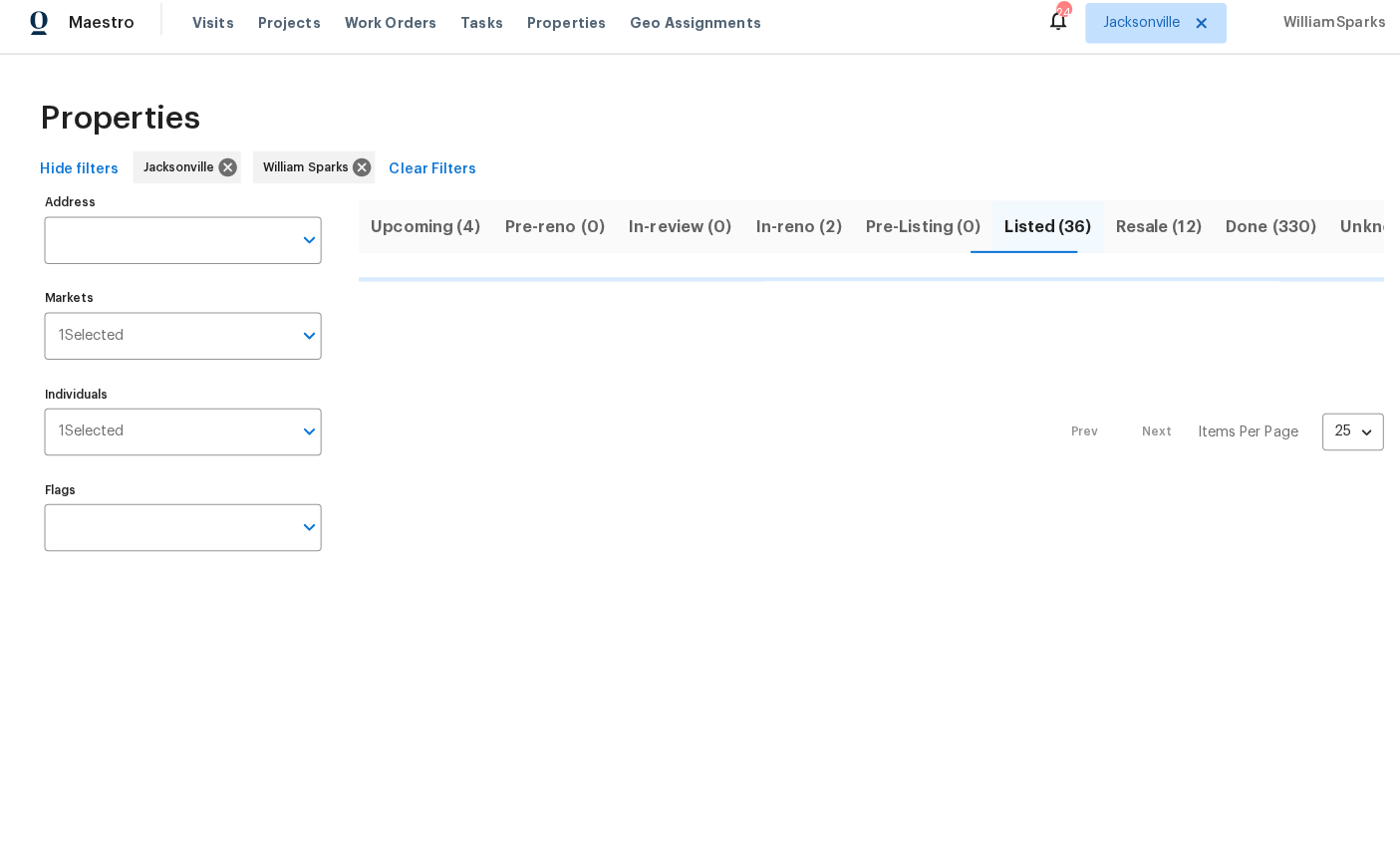 click on "Individuals" at bounding box center [205, 435] 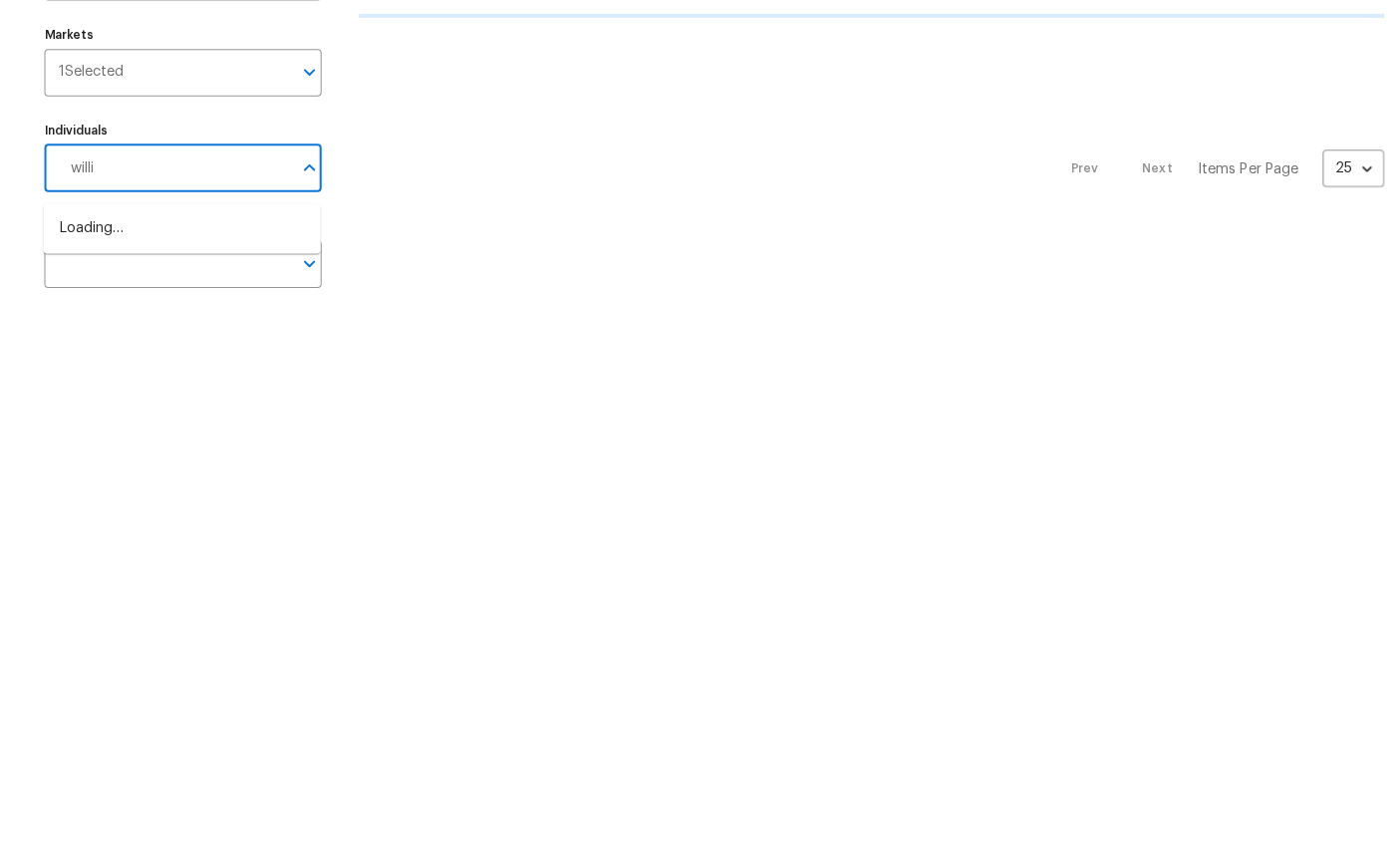type on "willim" 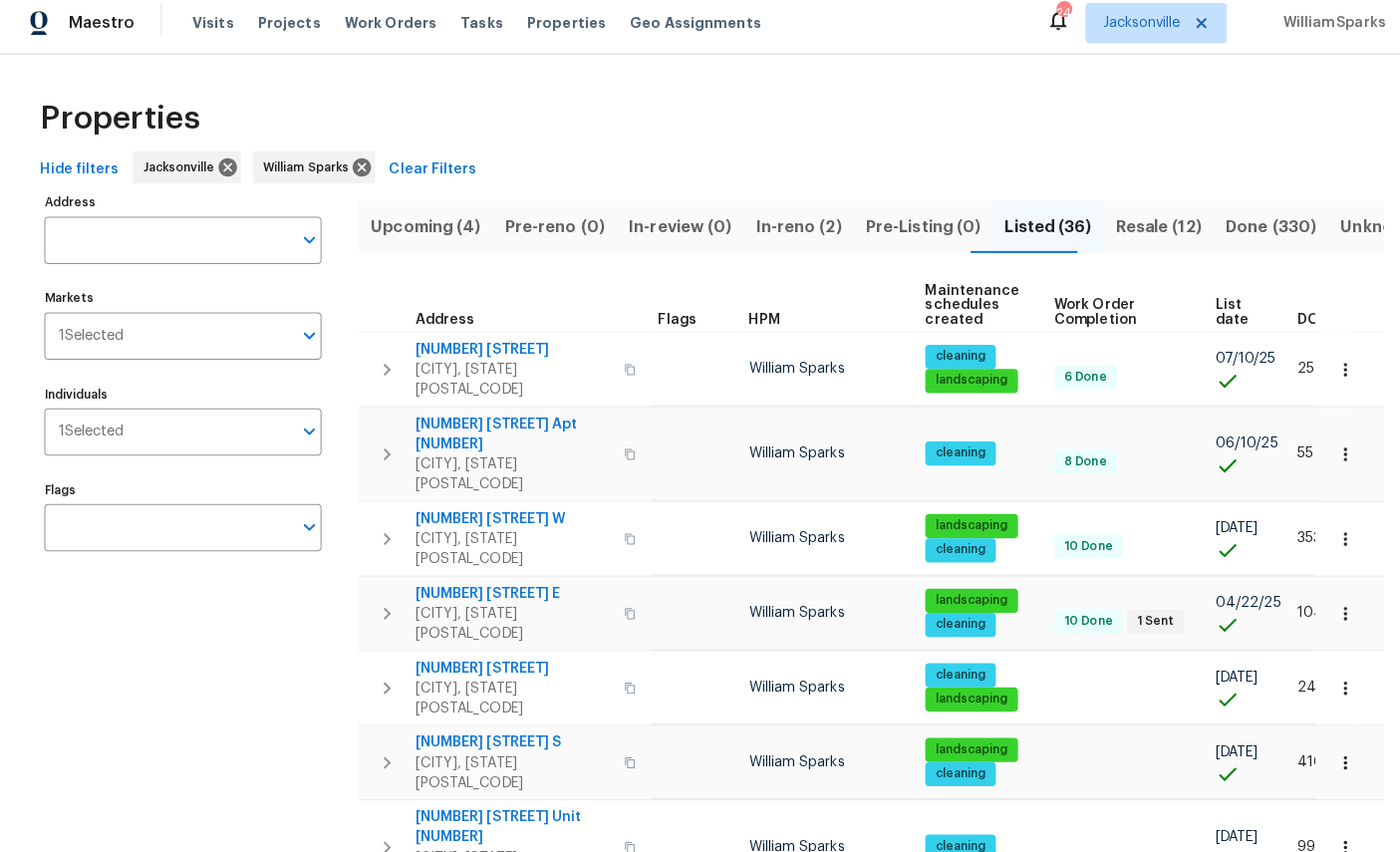 click on "Individuals" at bounding box center (205, 435) 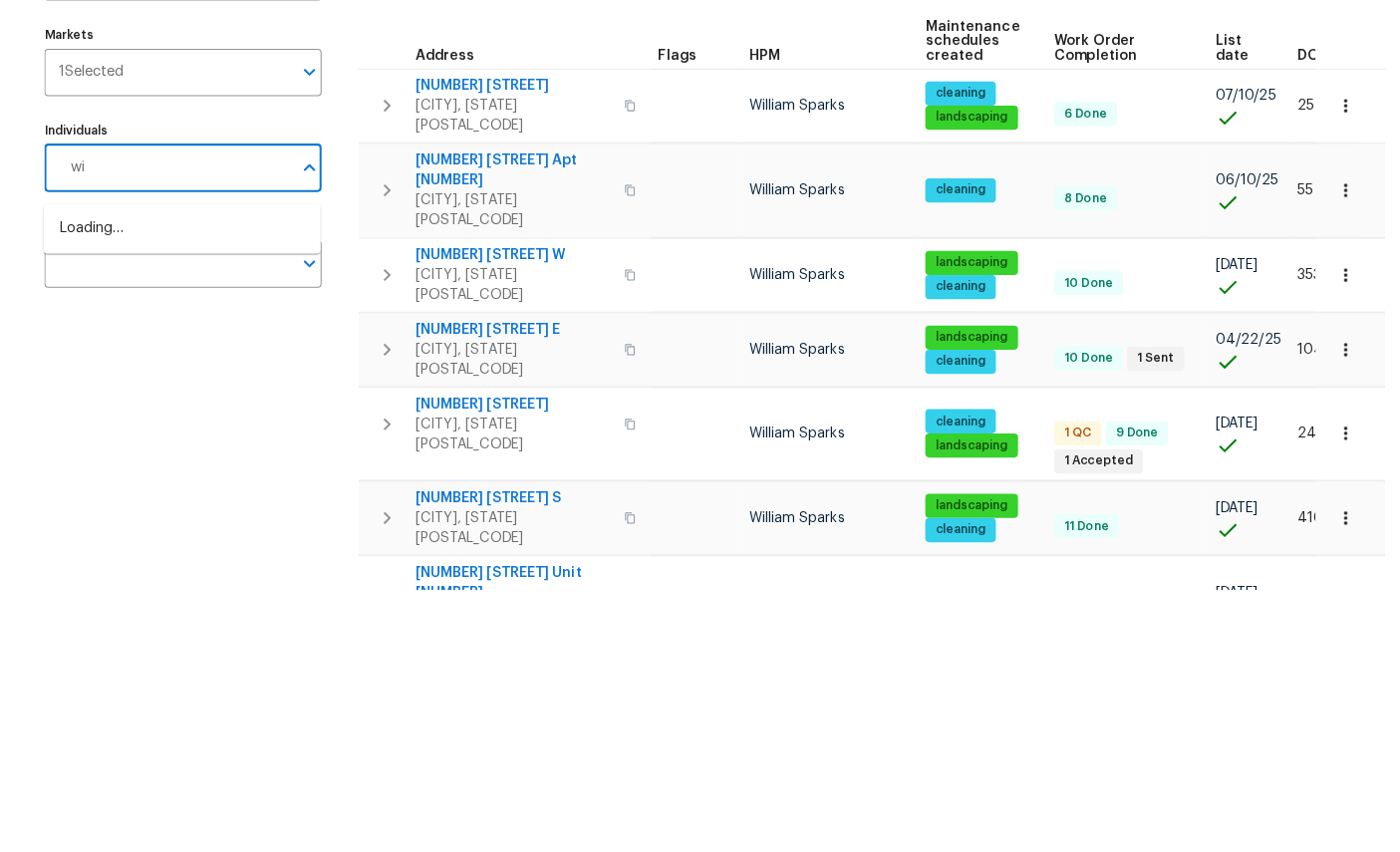 type on "w" 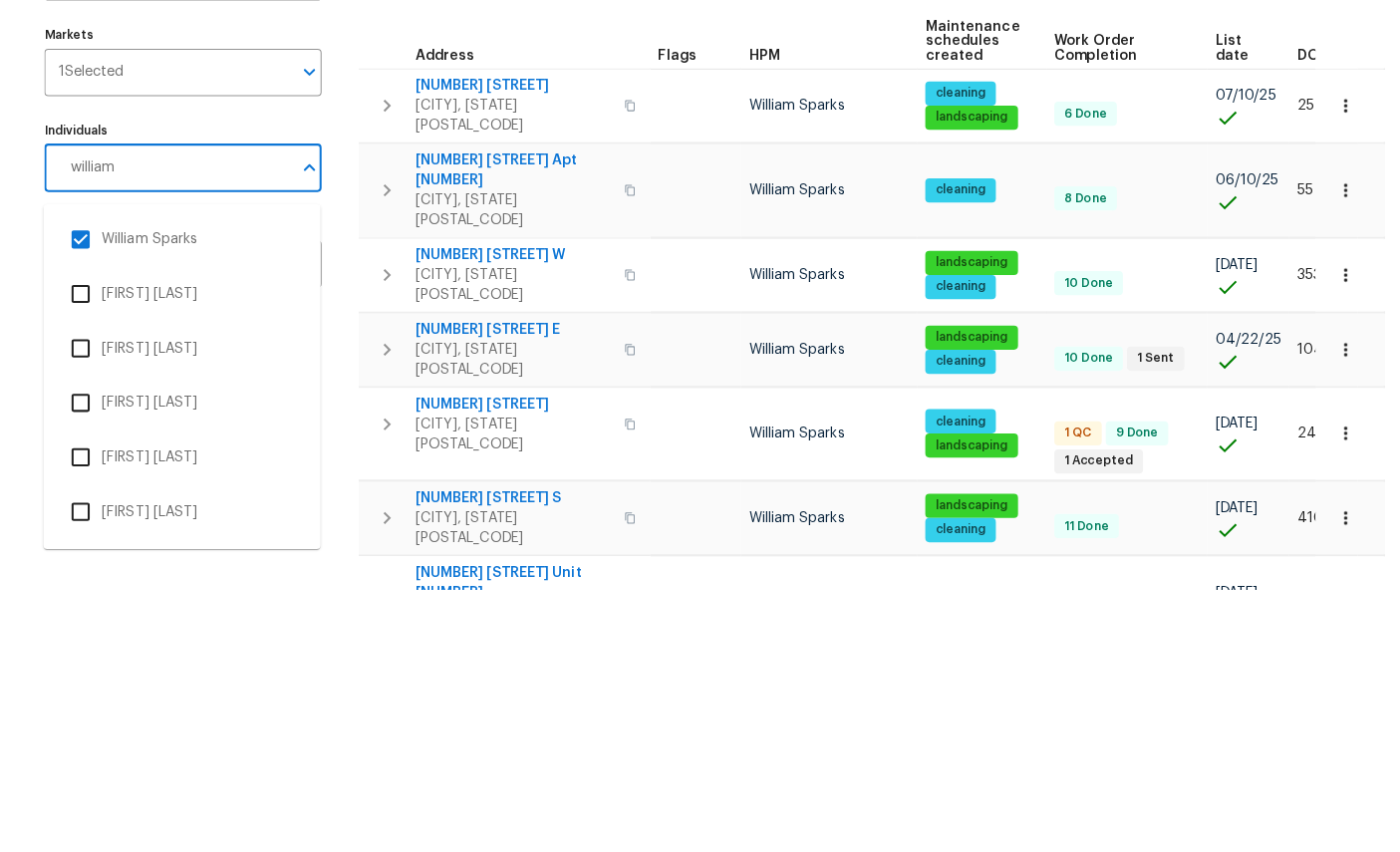 type on "William" 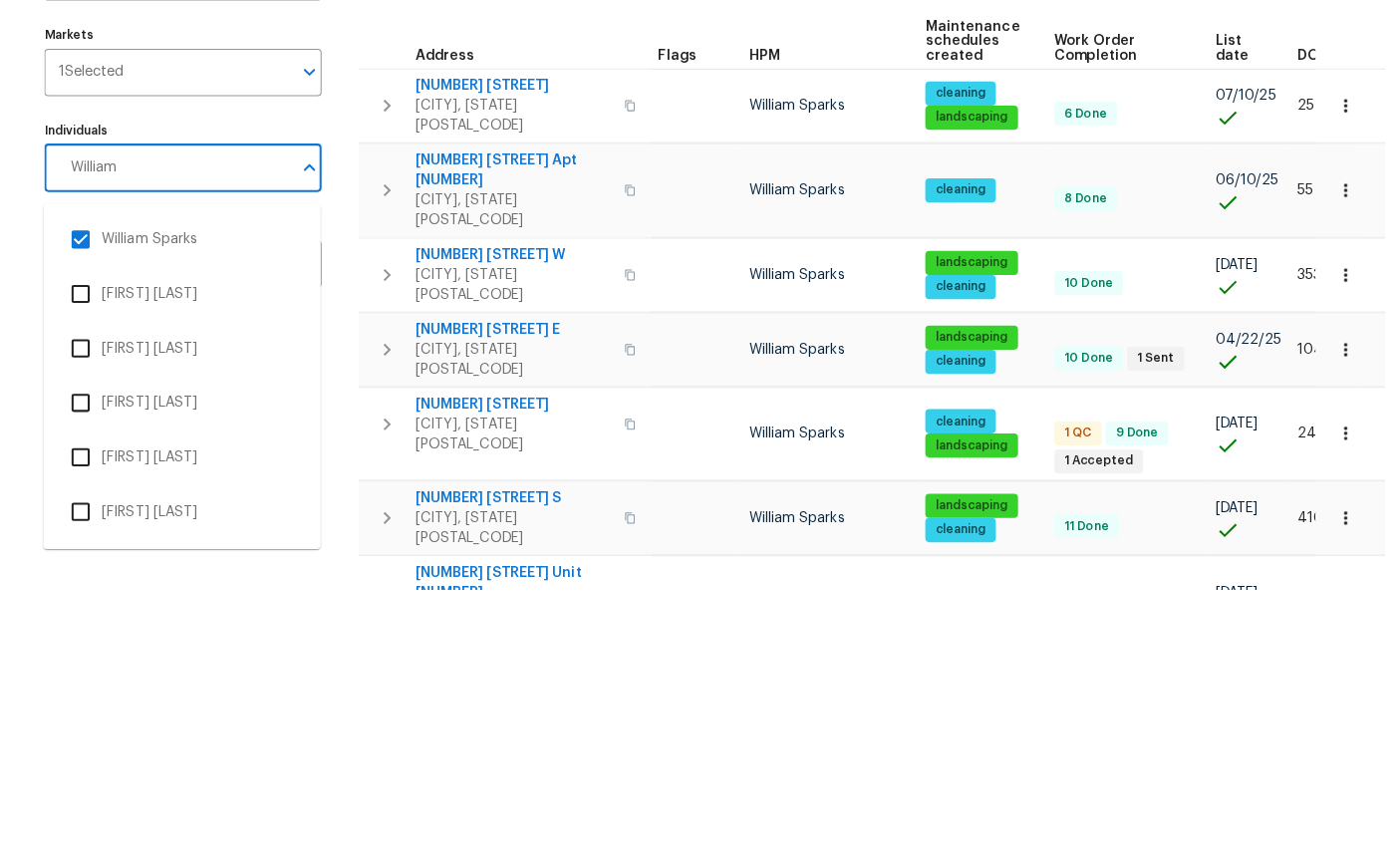 click on "William" at bounding box center (172, 435) 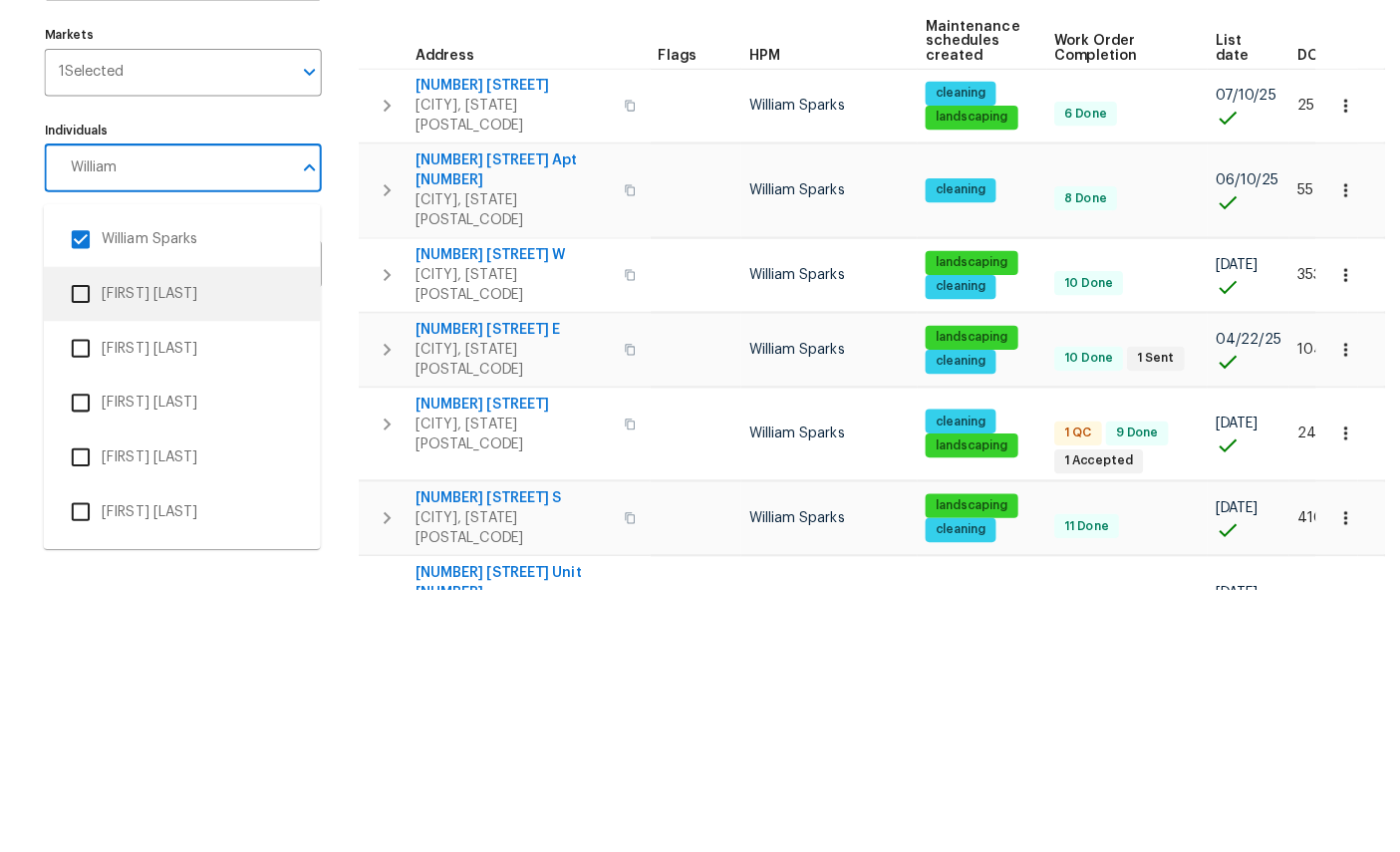 click on "William Barrera" at bounding box center [179, 560] 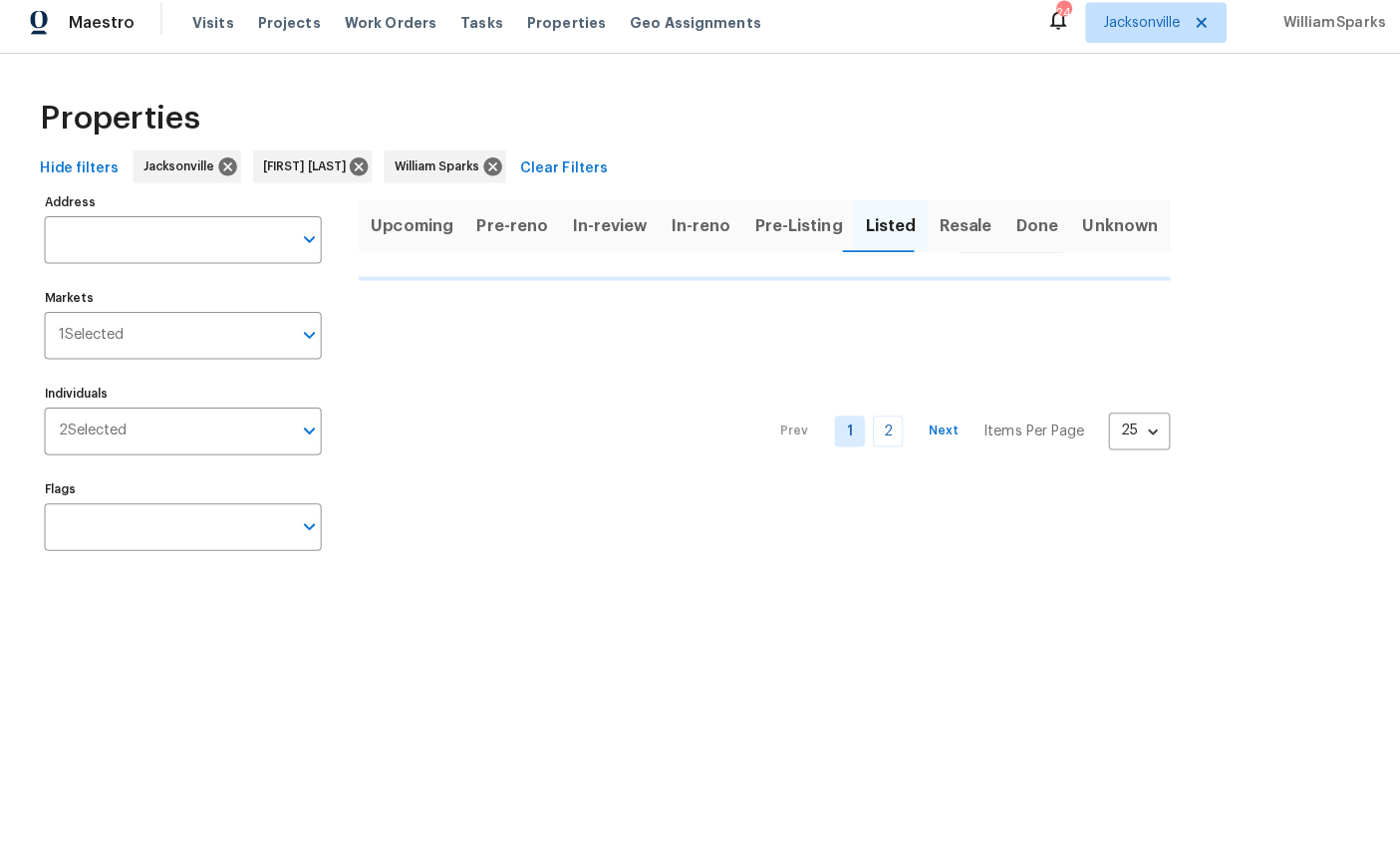 scroll, scrollTop: 0, scrollLeft: 0, axis: both 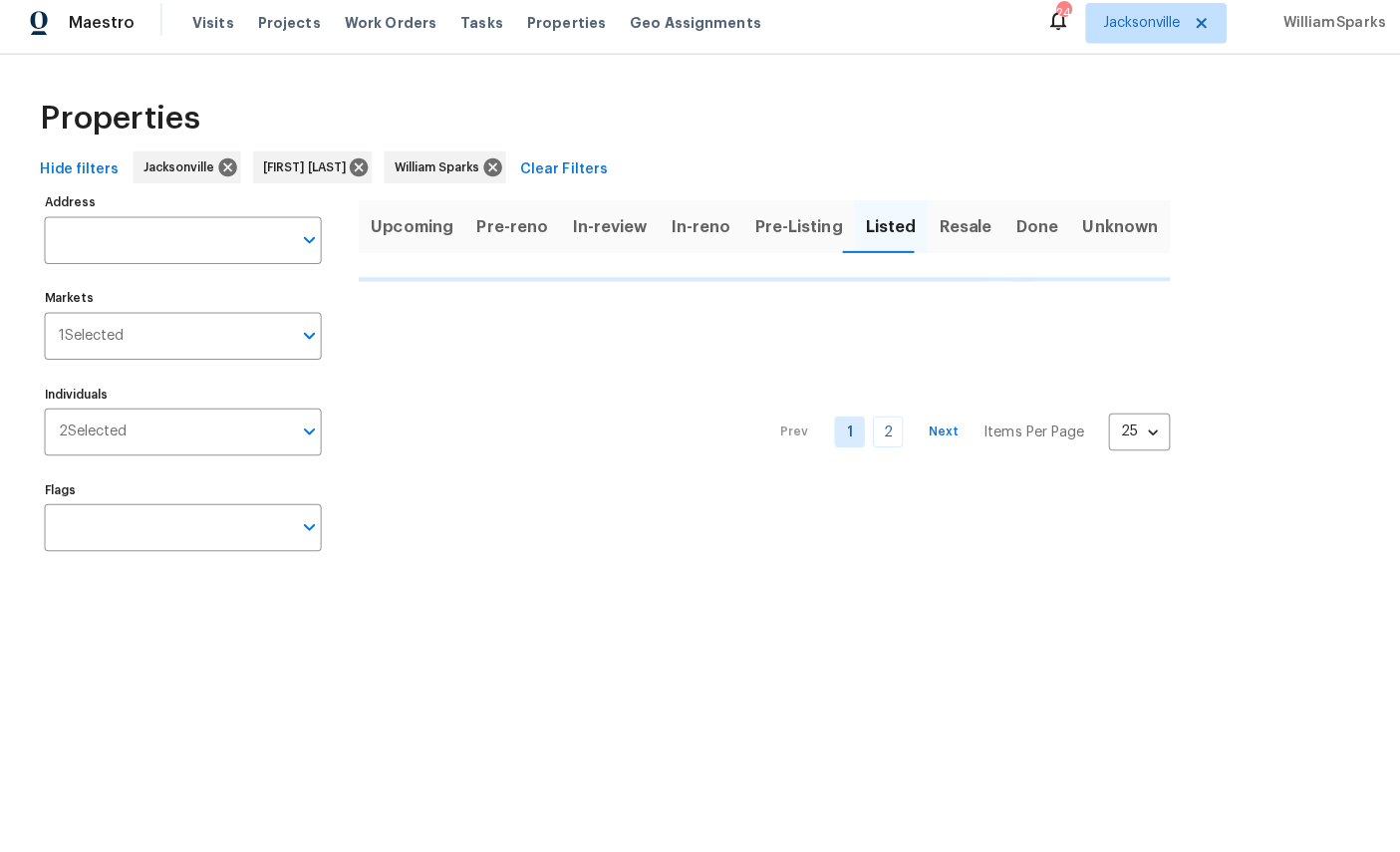 click on "Individuals" at bounding box center [206, 435] 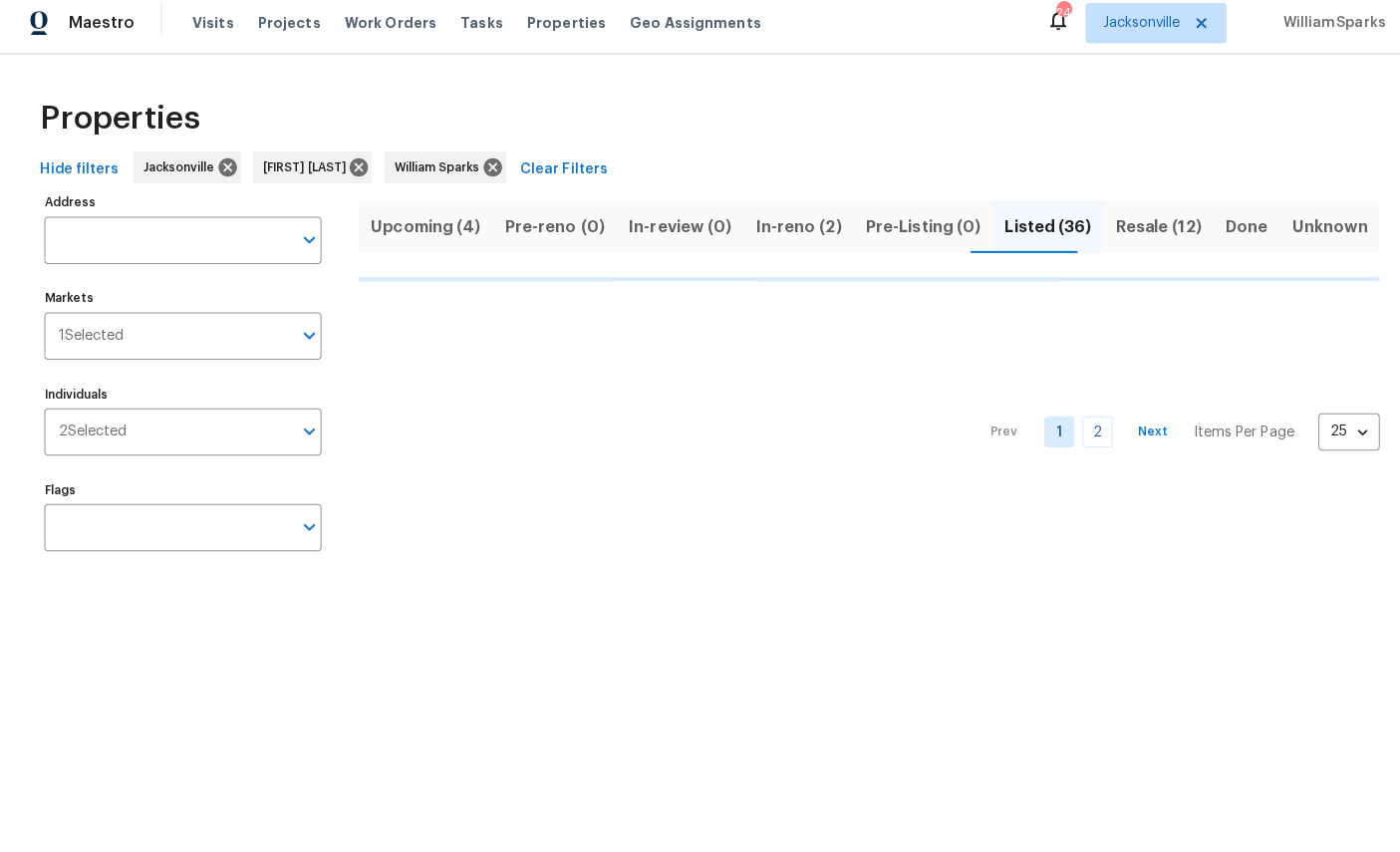 click on "Individuals" at bounding box center (206, 435) 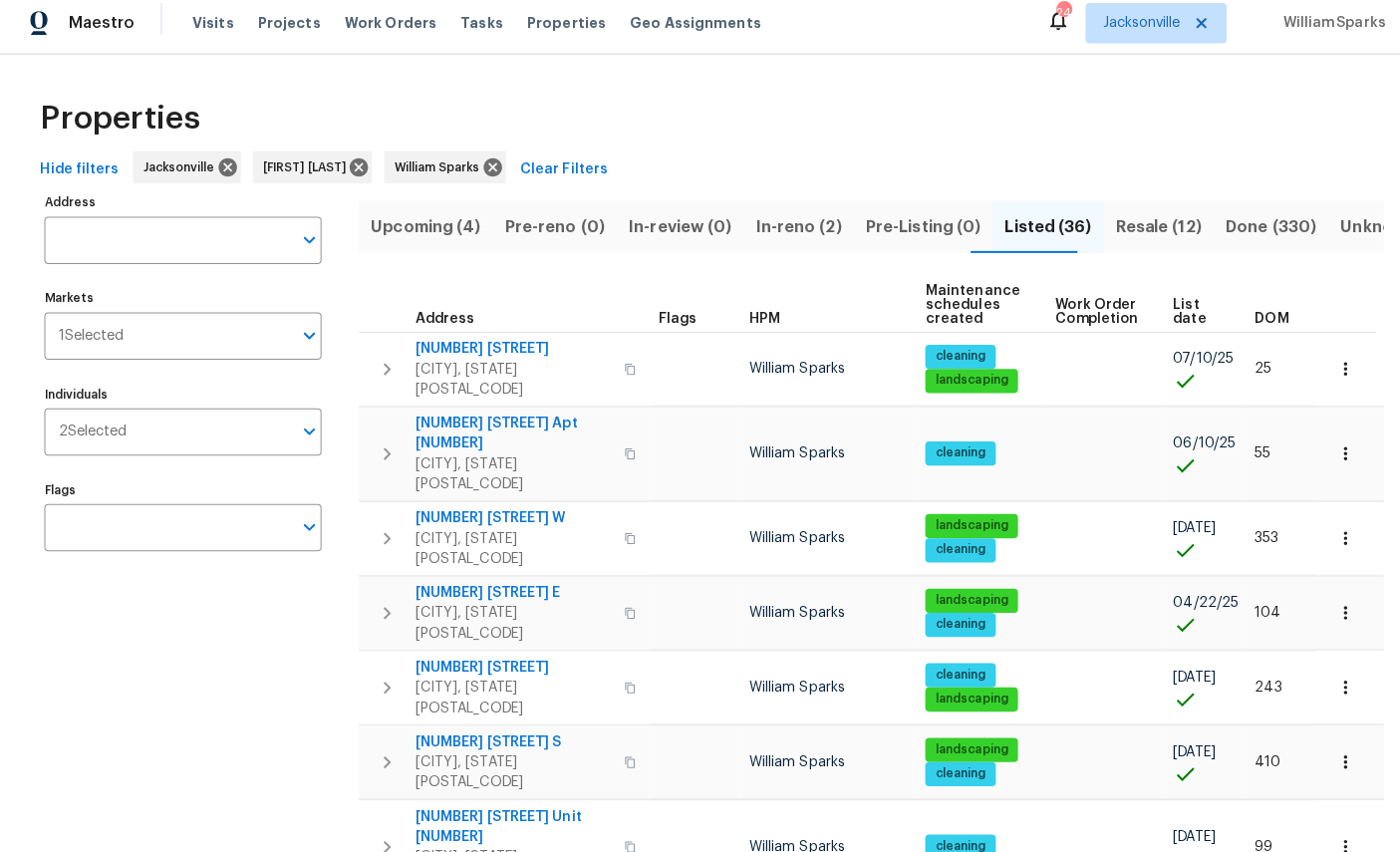 click at bounding box center (206, 435) 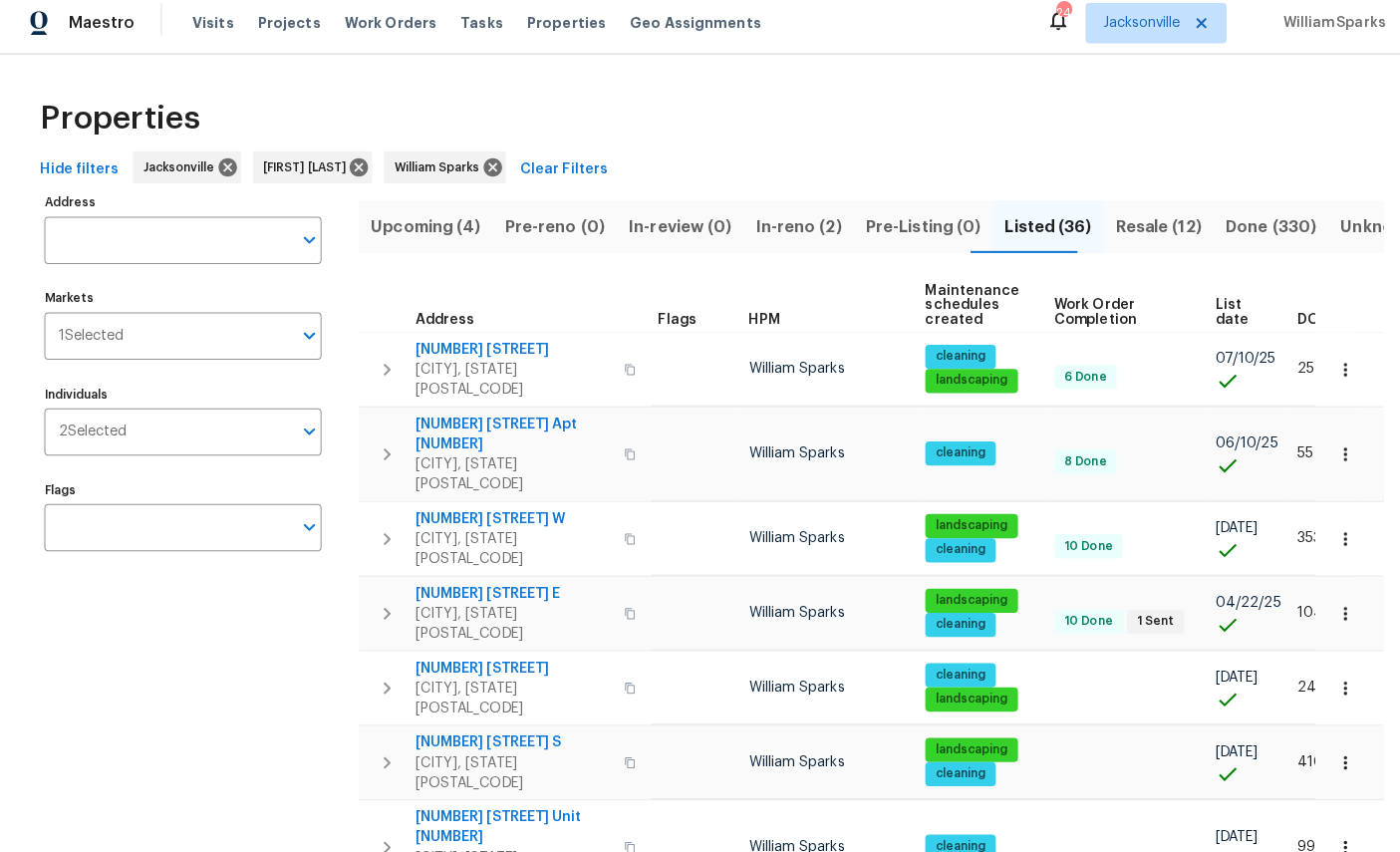 click on "Individuals" at bounding box center (206, 435) 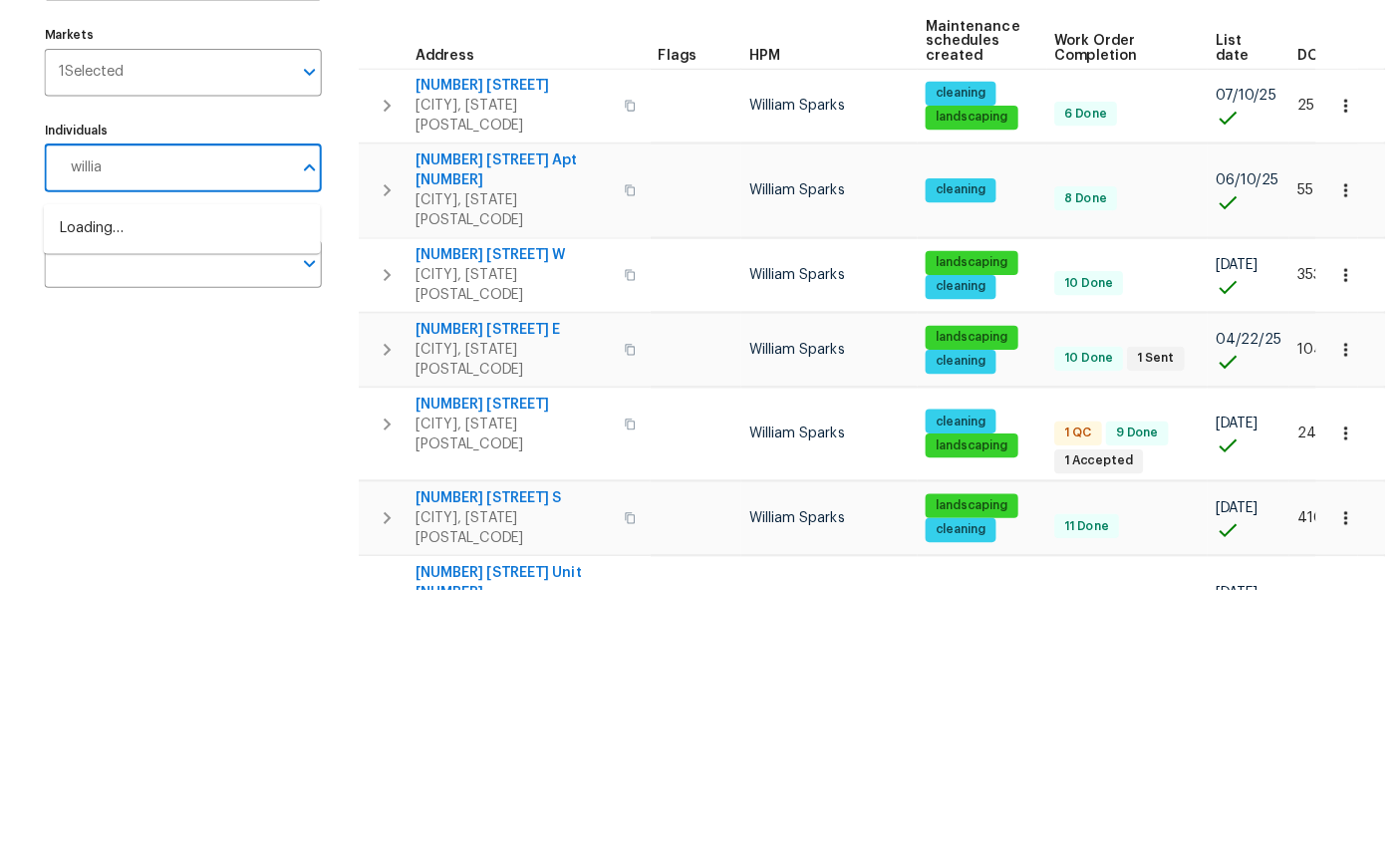 type on "william" 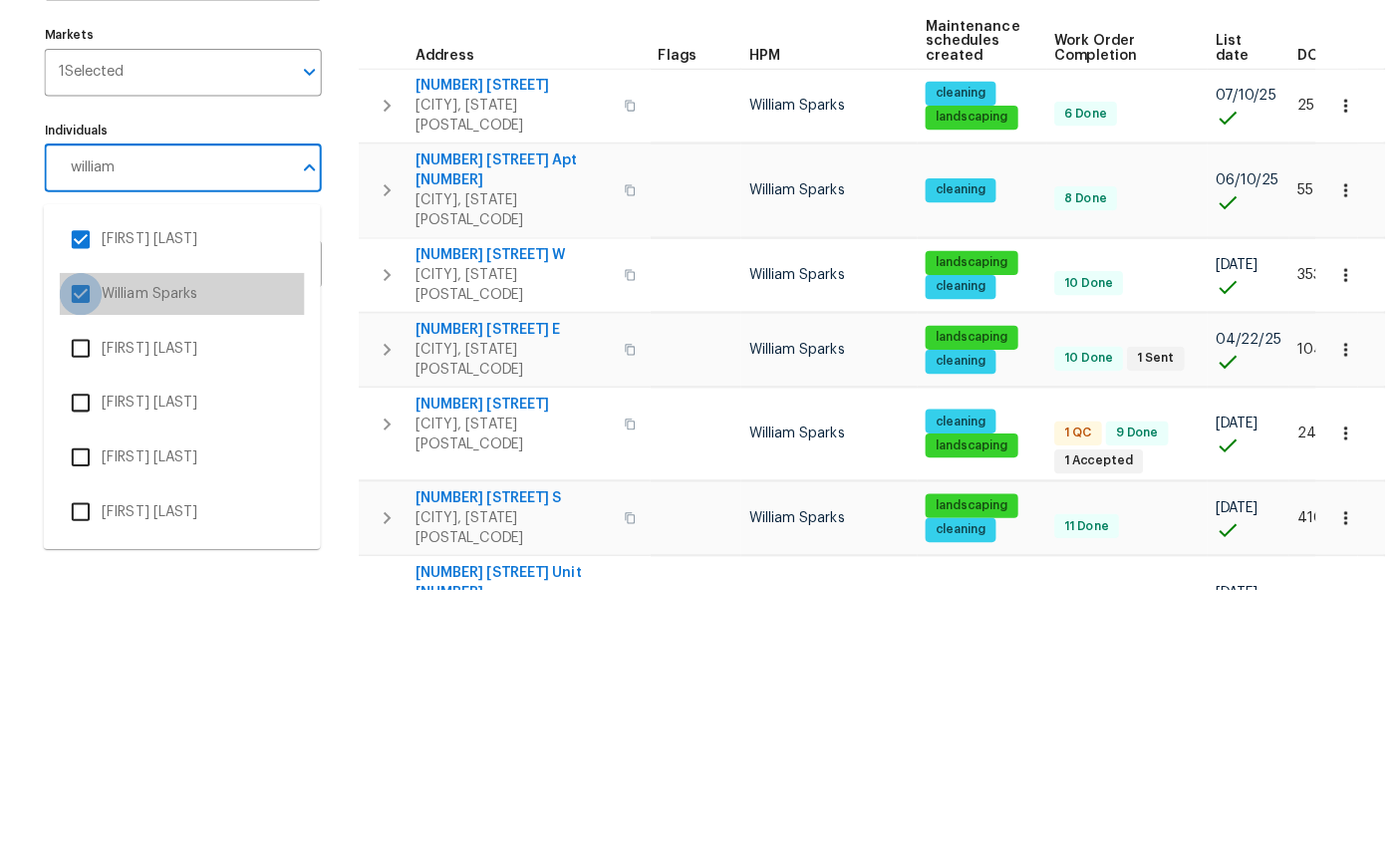click at bounding box center (80, 560) 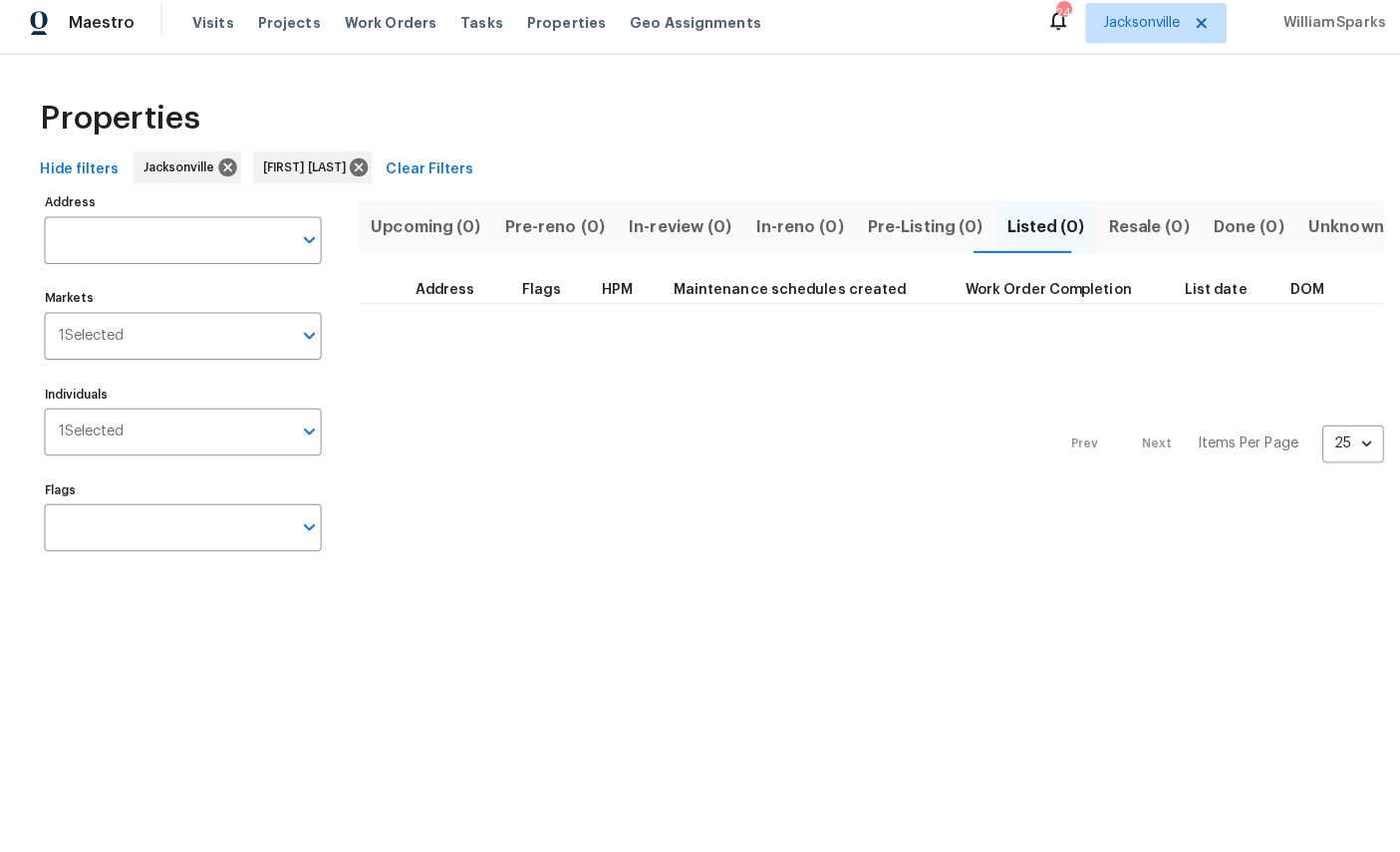 click on "Individuals" at bounding box center (205, 435) 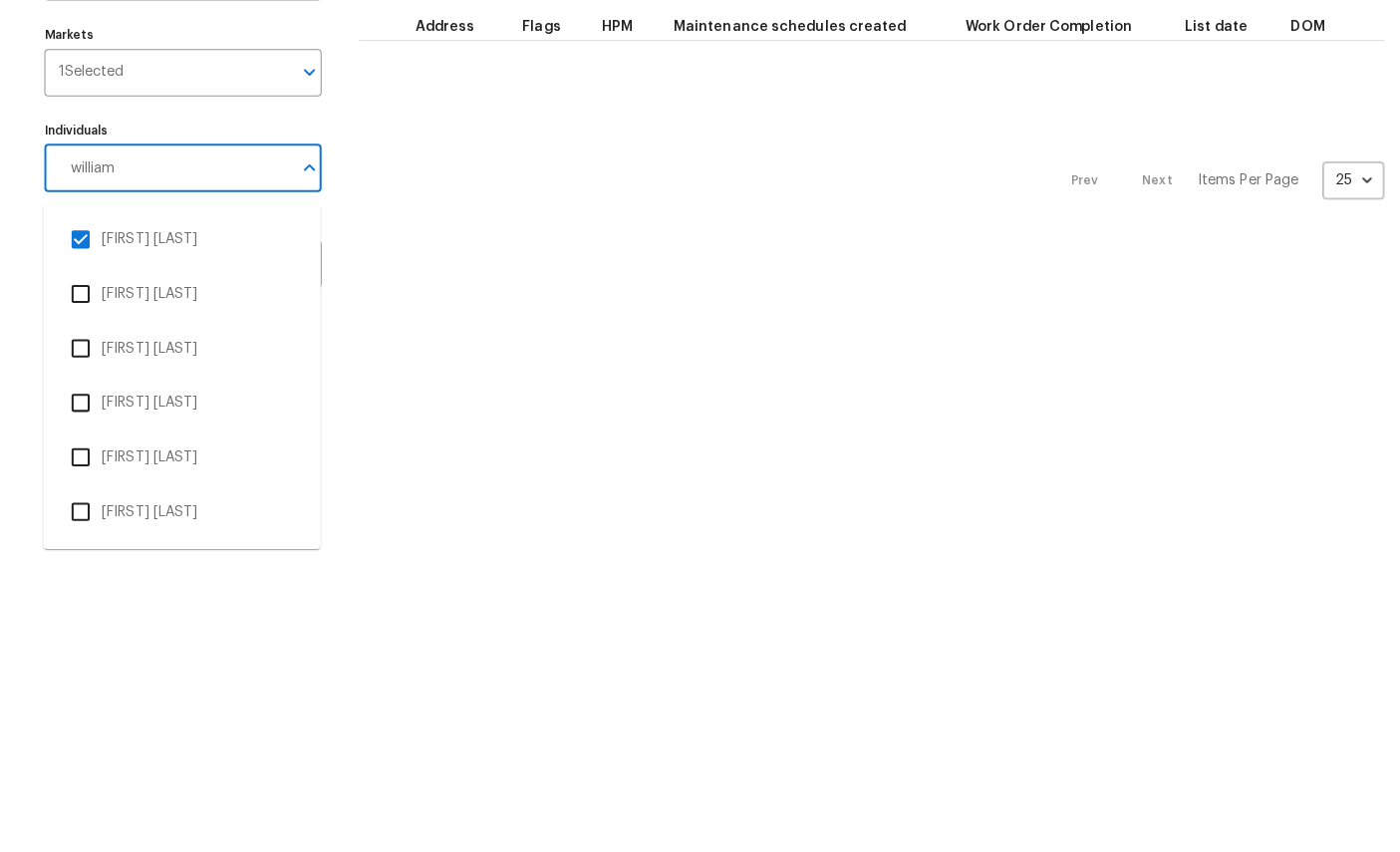 type on "William" 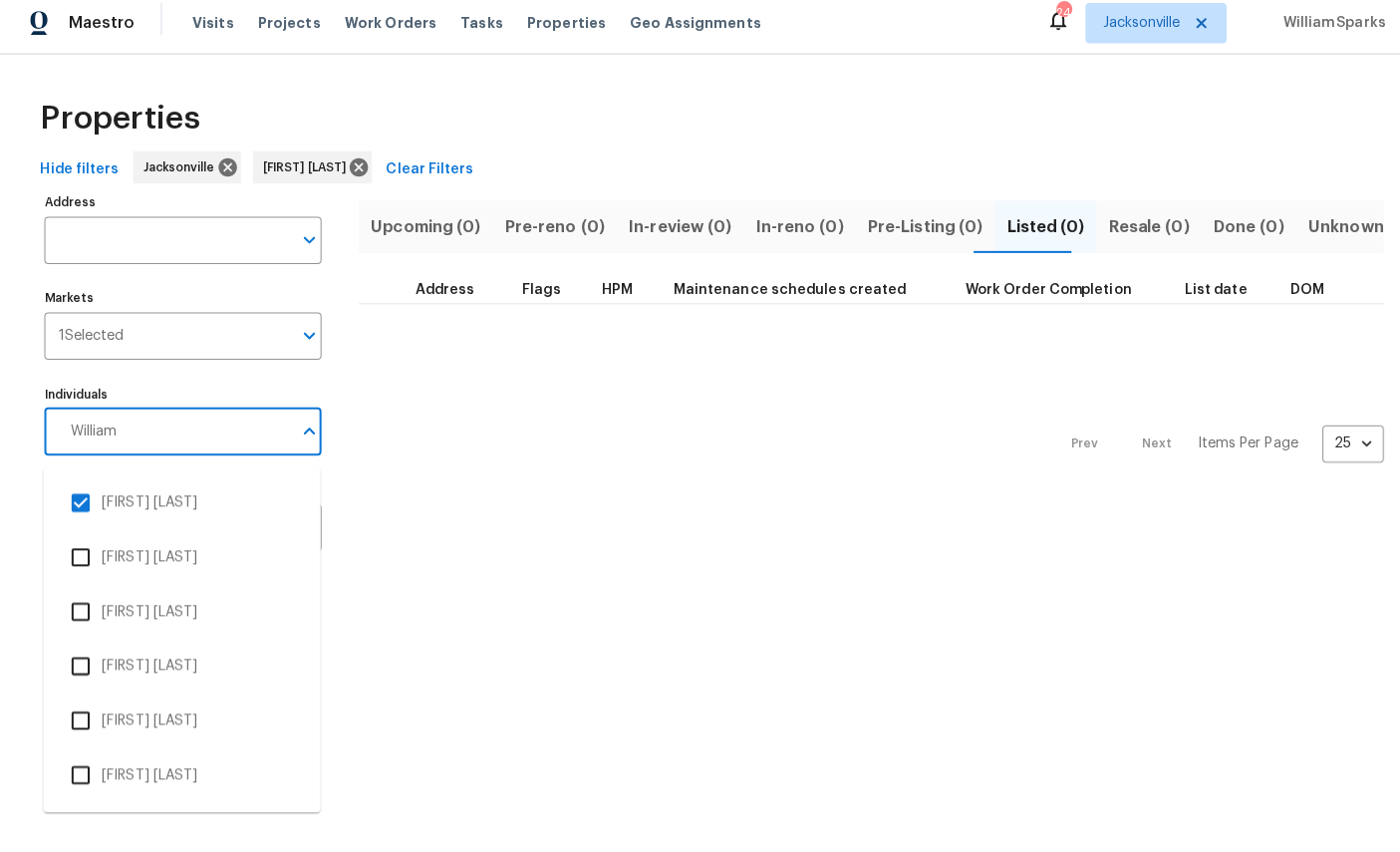 click at bounding box center (80, 506) 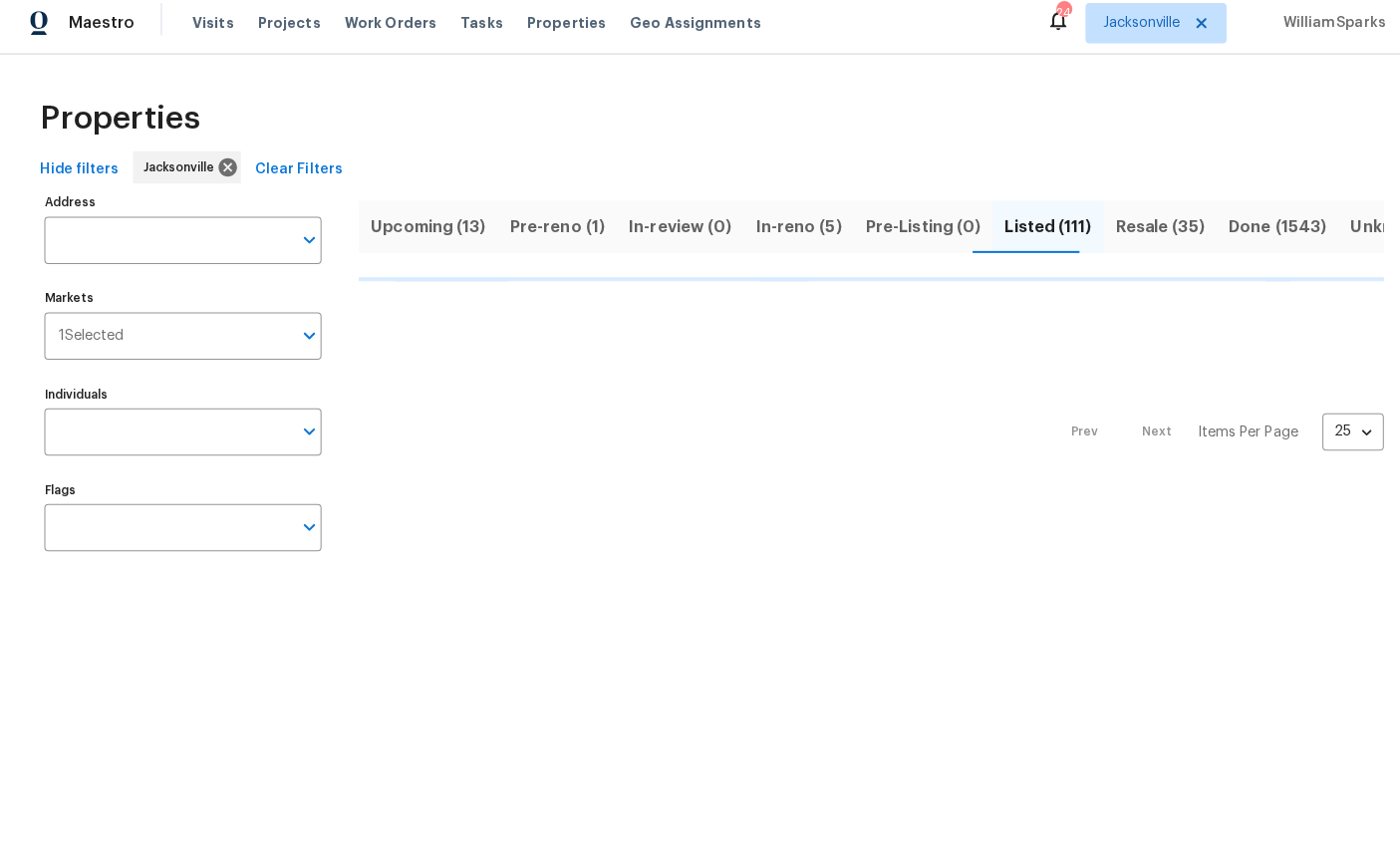 click on "Upcoming (13)" at bounding box center [423, 233] 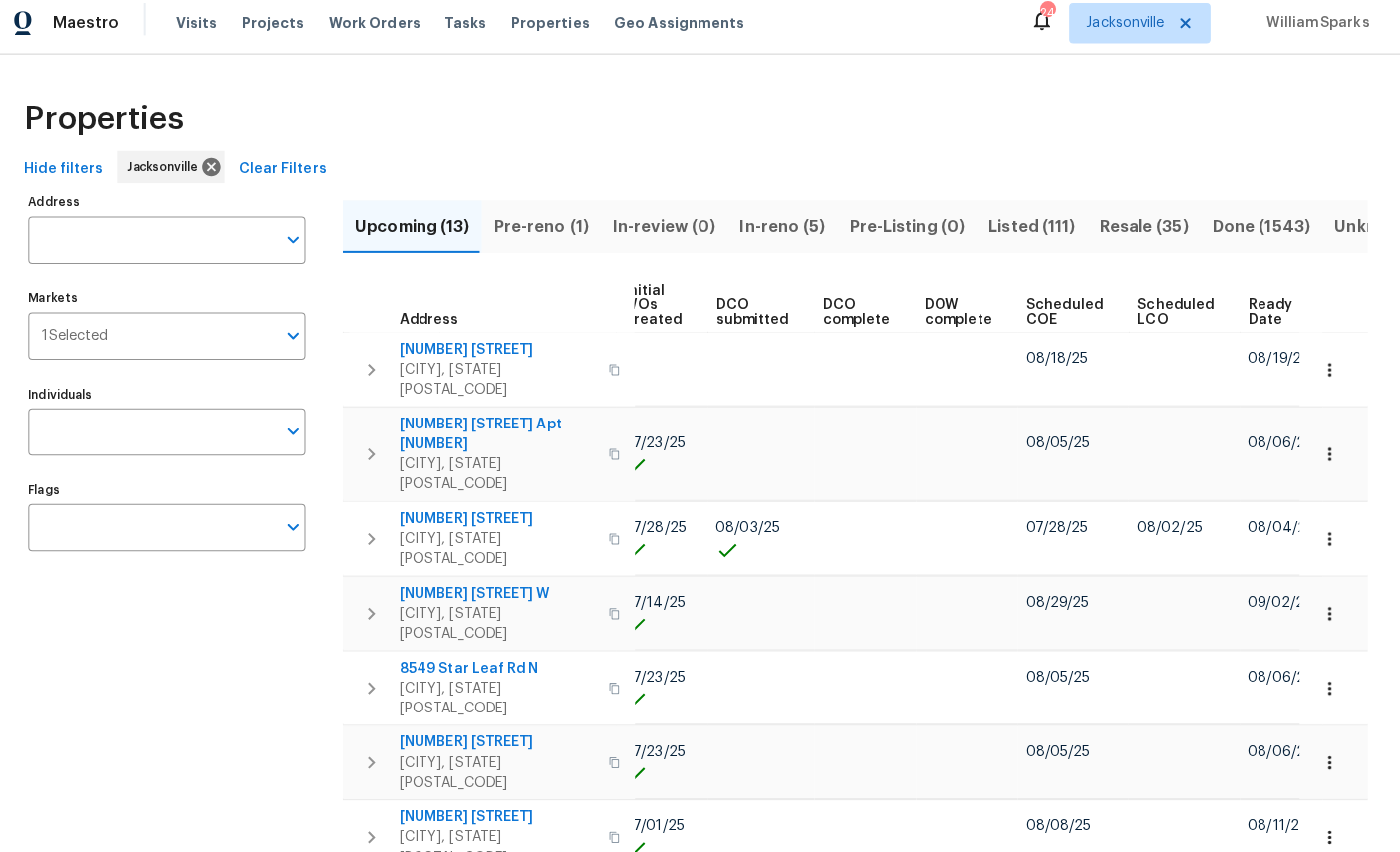 scroll, scrollTop: 0, scrollLeft: 280, axis: horizontal 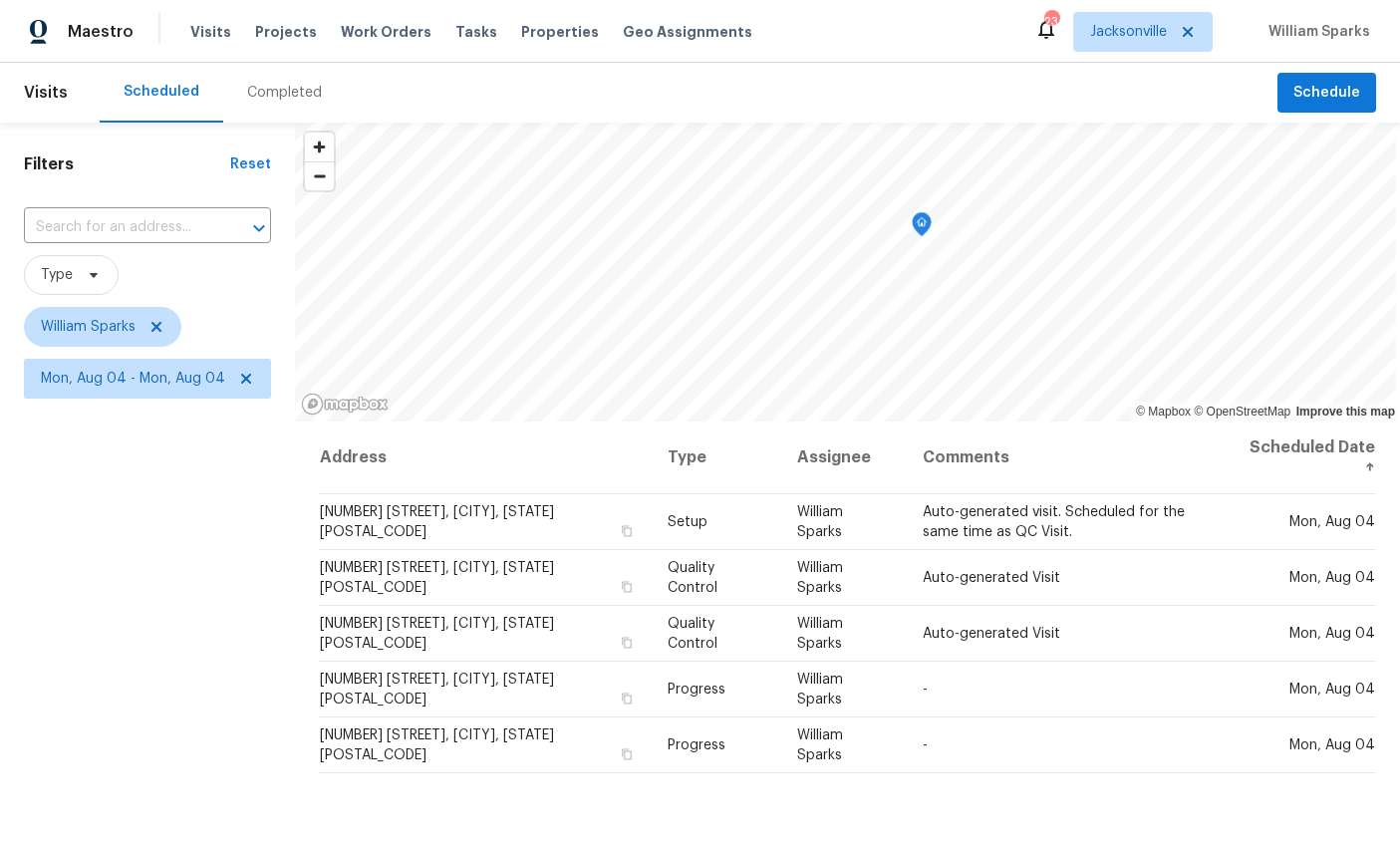 click 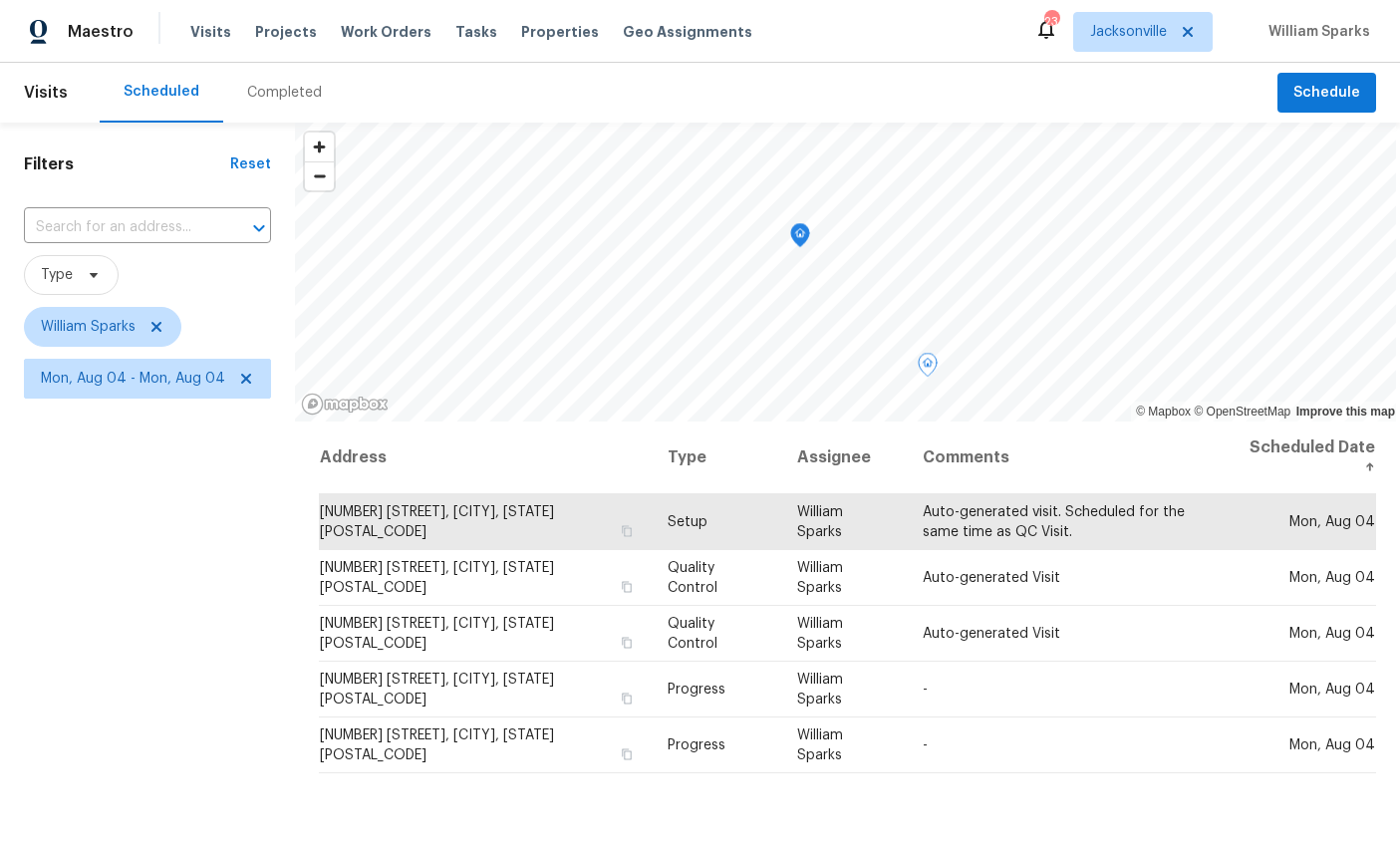 click 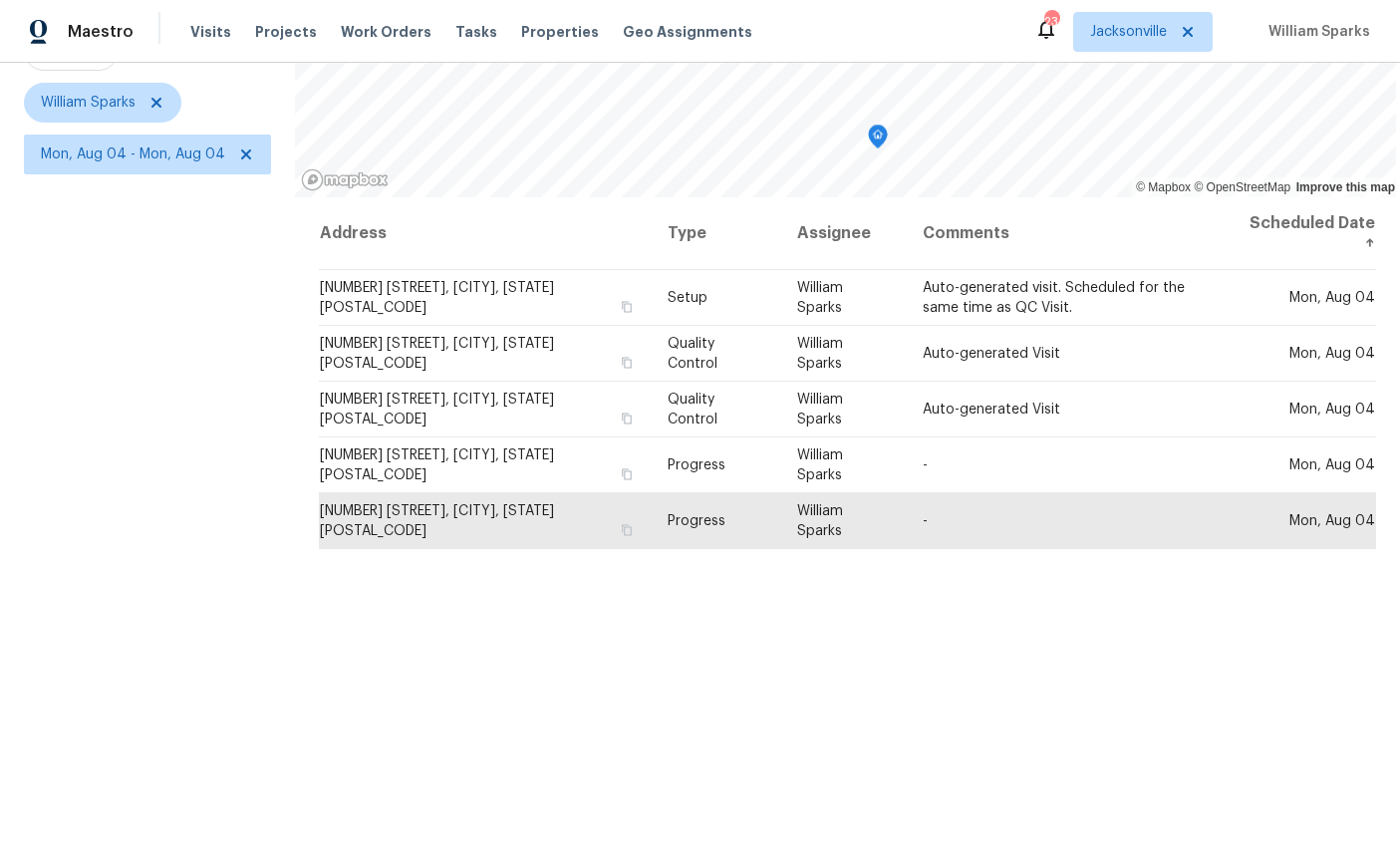 scroll, scrollTop: 225, scrollLeft: 0, axis: vertical 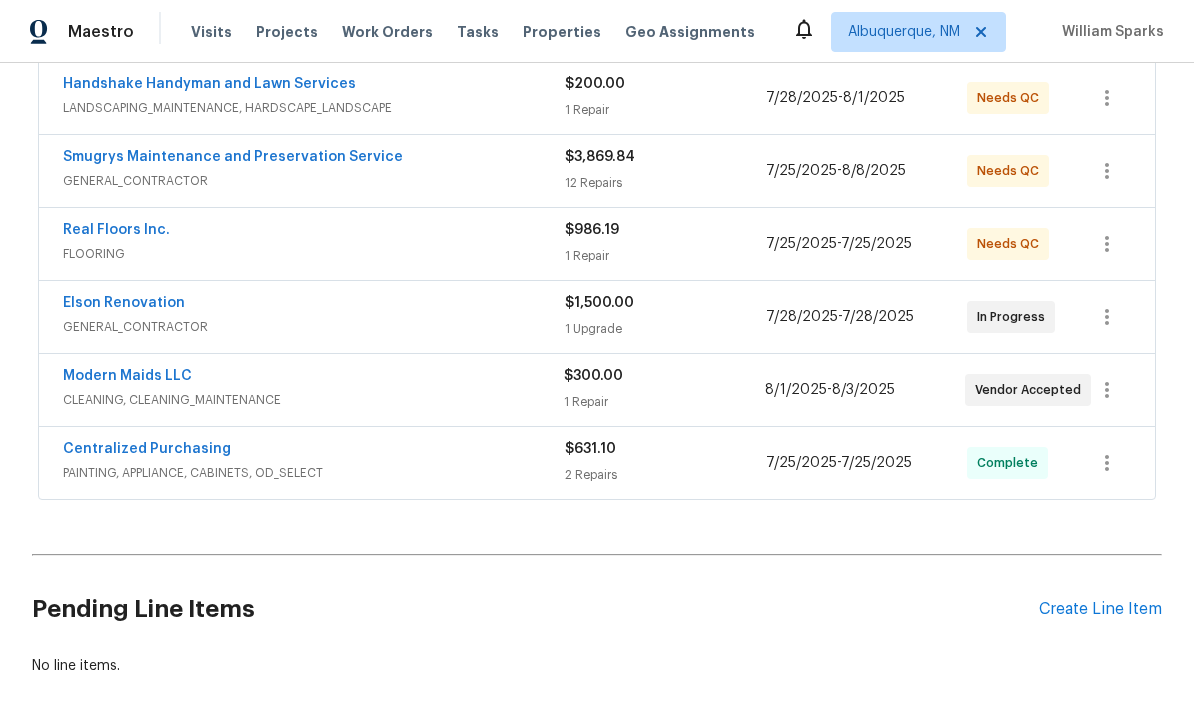 click on "Create Line Item" at bounding box center (1100, 609) 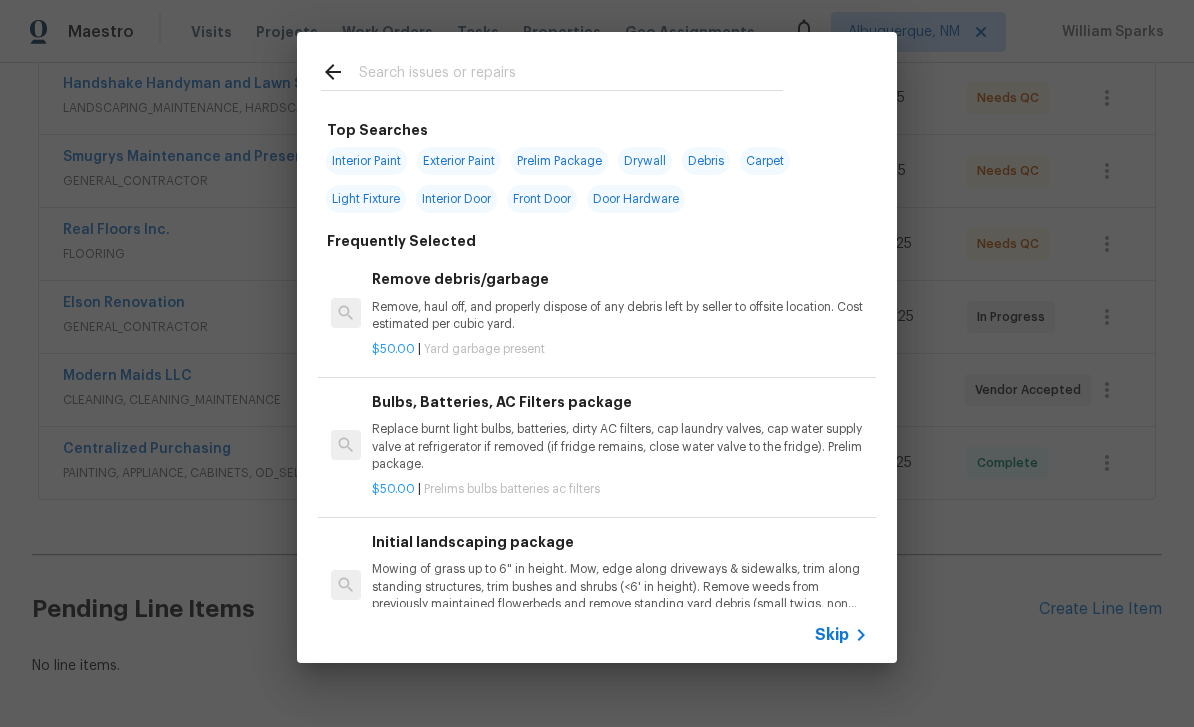 click at bounding box center [571, 75] 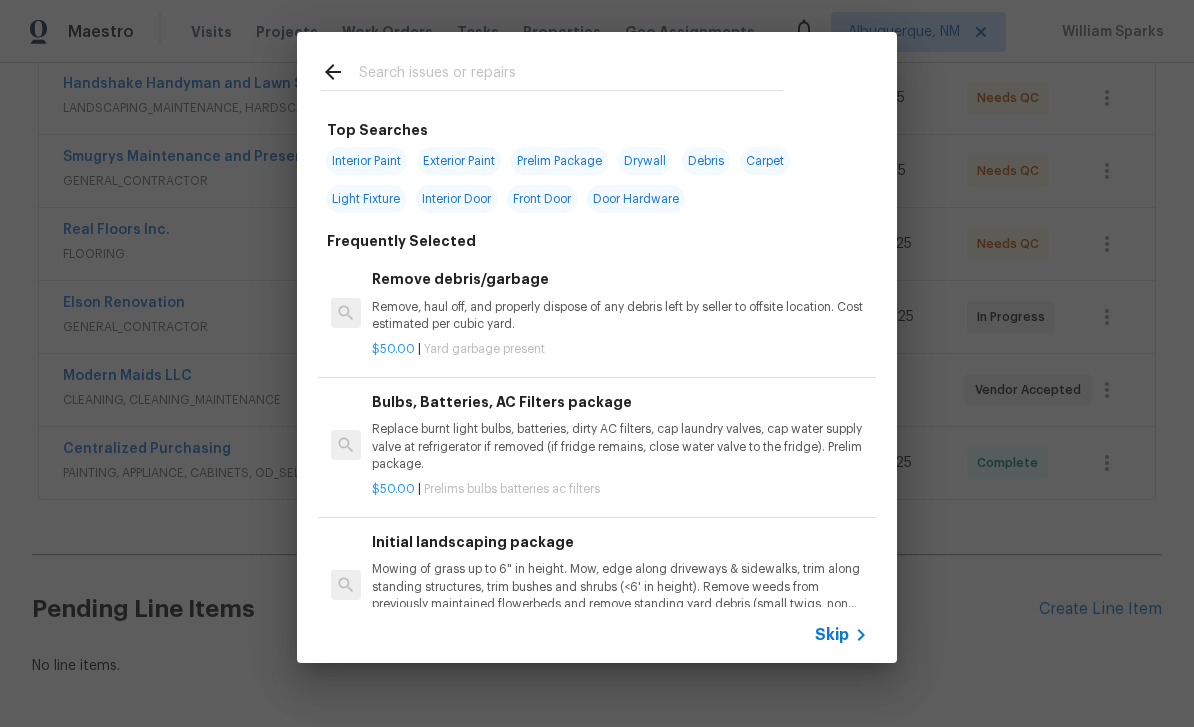 click at bounding box center [571, 75] 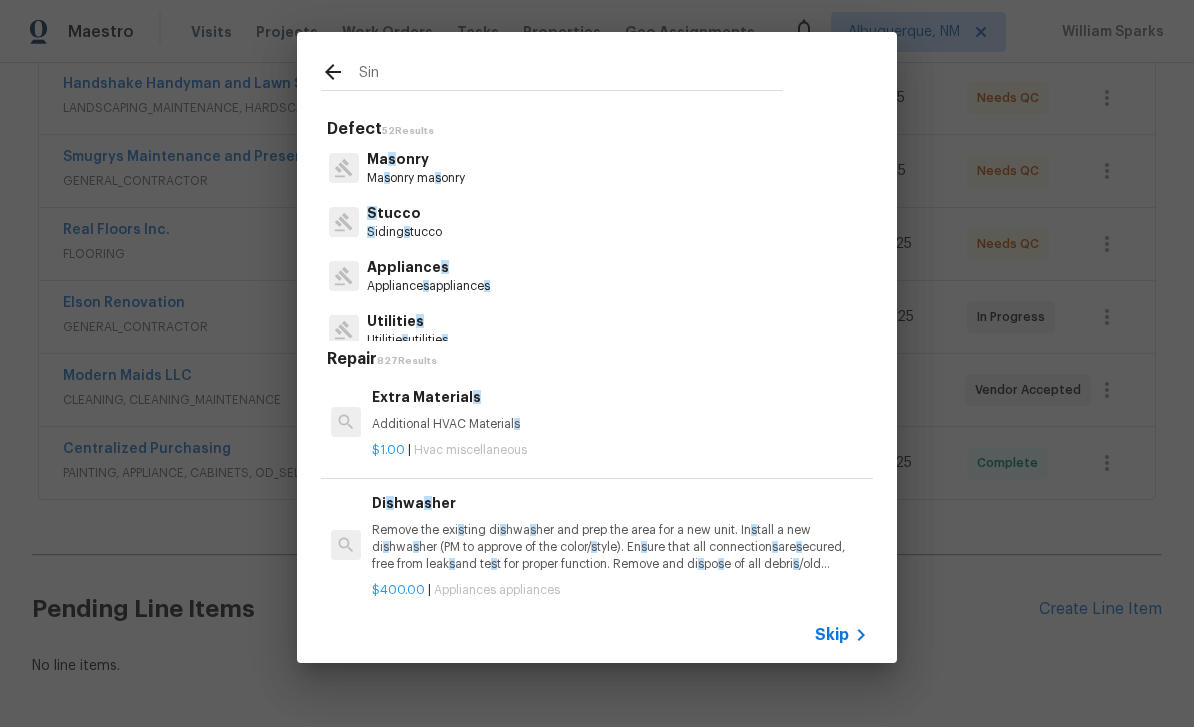 type on "Sink" 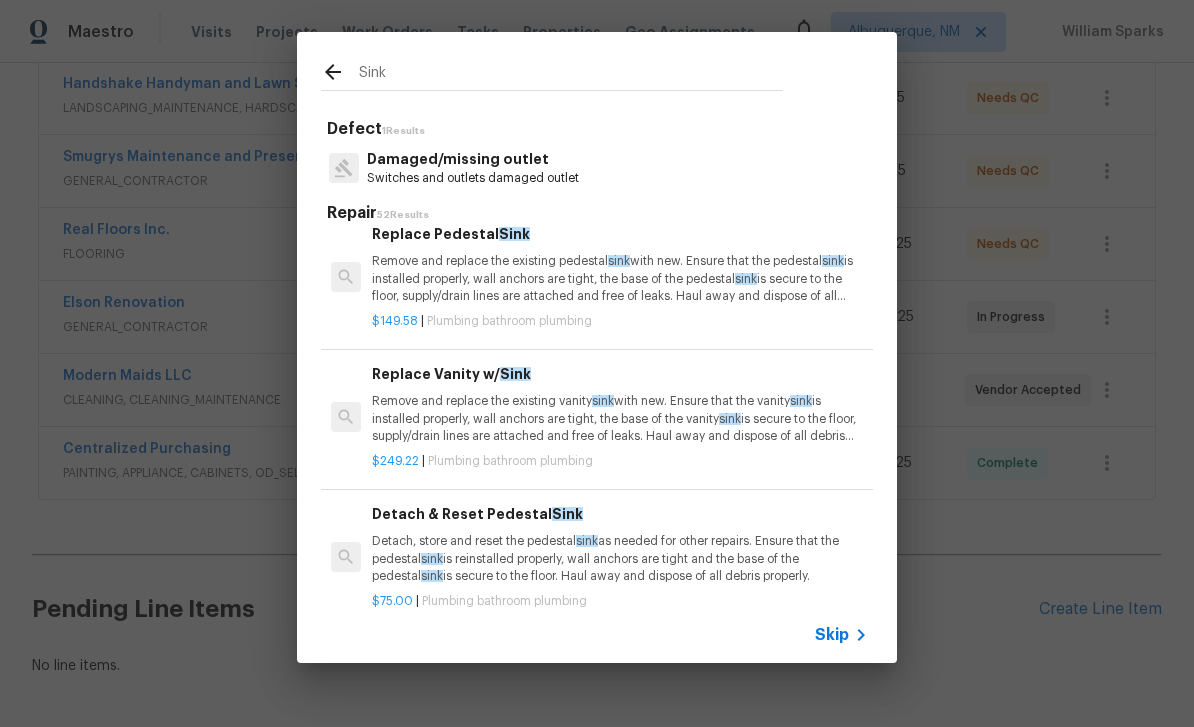 scroll, scrollTop: 684, scrollLeft: 0, axis: vertical 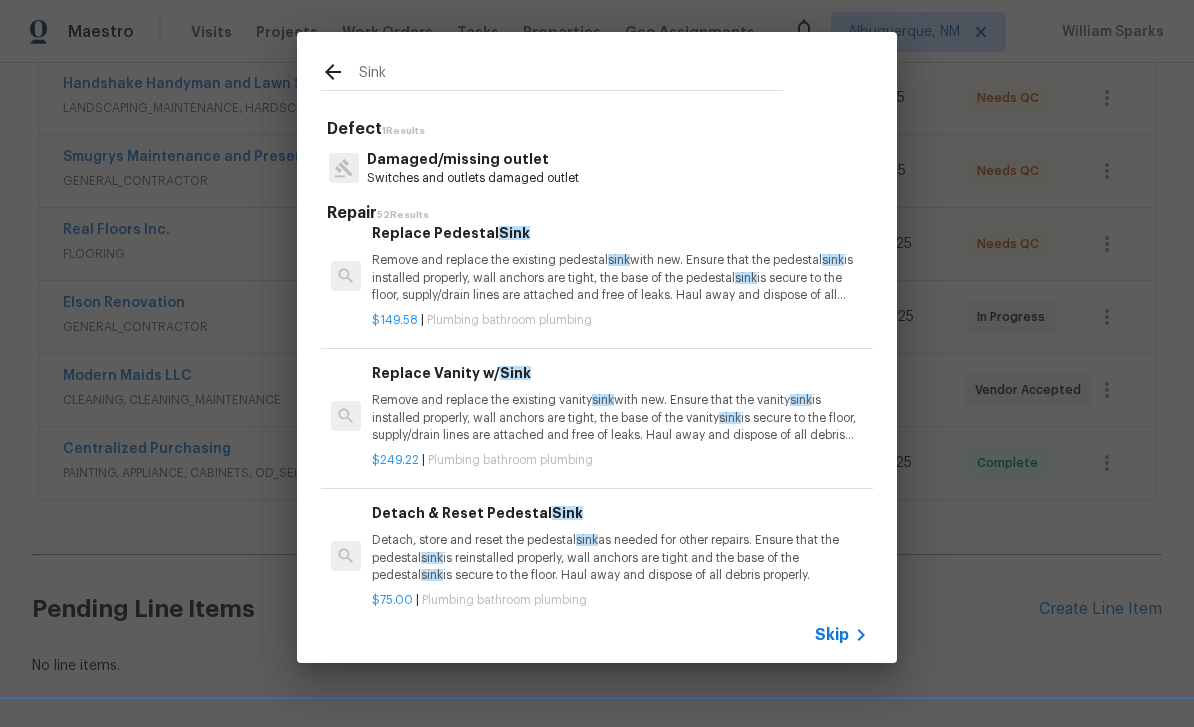 click on "Remove and replace the existing vanity  sink  with new. Ensure that the vanity  sink  is installed properly, wall anchors are tight, the base of the vanity  sink  is secure to the floor, supply/drain lines are attached and free of leaks. Haul away and dispose of all debris properly." at bounding box center (620, 417) 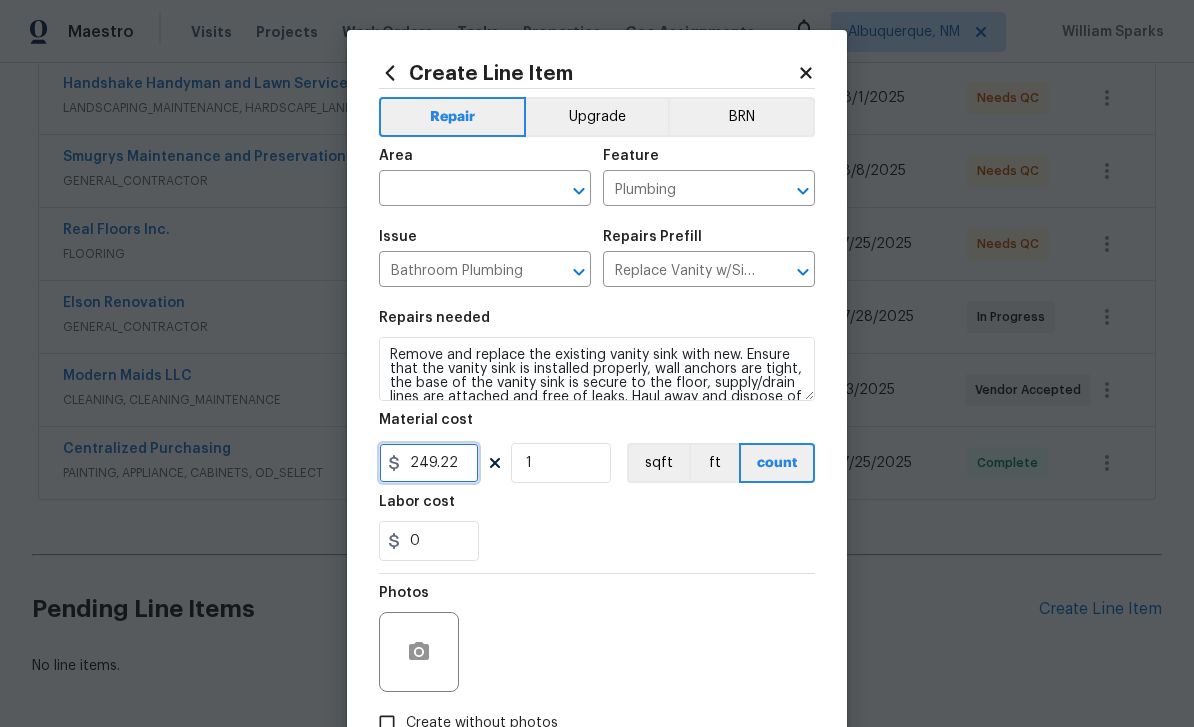 click on "249.22" at bounding box center (429, 463) 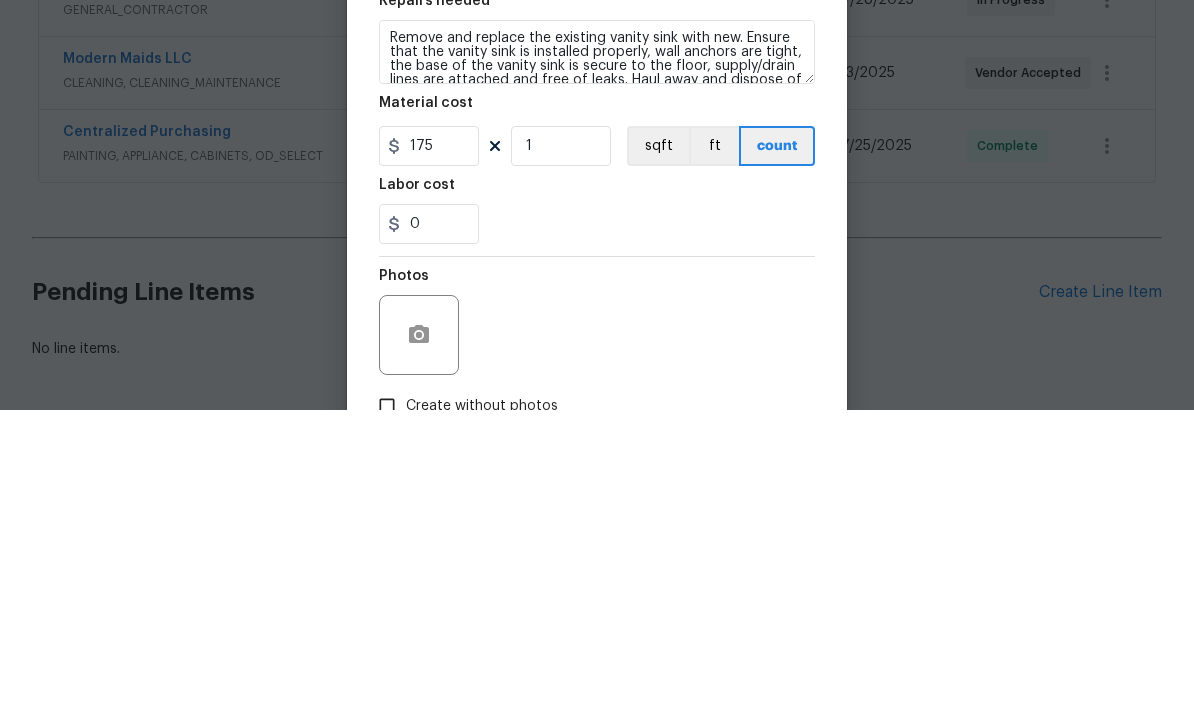 scroll, scrollTop: 64, scrollLeft: 0, axis: vertical 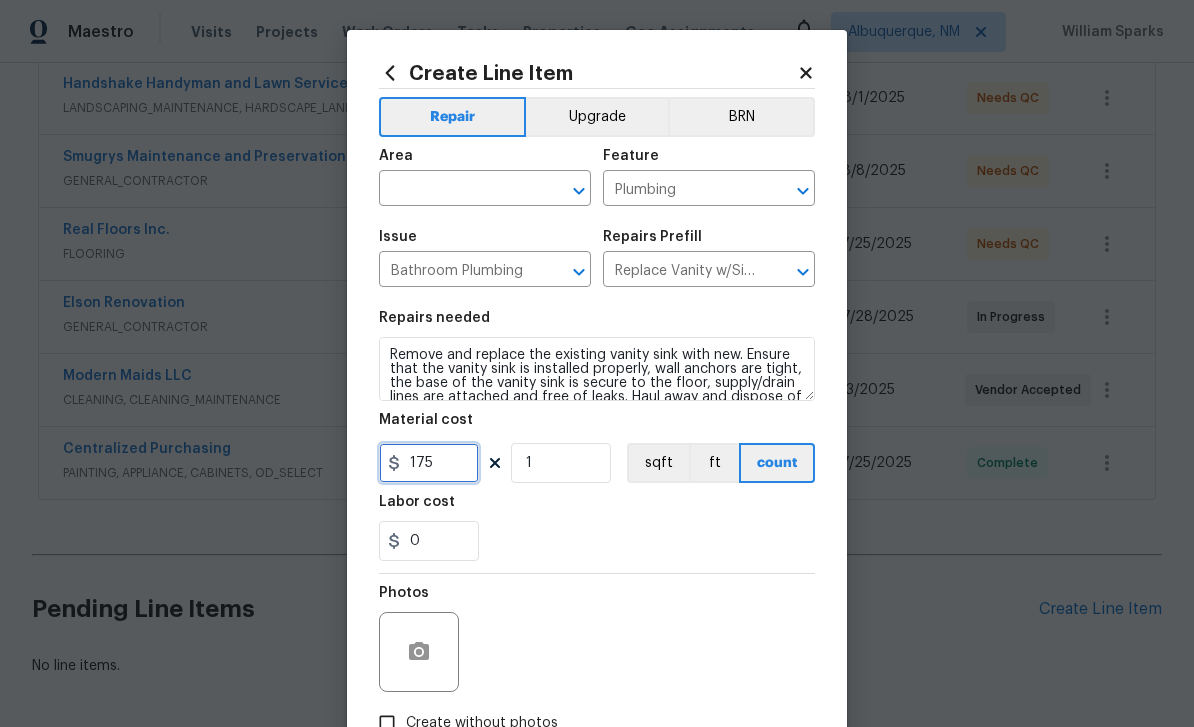 type on "175" 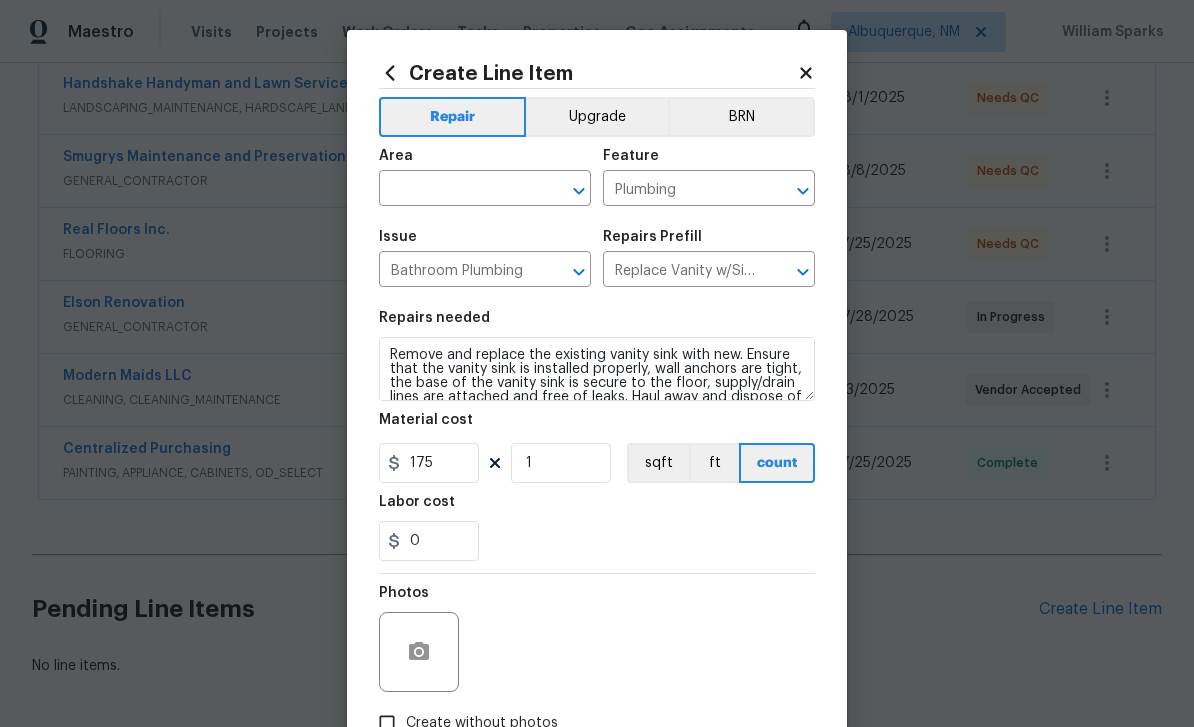 click at bounding box center (457, 190) 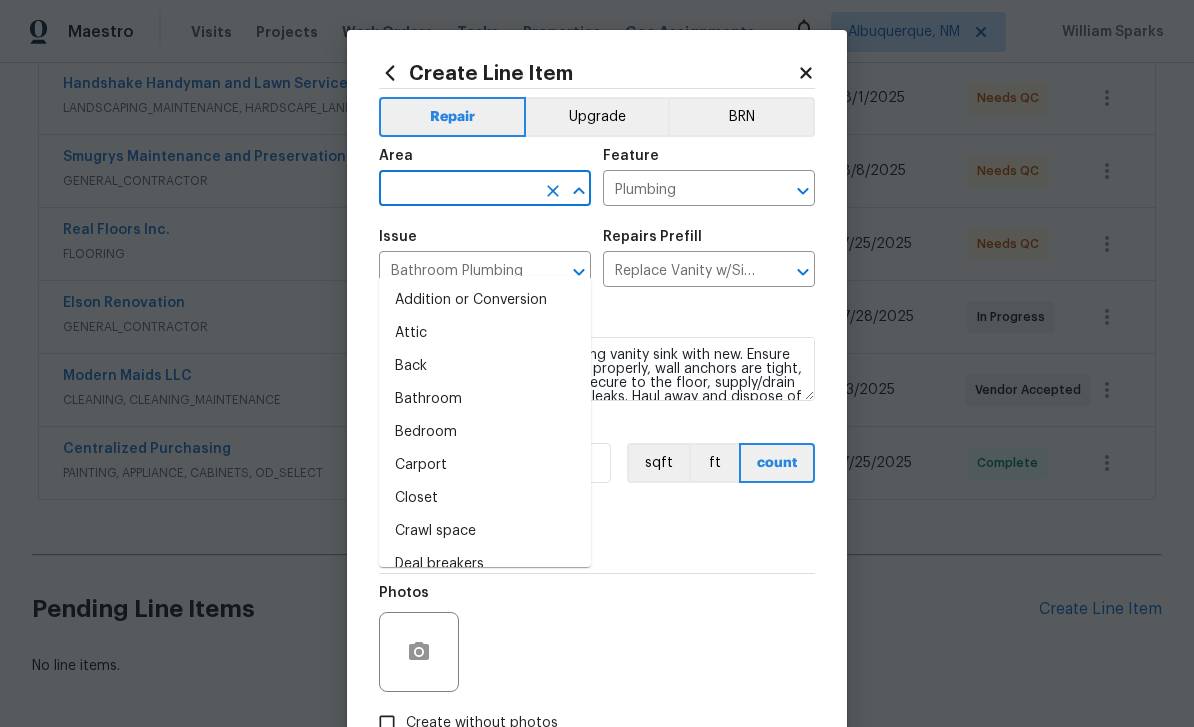 click at bounding box center [457, 190] 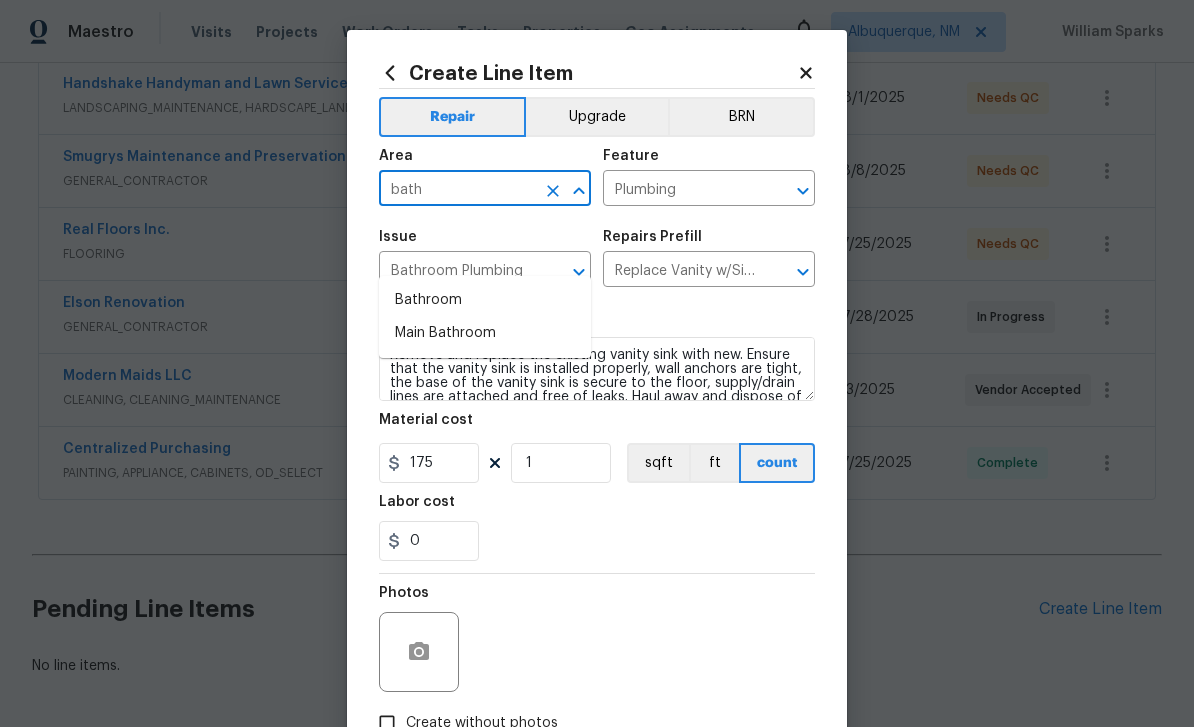click on "Bathroom" at bounding box center [485, 300] 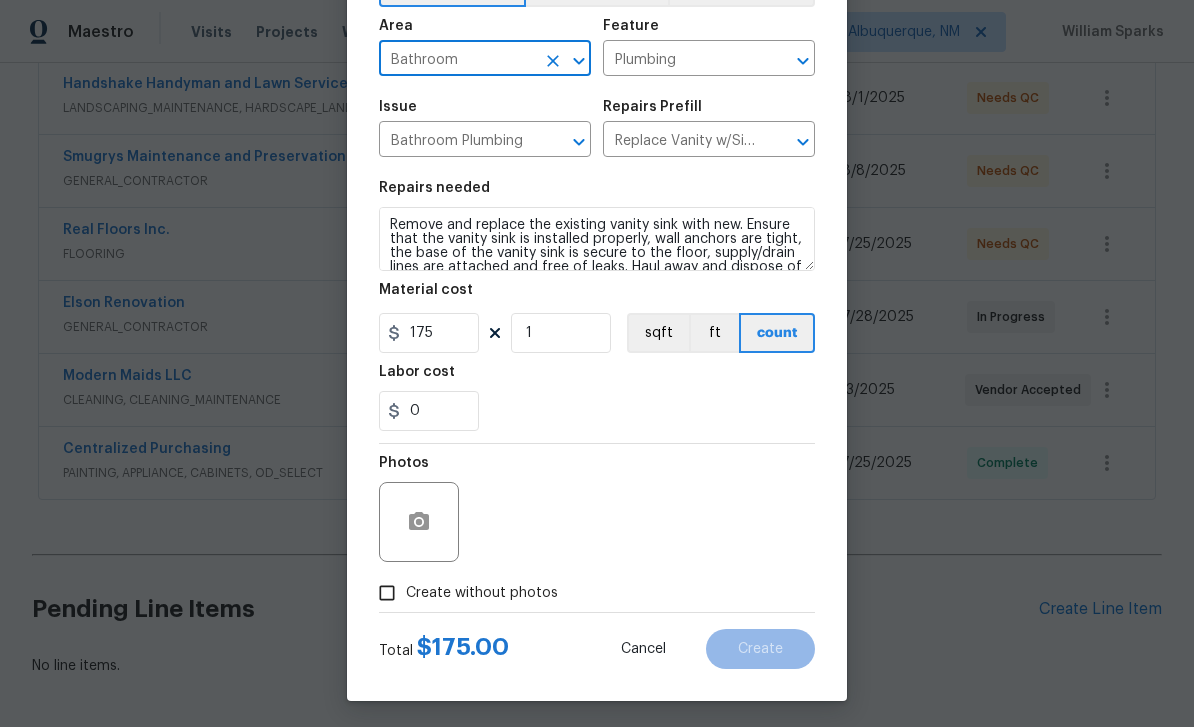scroll, scrollTop: 132, scrollLeft: 0, axis: vertical 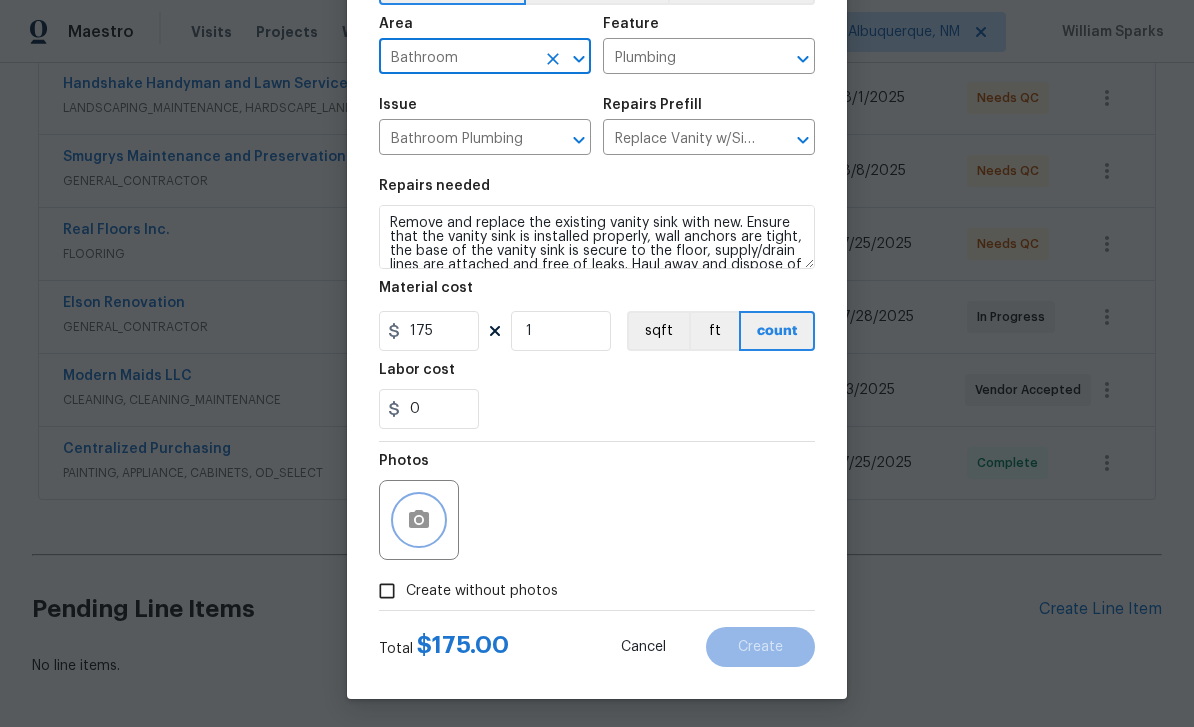 click 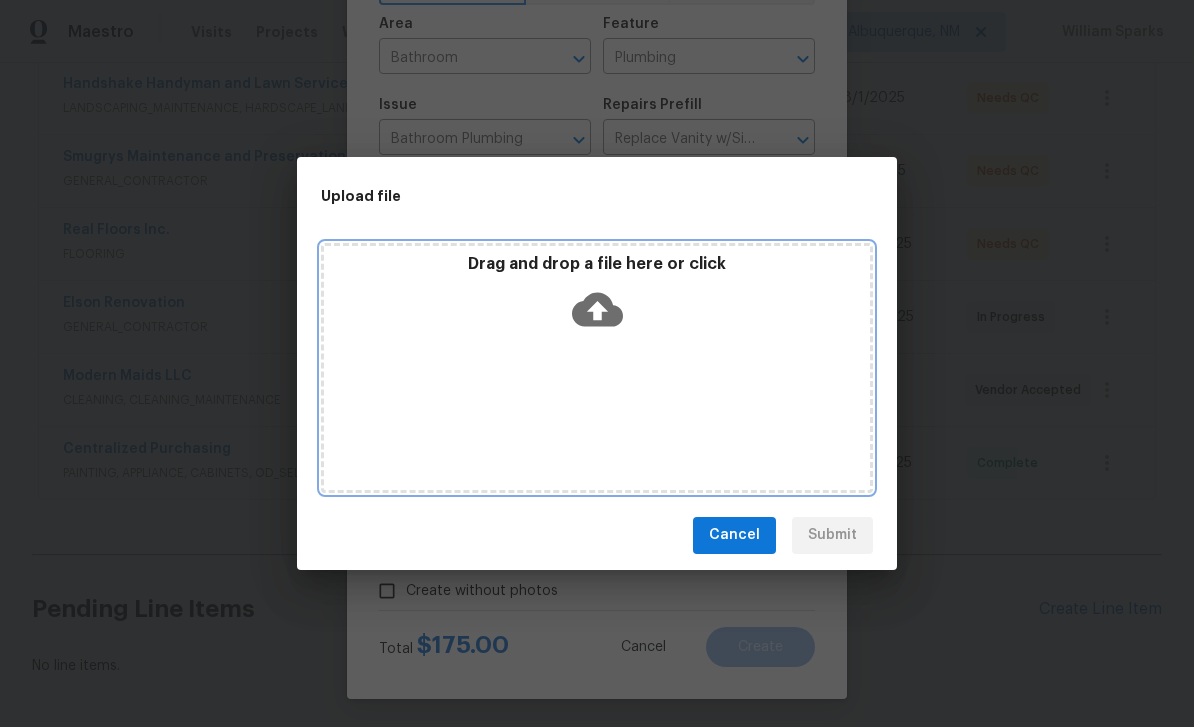 click 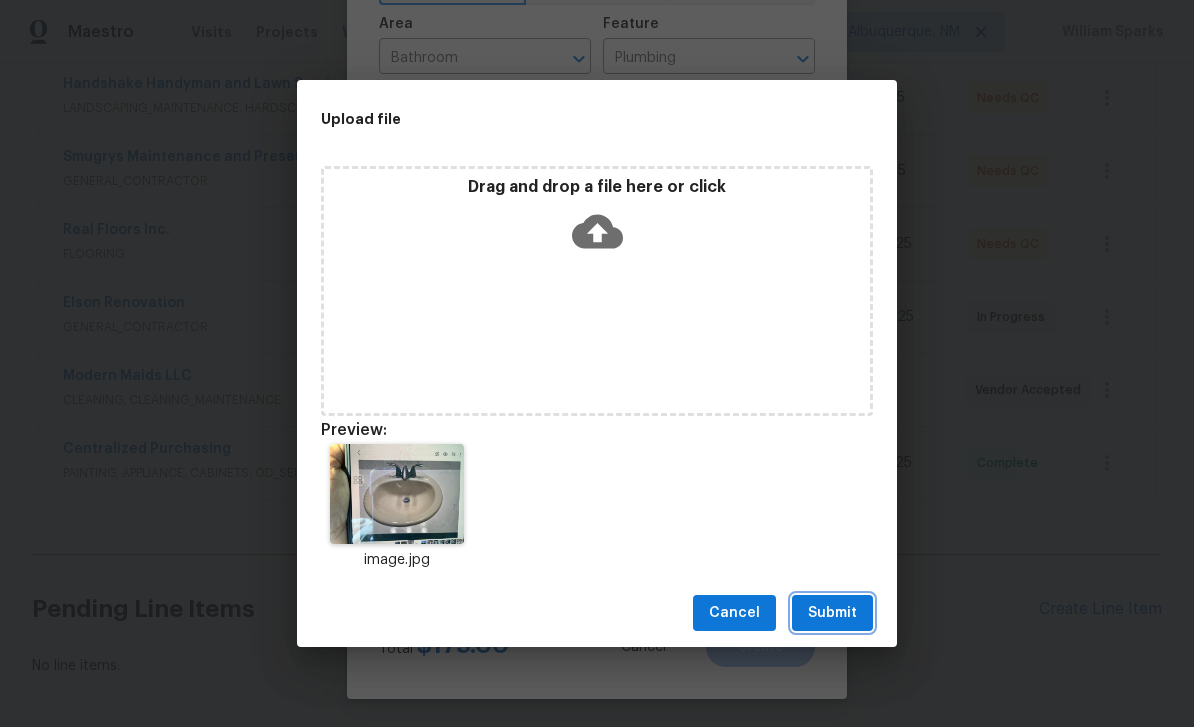 click on "Submit" at bounding box center (832, 613) 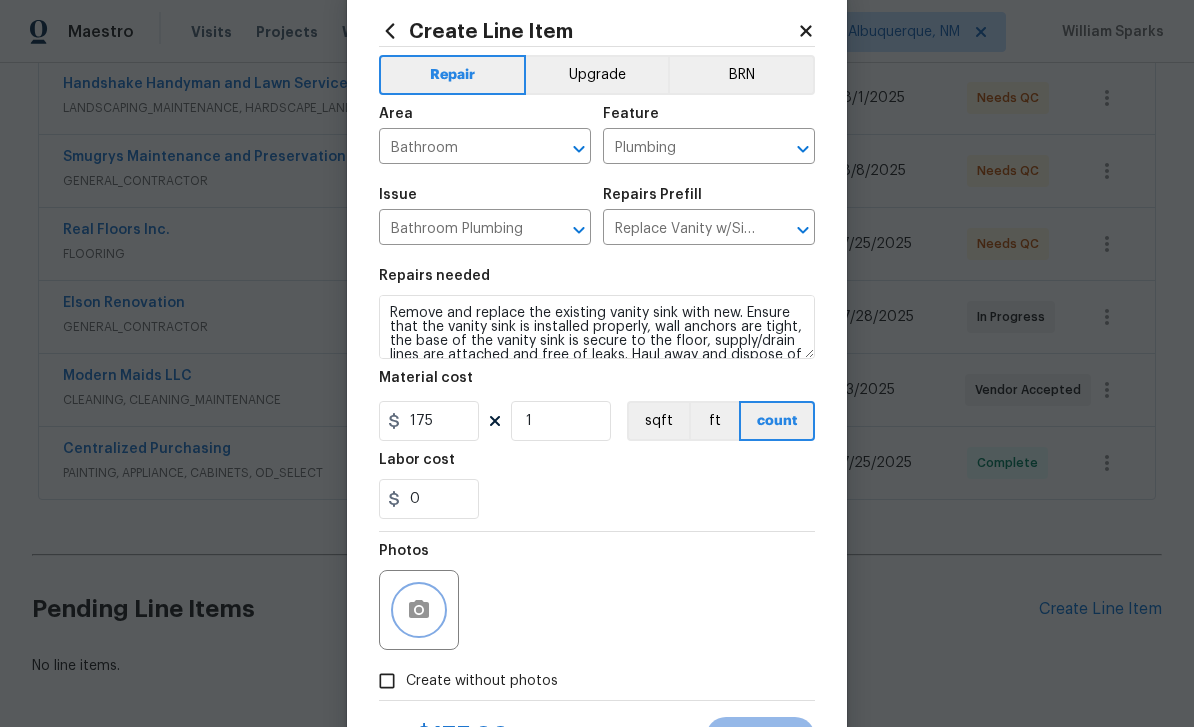 scroll, scrollTop: 15, scrollLeft: 0, axis: vertical 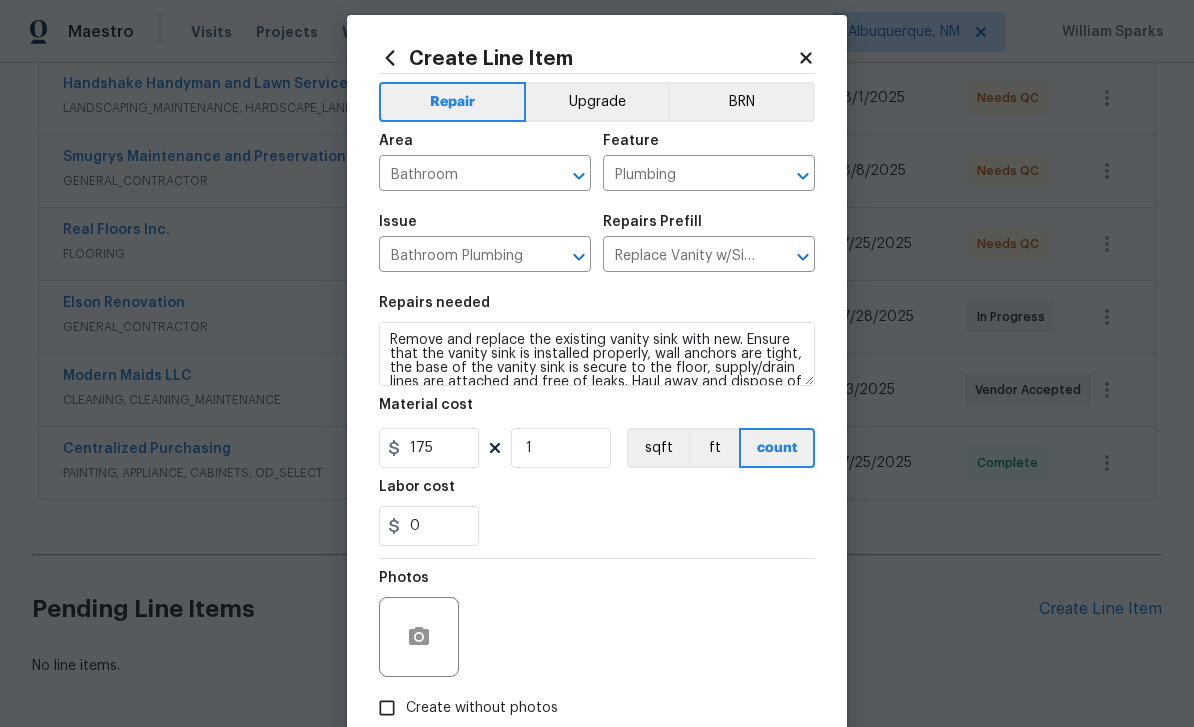 click on "Upgrade" at bounding box center (597, 102) 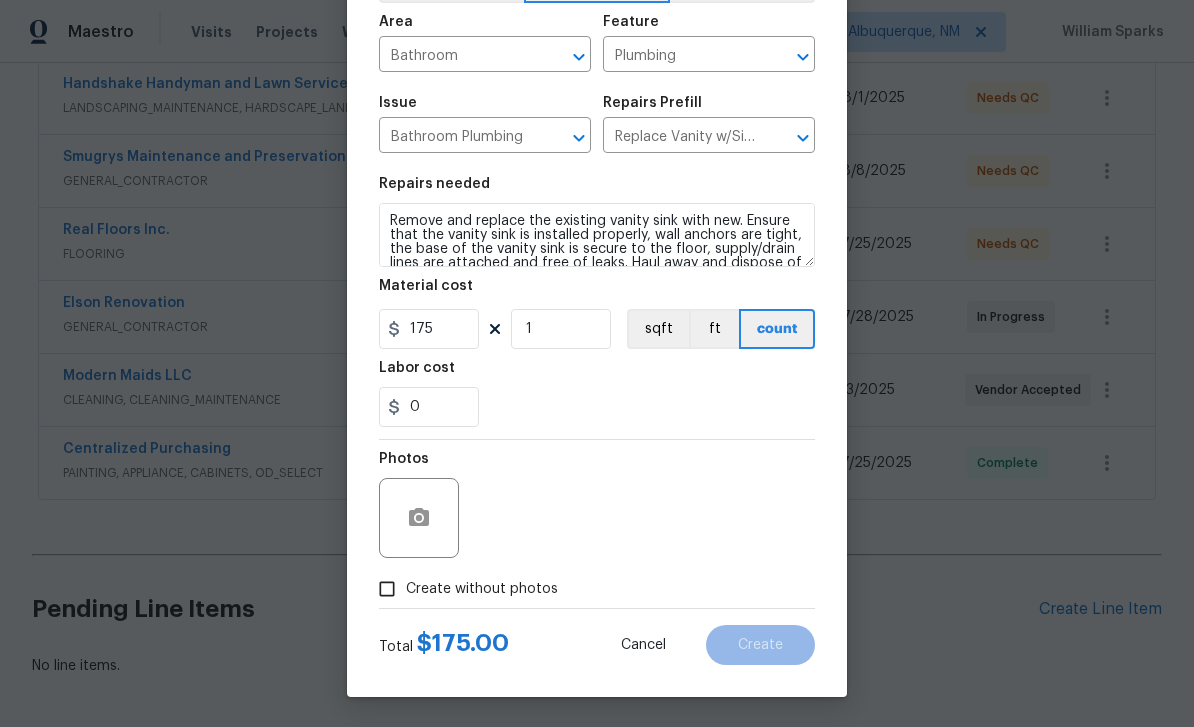 scroll, scrollTop: 138, scrollLeft: 0, axis: vertical 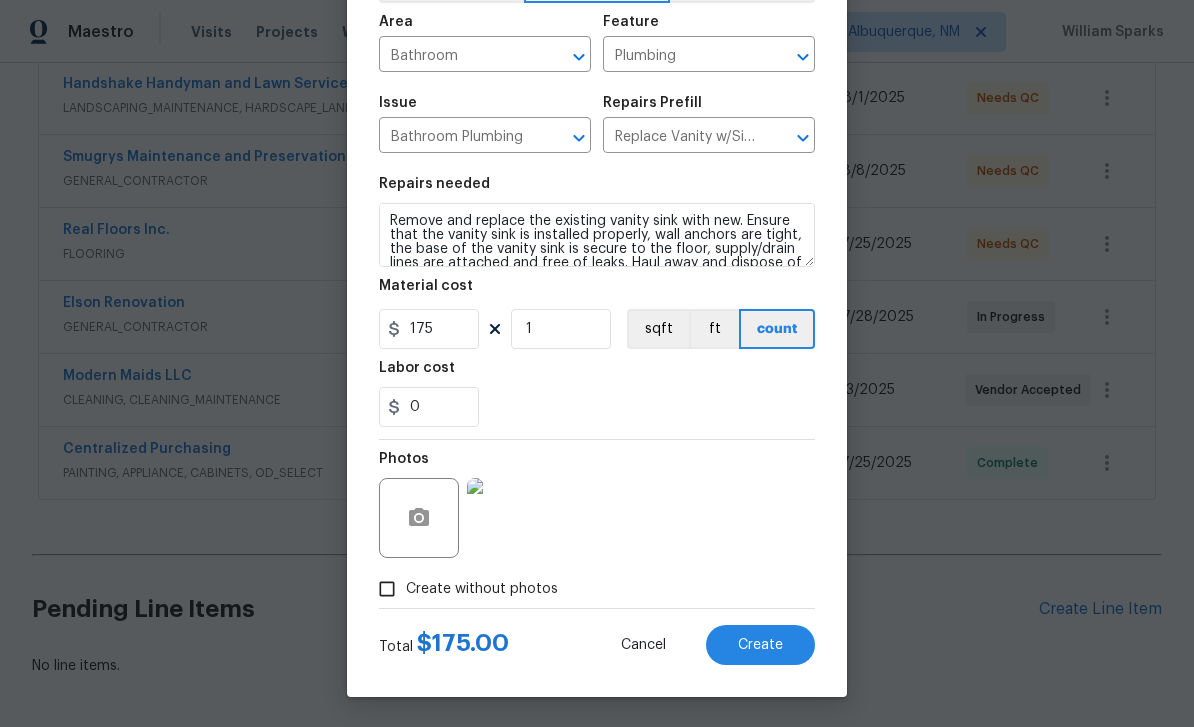 click on "Create" at bounding box center (760, 645) 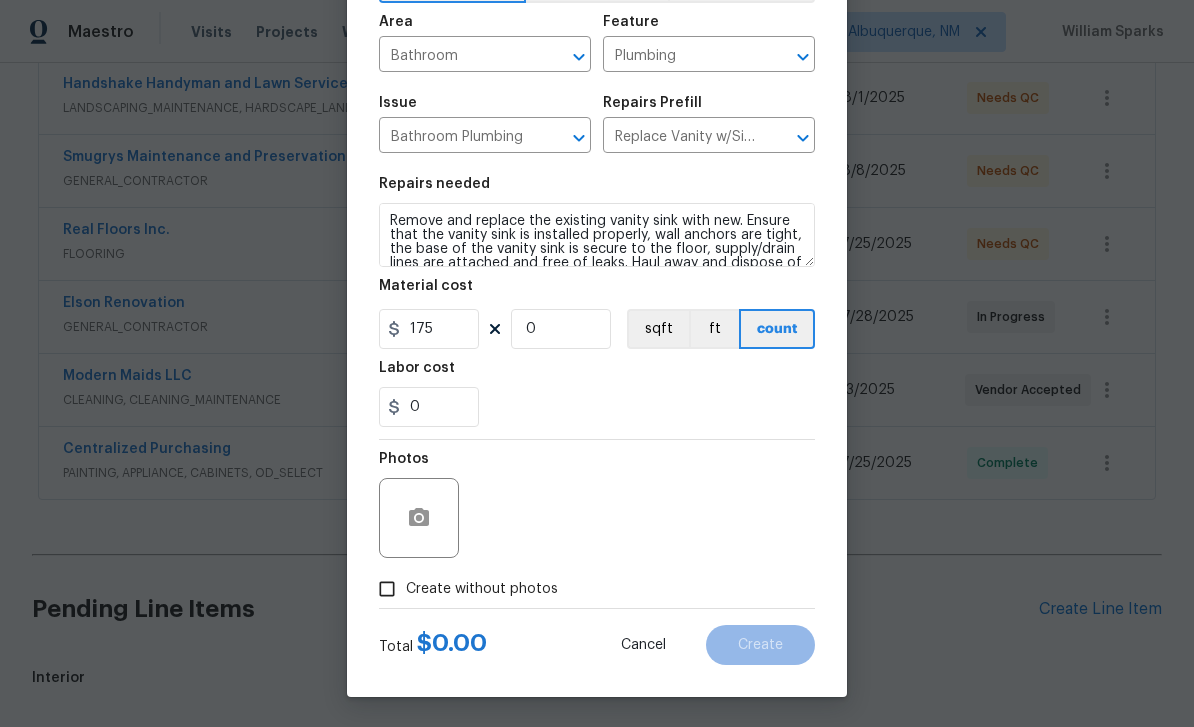 type on "0" 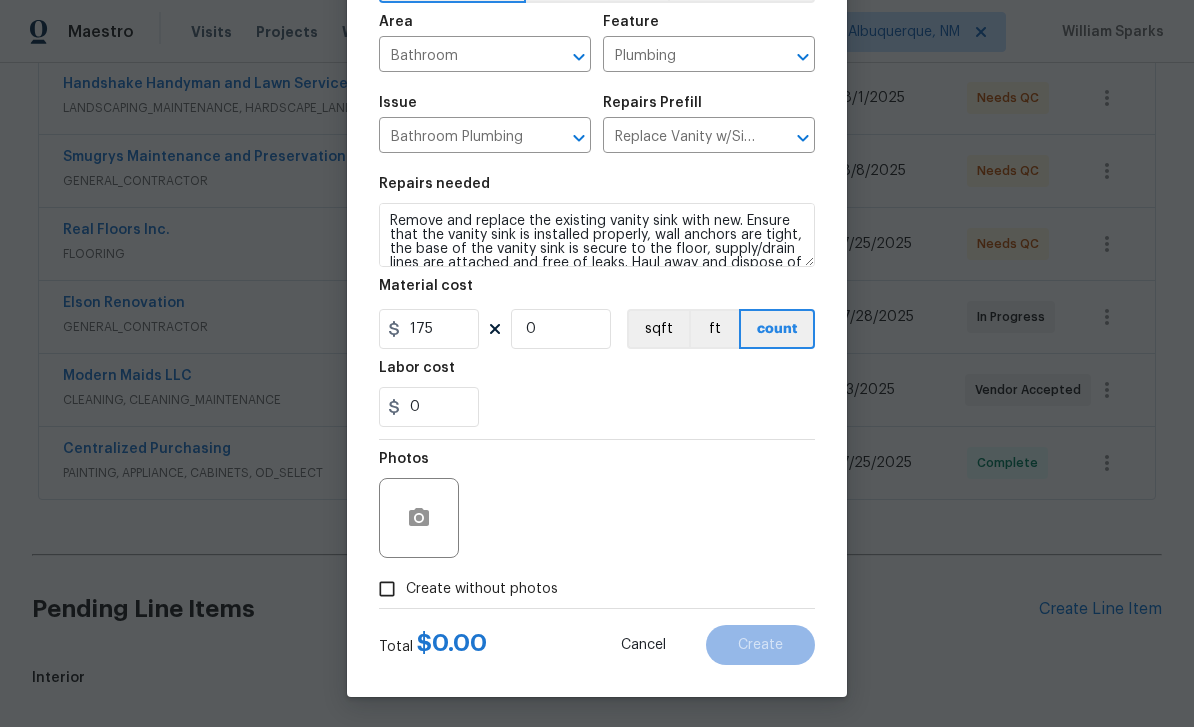 type 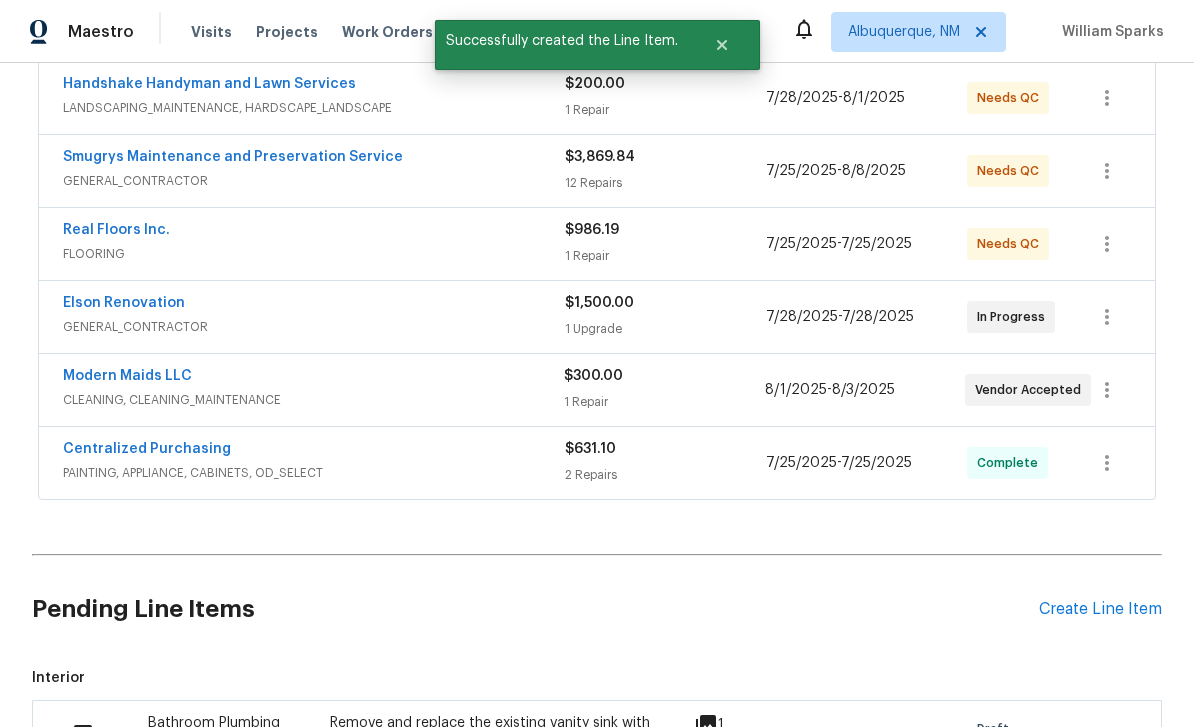 click on "Create Line Item" at bounding box center (1100, 609) 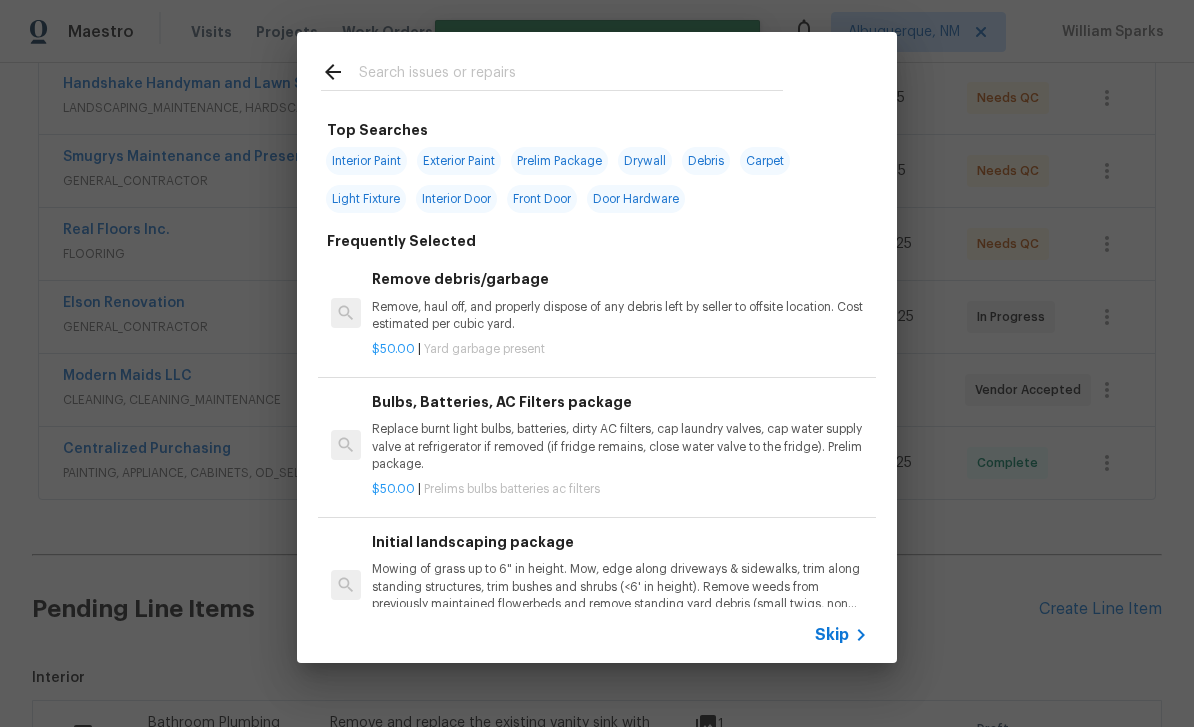 click at bounding box center [552, 71] 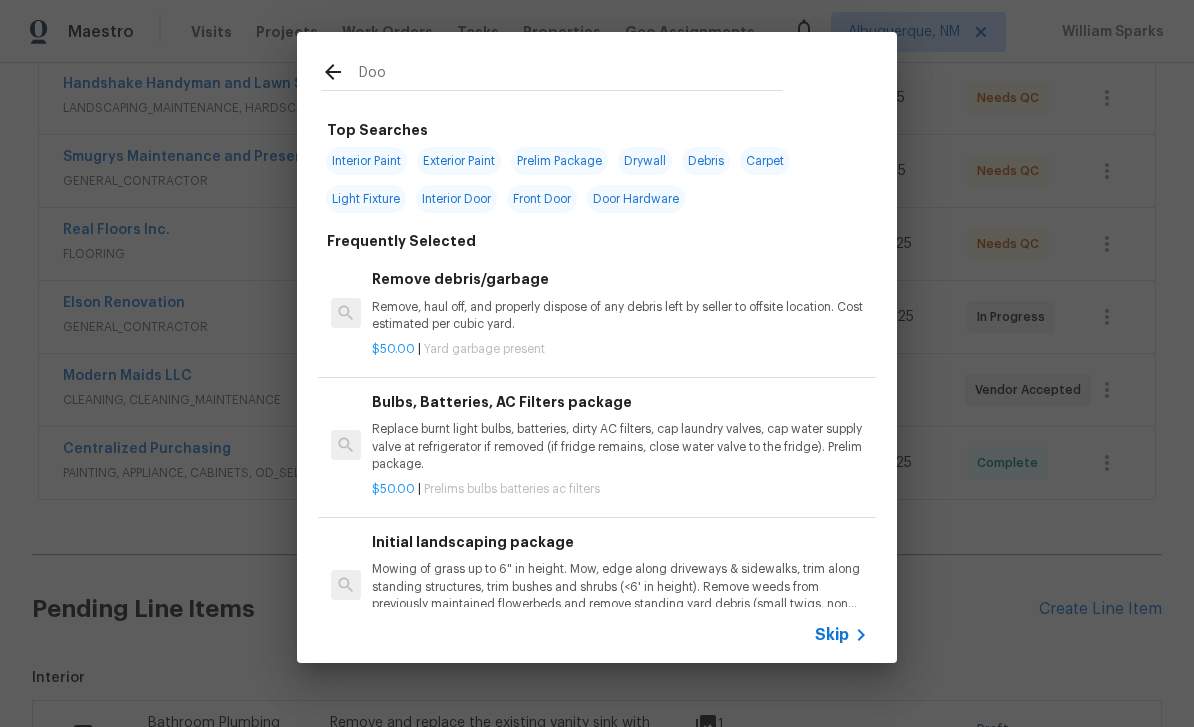 type on "Door" 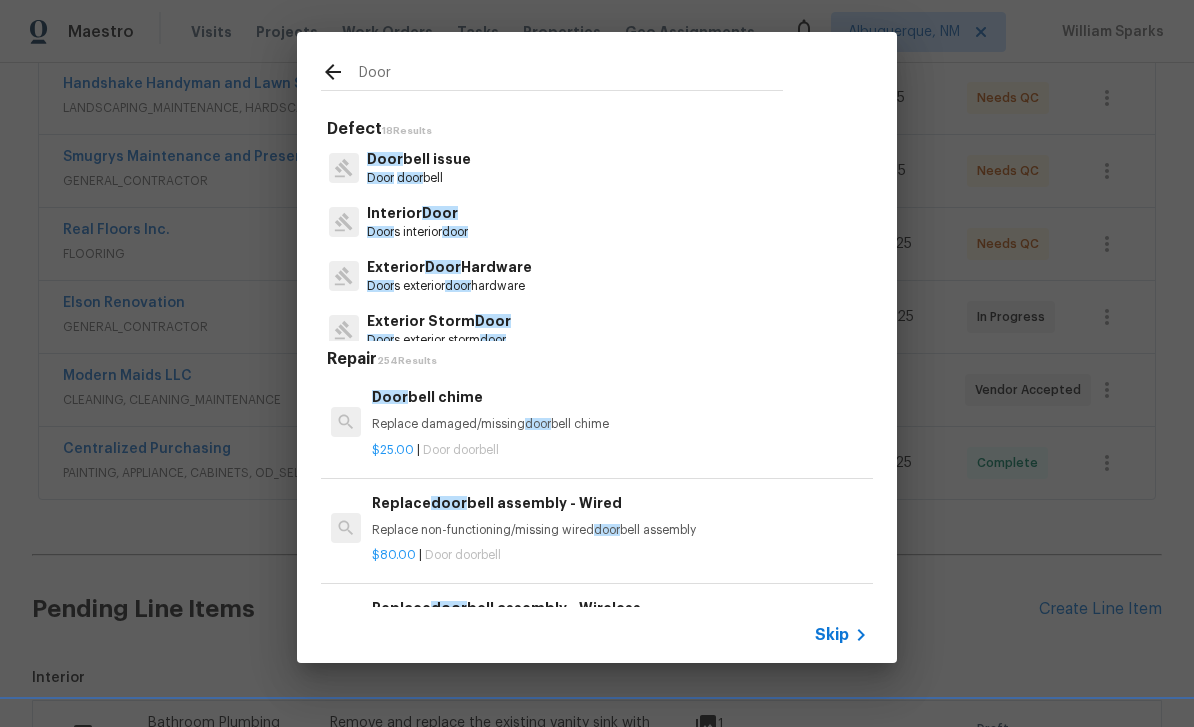 click on "Exterior  Door  Hardware" at bounding box center [449, 267] 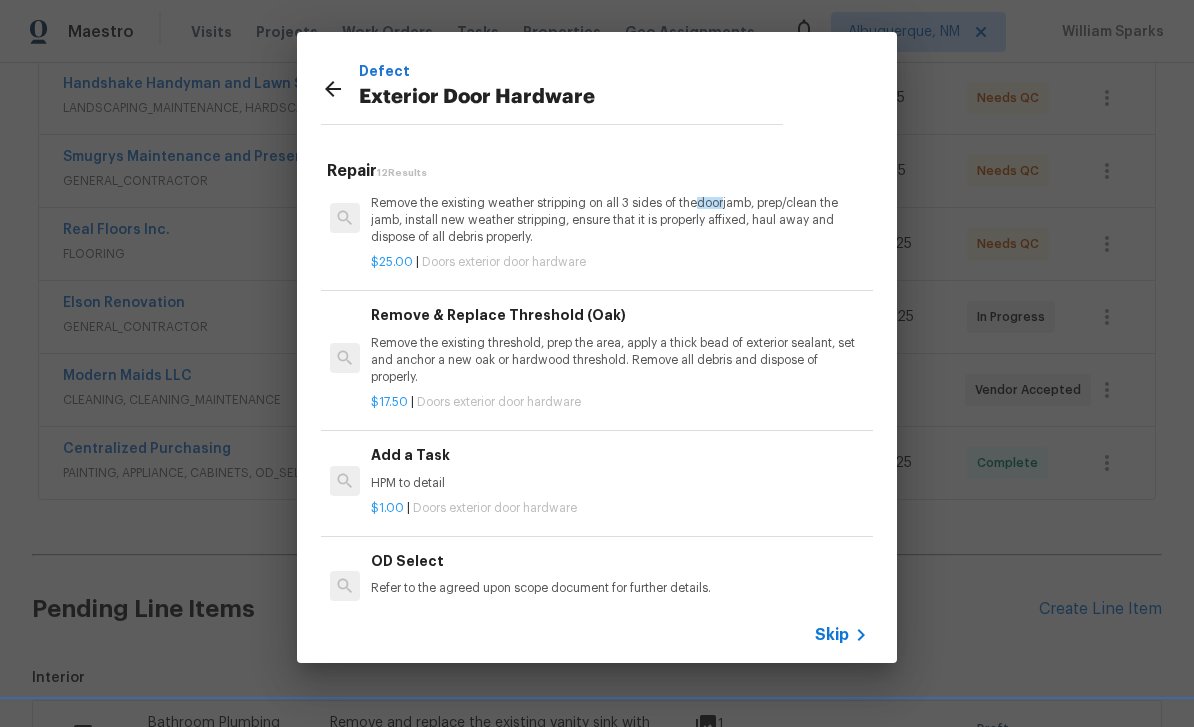 scroll, scrollTop: 542, scrollLeft: 1, axis: both 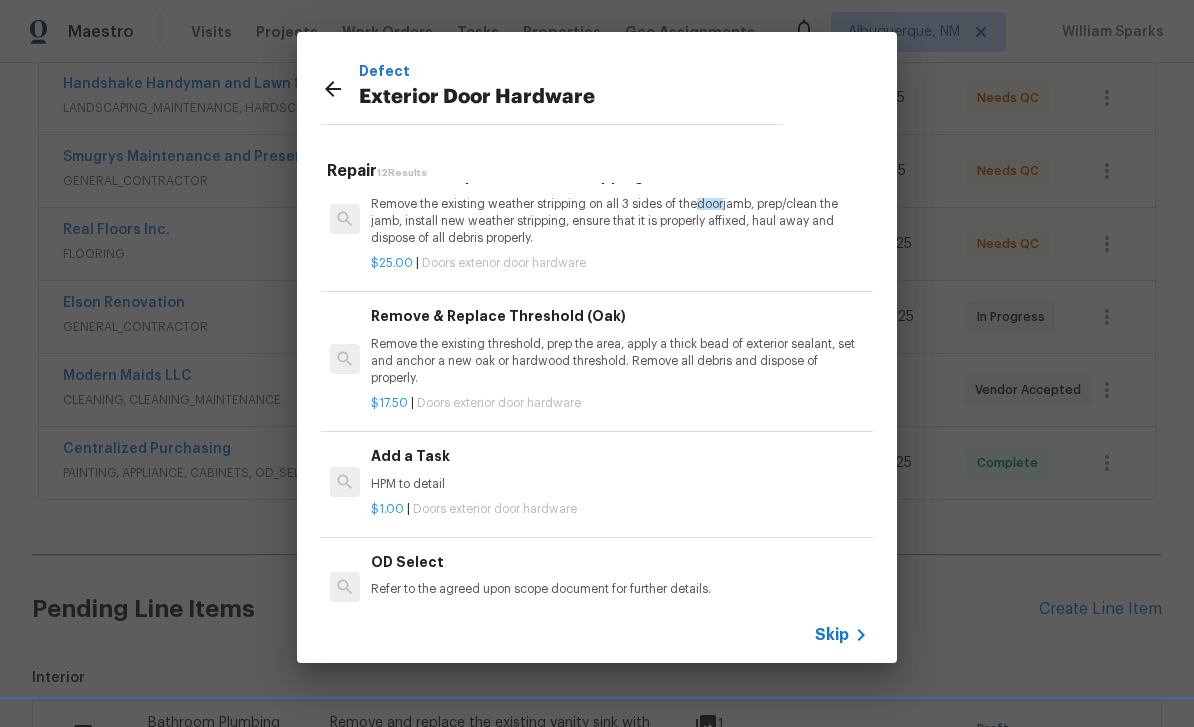 click on "Add a Task" at bounding box center (619, 456) 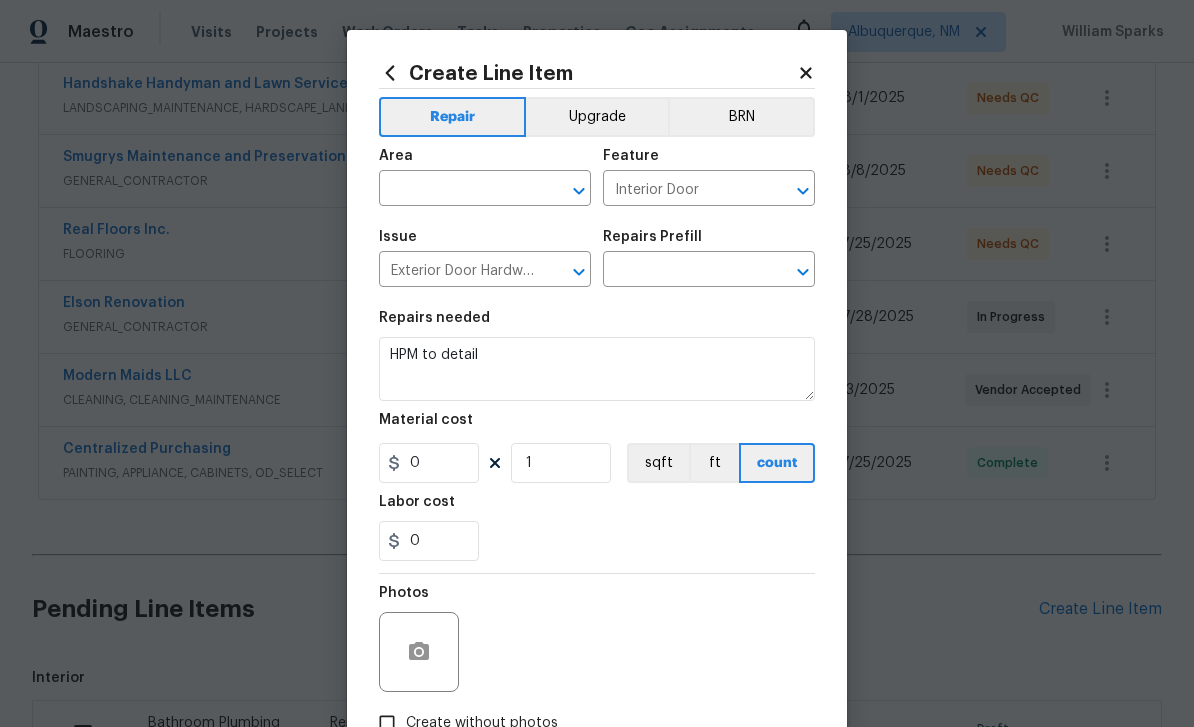 type on "Add a Task $1.00" 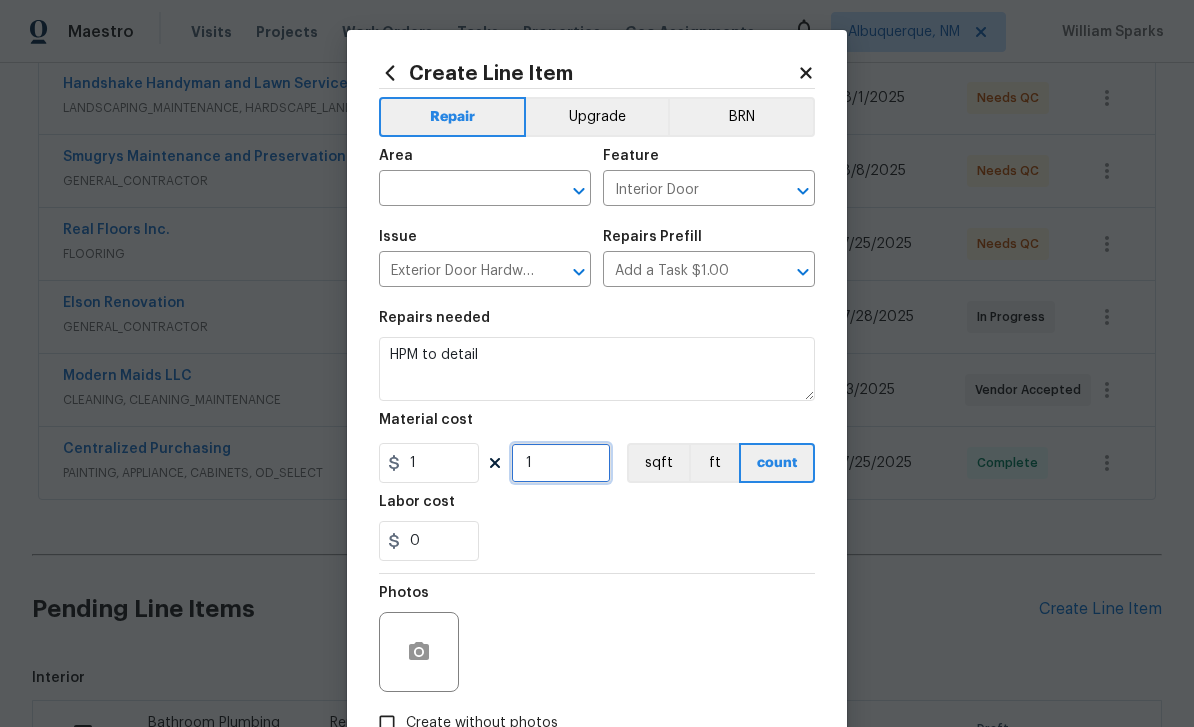 click on "1" at bounding box center (561, 463) 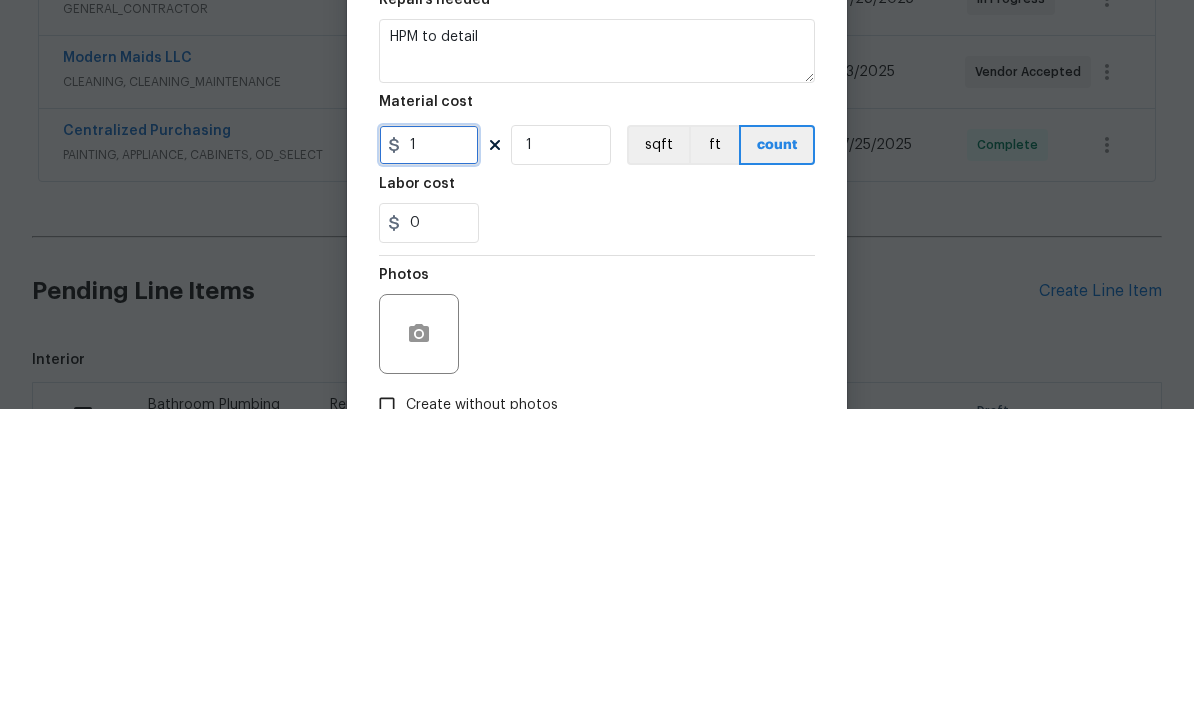 click on "1" at bounding box center [429, 463] 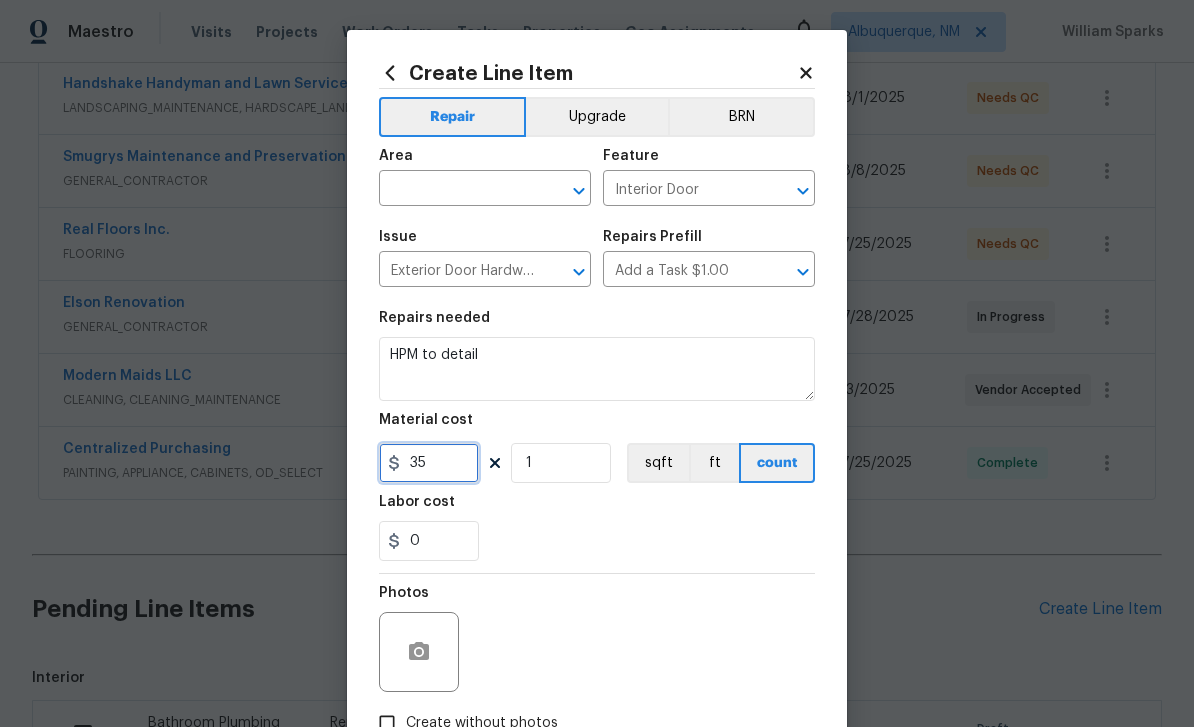 type on "35" 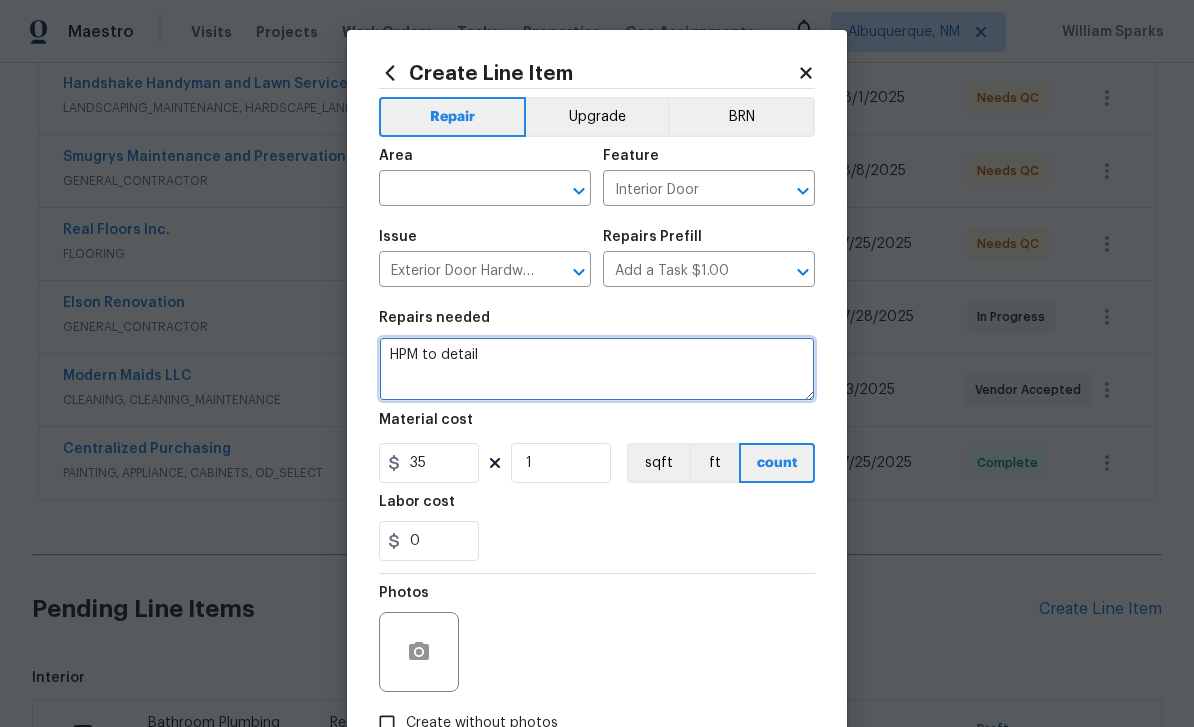 click on "HPM to detail" at bounding box center [597, 369] 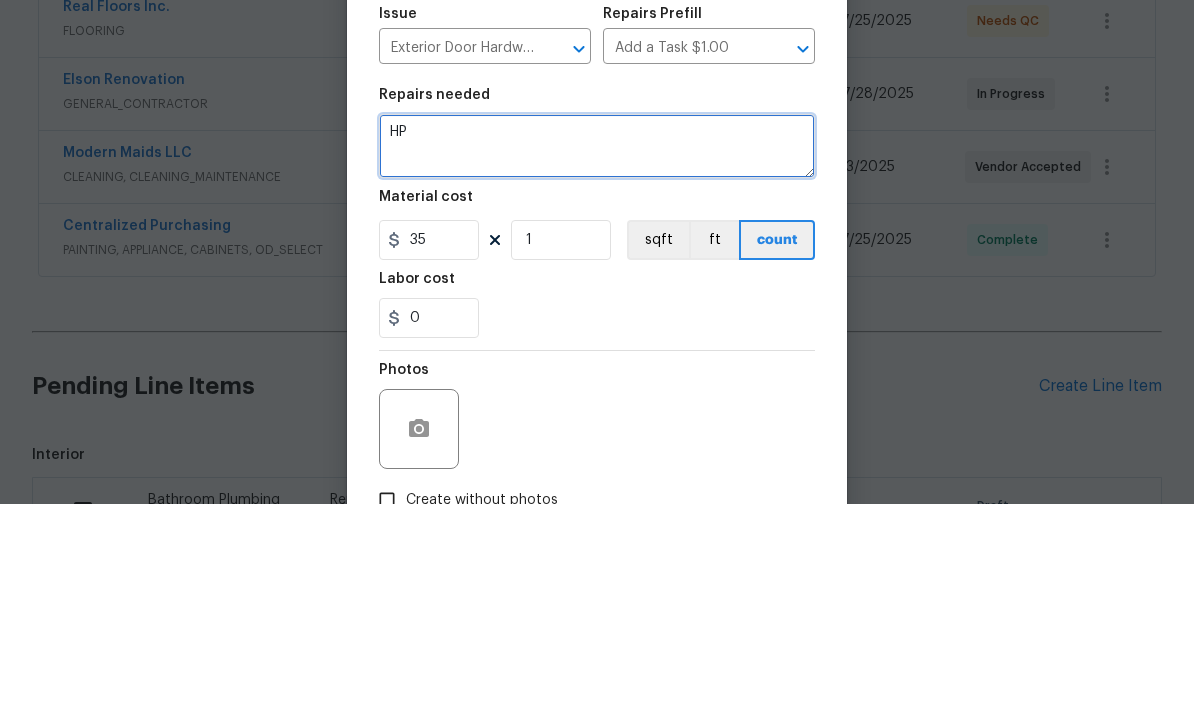 type on "H" 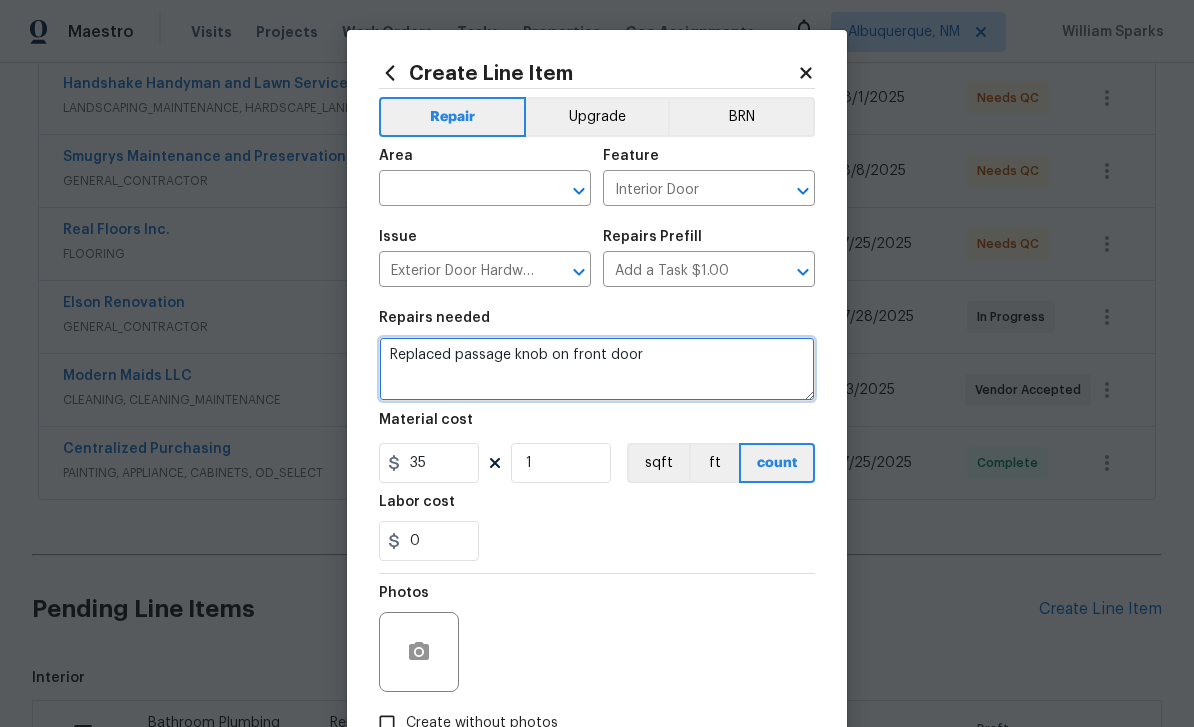 type on "Replaced passage knob on front door" 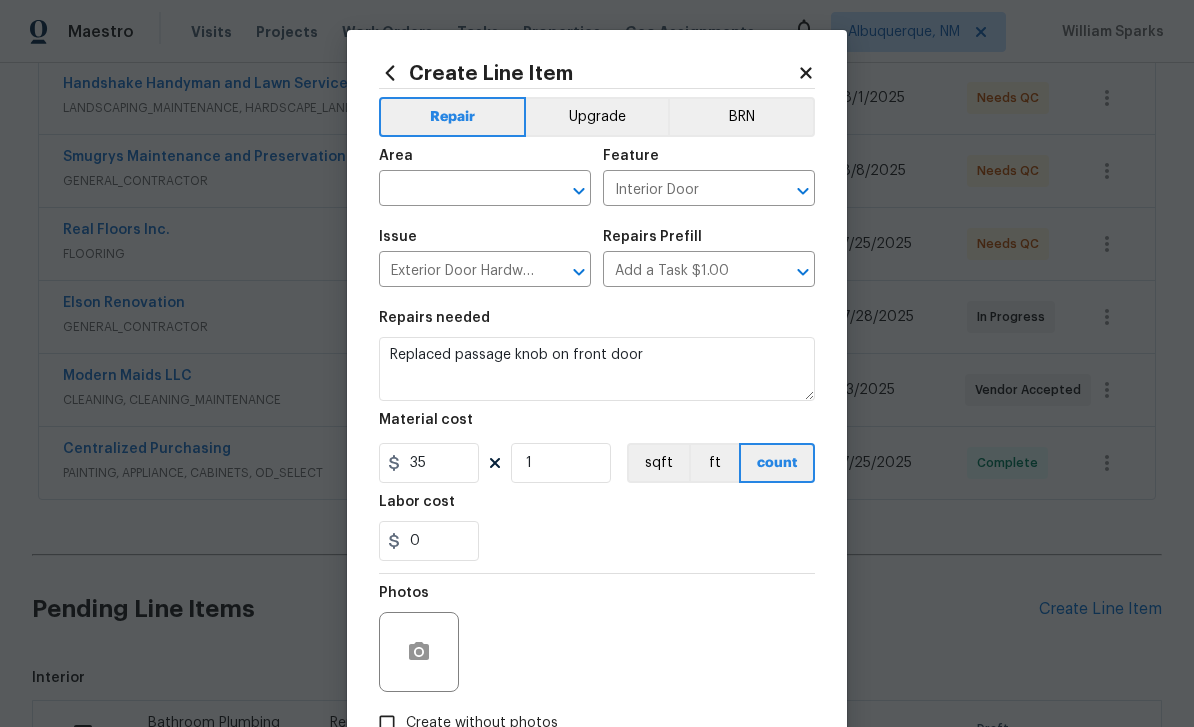click at bounding box center (457, 190) 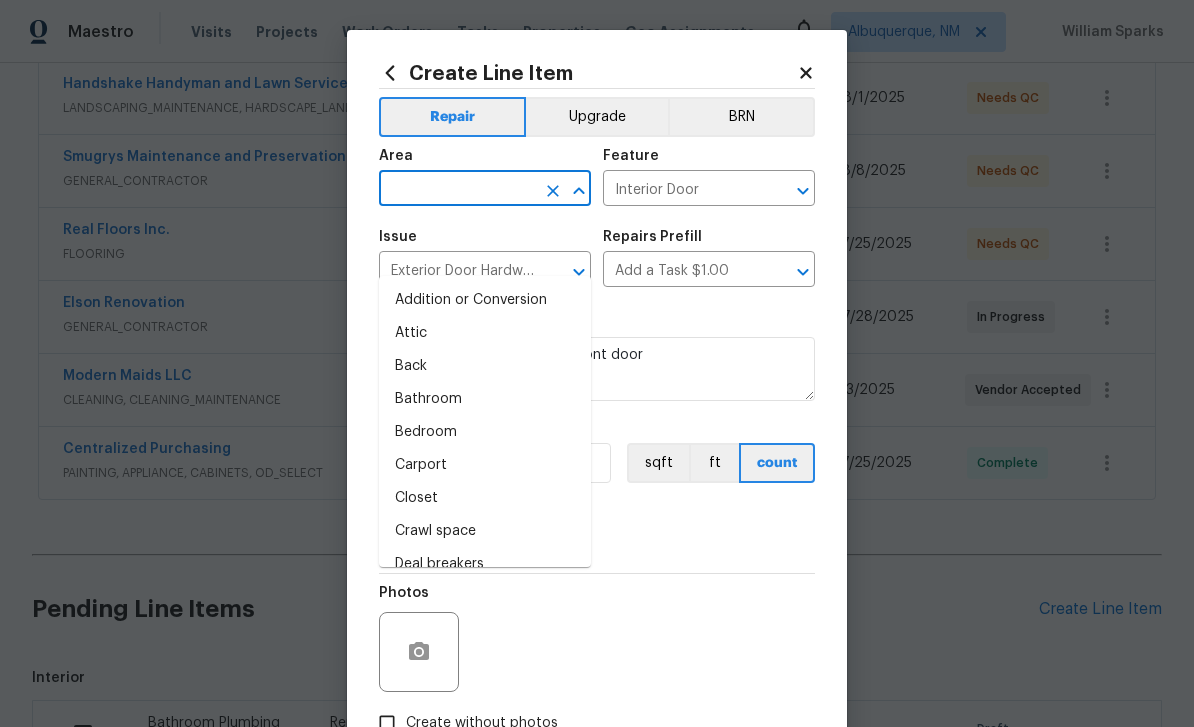 click at bounding box center (457, 190) 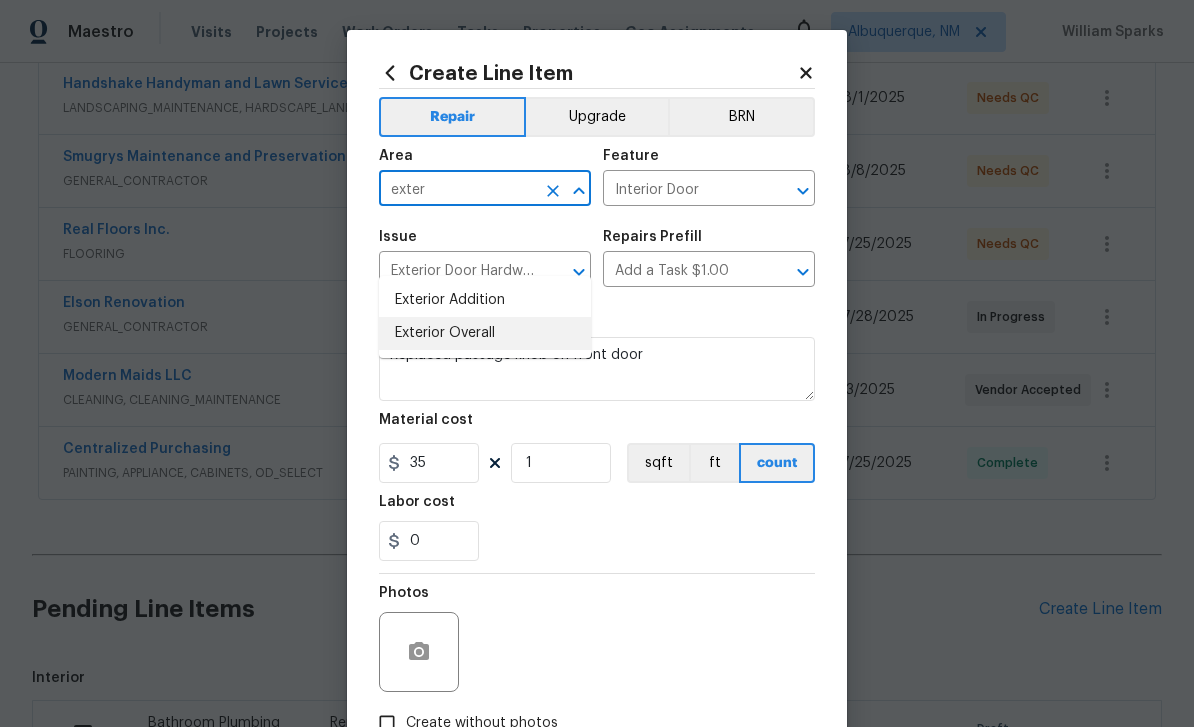 click on "Exterior Overall" at bounding box center [485, 333] 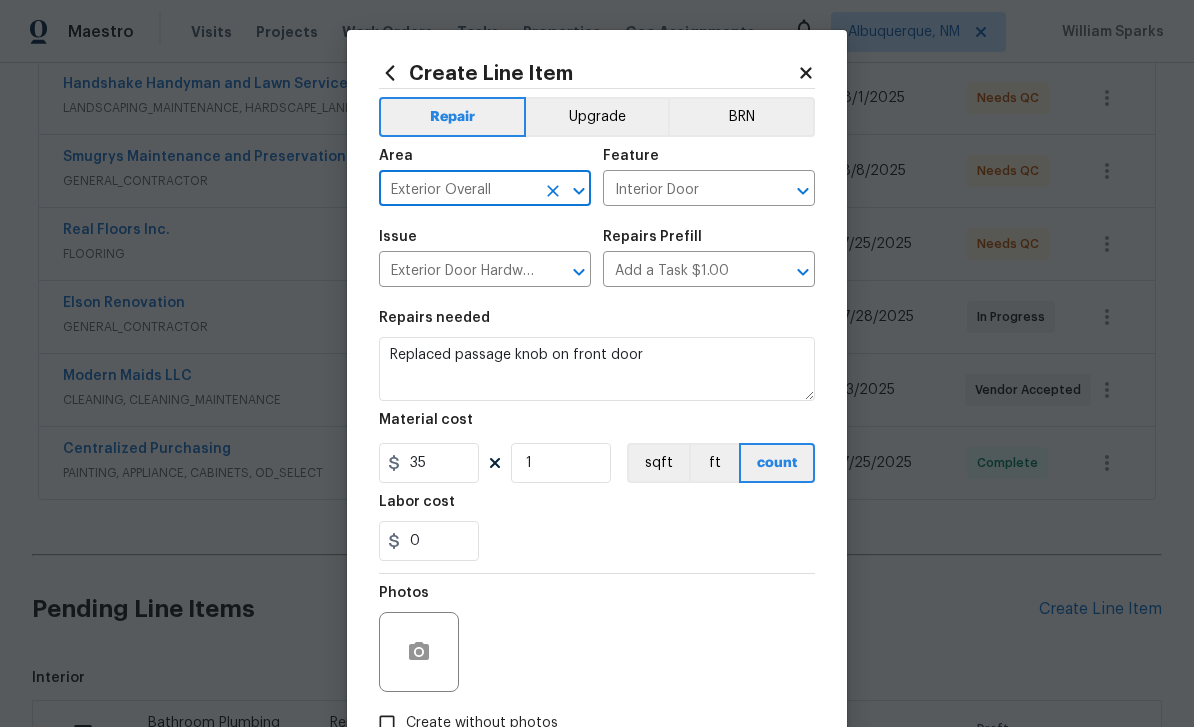 click on "Interior Door" at bounding box center (681, 190) 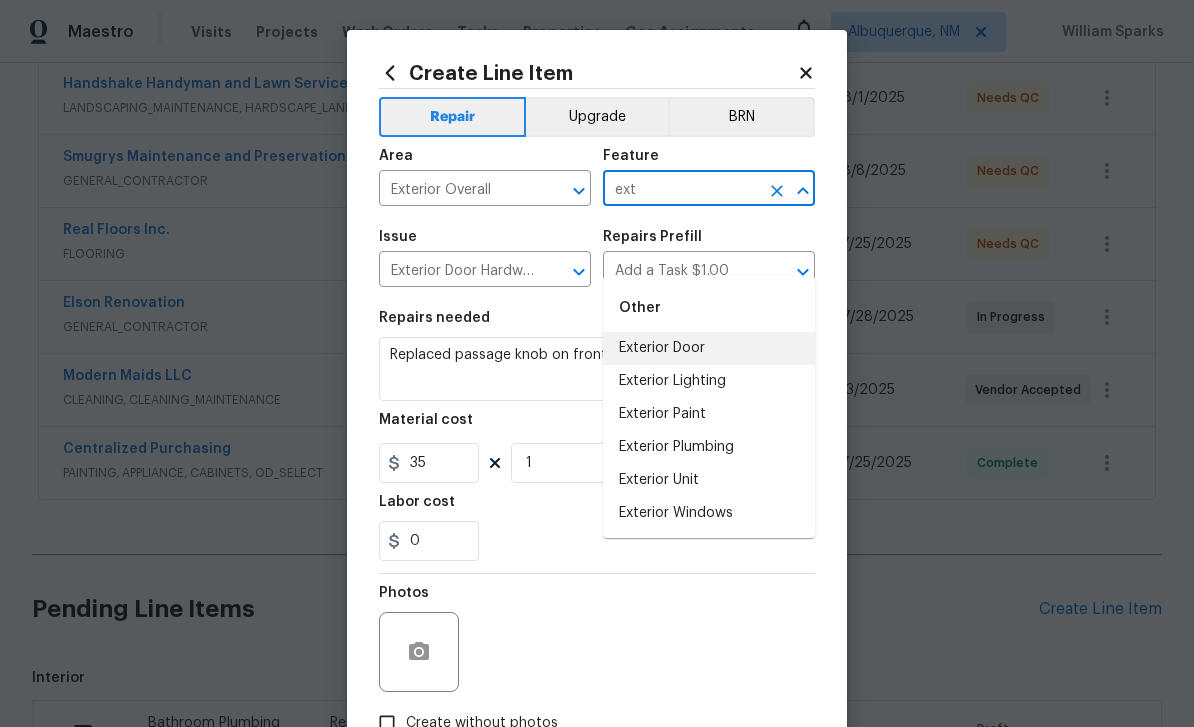 click on "Exterior Door" at bounding box center [709, 348] 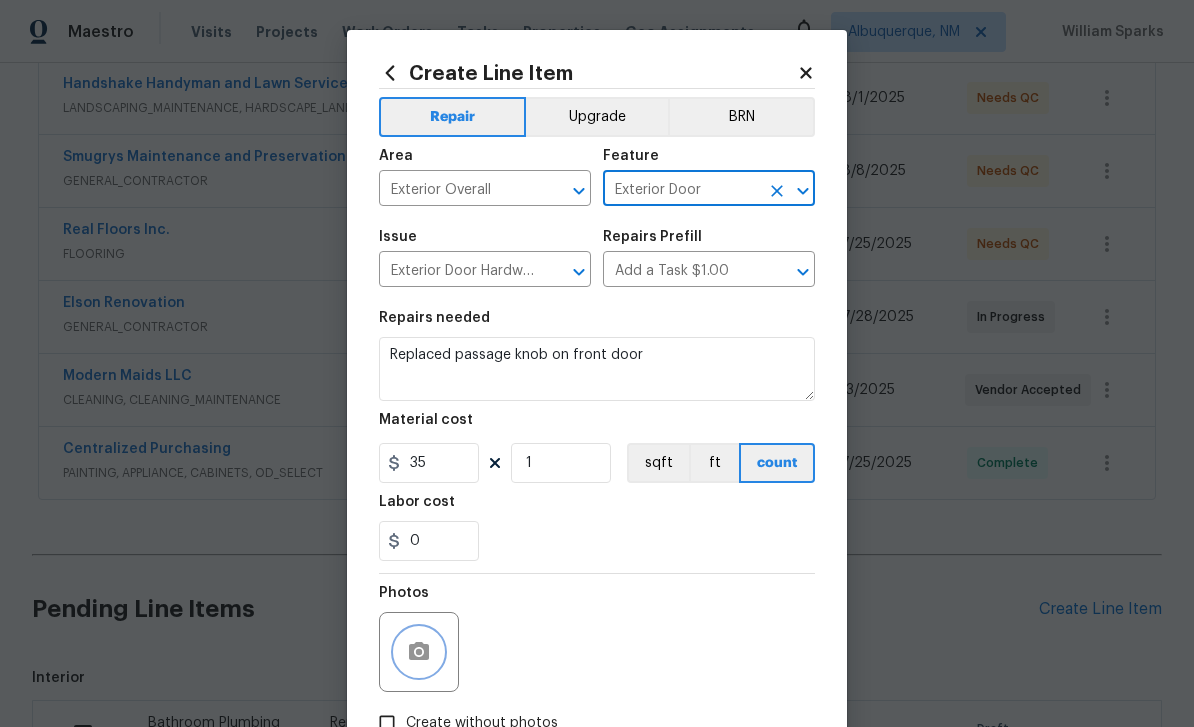 click 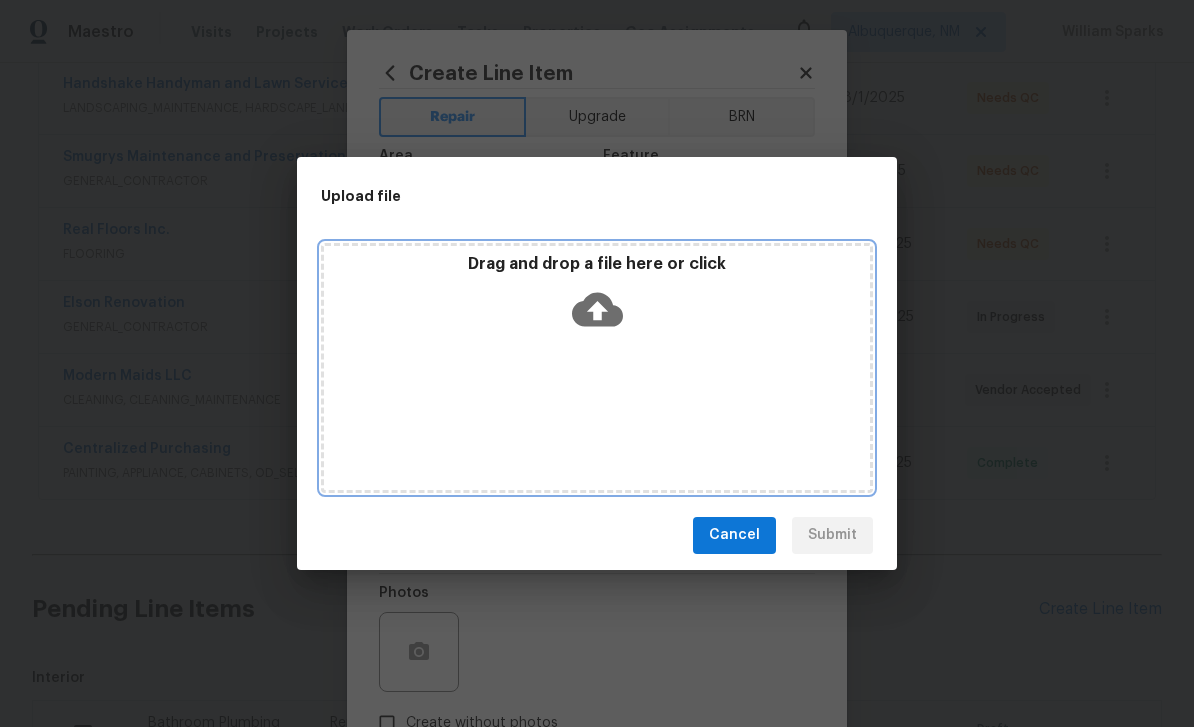 click 